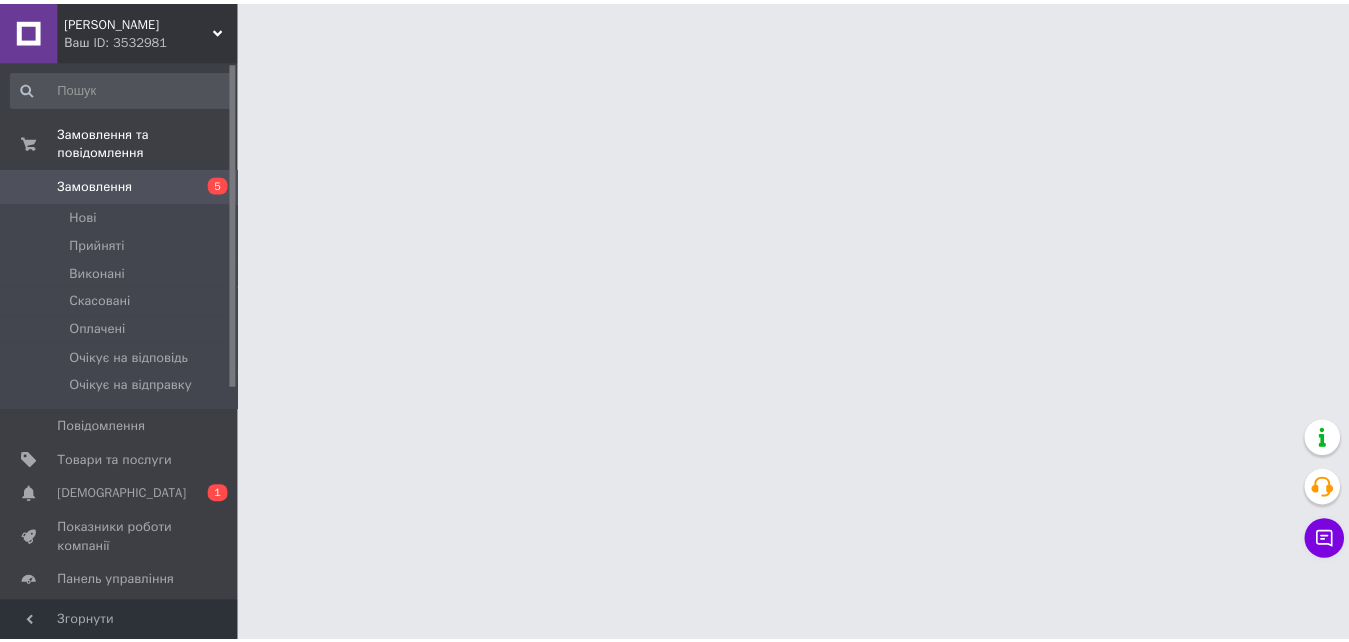 scroll, scrollTop: 0, scrollLeft: 0, axis: both 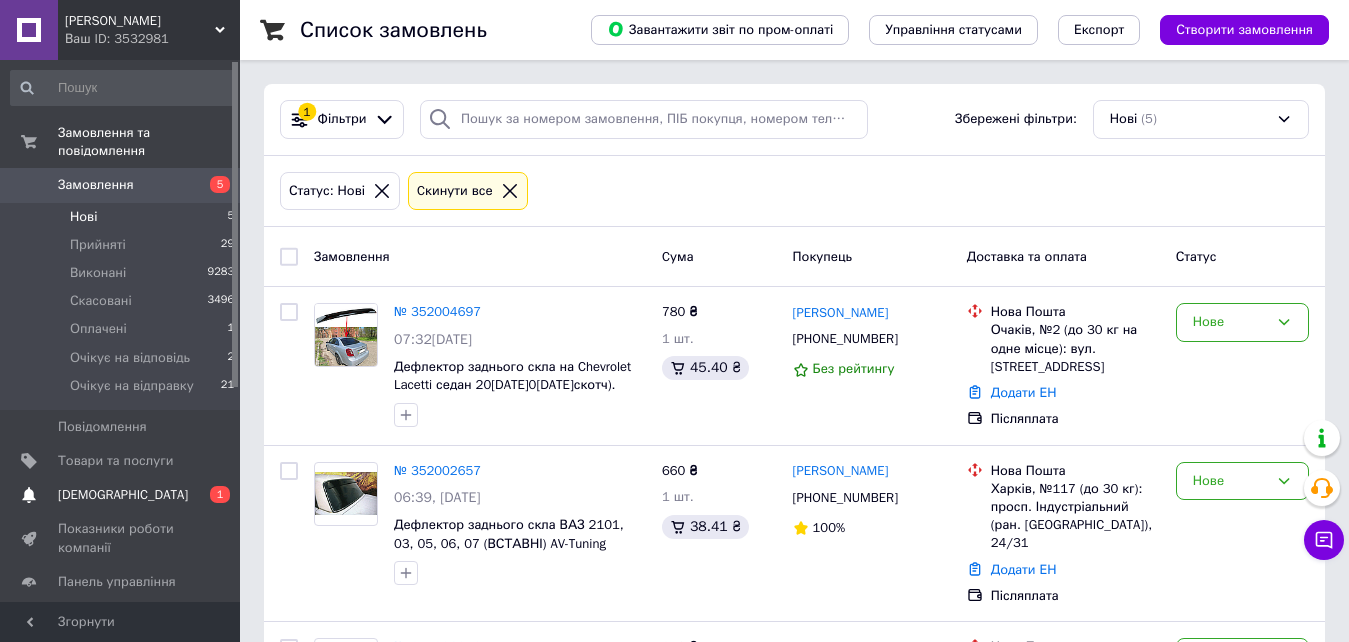 click on "[DEMOGRAPHIC_DATA]" at bounding box center [121, 495] 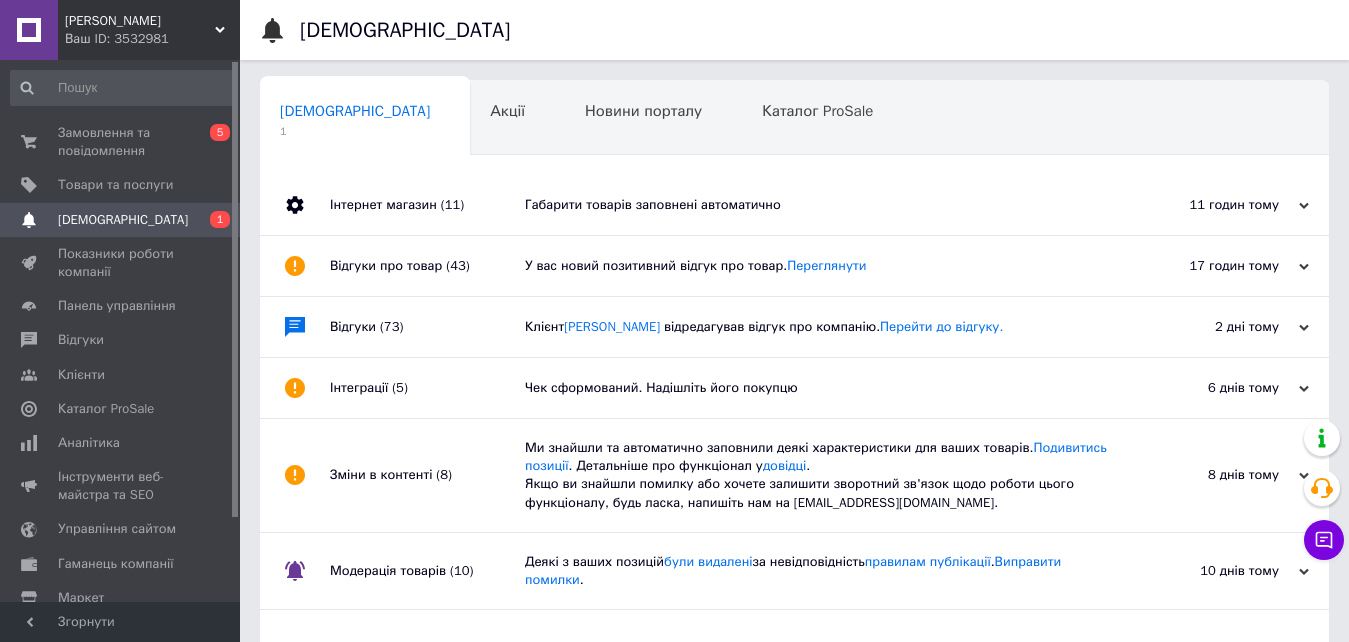 click on "Інтернет магазин   (11)" at bounding box center [427, 205] 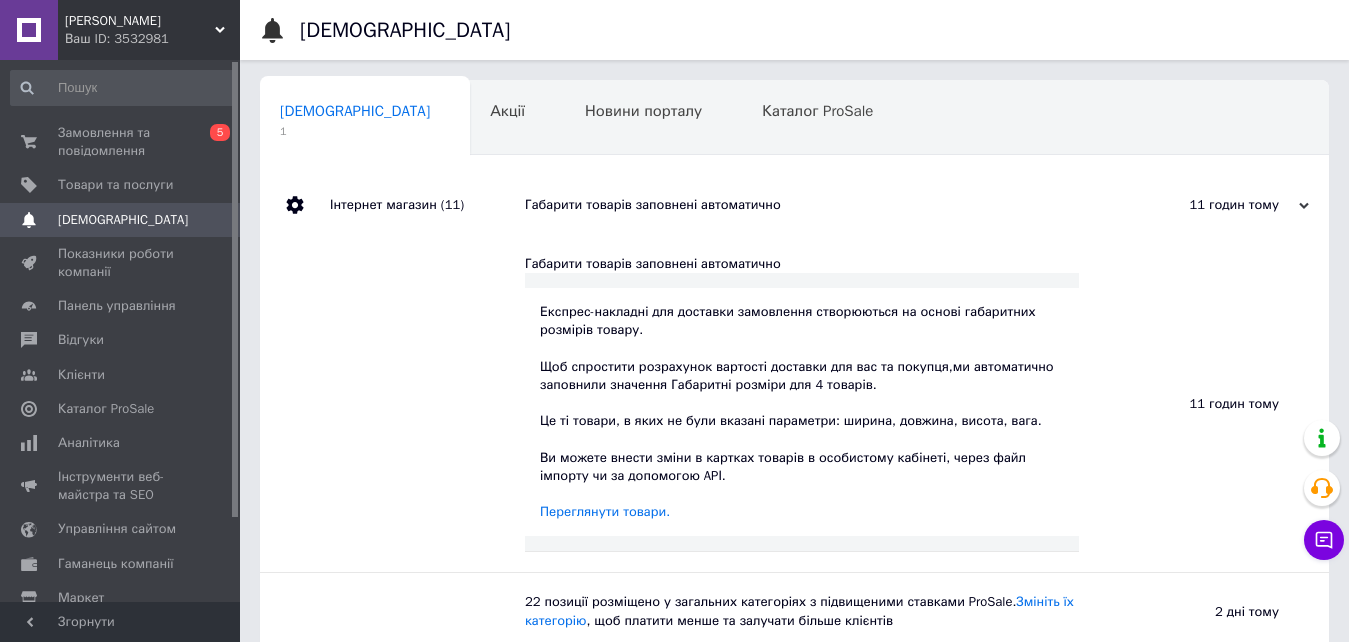 click on "Інтернет магазин   (11)" at bounding box center (427, 205) 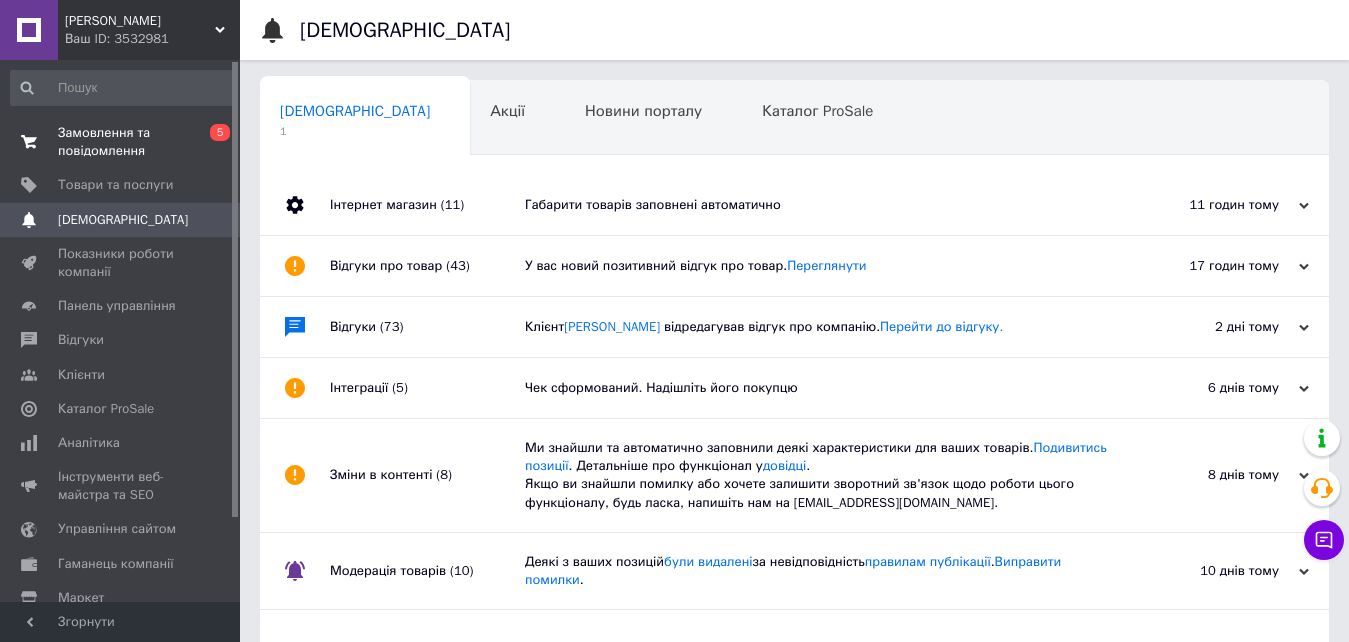 click on "Замовлення та повідомлення" at bounding box center [121, 142] 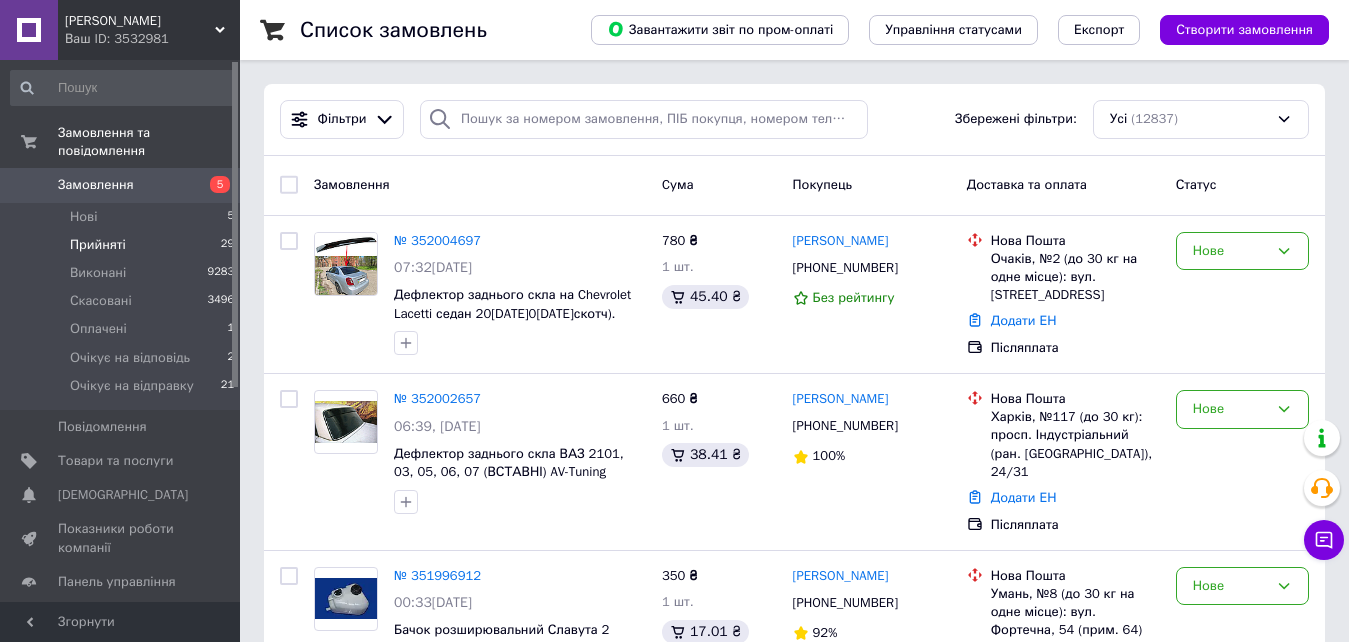 click on "Прийняті" at bounding box center (98, 245) 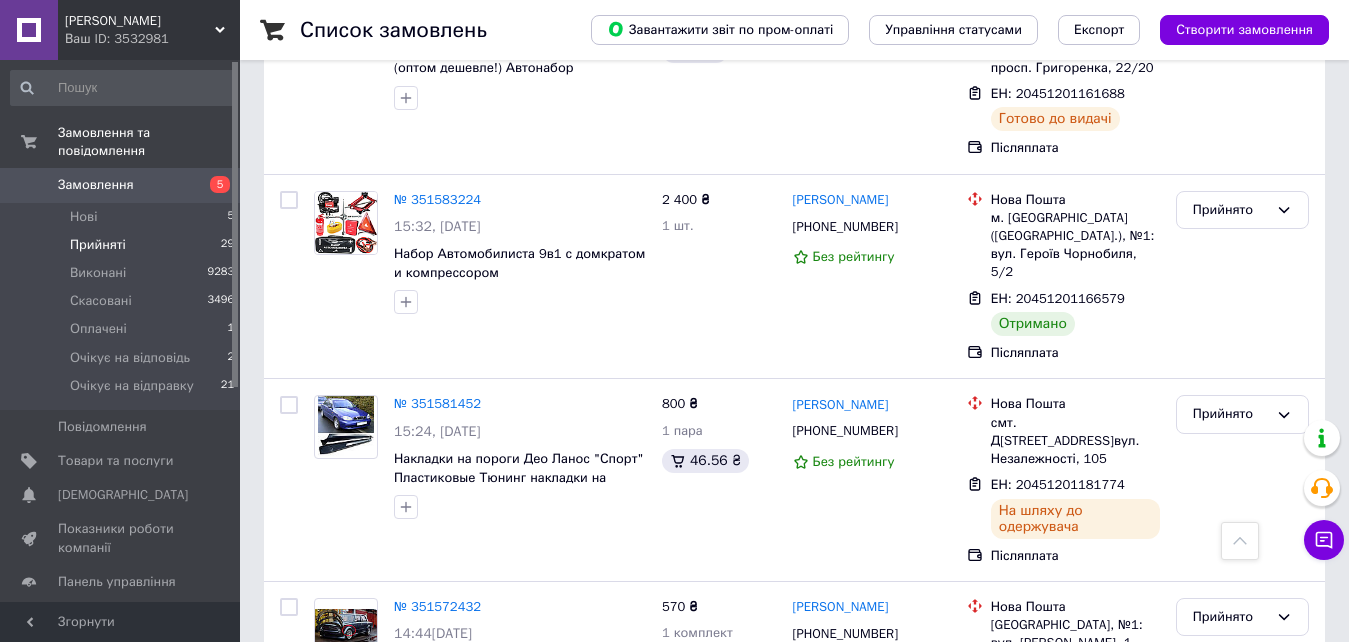 scroll, scrollTop: 1700, scrollLeft: 0, axis: vertical 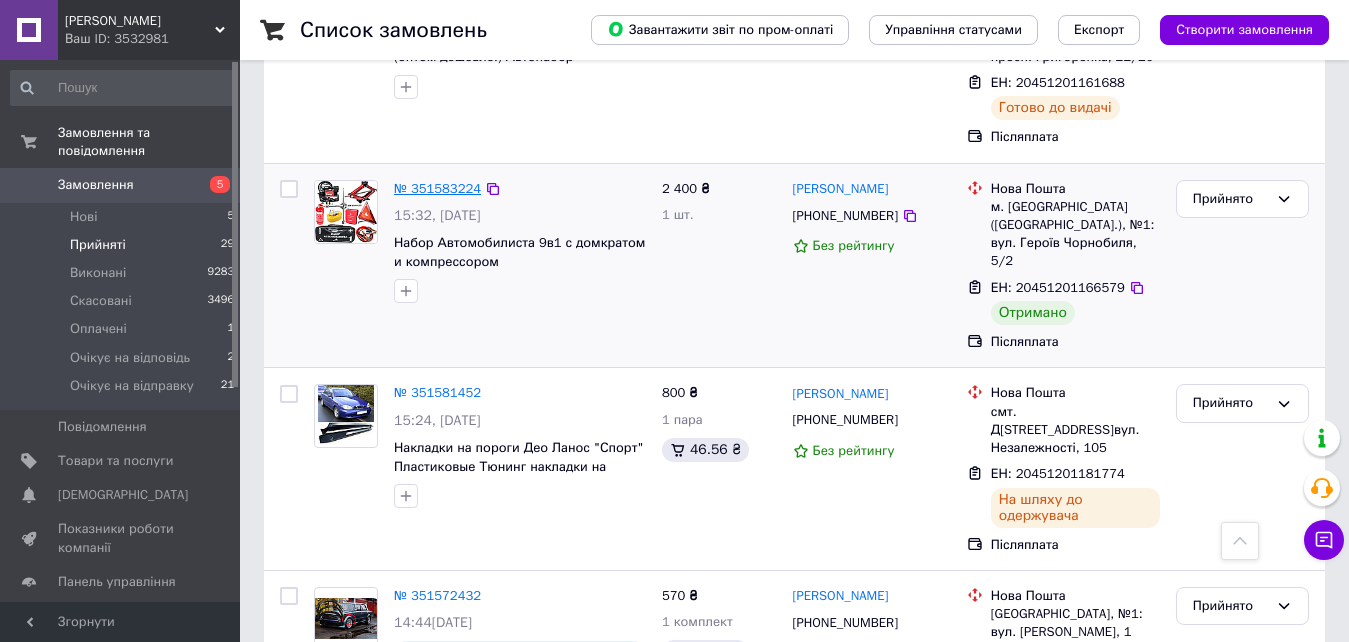 click on "№ 351583224" at bounding box center [437, 188] 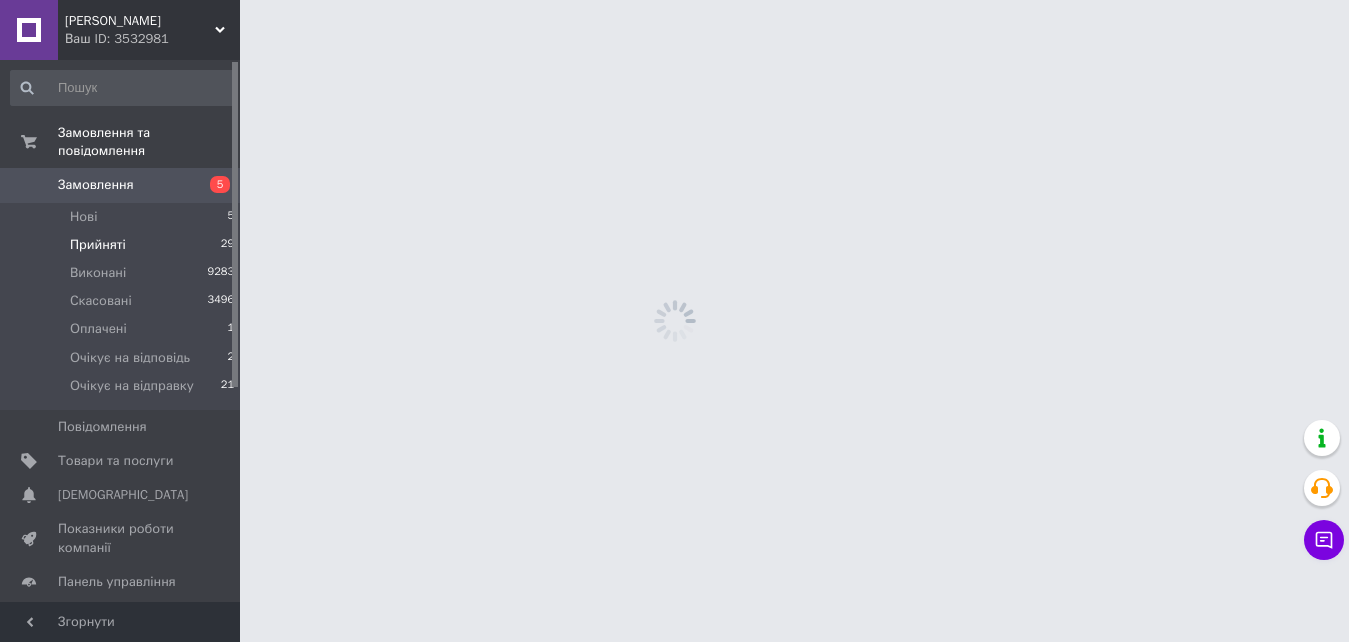 scroll, scrollTop: 0, scrollLeft: 0, axis: both 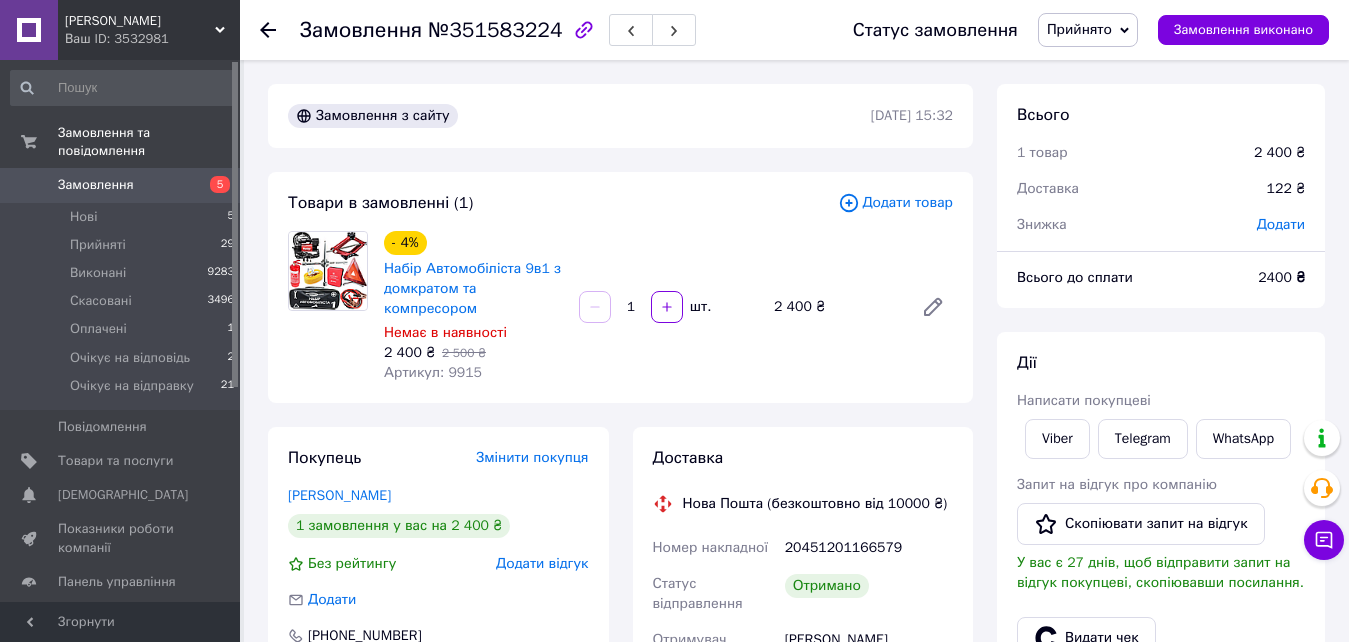 click on "Прийнято" at bounding box center [1079, 29] 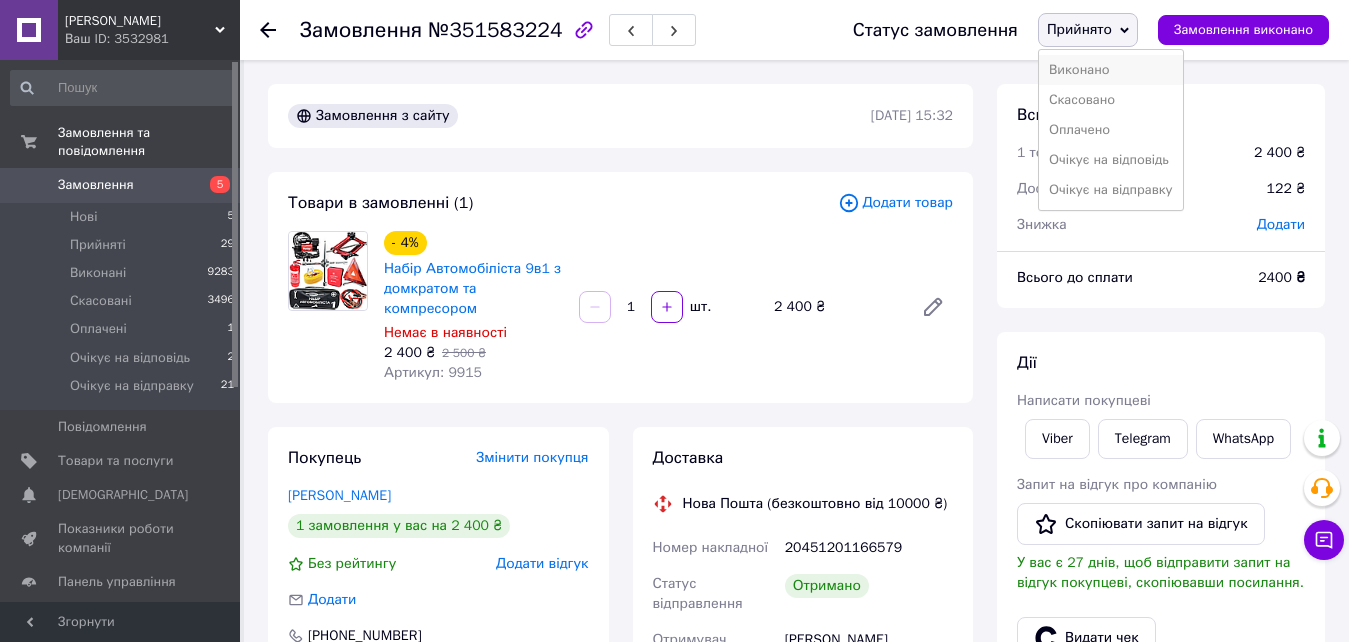 click on "Виконано" at bounding box center [1111, 70] 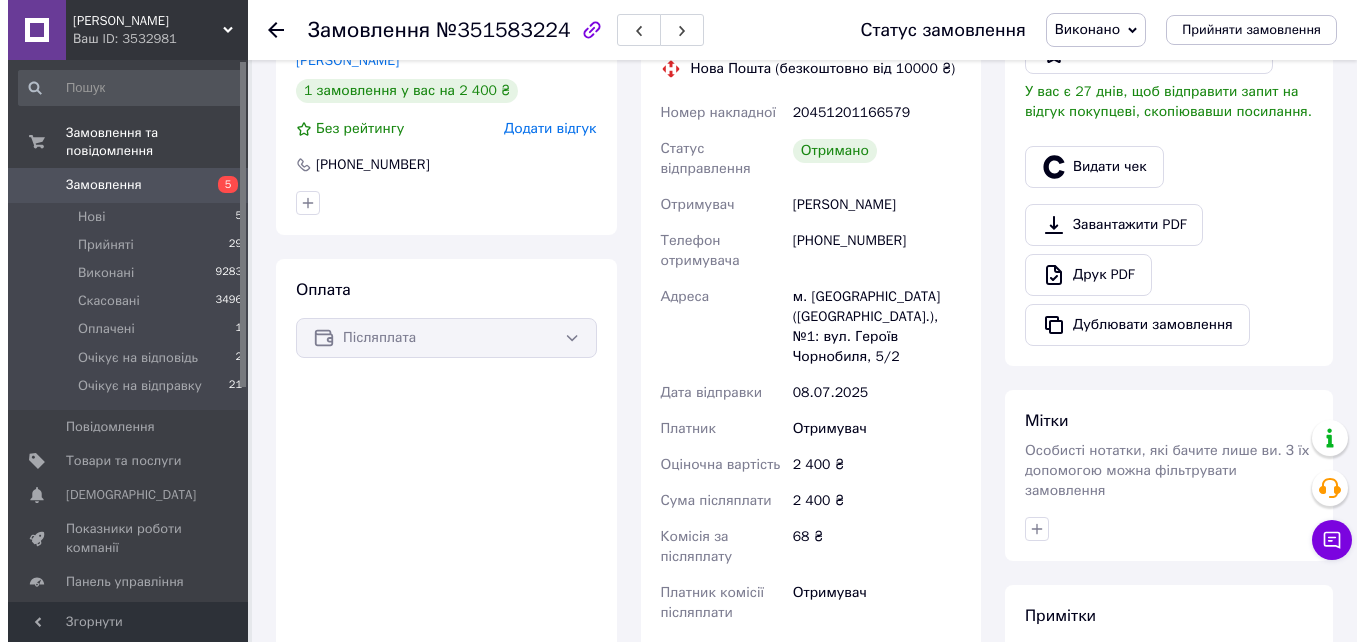 scroll, scrollTop: 400, scrollLeft: 0, axis: vertical 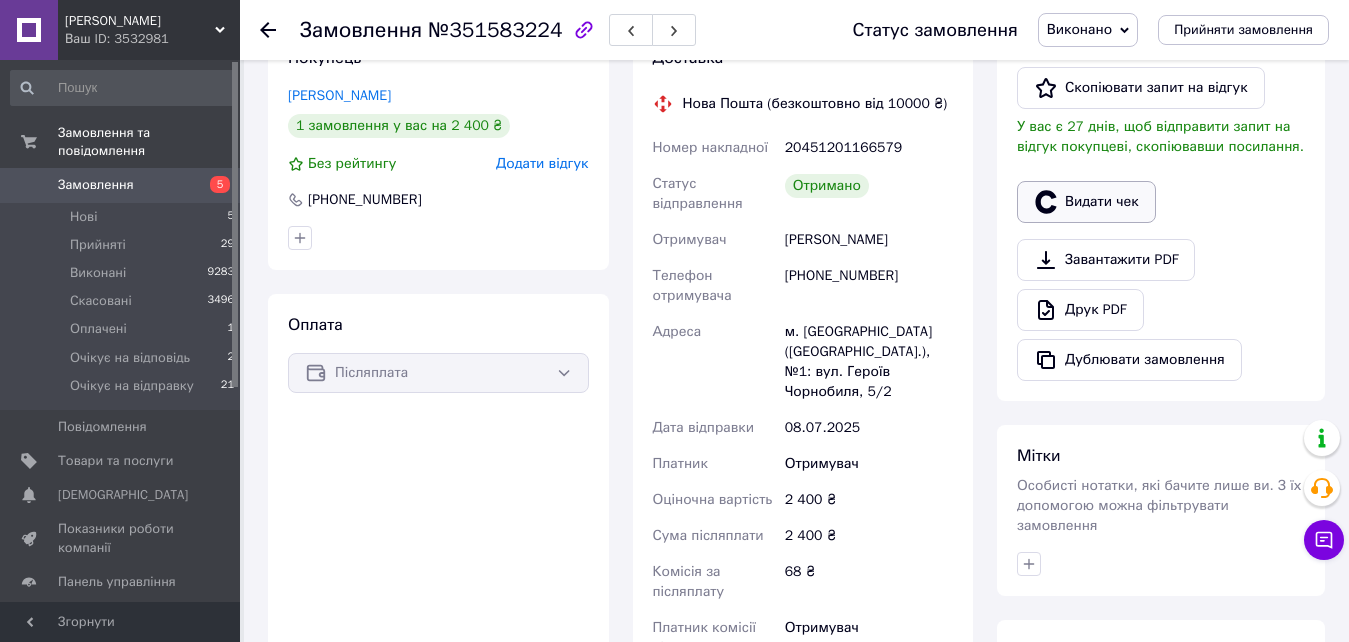 click on "Видати чек" at bounding box center (1086, 202) 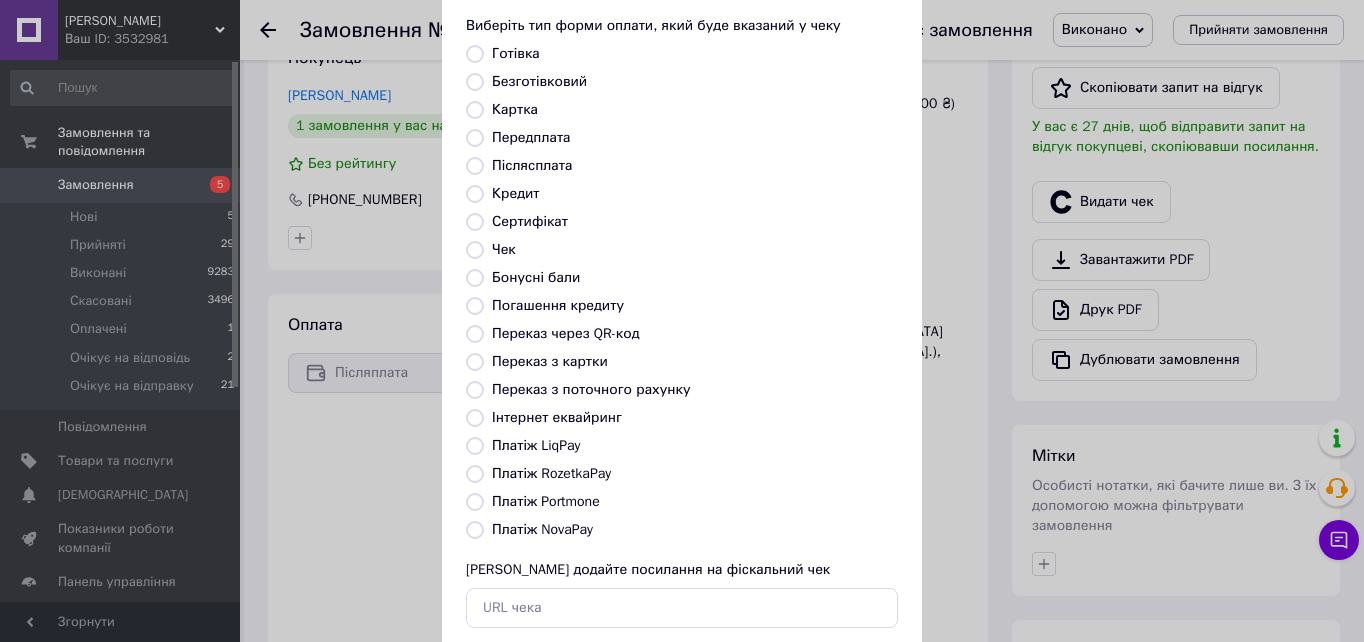scroll, scrollTop: 200, scrollLeft: 0, axis: vertical 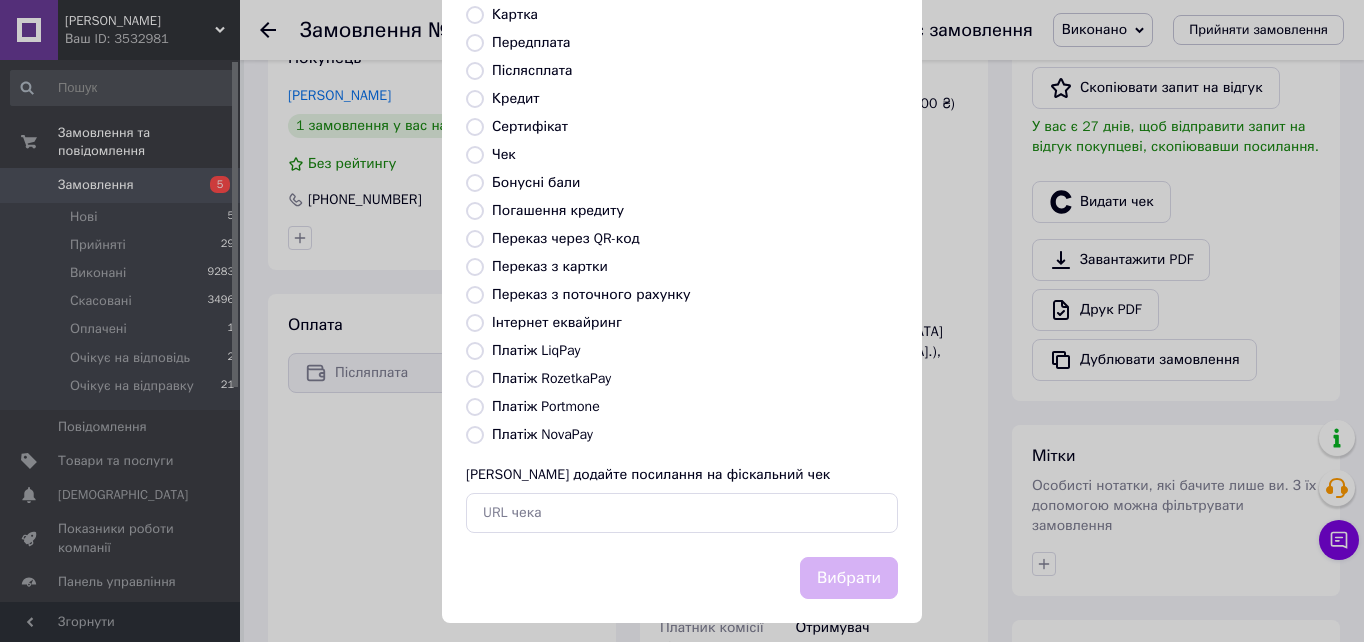 click on "Платіж NovaPay" at bounding box center [475, 435] 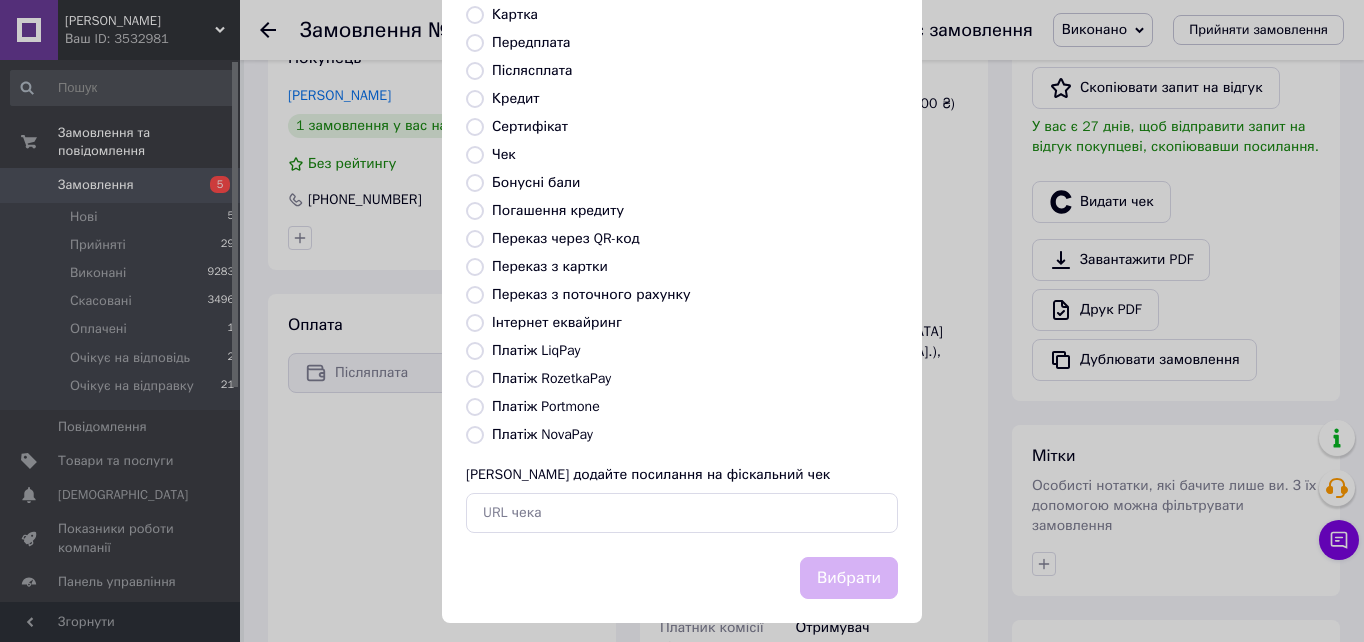 radio on "true" 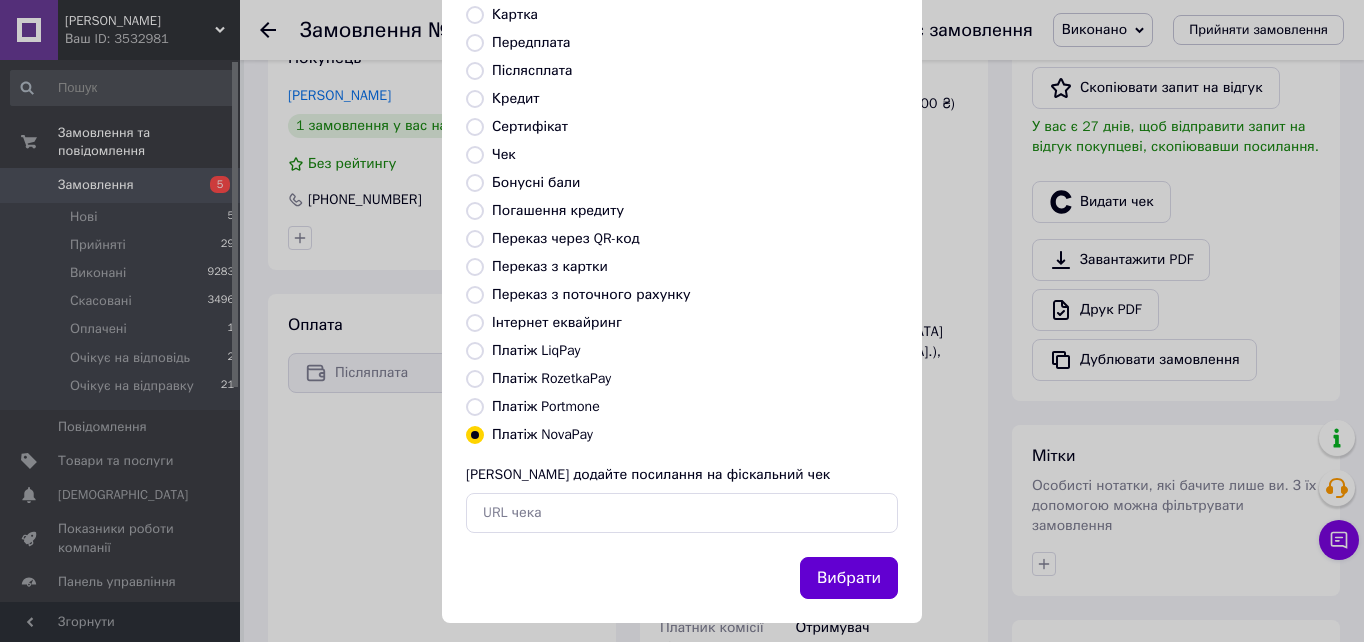 click on "Вибрати" at bounding box center [849, 578] 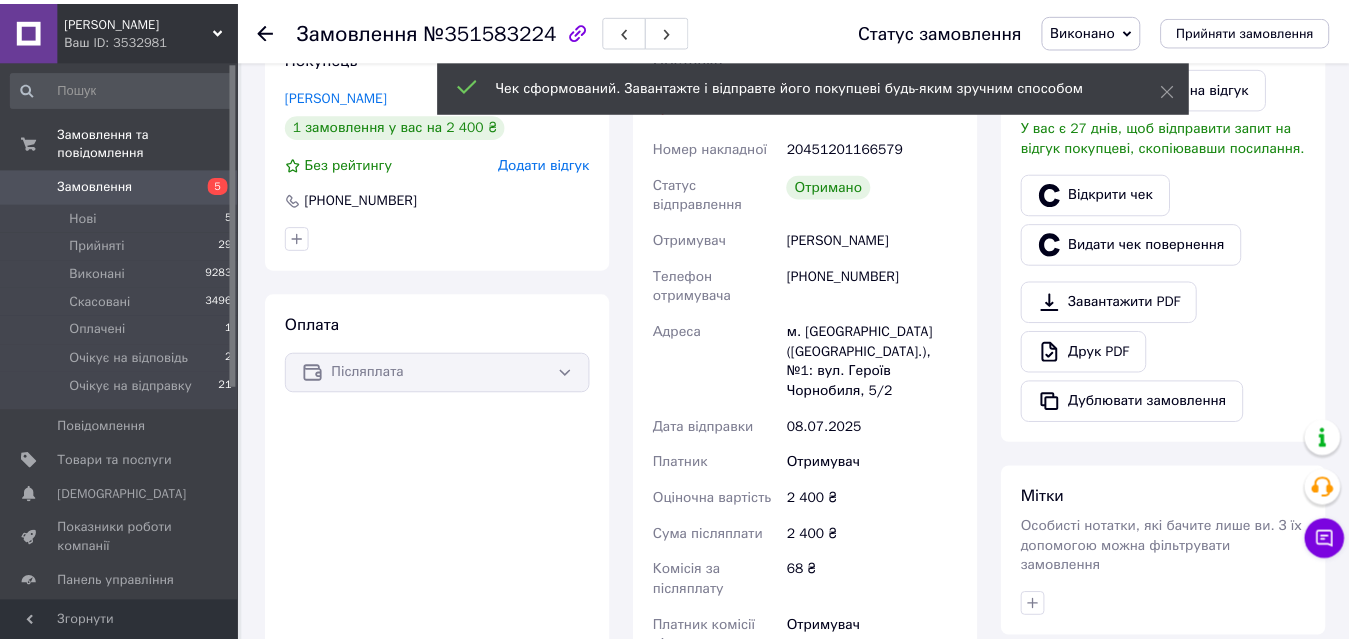 scroll, scrollTop: 420, scrollLeft: 0, axis: vertical 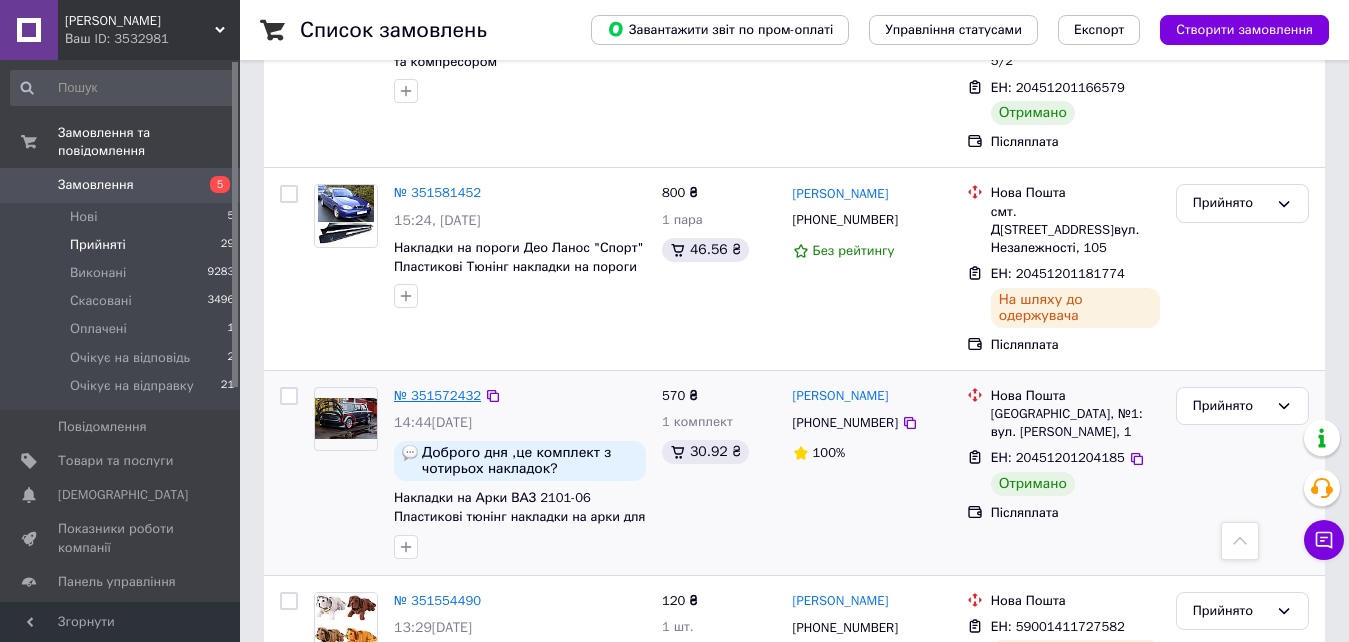 click on "№ 351572432" at bounding box center [437, 395] 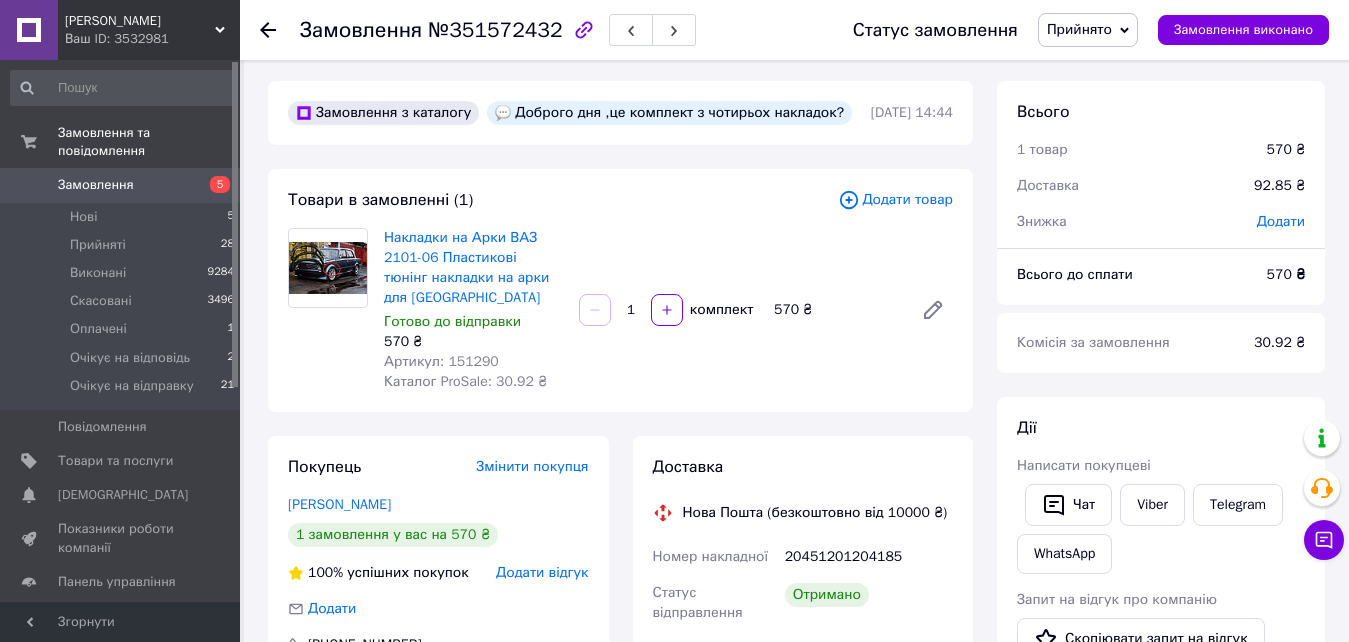 scroll, scrollTop: 0, scrollLeft: 0, axis: both 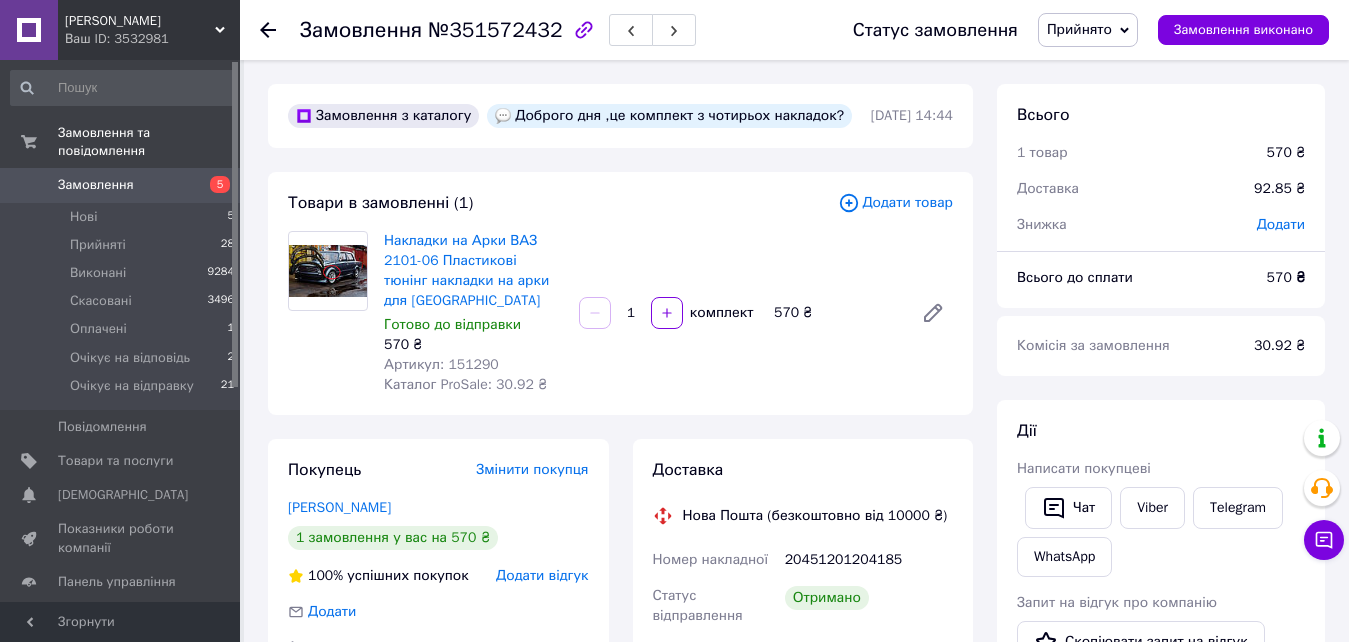 click on "Прийнято" at bounding box center [1079, 29] 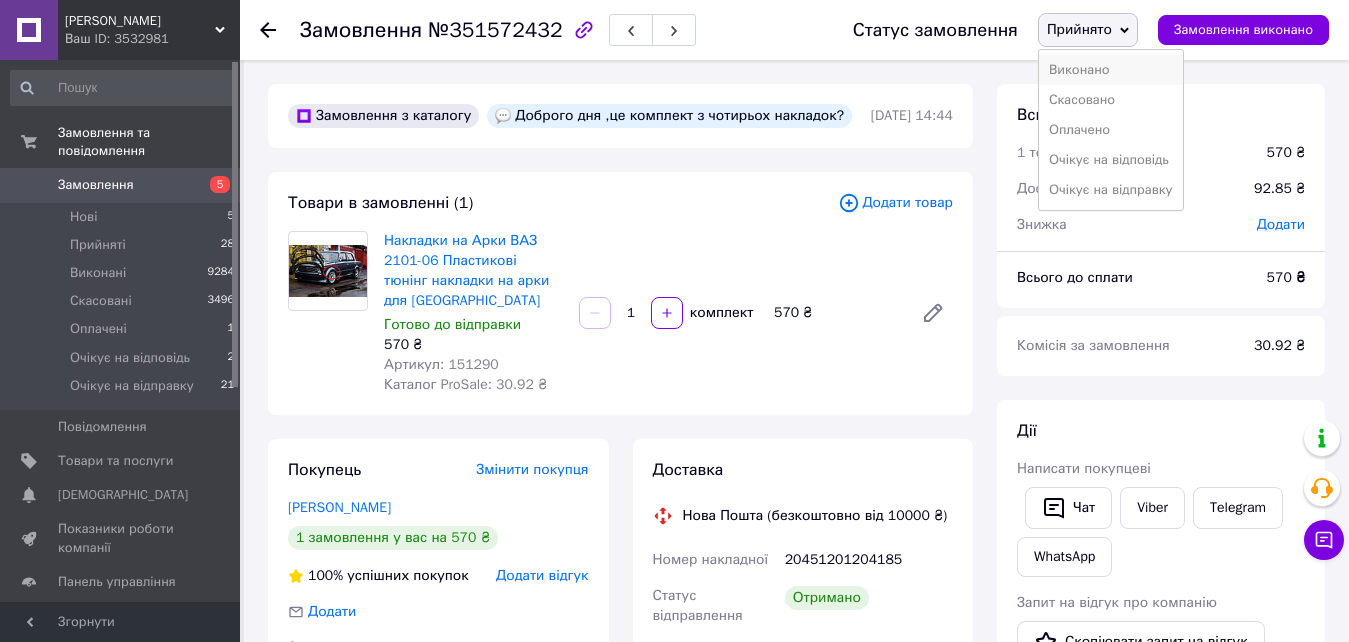 click on "Виконано" at bounding box center [1111, 70] 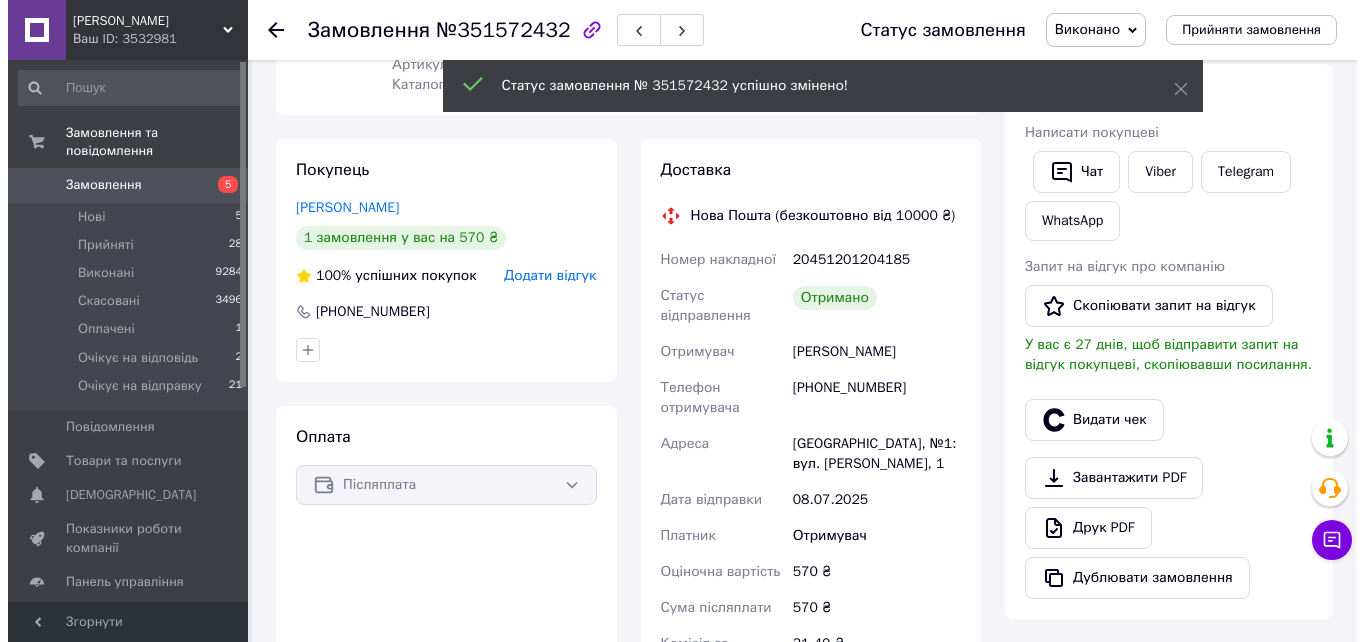 scroll, scrollTop: 500, scrollLeft: 0, axis: vertical 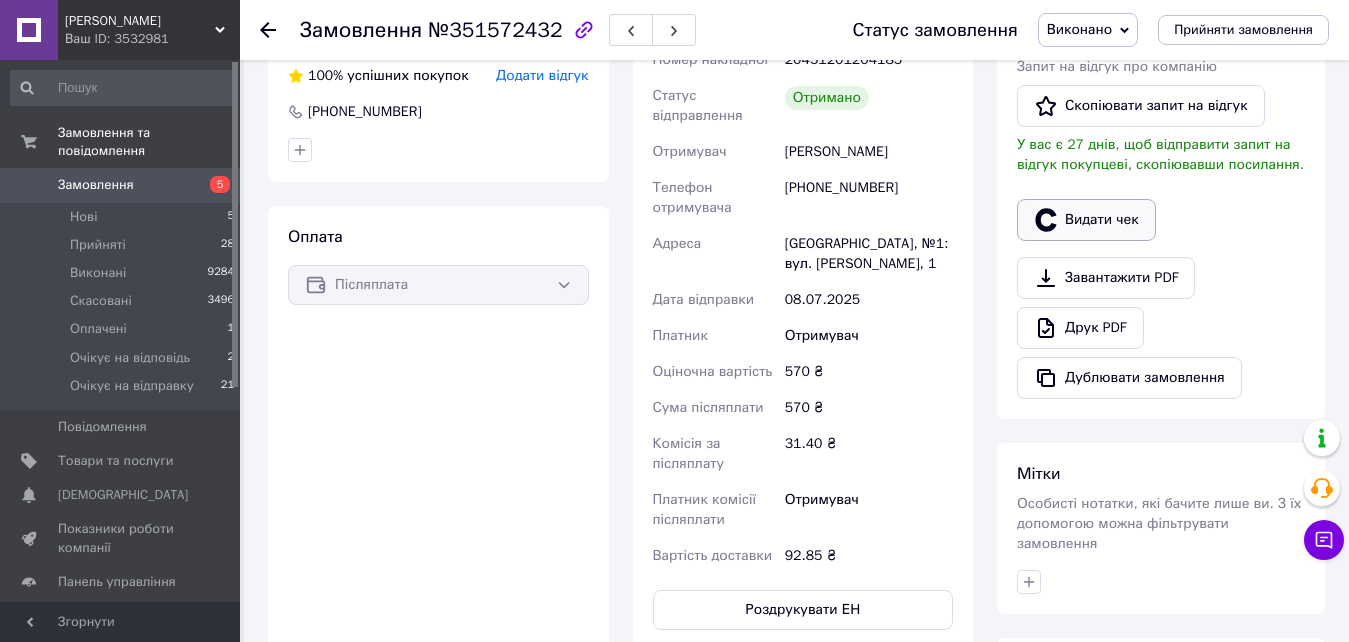 click on "Видати чек" at bounding box center (1086, 220) 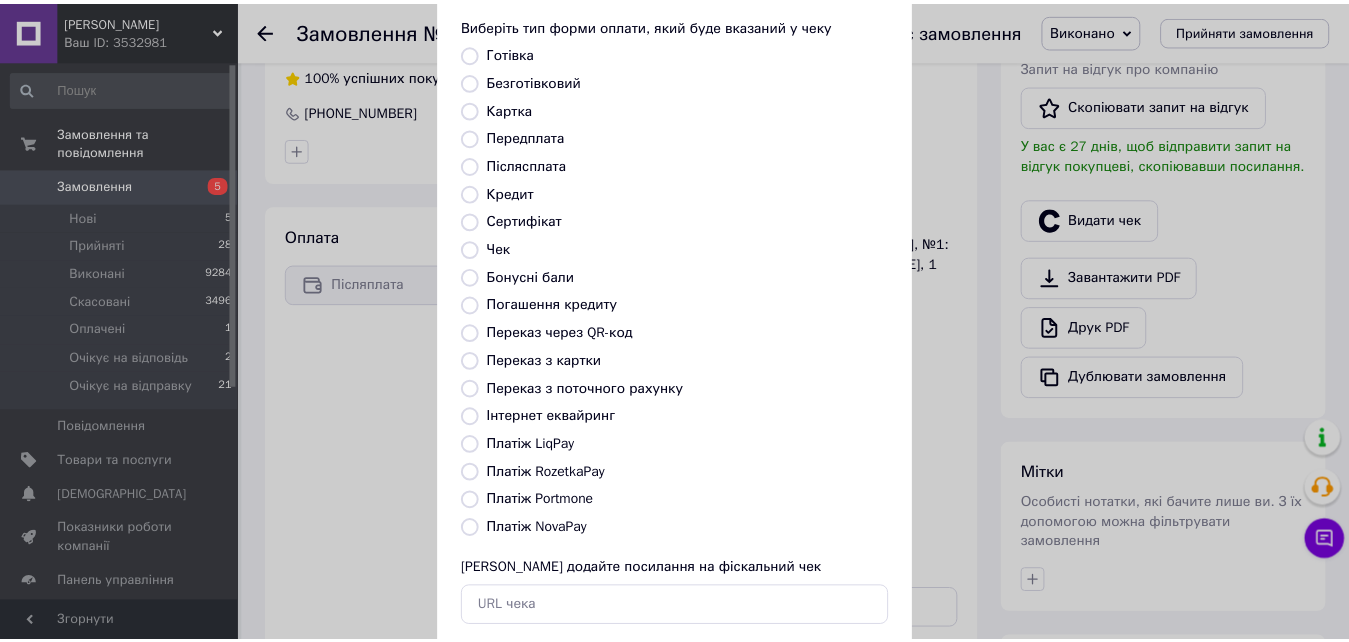 scroll, scrollTop: 217, scrollLeft: 0, axis: vertical 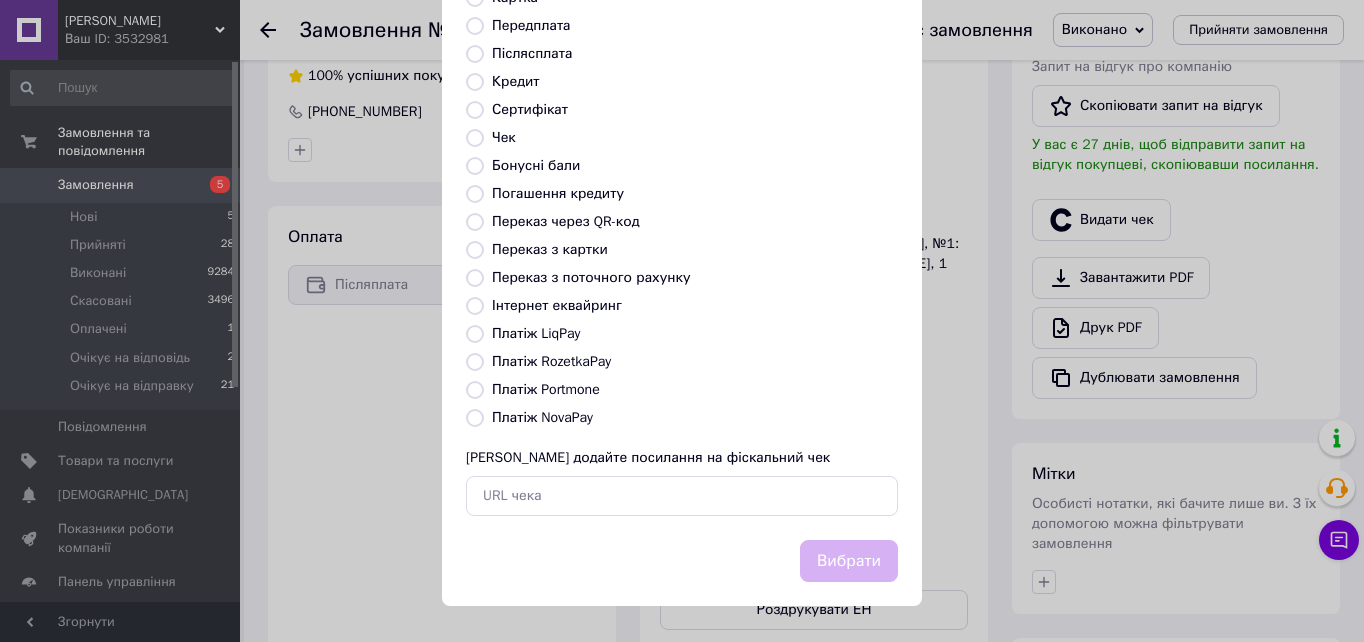 click on "Платіж NovaPay" at bounding box center (475, 418) 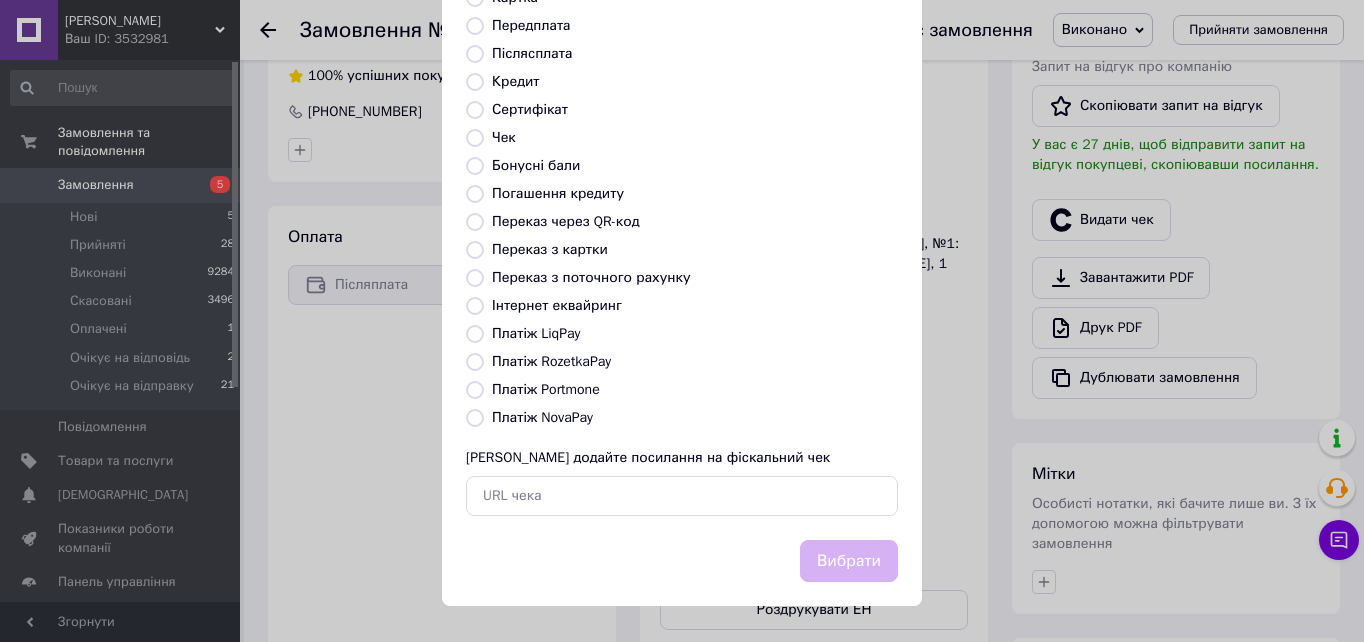 radio on "true" 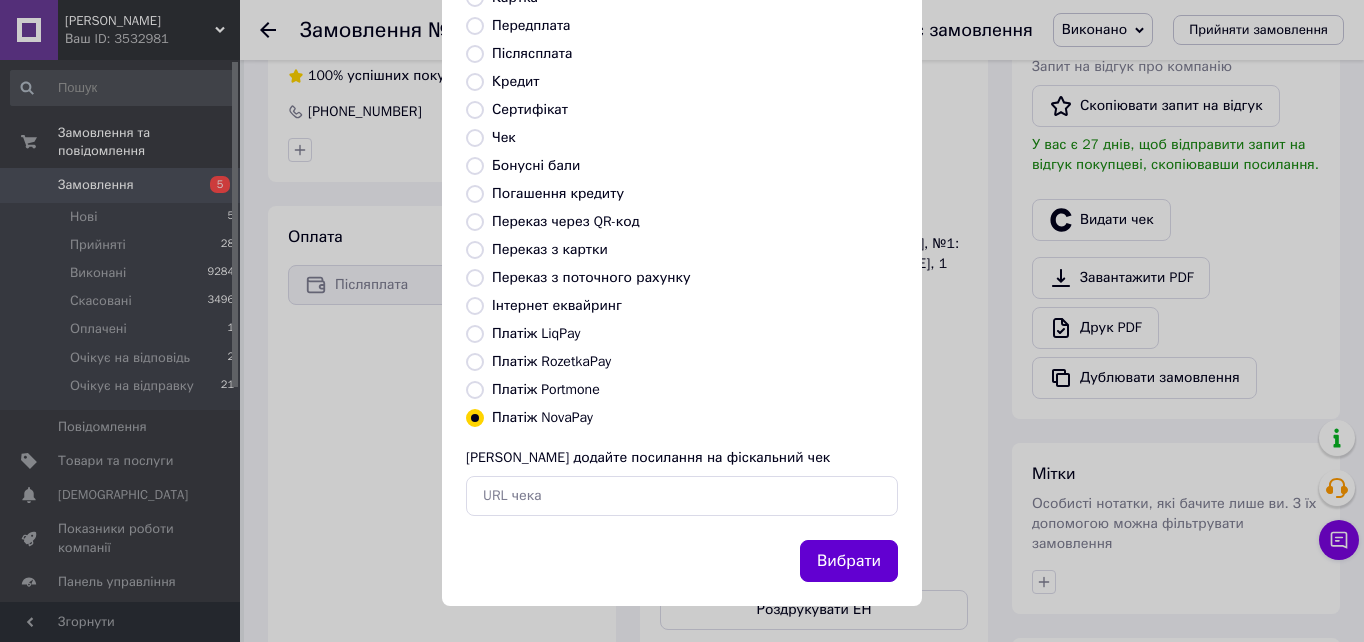 click on "Вибрати" at bounding box center [849, 561] 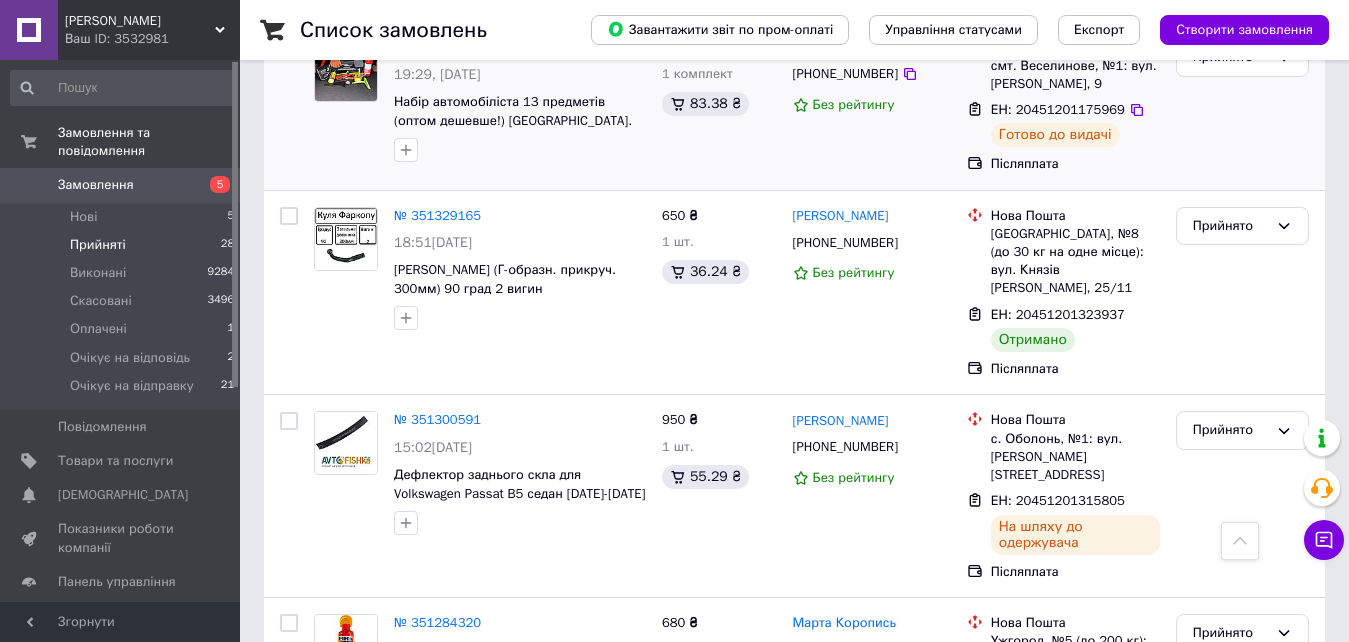 scroll, scrollTop: 2900, scrollLeft: 0, axis: vertical 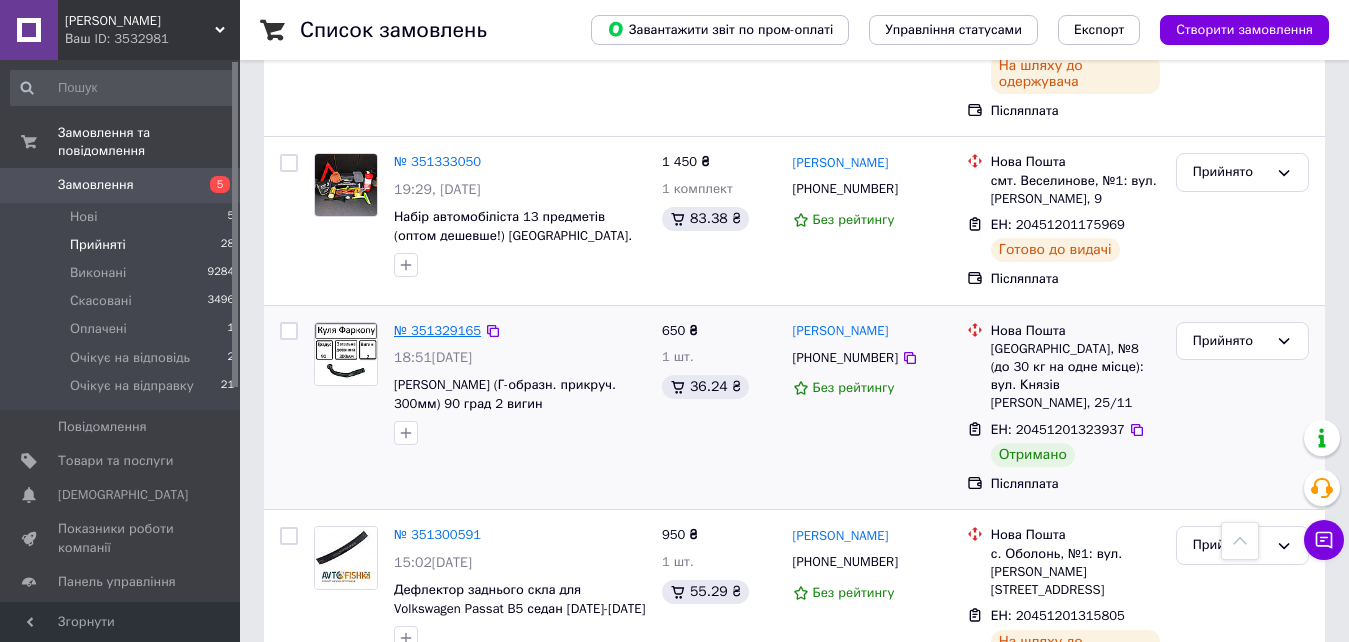 click on "№ 351329165" at bounding box center (437, 330) 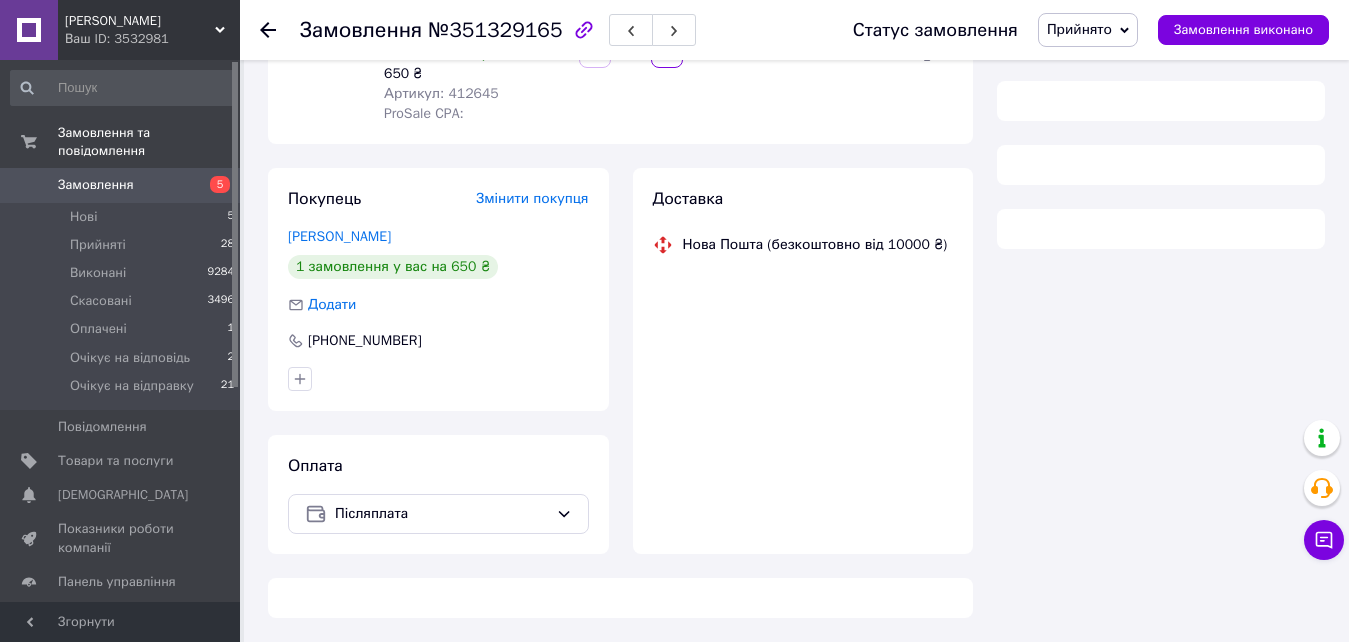 scroll, scrollTop: 0, scrollLeft: 0, axis: both 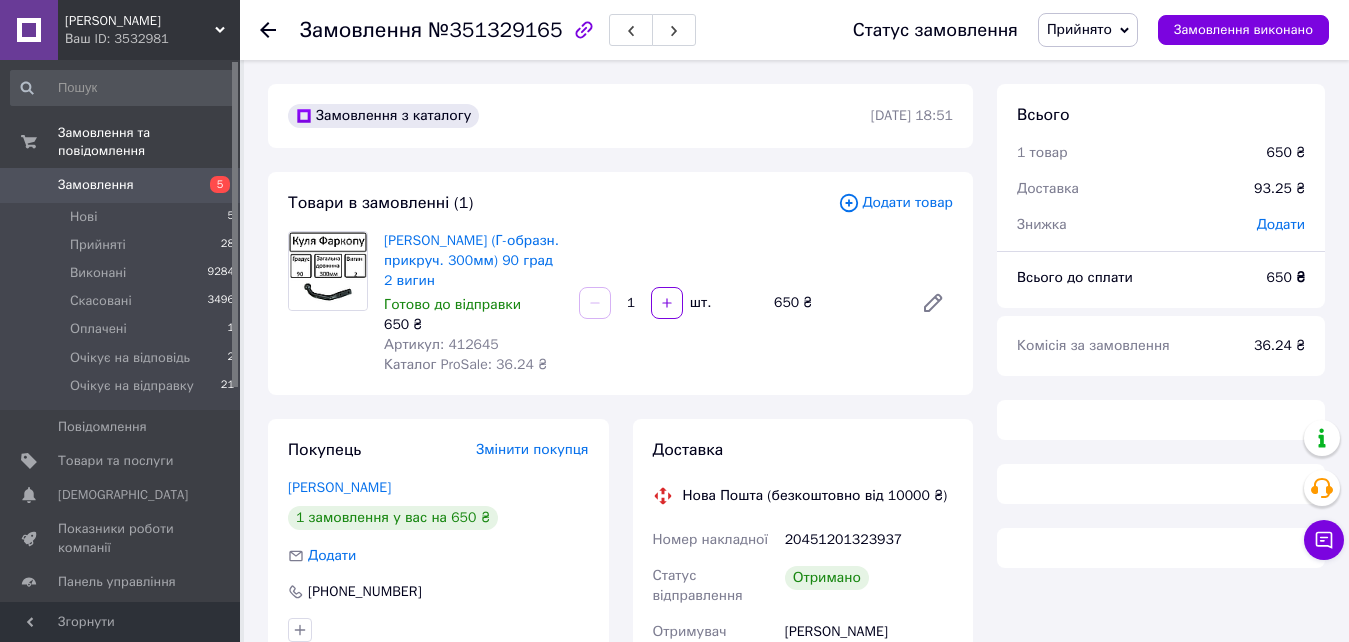 drag, startPoint x: 1080, startPoint y: 24, endPoint x: 1102, endPoint y: 51, distance: 34.828148 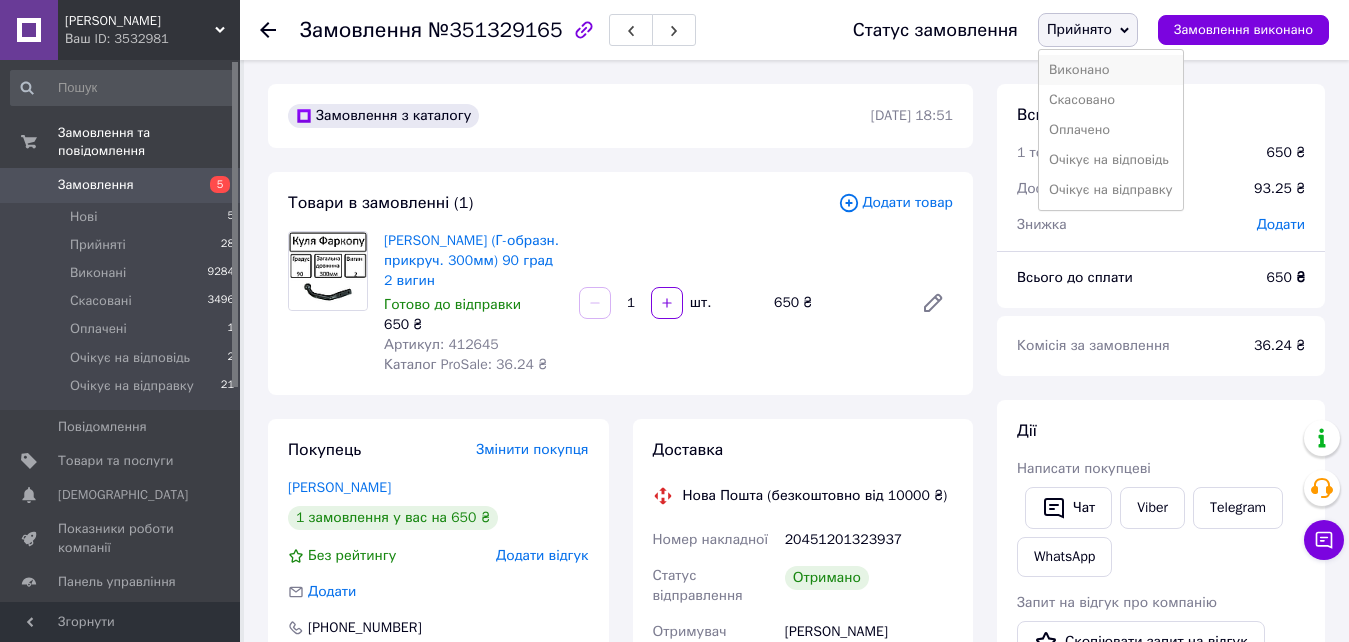 click on "Виконано" at bounding box center (1111, 70) 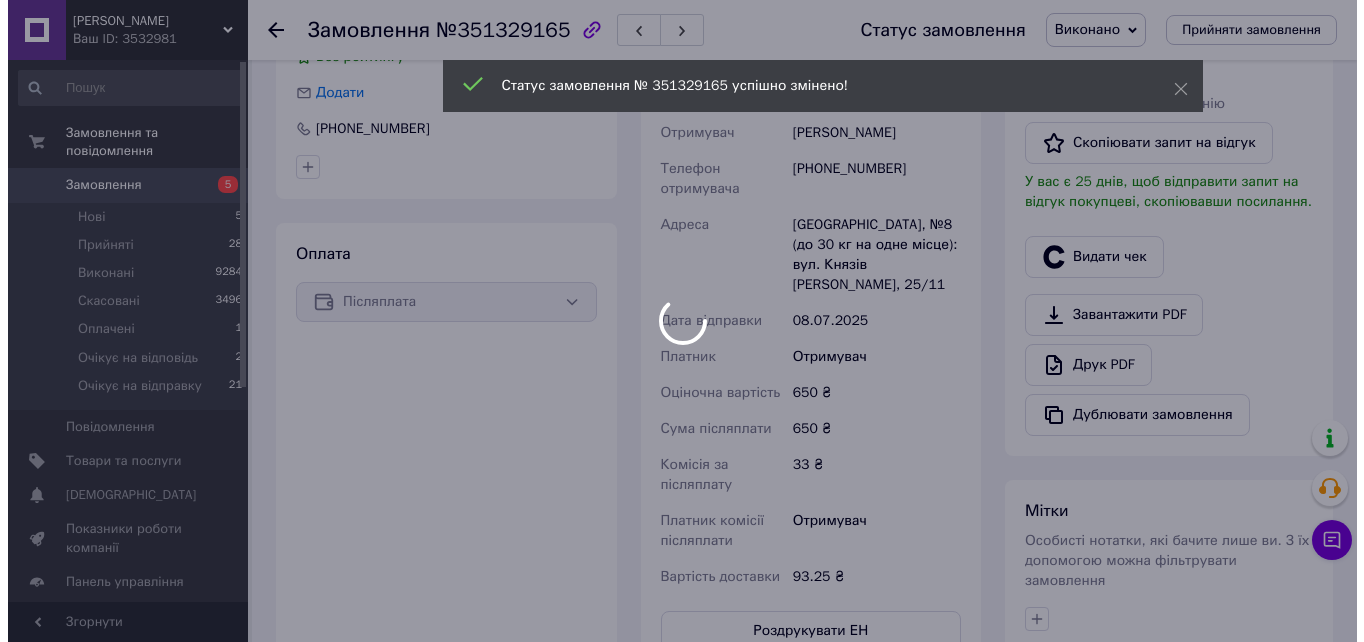 scroll, scrollTop: 500, scrollLeft: 0, axis: vertical 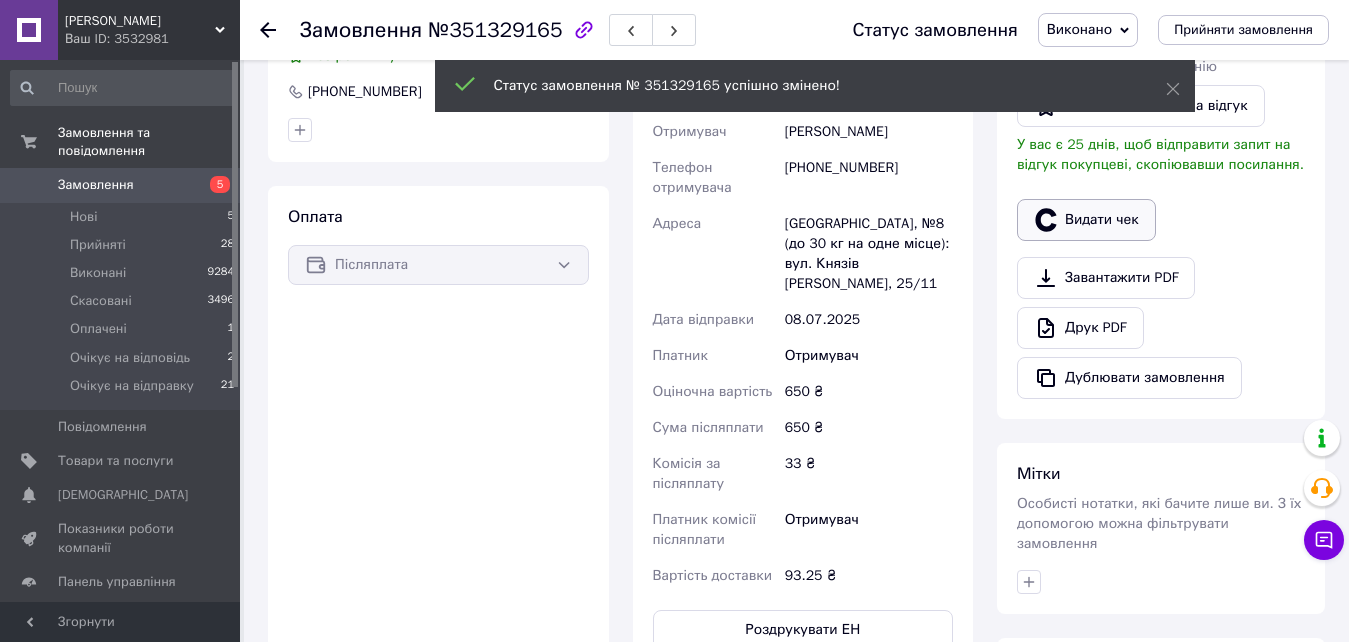 click 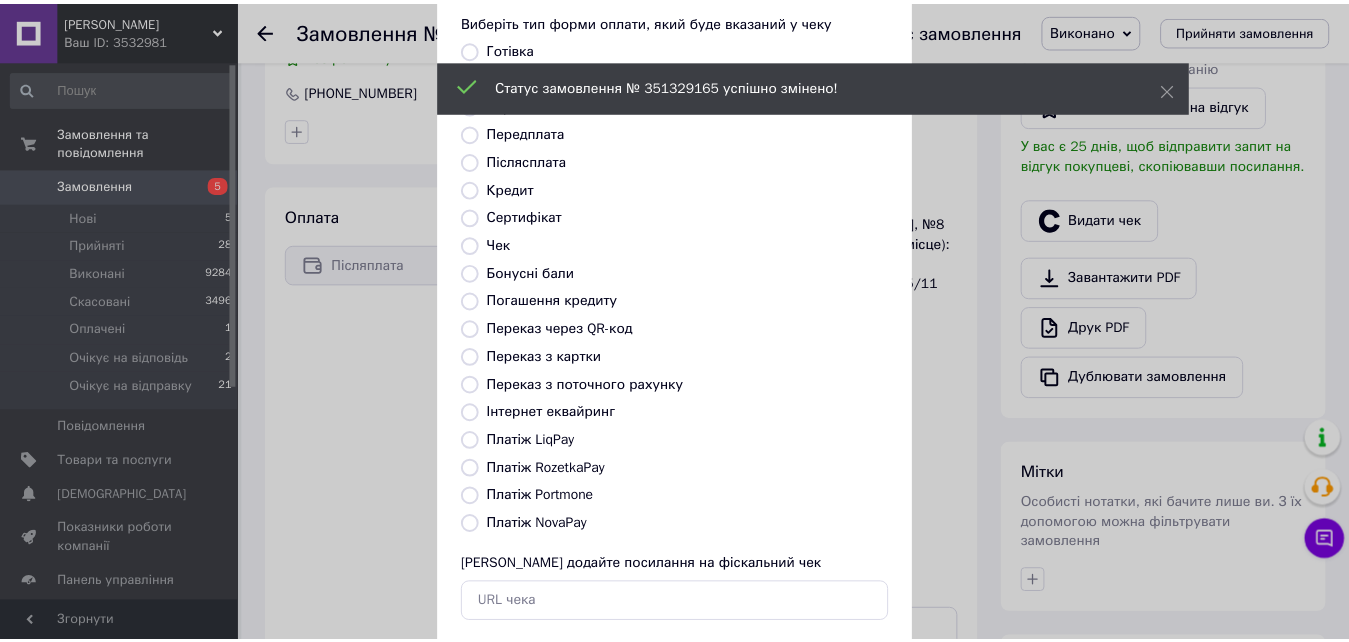 scroll, scrollTop: 200, scrollLeft: 0, axis: vertical 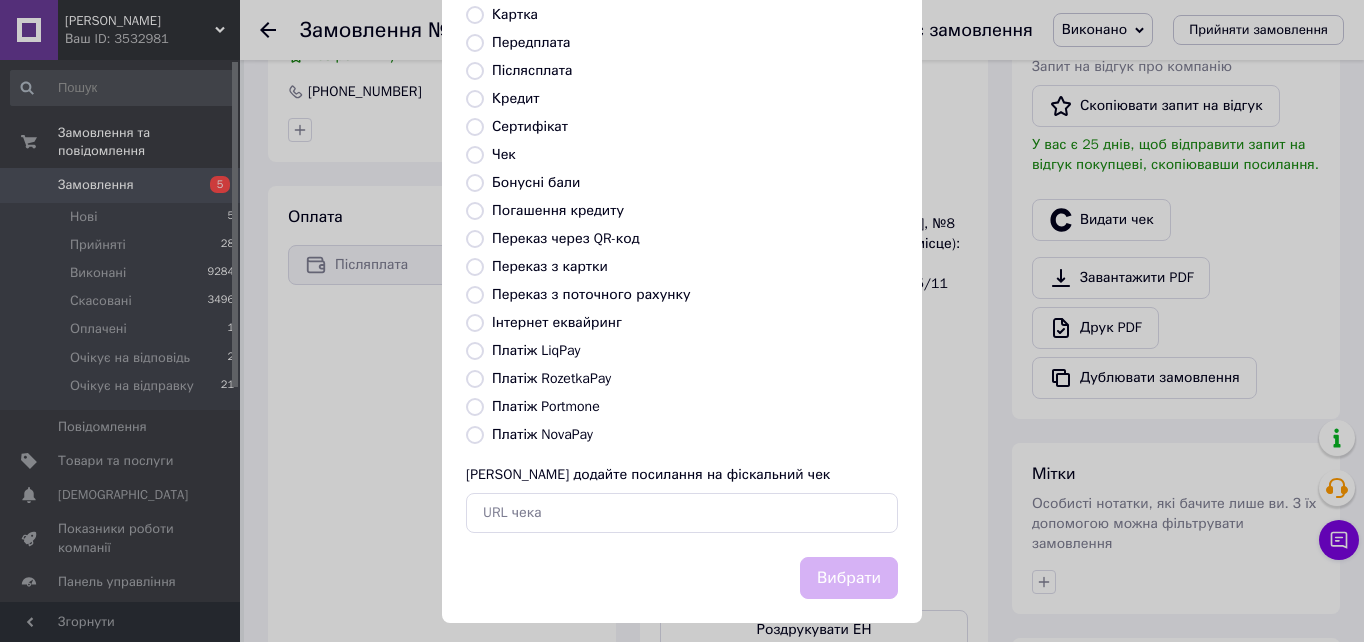 click on "Платіж NovaPay" at bounding box center [475, 435] 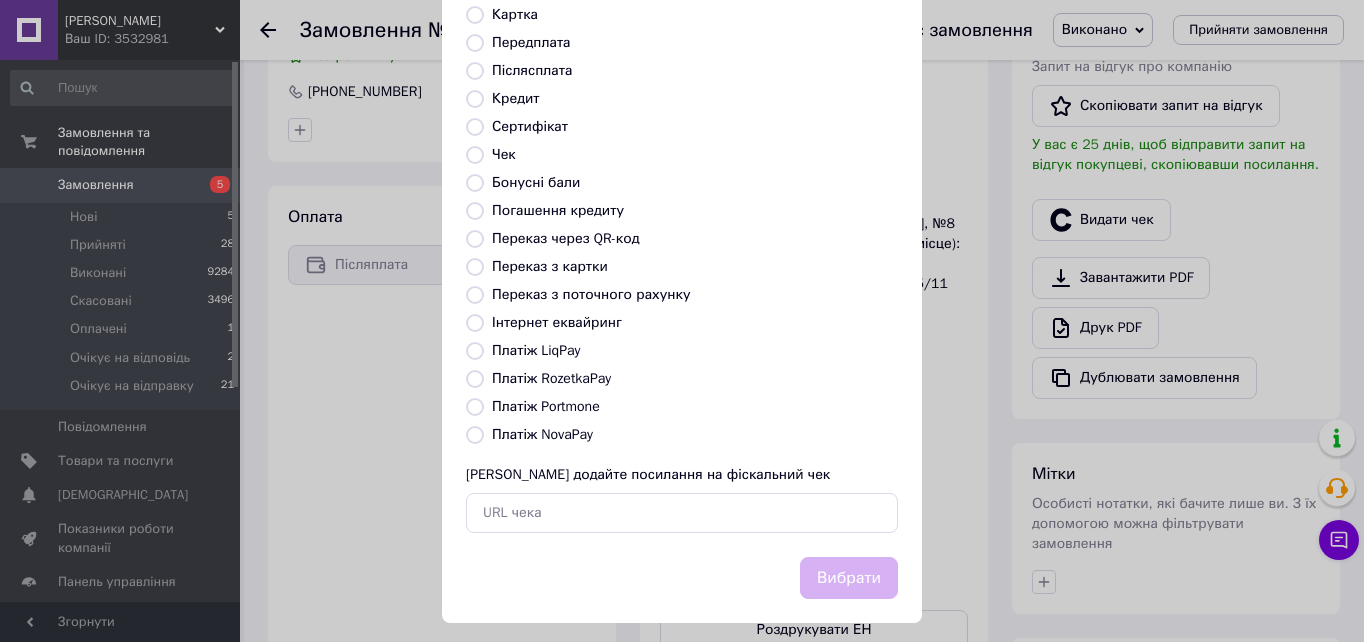 radio on "true" 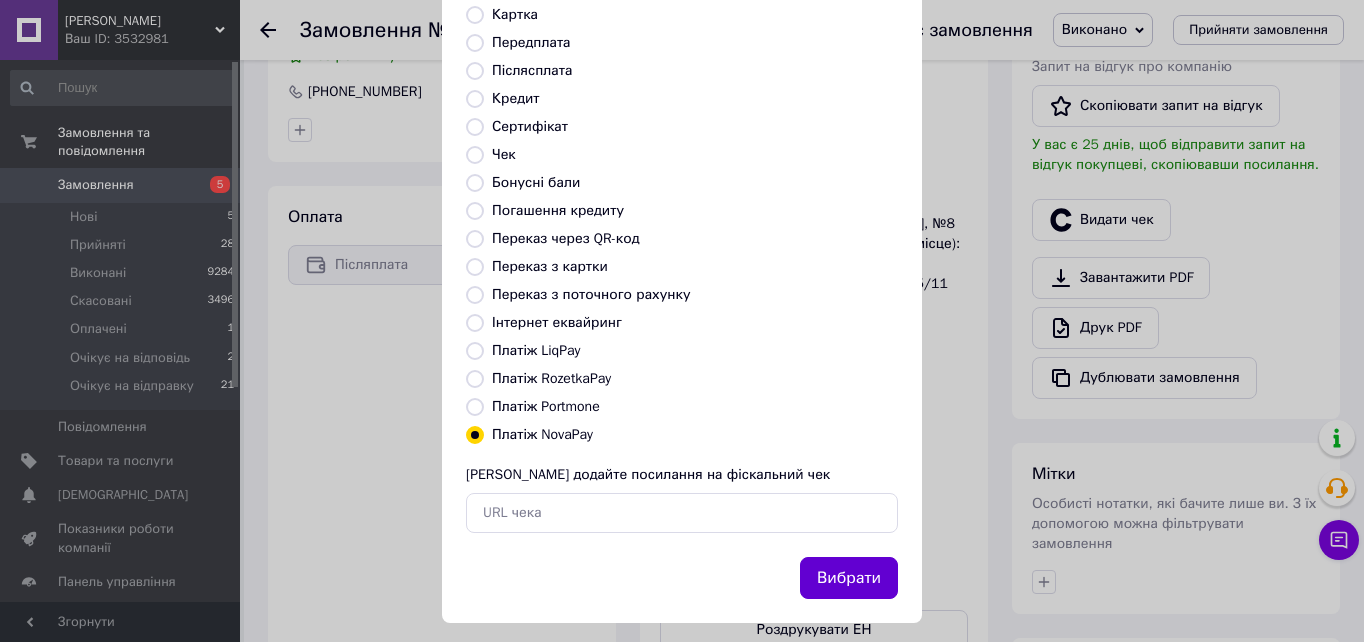 click on "Вибрати" at bounding box center [849, 578] 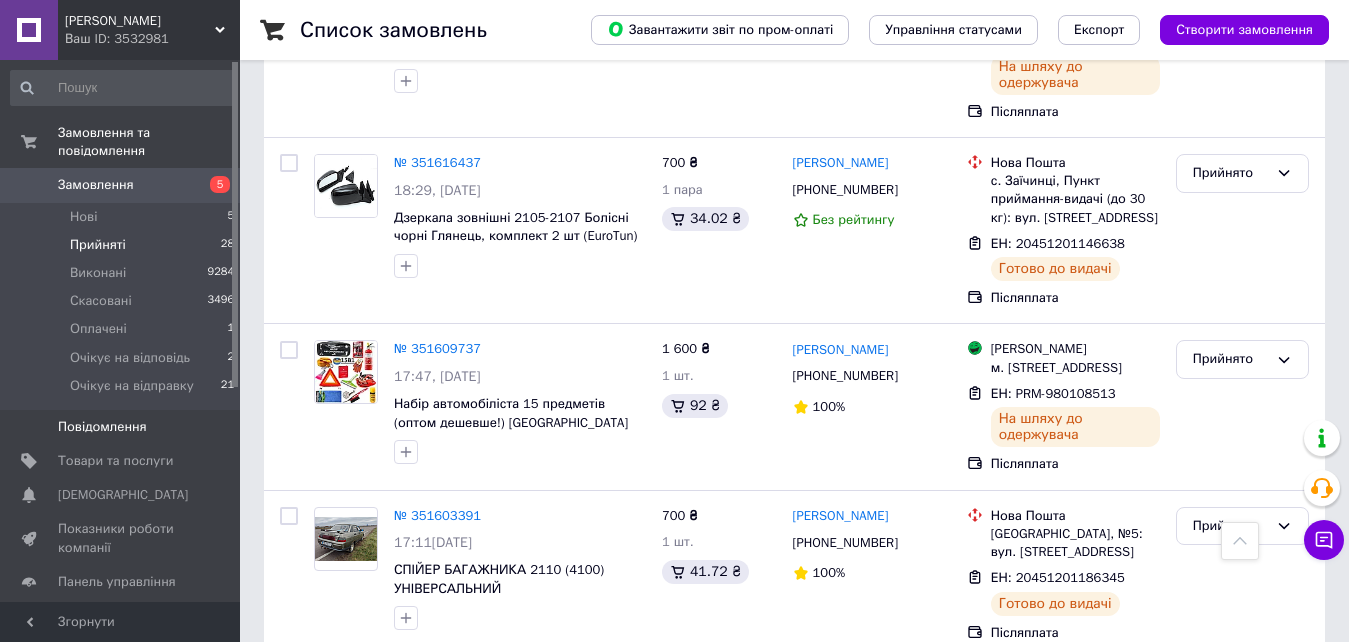 scroll, scrollTop: 1200, scrollLeft: 0, axis: vertical 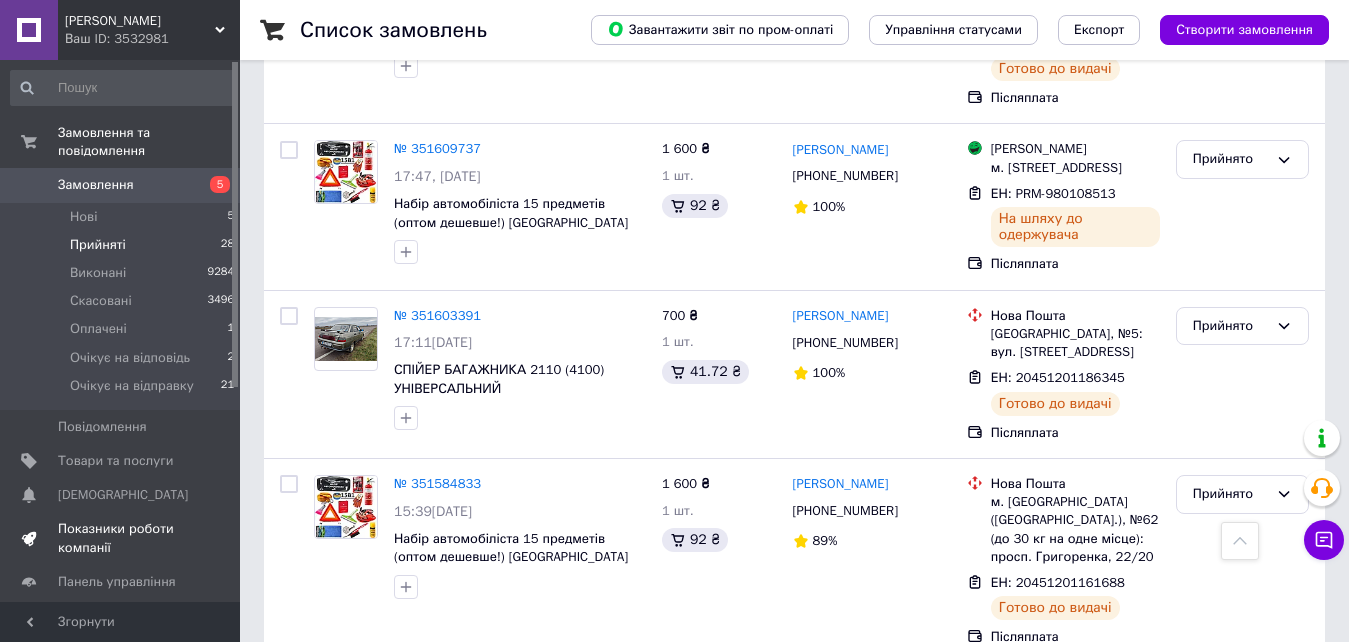 click on "Показники роботи компанії" at bounding box center (121, 538) 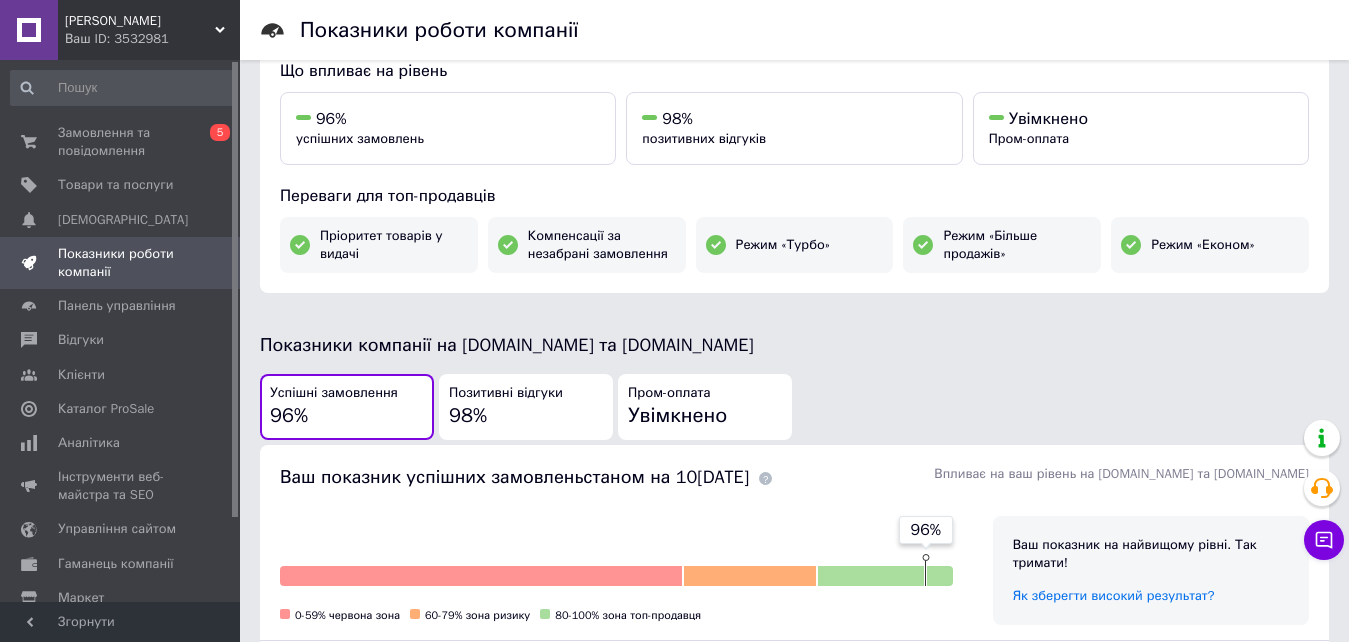 scroll, scrollTop: 0, scrollLeft: 0, axis: both 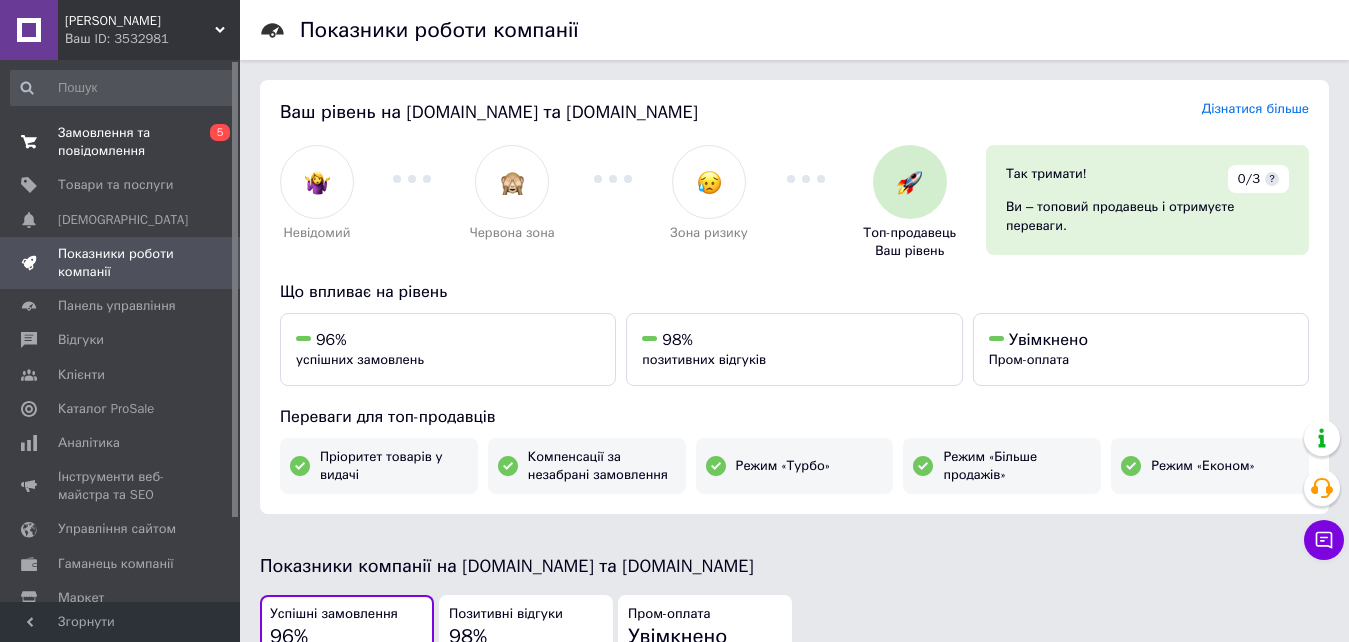 click on "Замовлення та повідомлення" at bounding box center (121, 142) 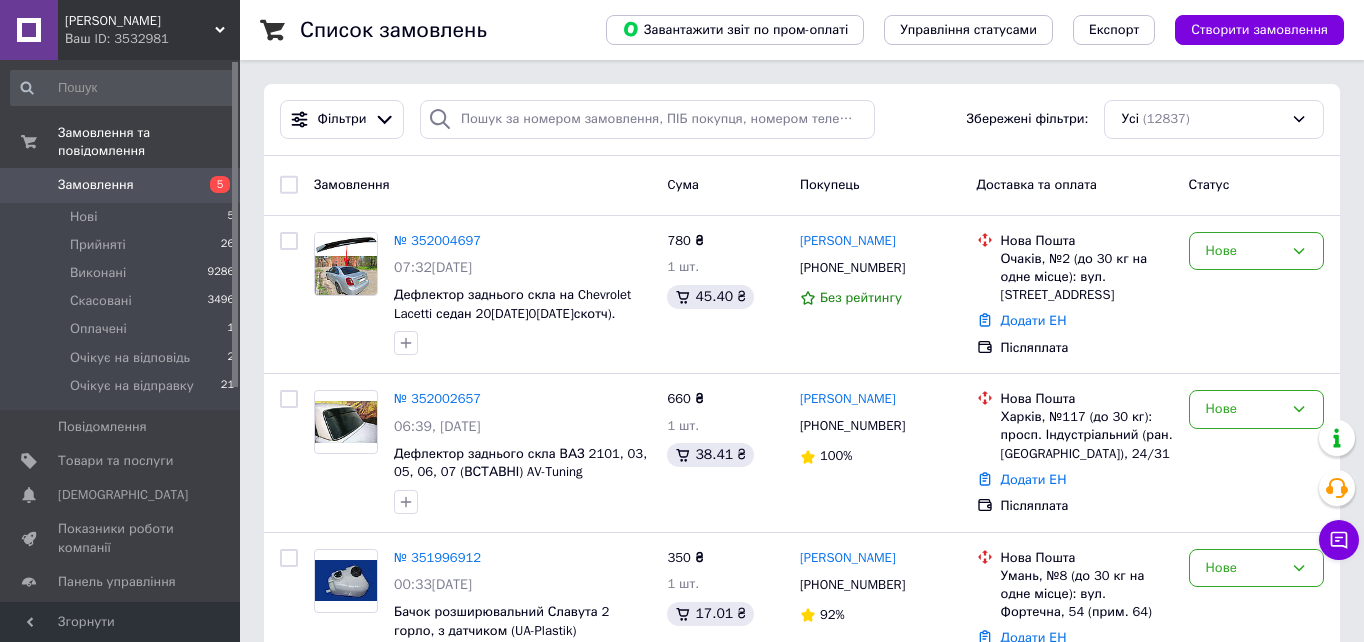 click on "Прийняті" at bounding box center [98, 245] 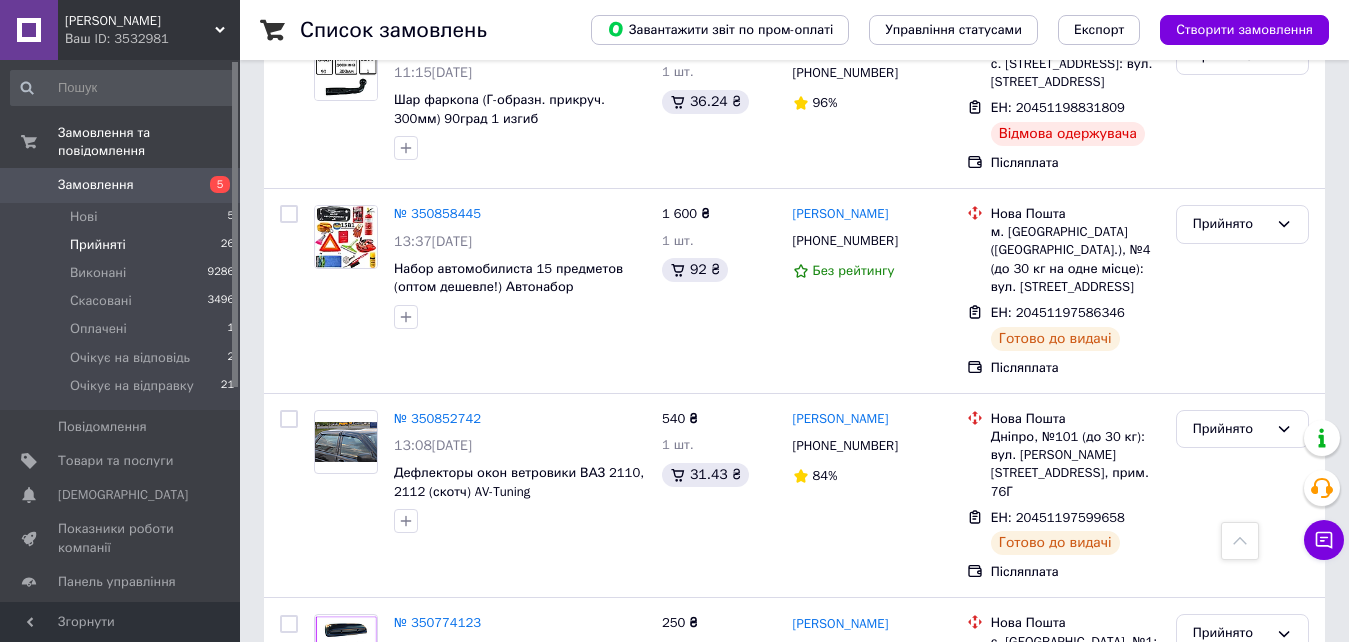 scroll, scrollTop: 3944, scrollLeft: 0, axis: vertical 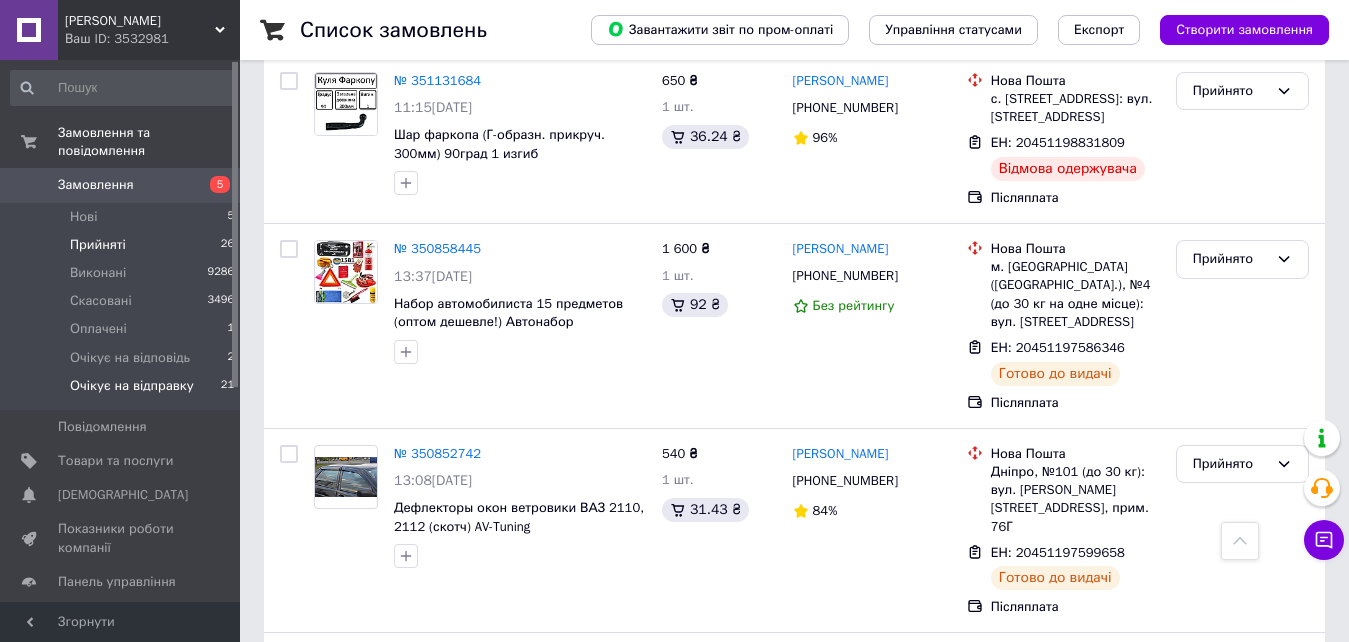 click on "Очікує на відправку" at bounding box center (132, 386) 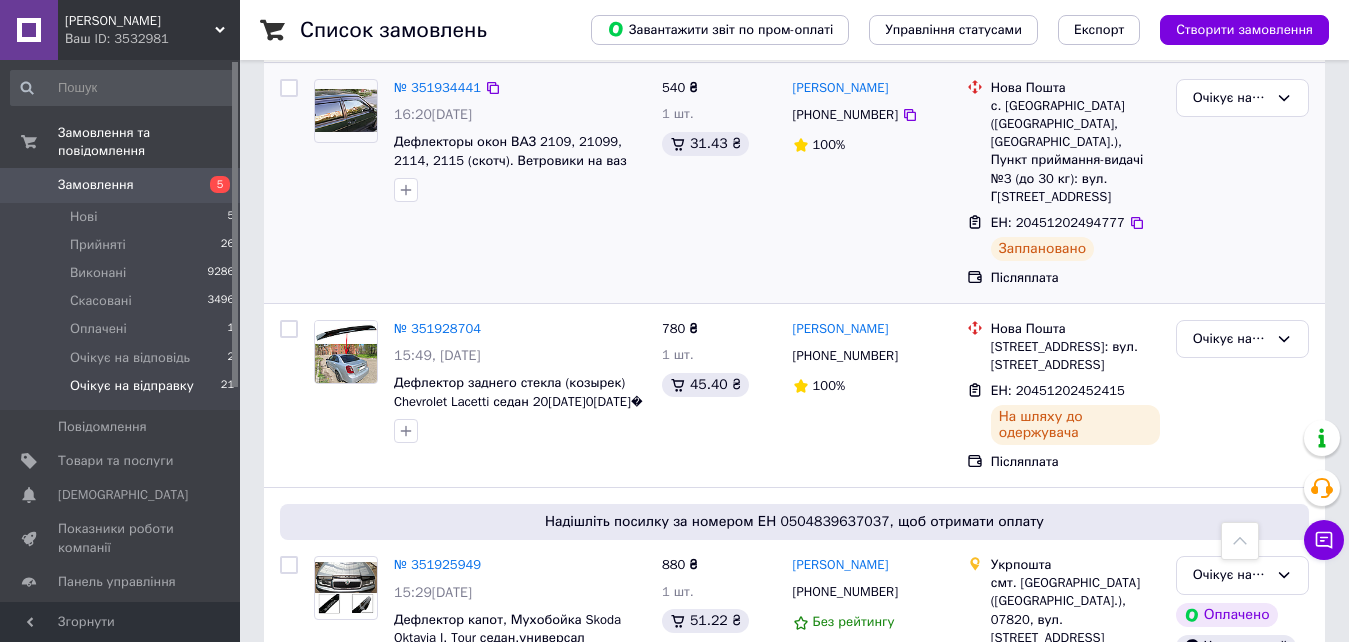 scroll, scrollTop: 400, scrollLeft: 0, axis: vertical 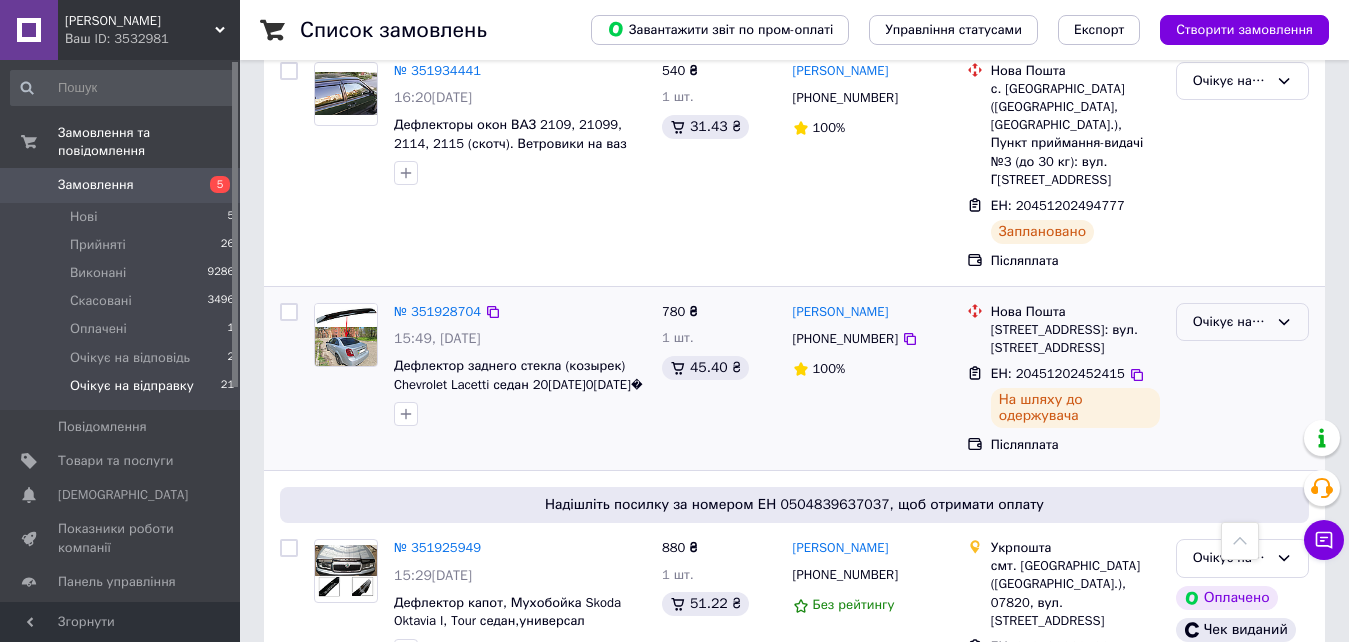 click on "Очікує на відправку" at bounding box center (1230, 322) 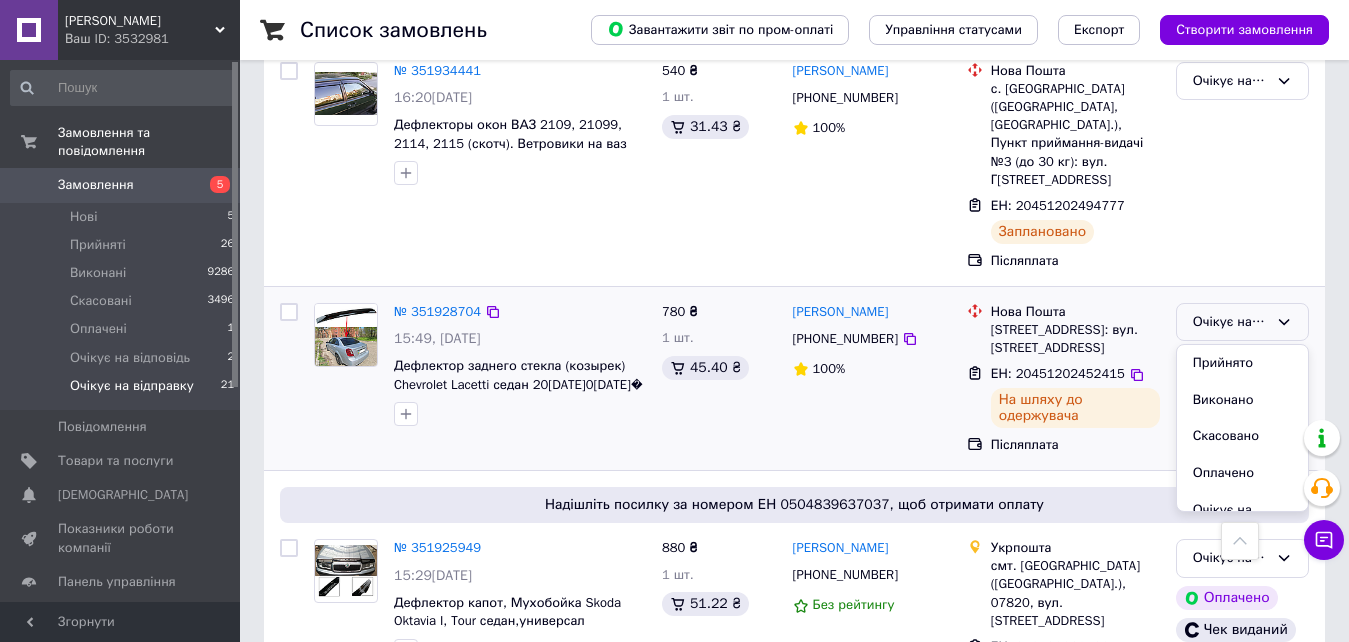 click on "Прийнято" at bounding box center [1242, 363] 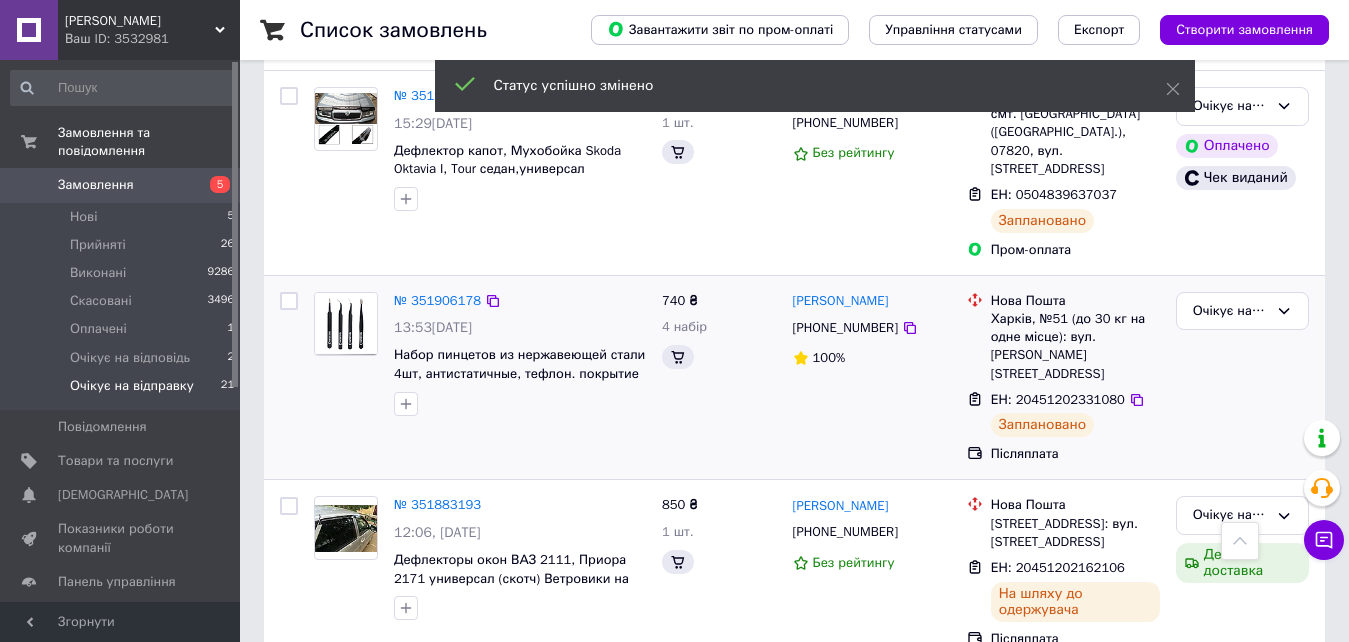 scroll, scrollTop: 1052, scrollLeft: 0, axis: vertical 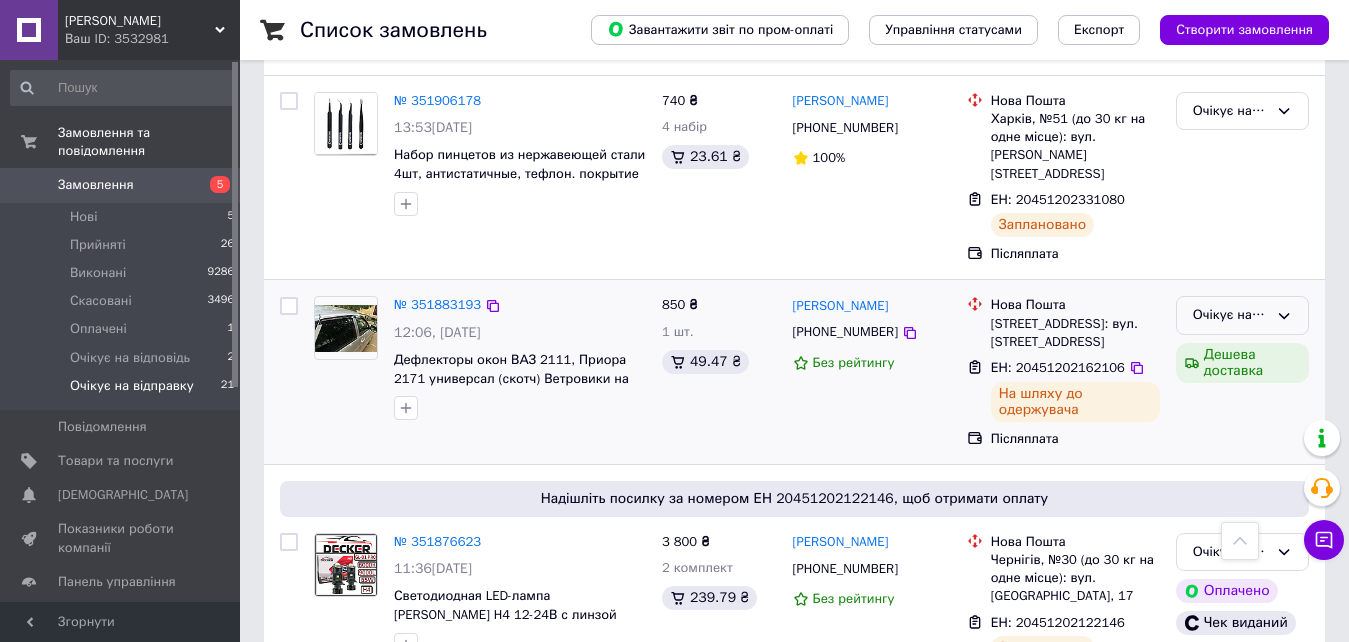 click 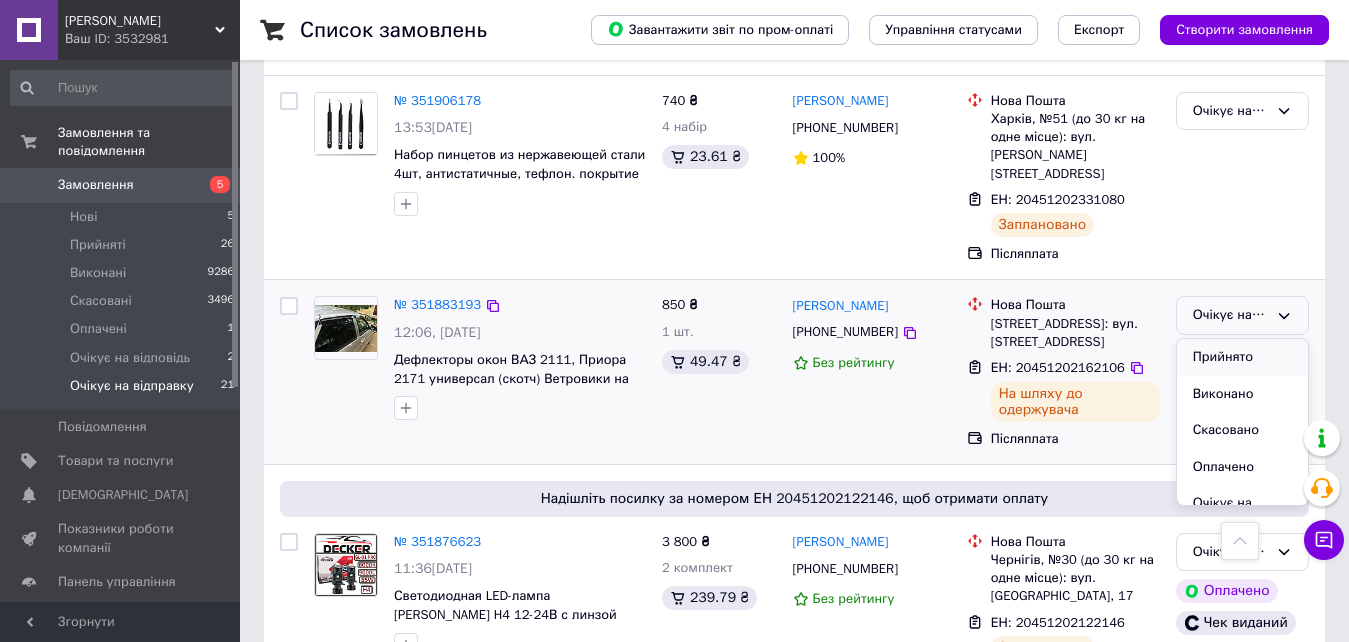click on "Прийнято" at bounding box center (1242, 357) 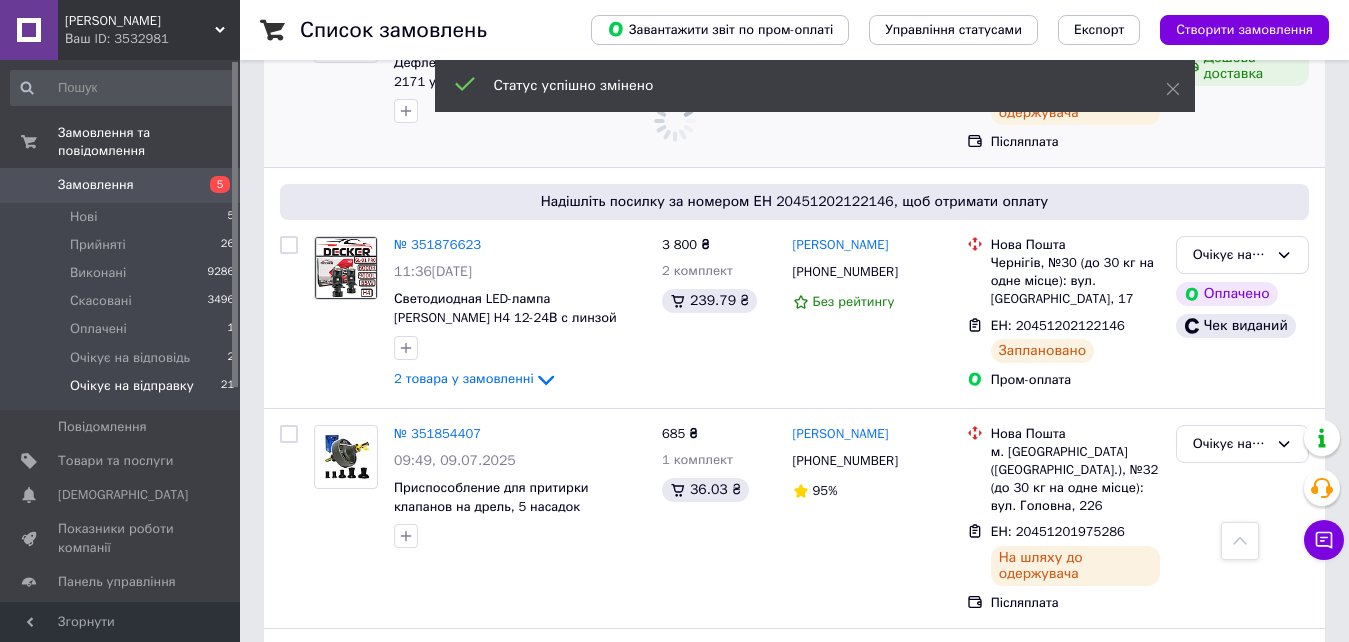 scroll, scrollTop: 1452, scrollLeft: 0, axis: vertical 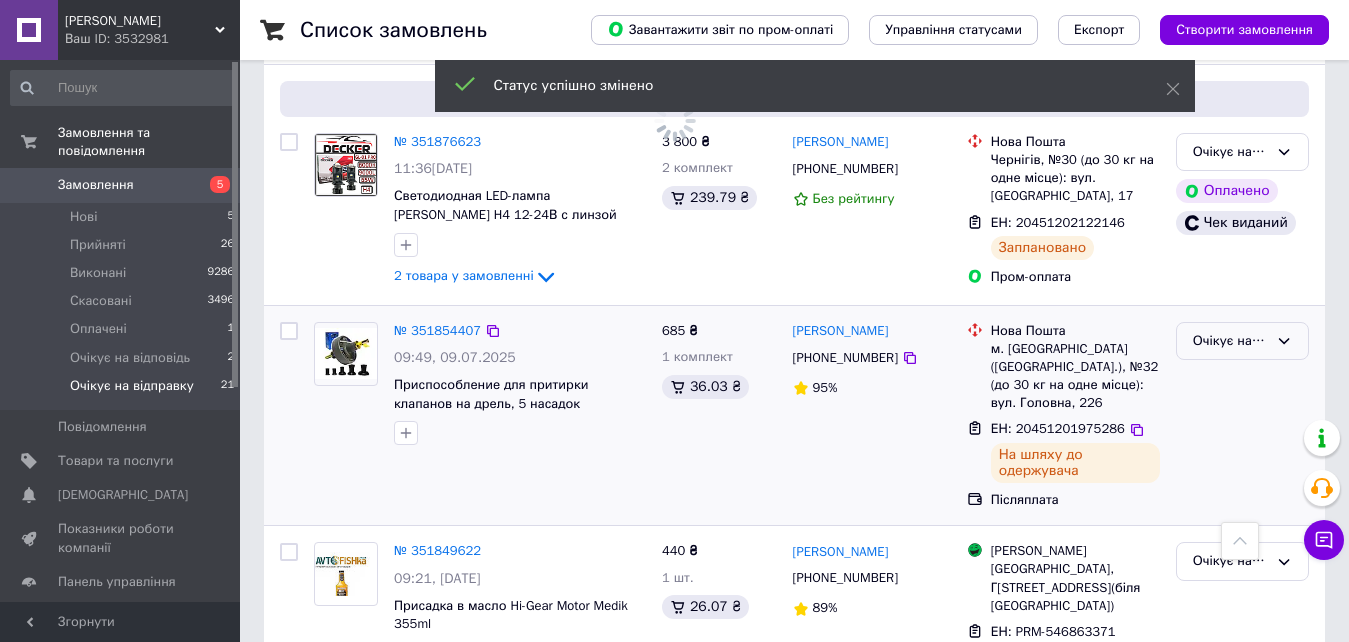 click on "Очікує на відправку" at bounding box center [1242, 341] 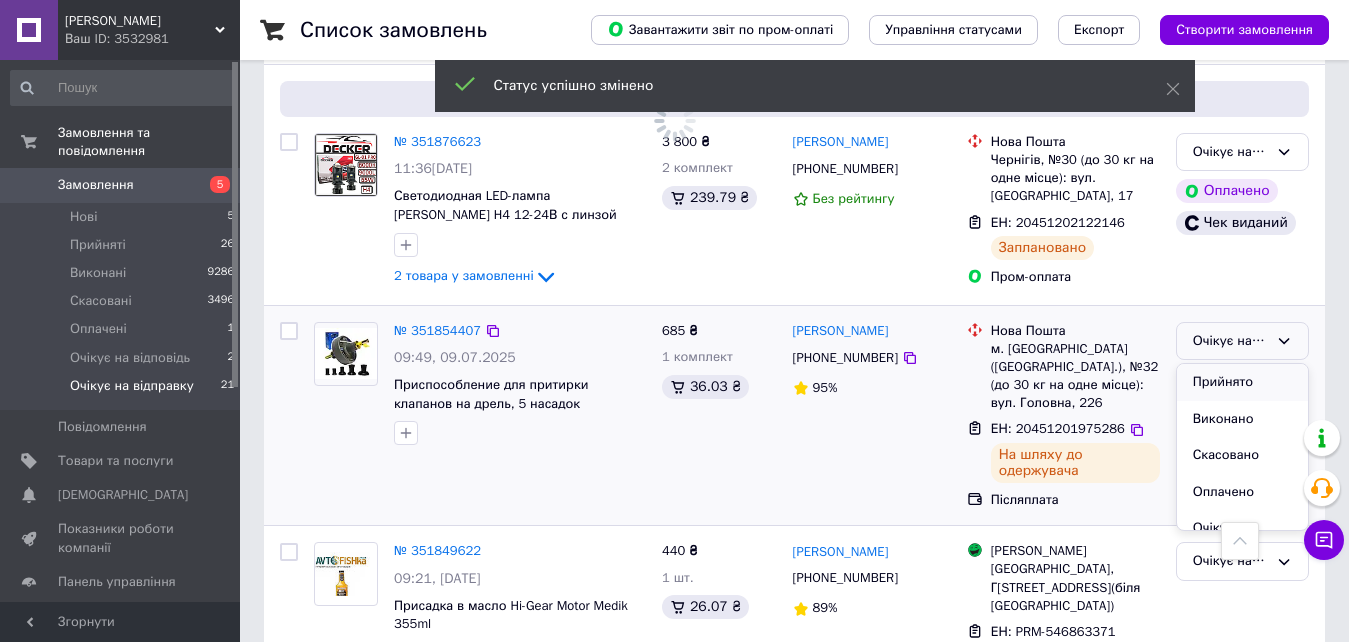 click on "Прийнято" at bounding box center (1242, 382) 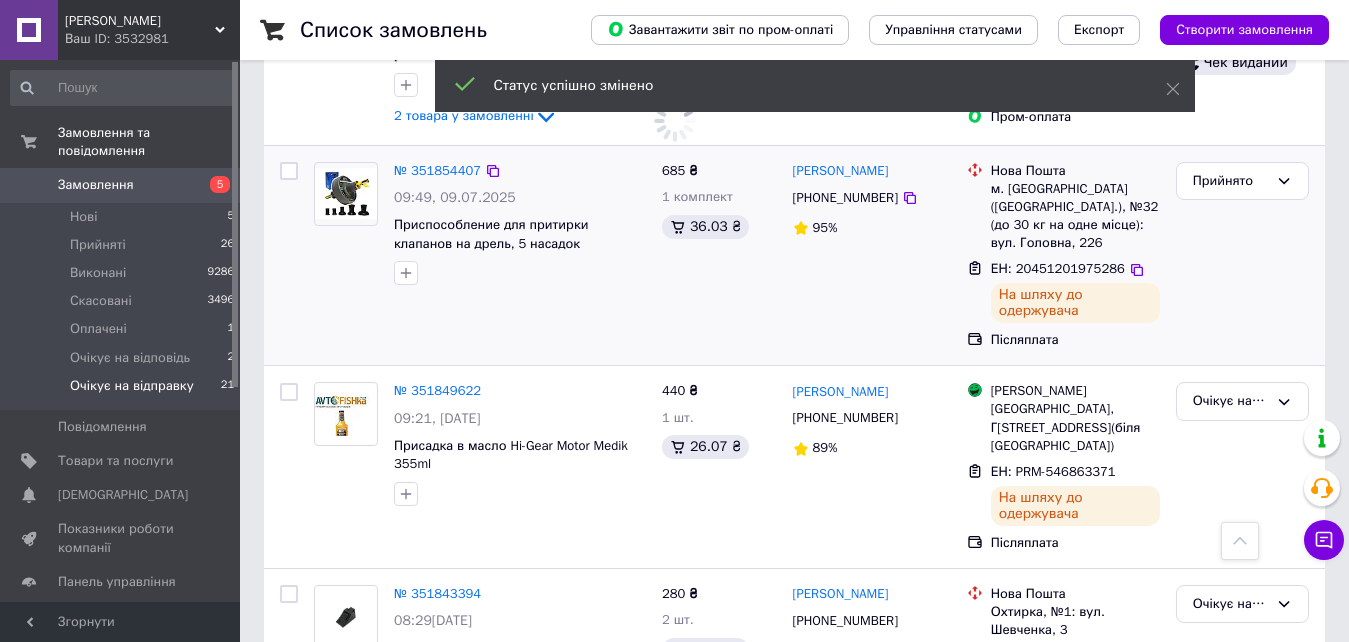 scroll, scrollTop: 1616, scrollLeft: 0, axis: vertical 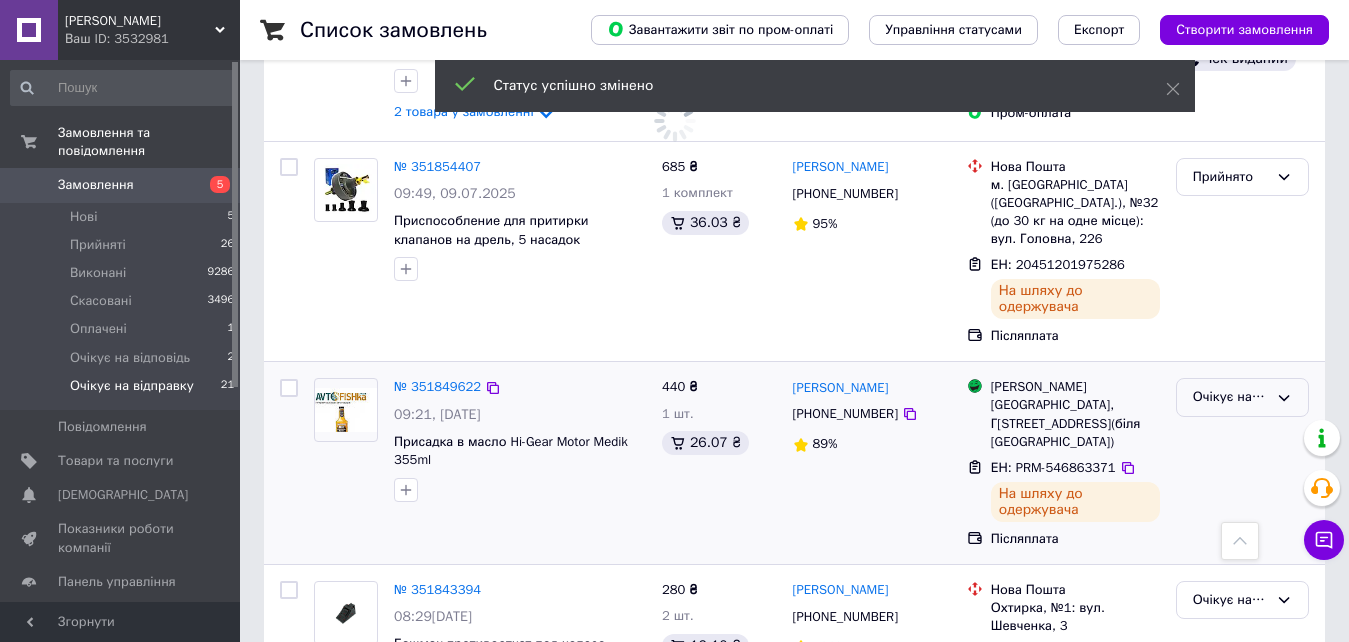 drag, startPoint x: 1223, startPoint y: 312, endPoint x: 1238, endPoint y: 306, distance: 16.155495 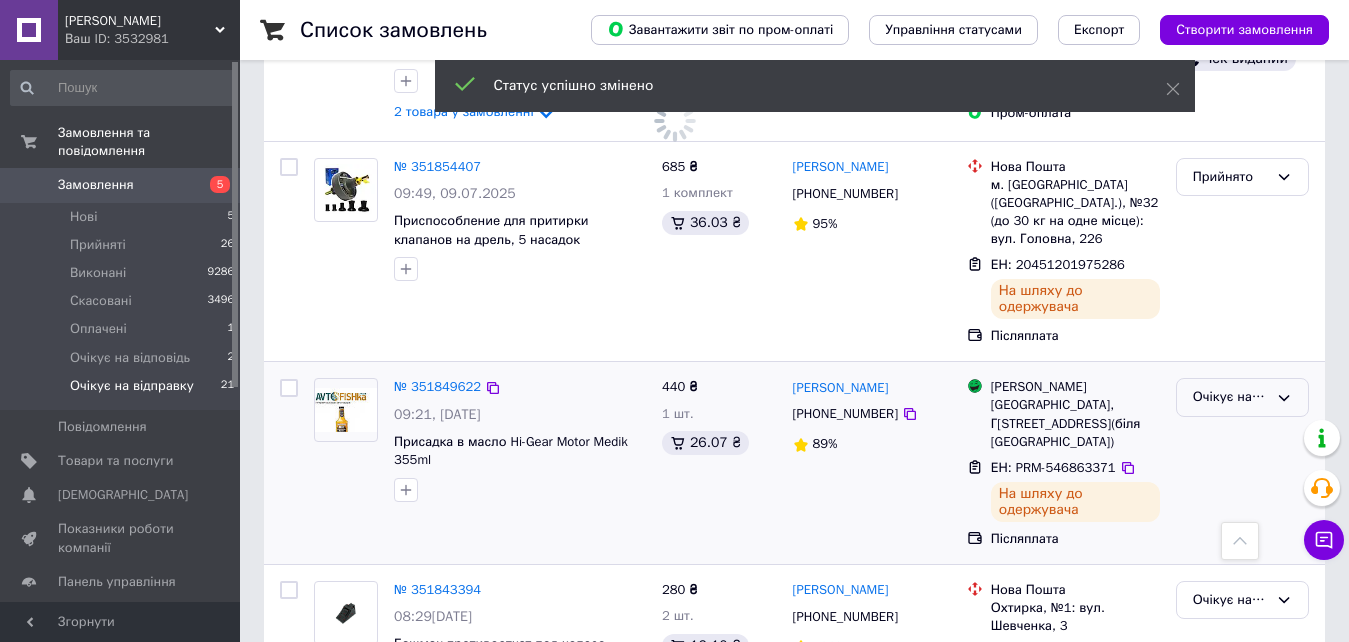 click on "Очікує на відправку" at bounding box center (1230, 397) 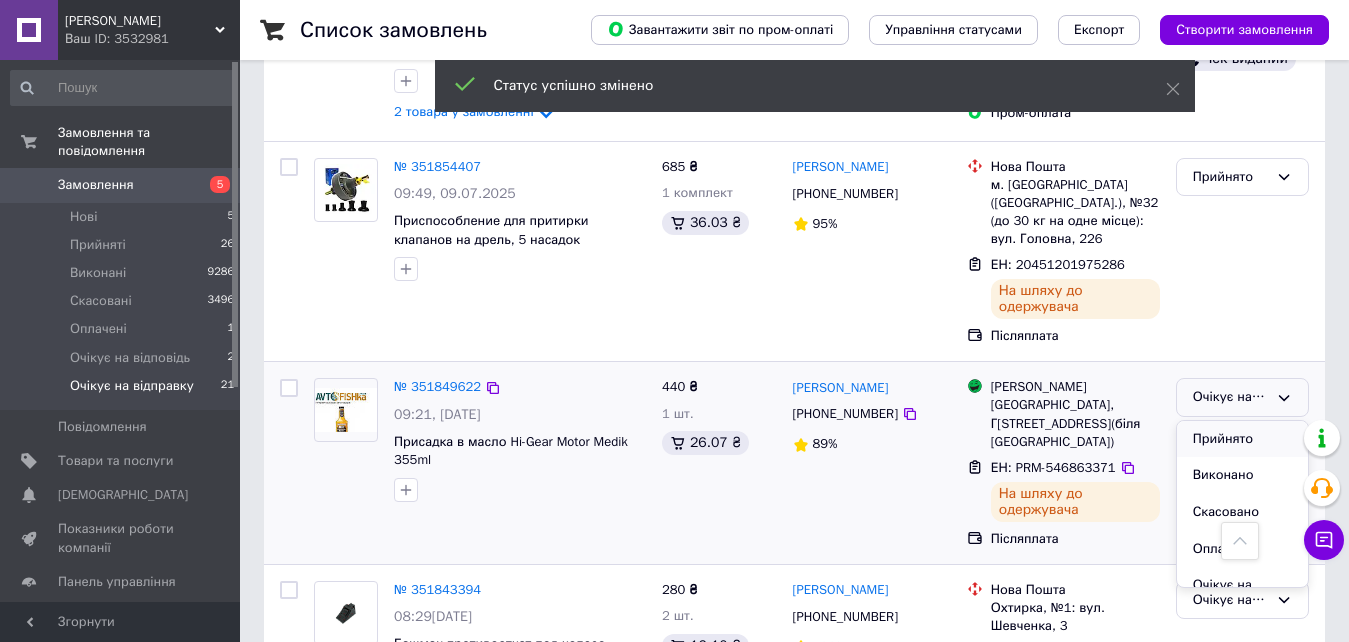 click on "Прийнято" at bounding box center (1242, 439) 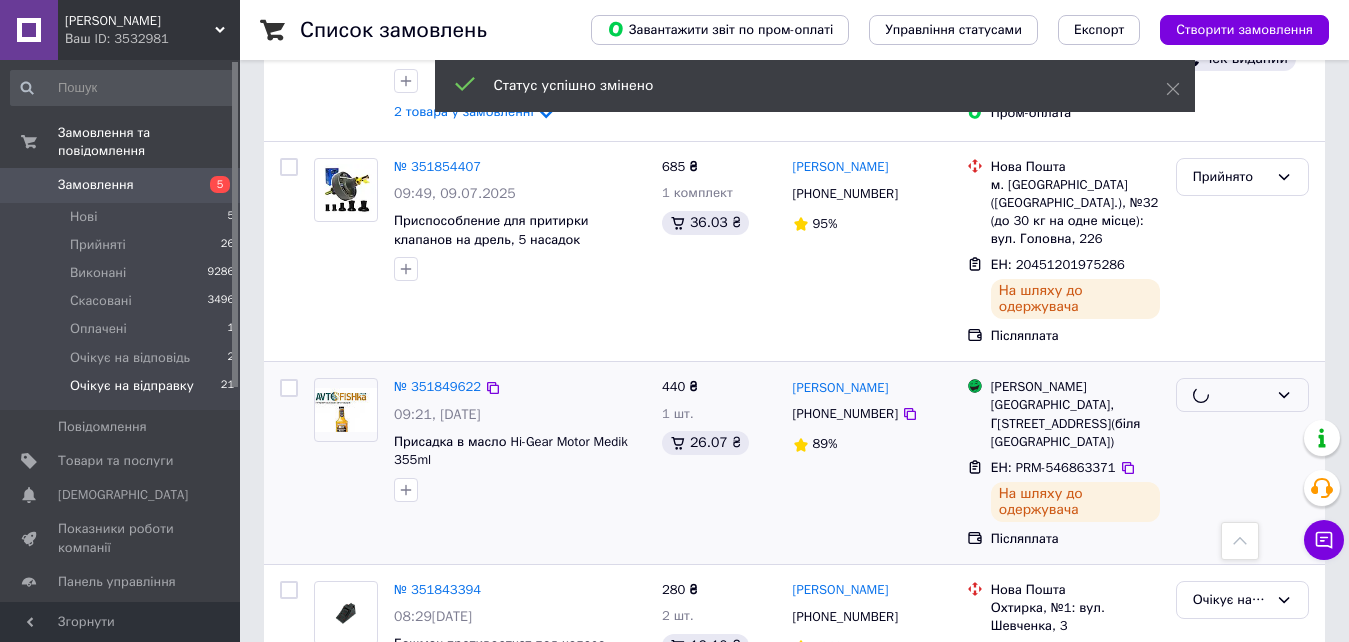 scroll, scrollTop: 1816, scrollLeft: 0, axis: vertical 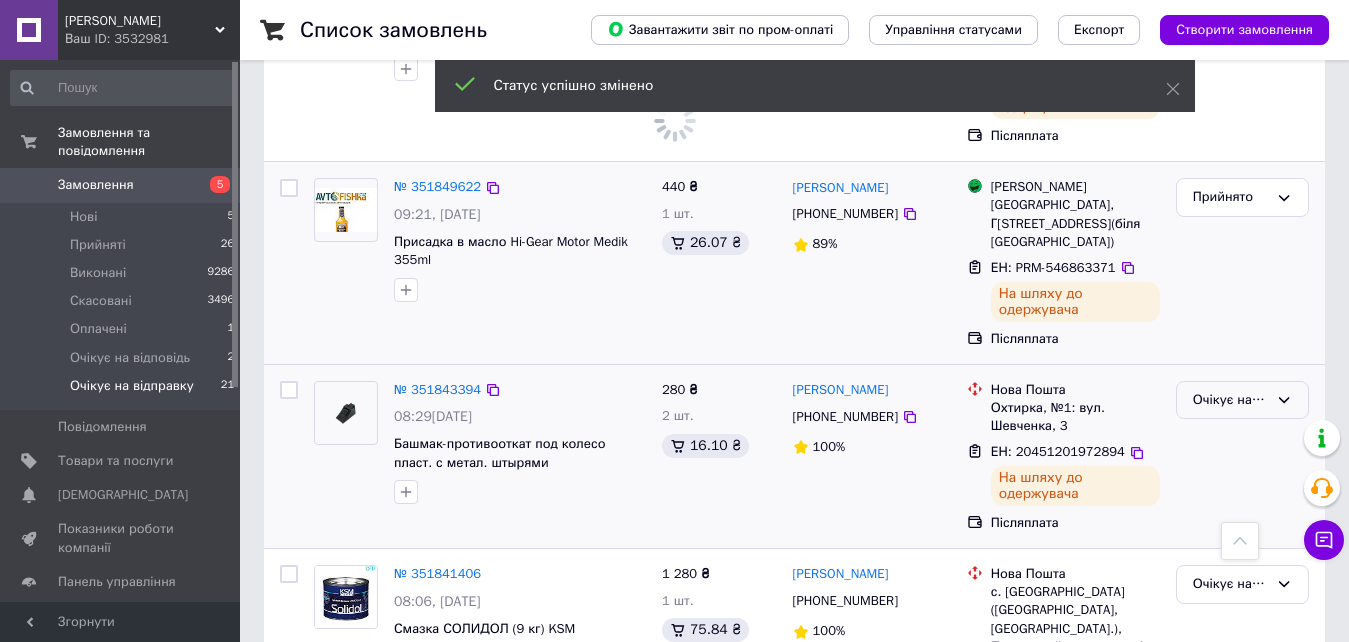 click on "Очікує на відправку" at bounding box center (1230, 400) 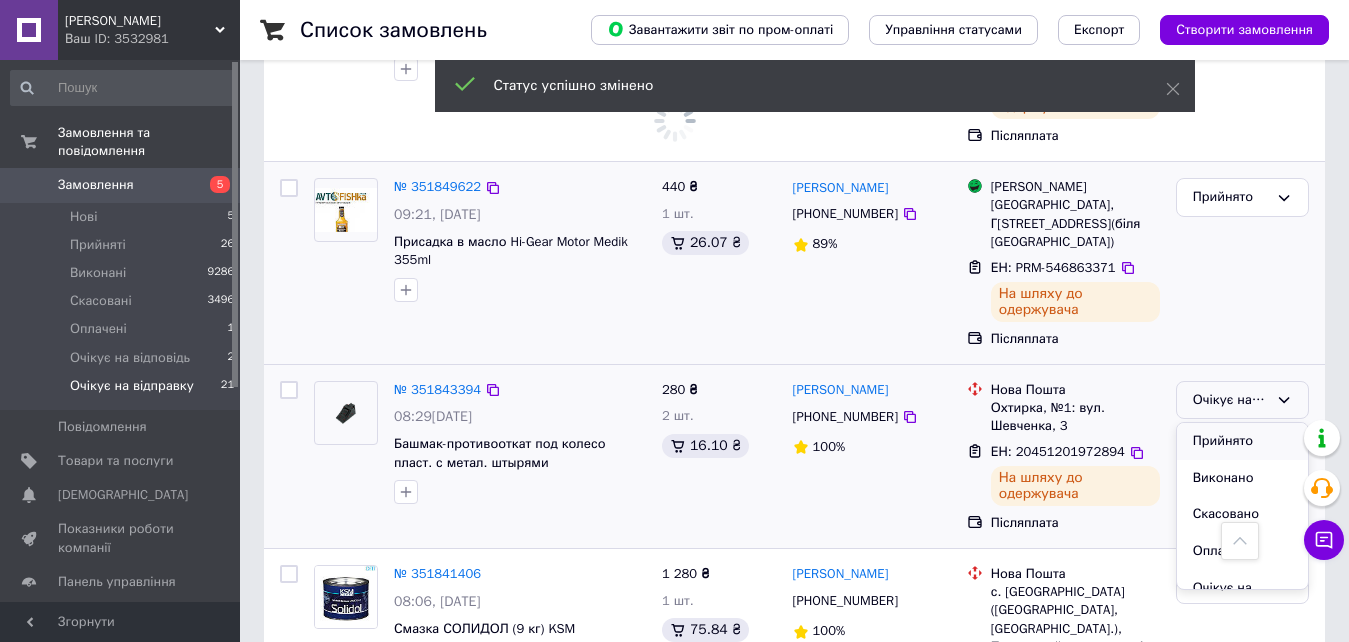 click on "Прийнято" at bounding box center [1242, 441] 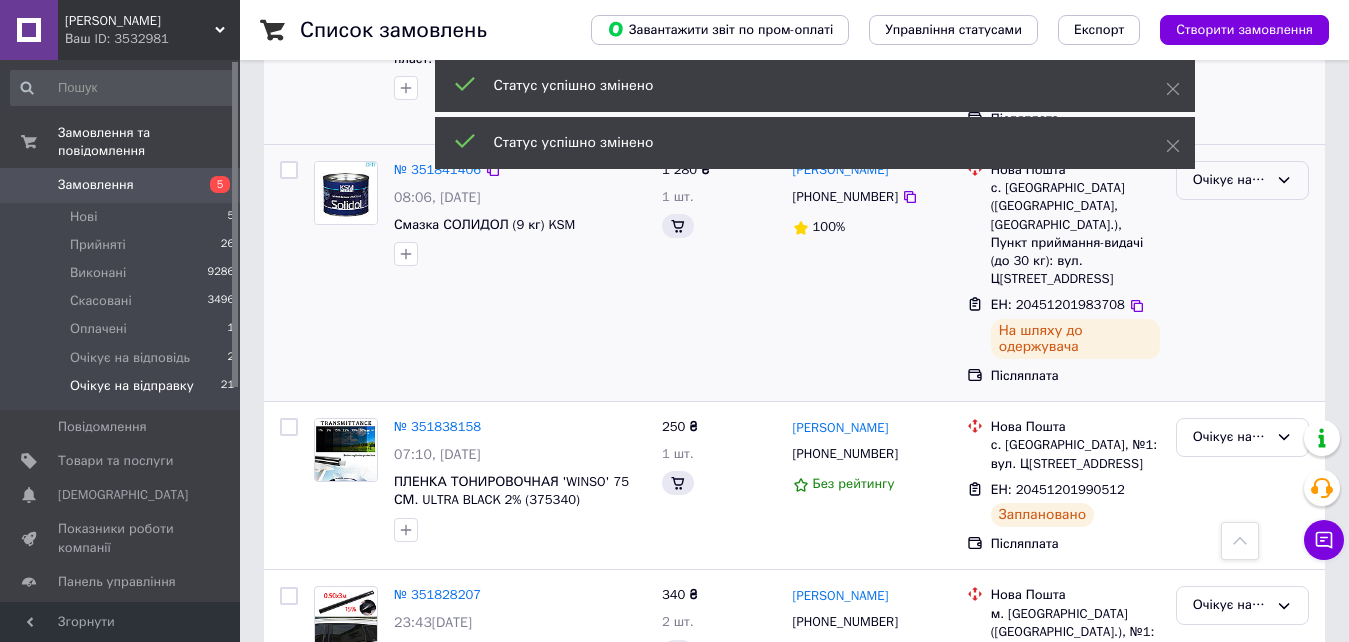 click on "Очікує на відправку" at bounding box center [1230, 180] 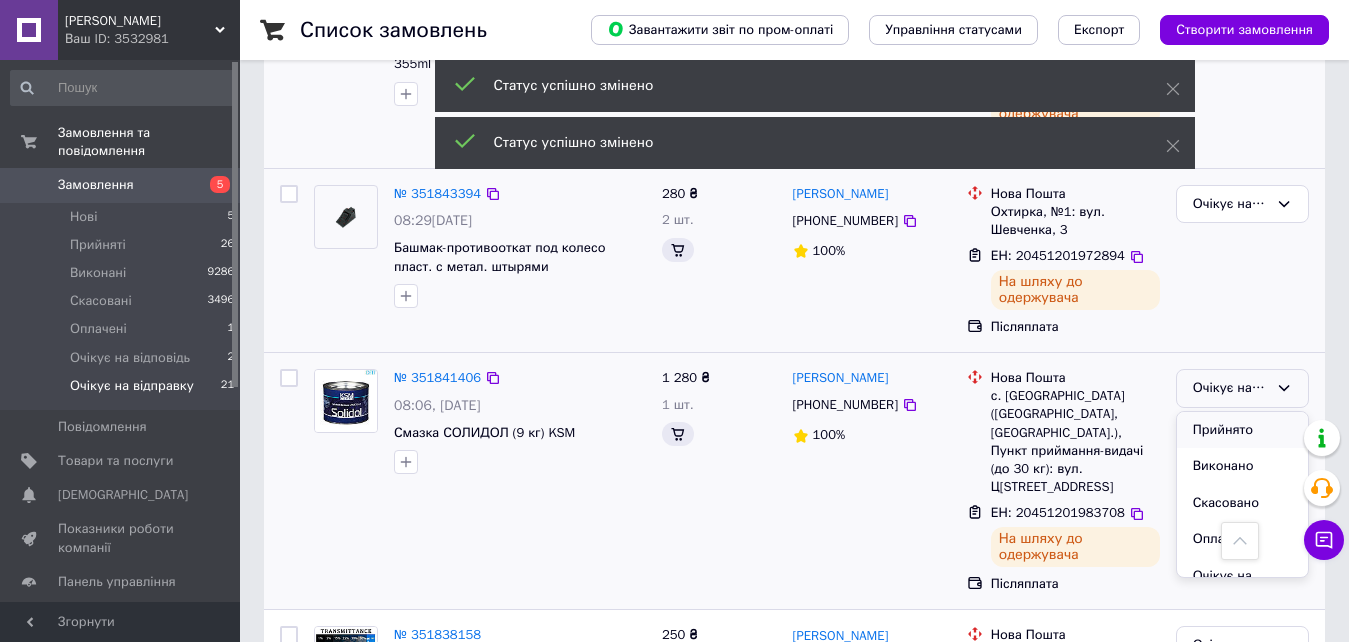 scroll, scrollTop: 2116, scrollLeft: 0, axis: vertical 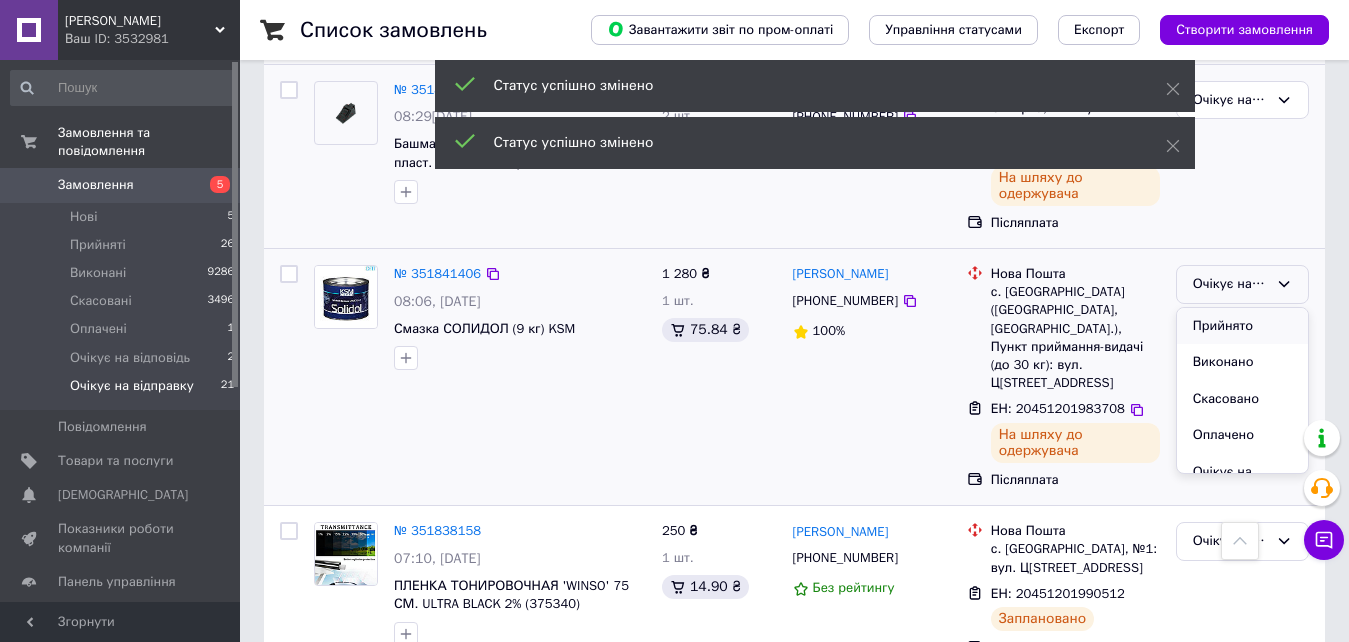 click on "Прийнято" at bounding box center [1242, 326] 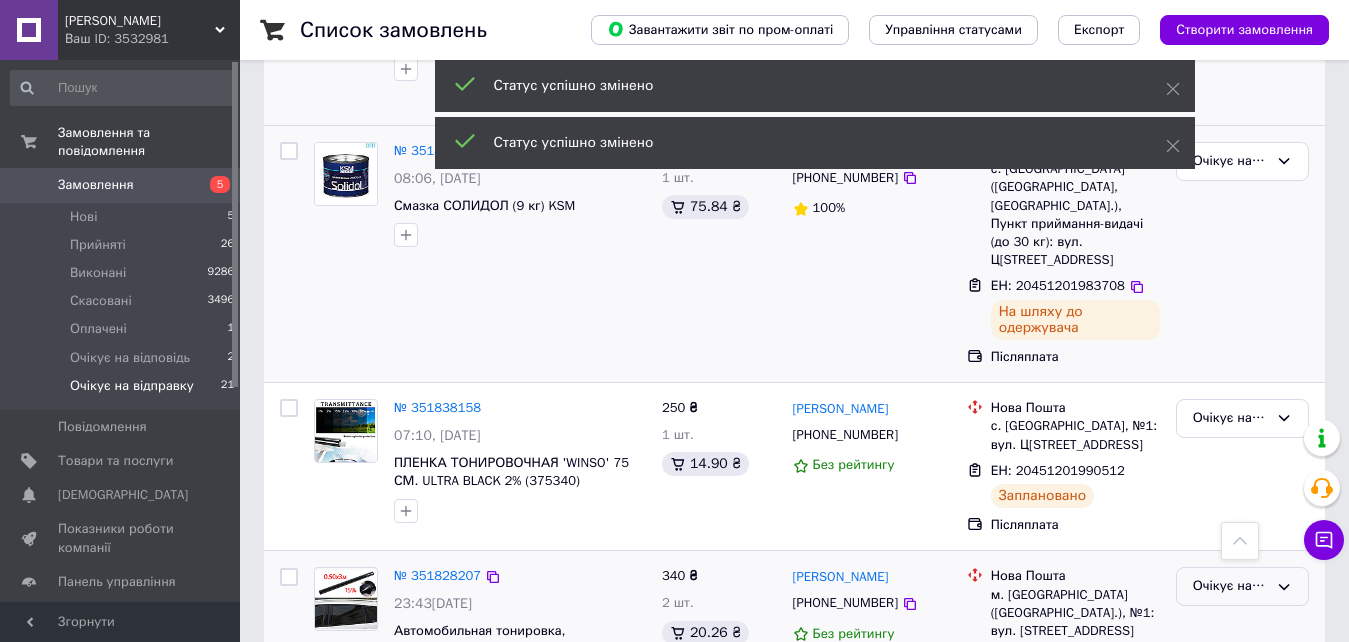 scroll, scrollTop: 2416, scrollLeft: 0, axis: vertical 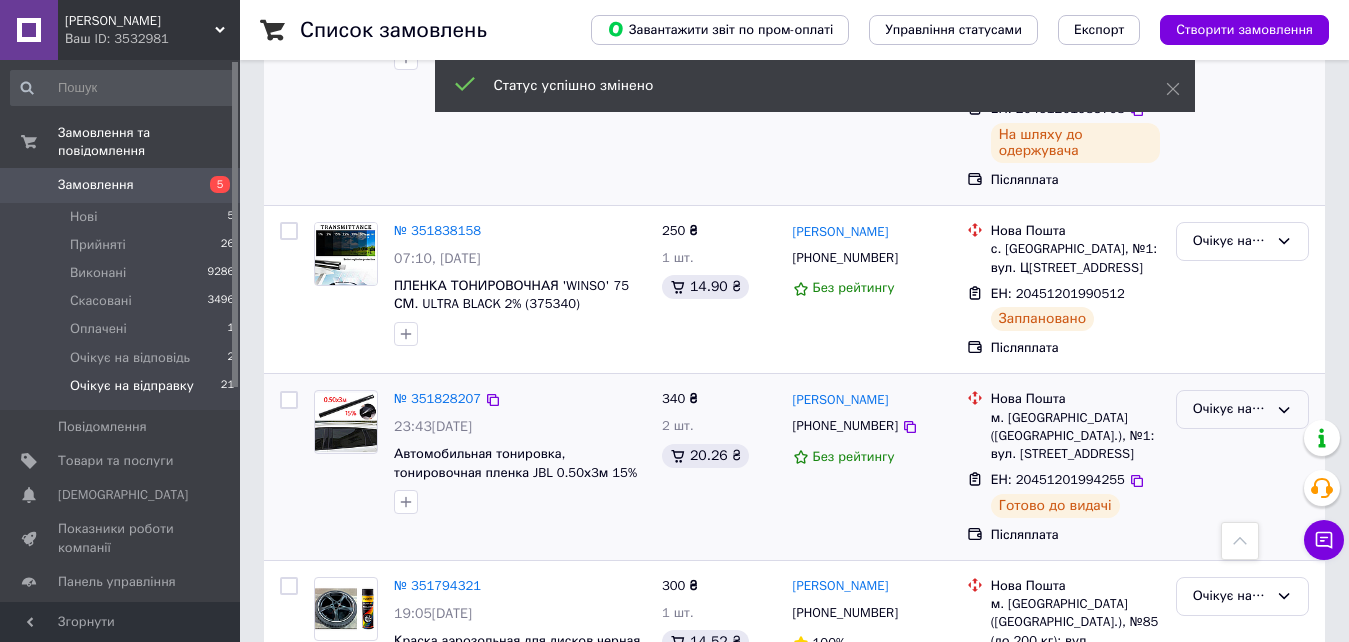 click on "Очікує на відправку" at bounding box center [1230, 409] 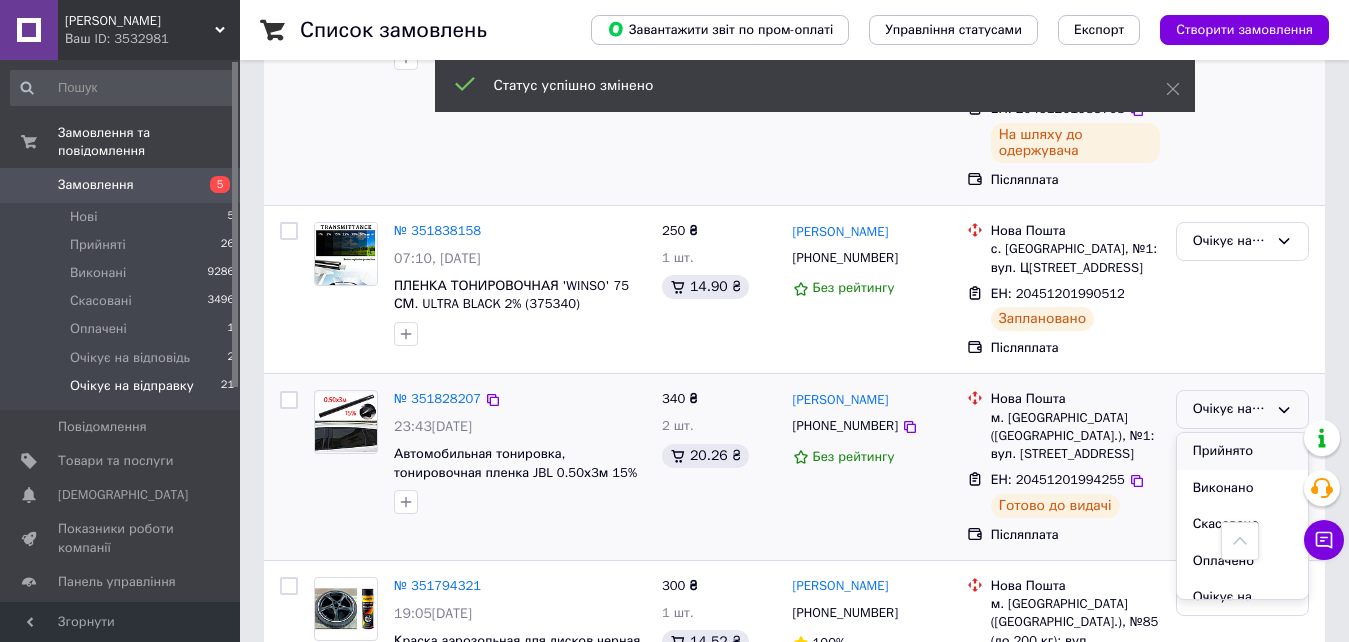 click on "Прийнято" at bounding box center [1242, 451] 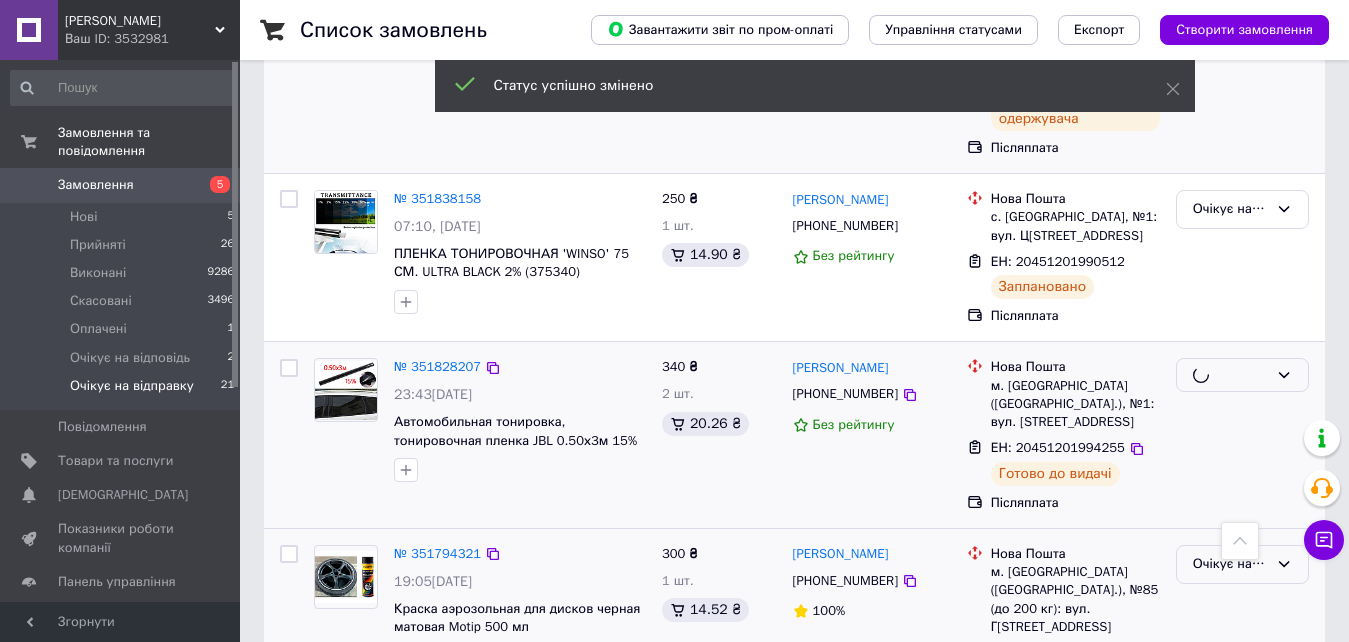 scroll, scrollTop: 2616, scrollLeft: 0, axis: vertical 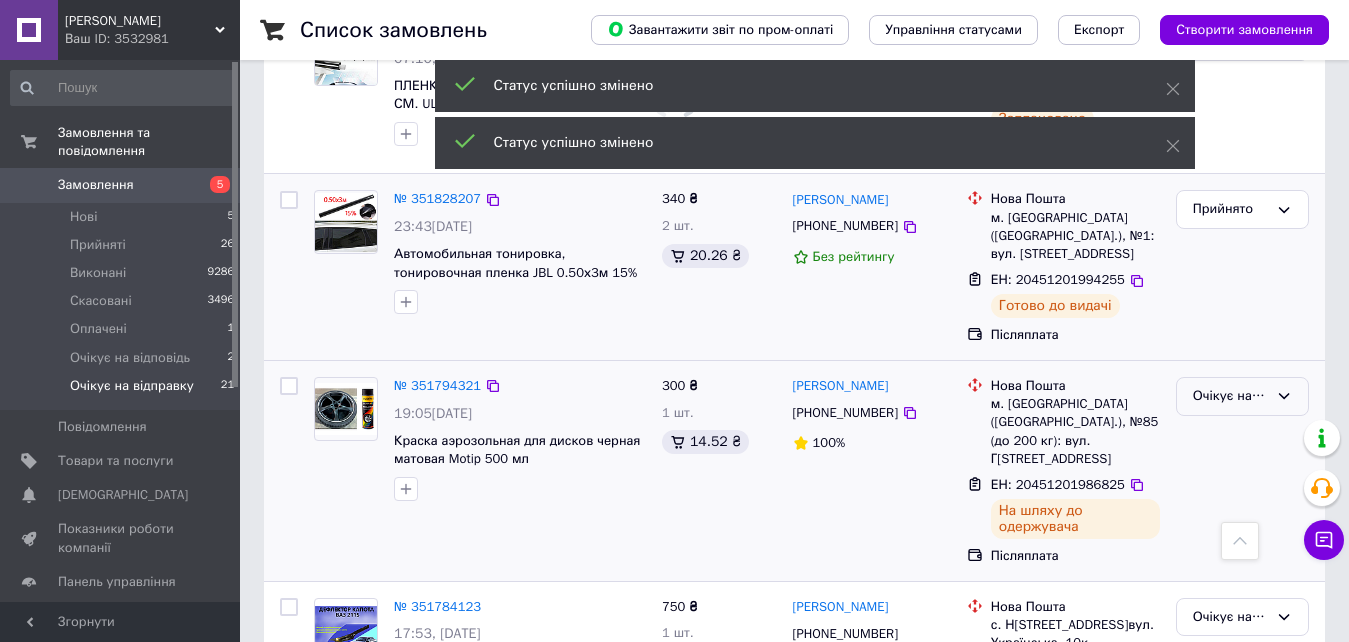 click on "Очікує на відправку" at bounding box center [1230, 396] 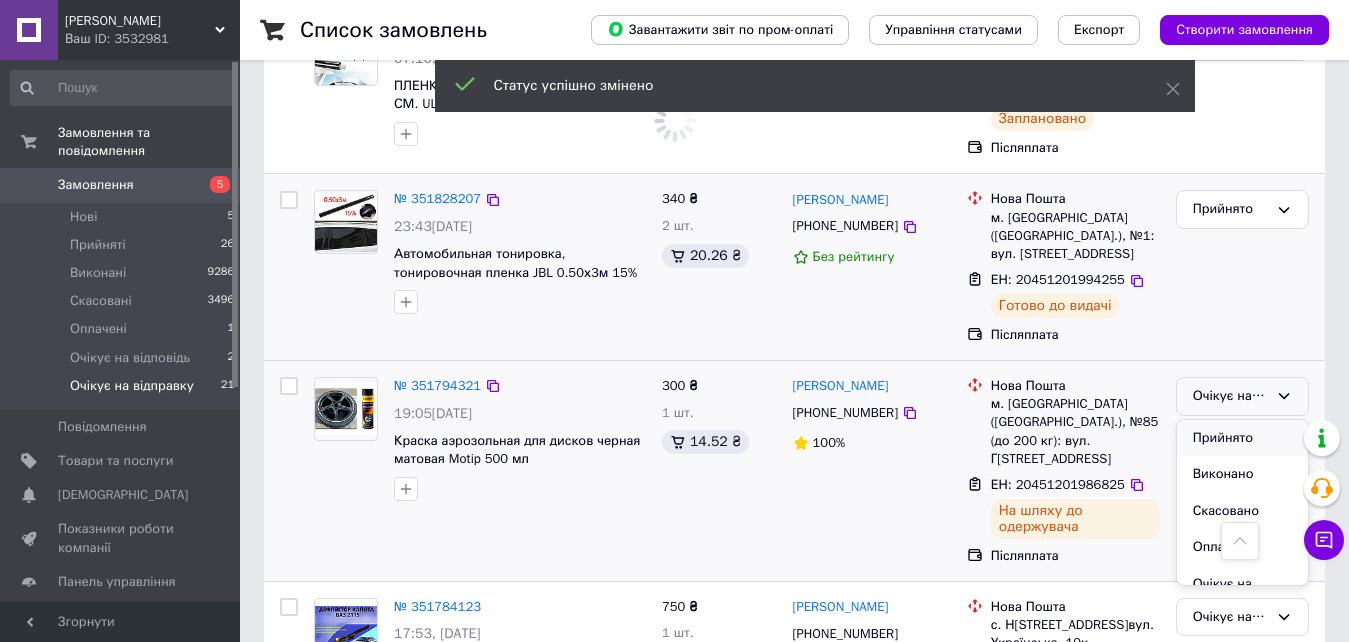 click on "Прийнято" at bounding box center (1242, 438) 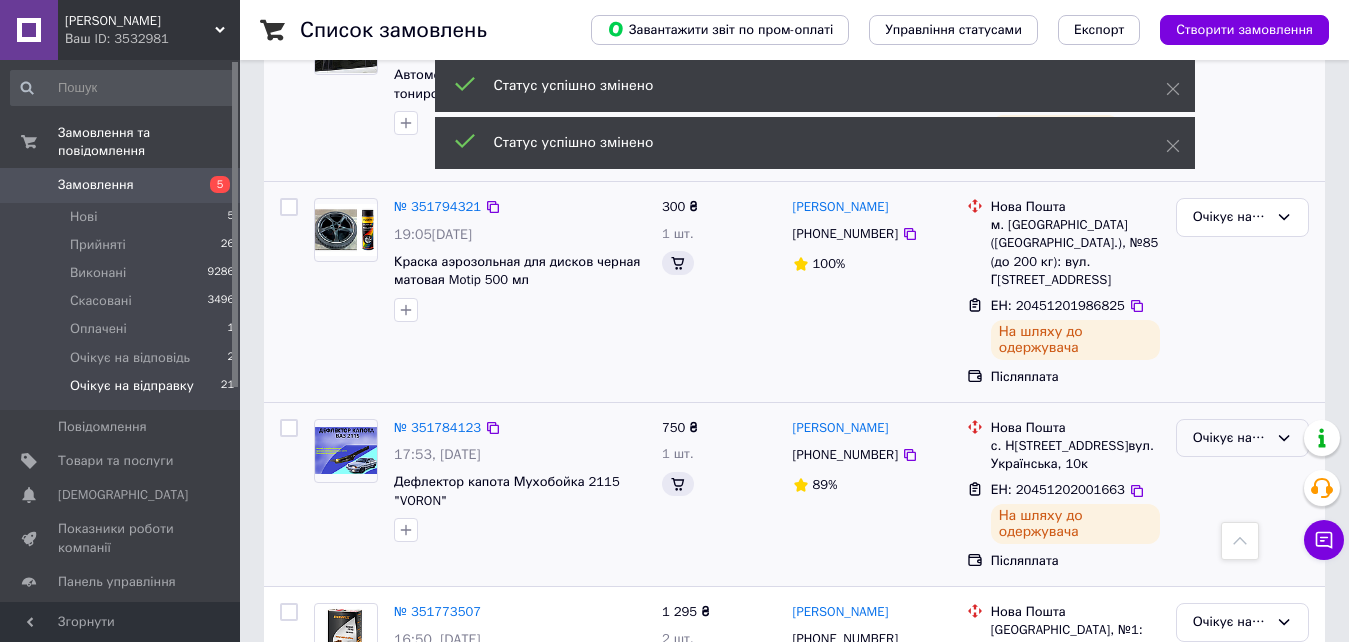 click on "Очікує на відправку" at bounding box center [1230, 438] 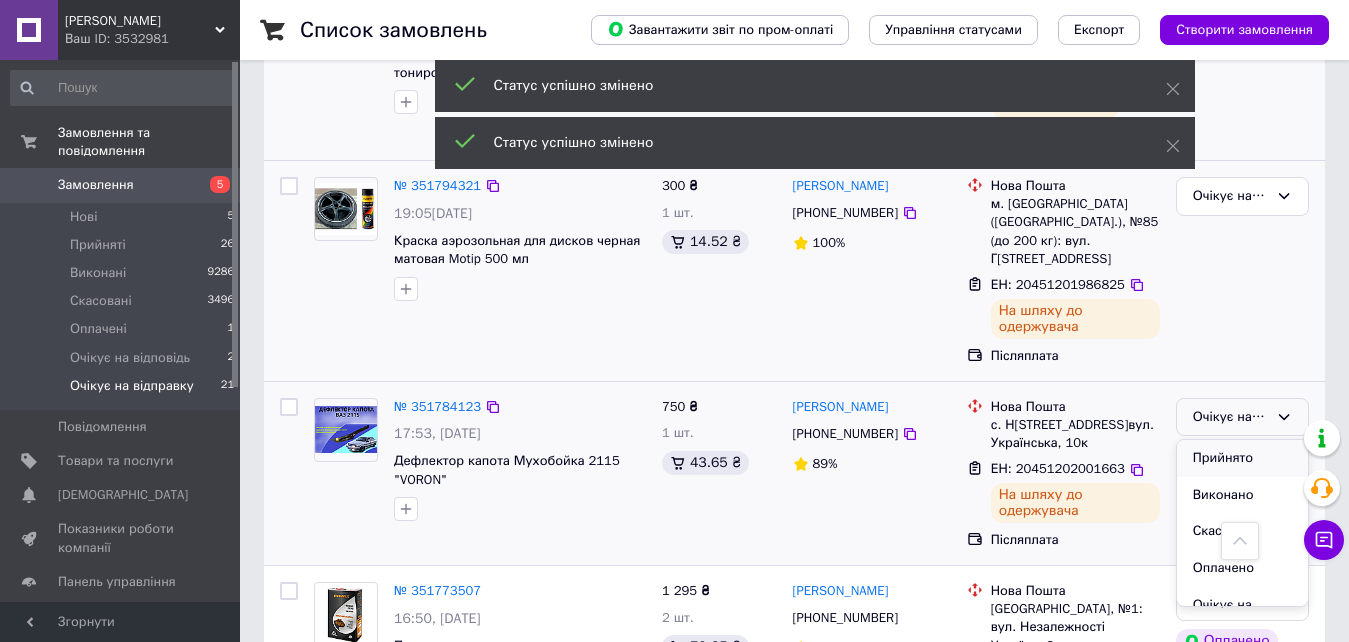 click on "Прийнято" at bounding box center (1242, 458) 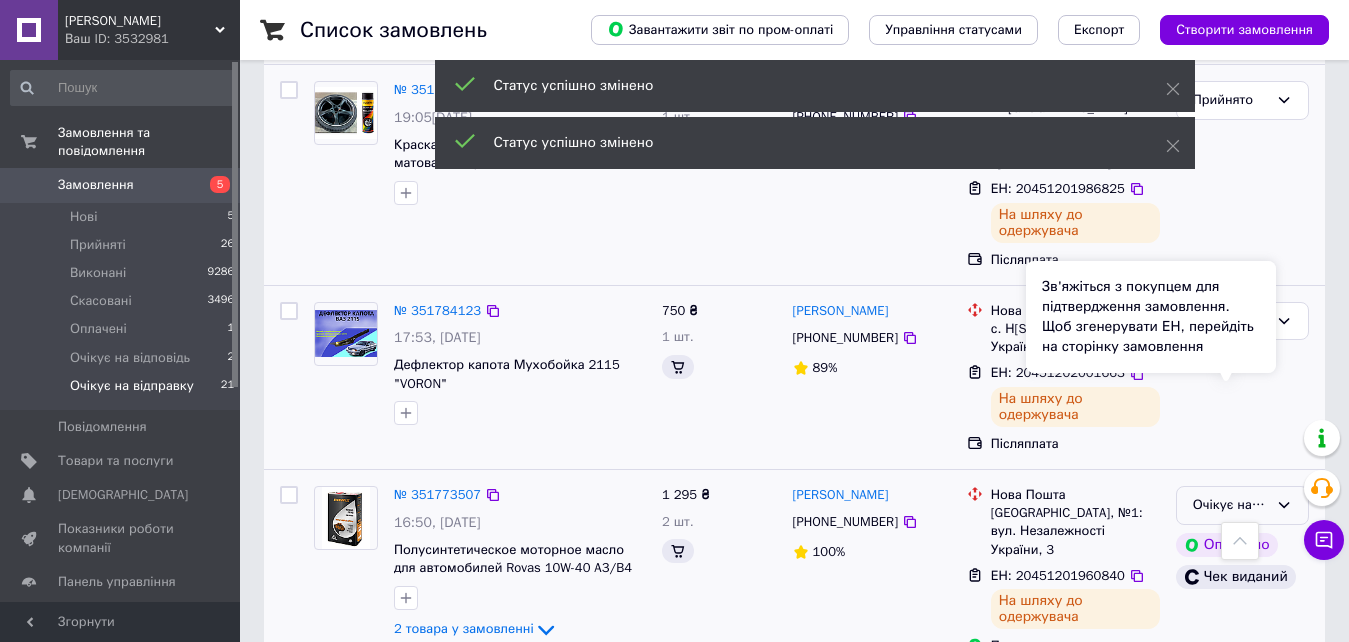 scroll, scrollTop: 3016, scrollLeft: 0, axis: vertical 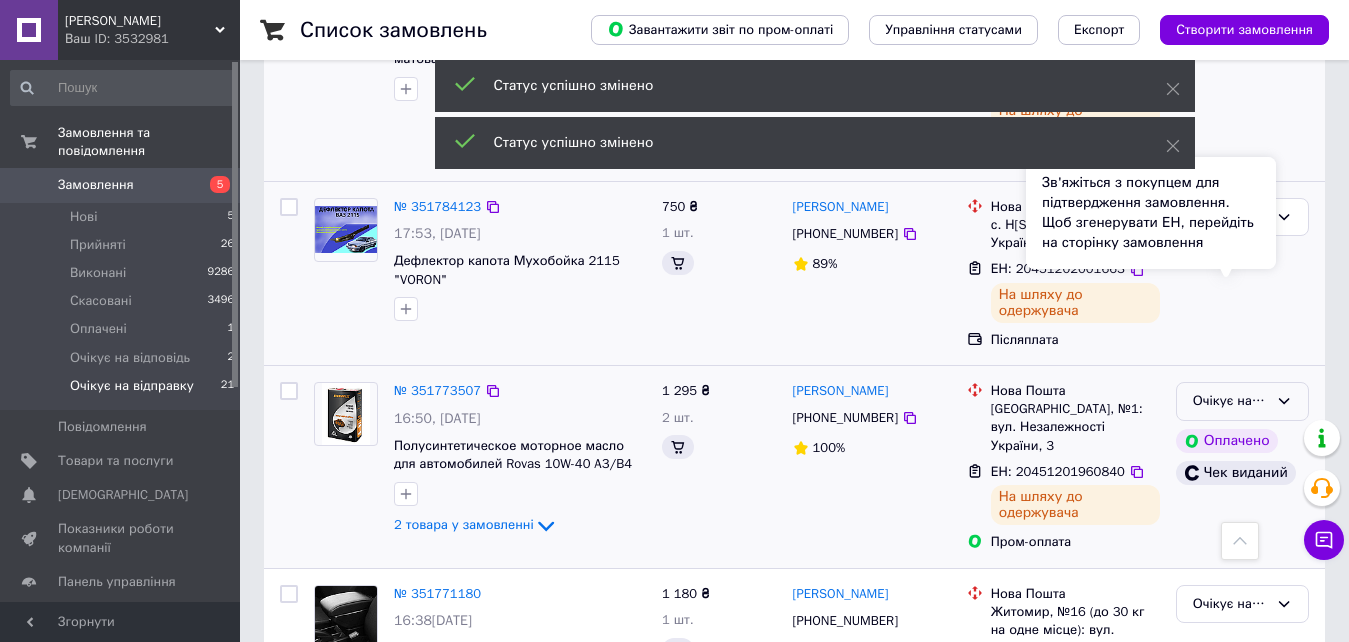 click 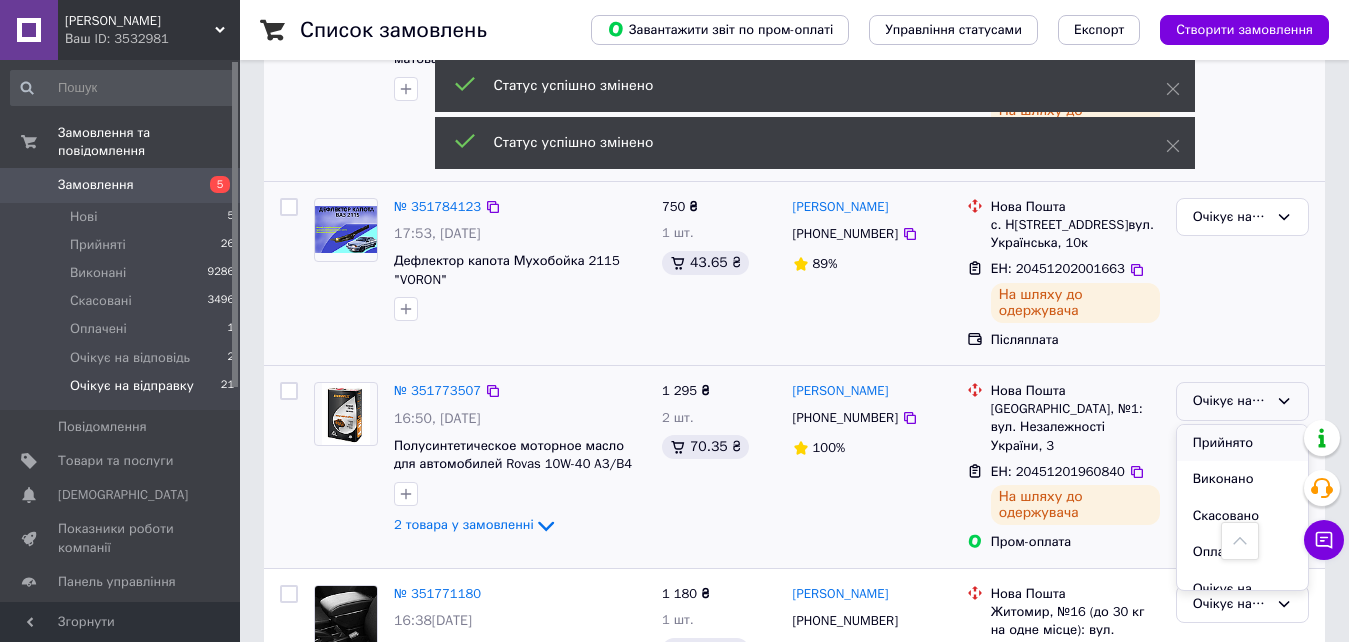 click on "Прийнято" at bounding box center [1242, 443] 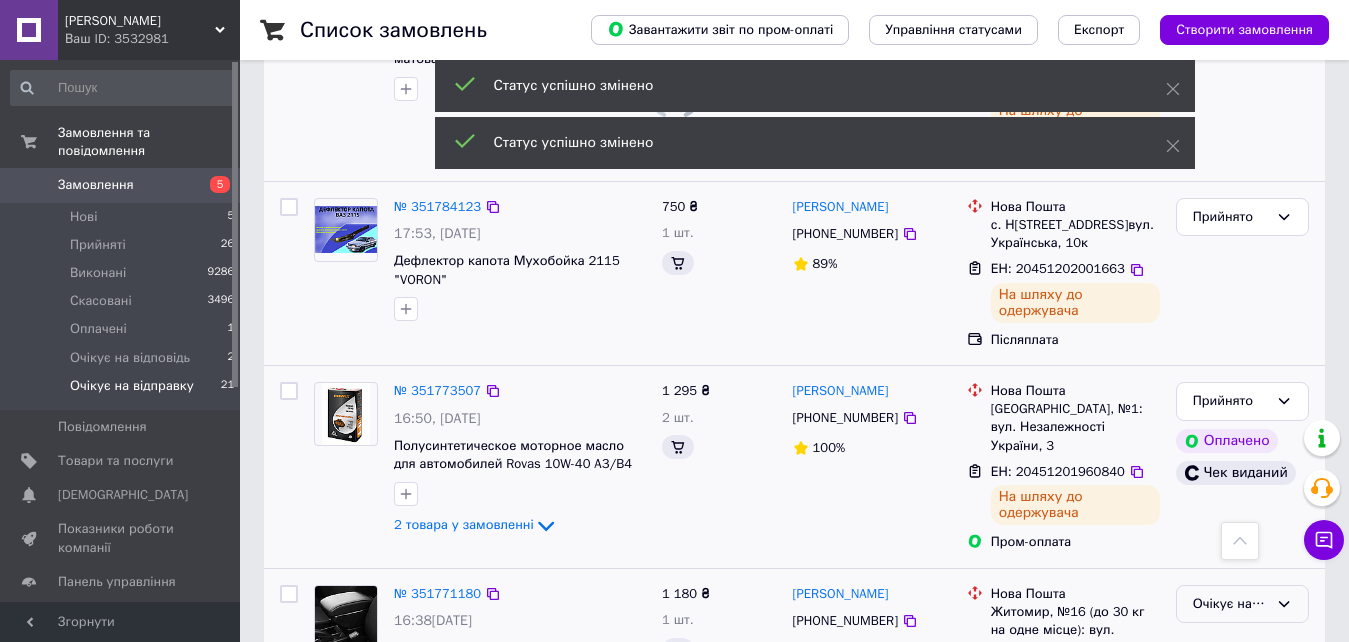 scroll, scrollTop: 3216, scrollLeft: 0, axis: vertical 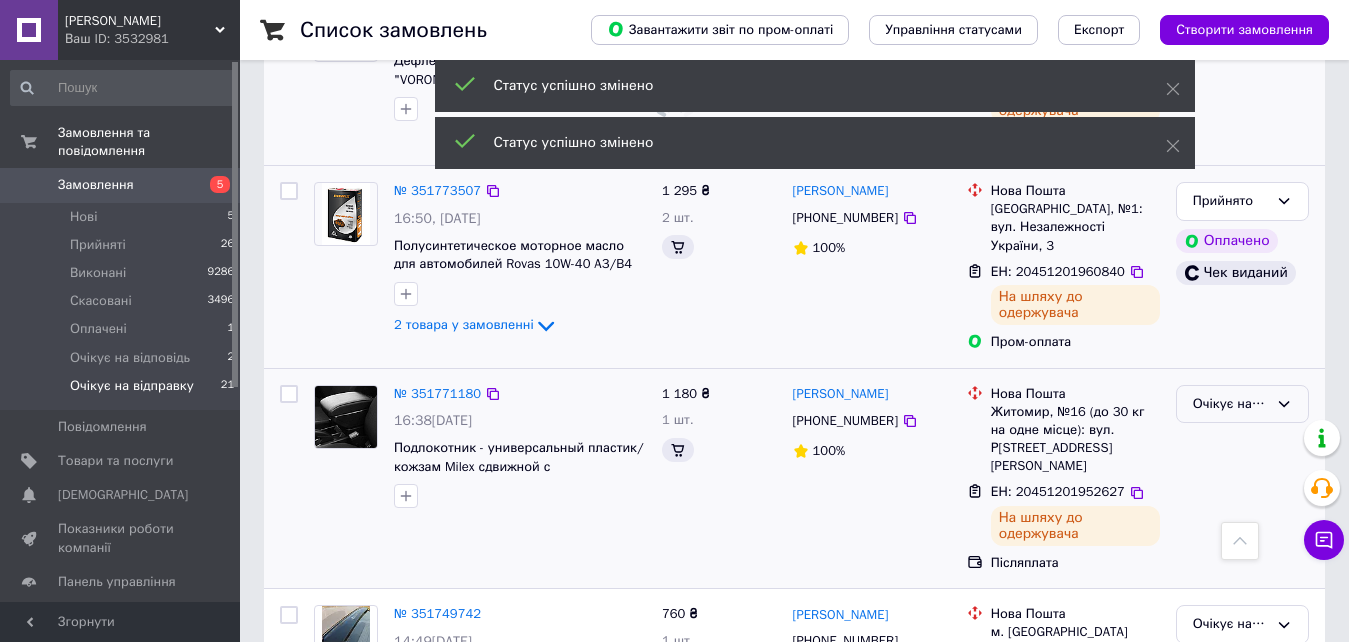 click on "Очікує на відправку" at bounding box center (1230, 404) 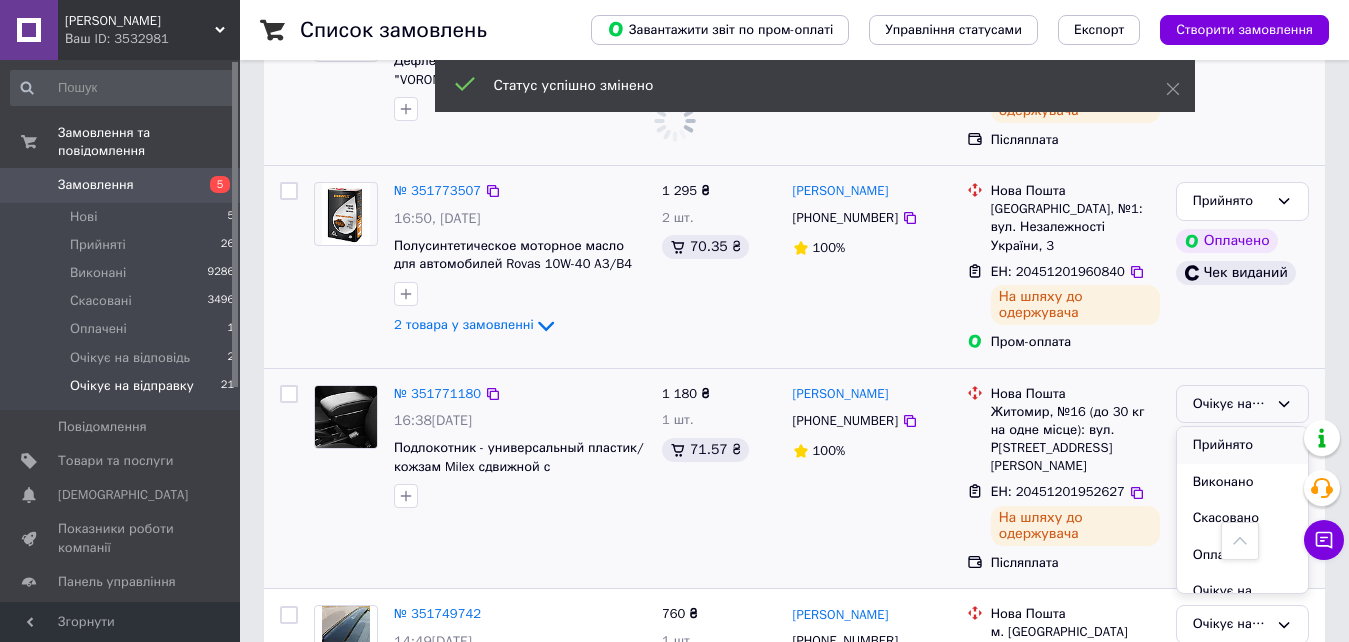 click on "Прийнято" at bounding box center [1242, 445] 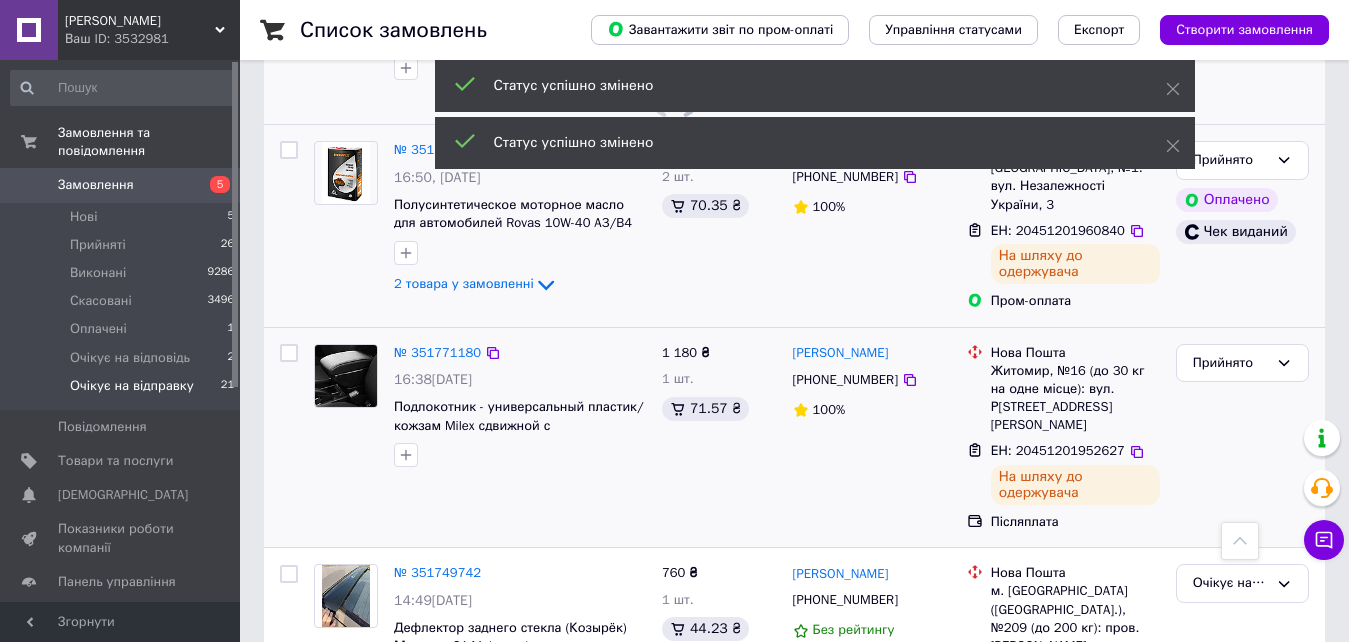 scroll, scrollTop: 3316, scrollLeft: 0, axis: vertical 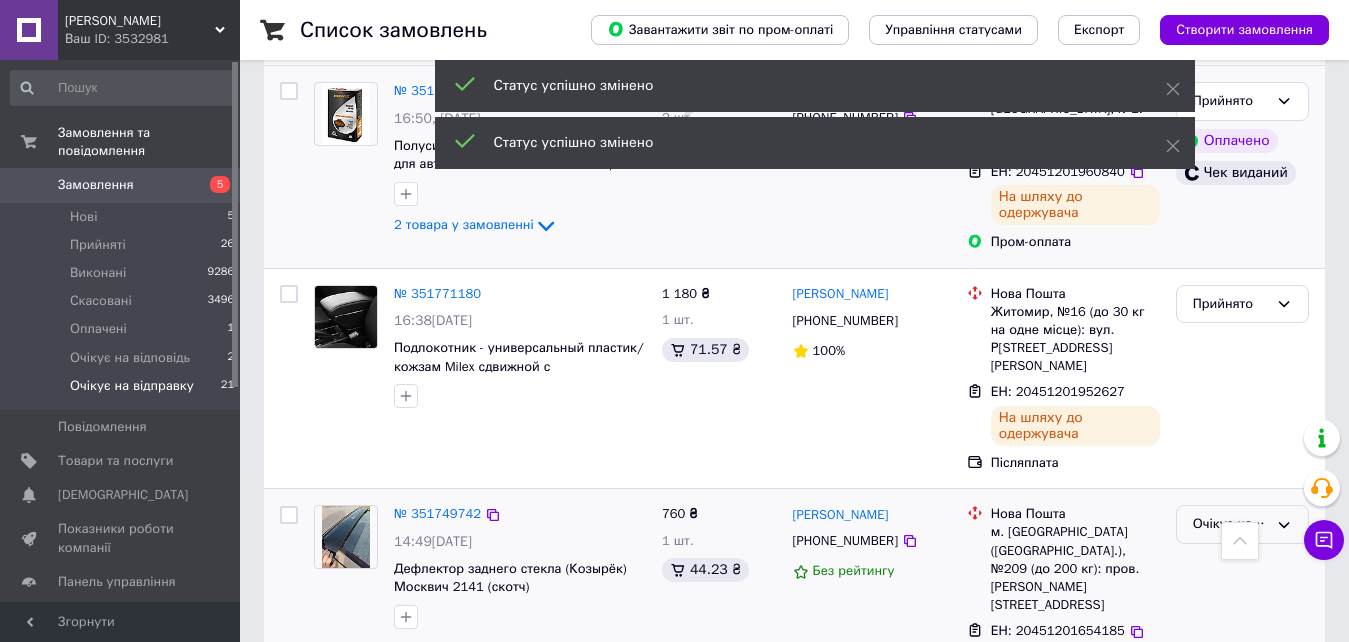 click on "Очікує на відправку" at bounding box center (1230, 524) 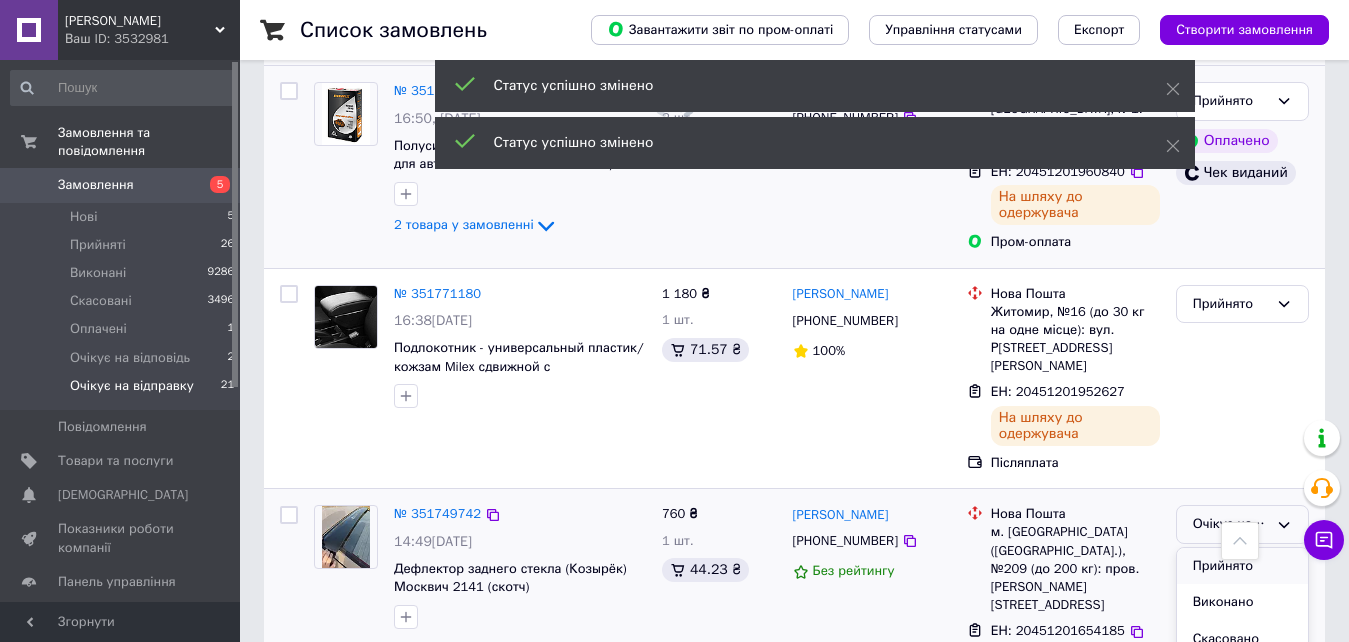 click on "Прийнято" at bounding box center [1242, 566] 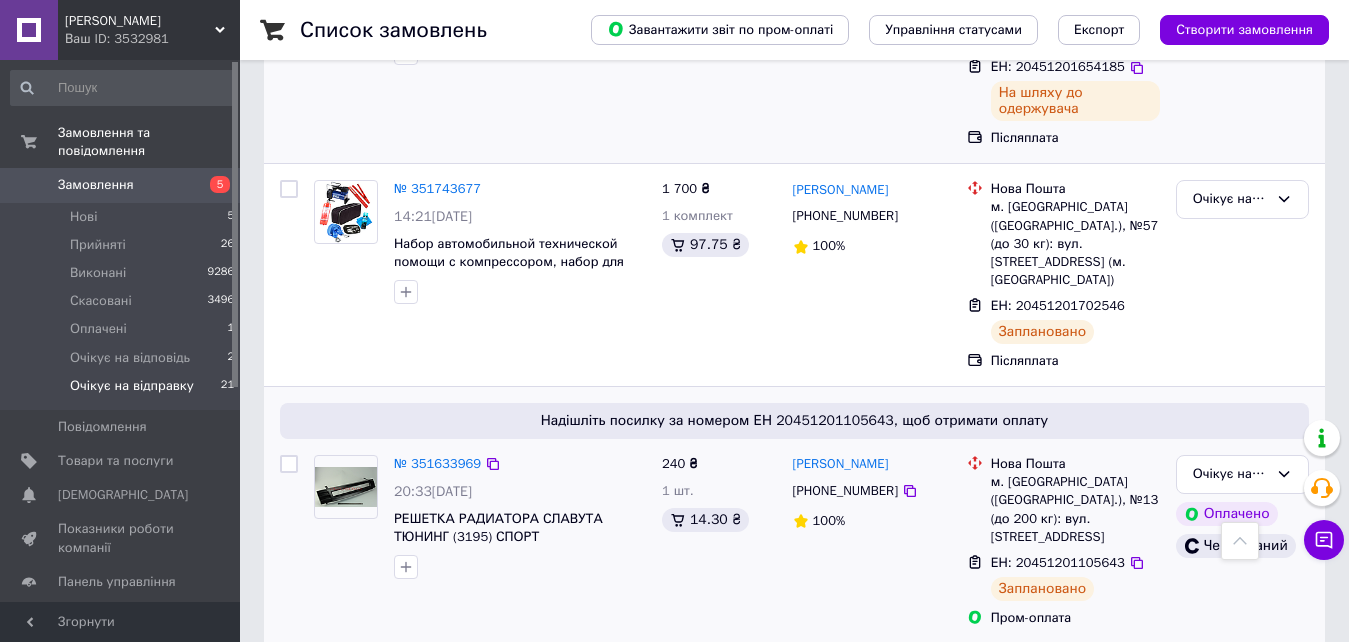 scroll, scrollTop: 3916, scrollLeft: 0, axis: vertical 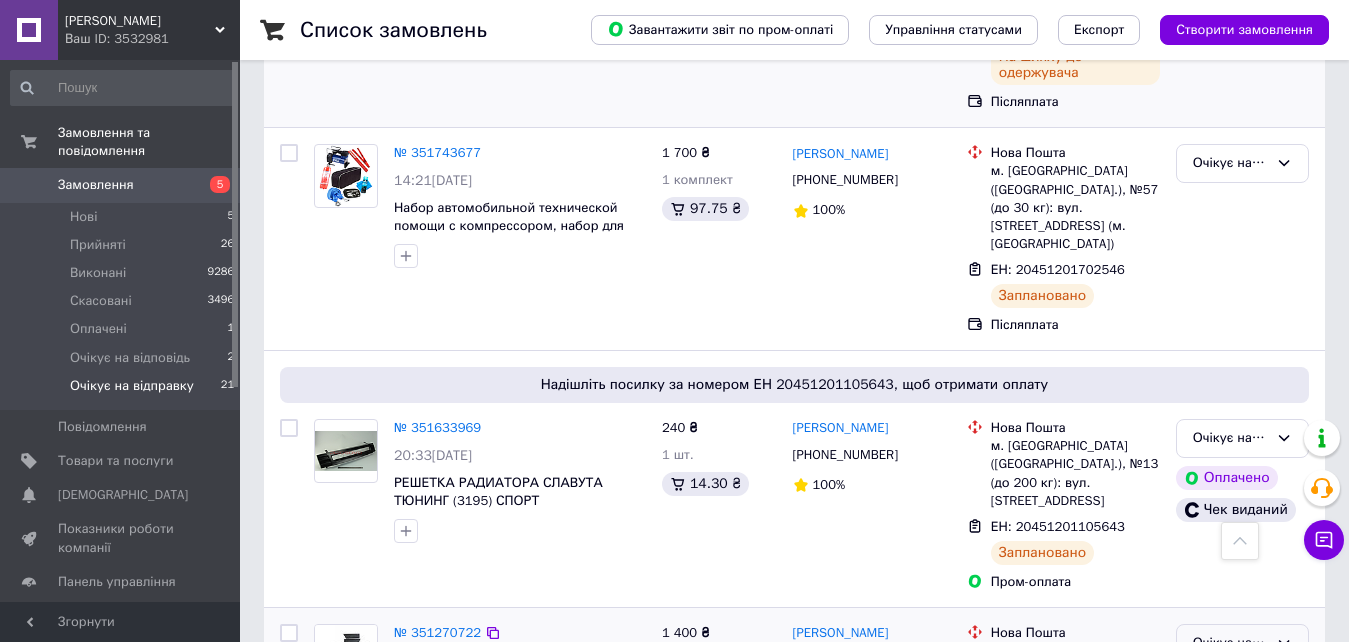 click on "Очікує на відправку" at bounding box center (1230, 643) 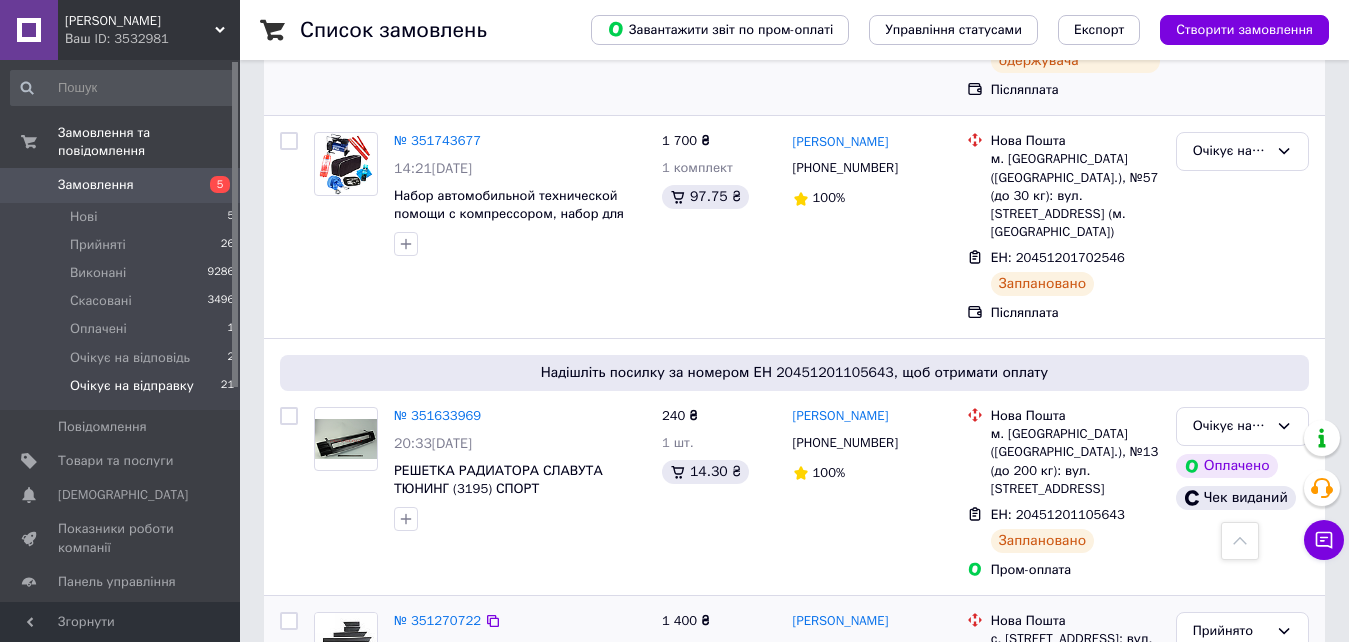 scroll, scrollTop: 3934, scrollLeft: 0, axis: vertical 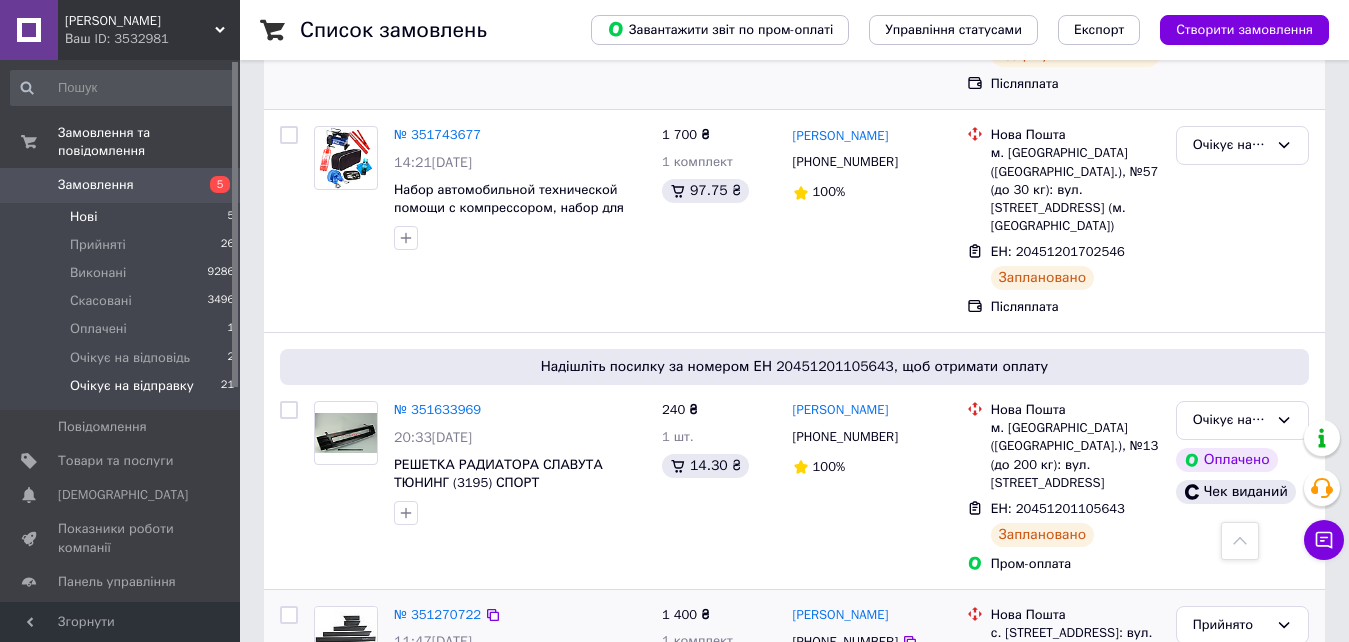 click on "Нові" at bounding box center [83, 217] 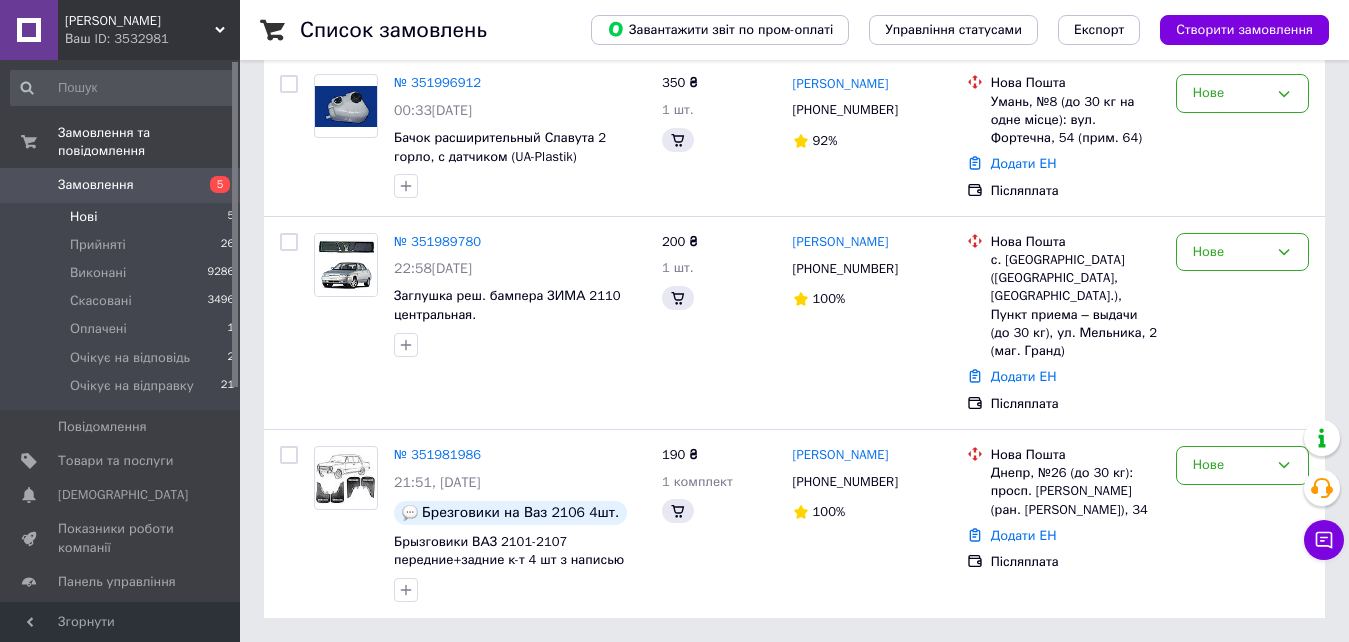 scroll, scrollTop: 0, scrollLeft: 0, axis: both 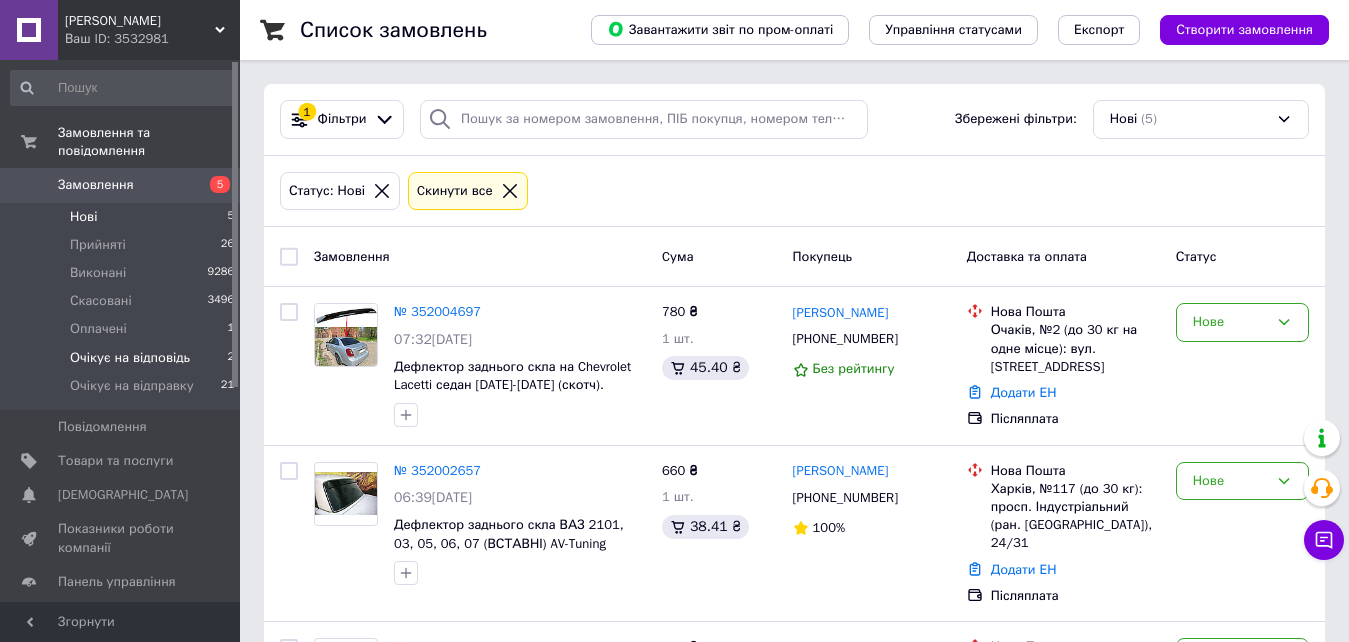click on "Очікує на відповідь" at bounding box center (130, 358) 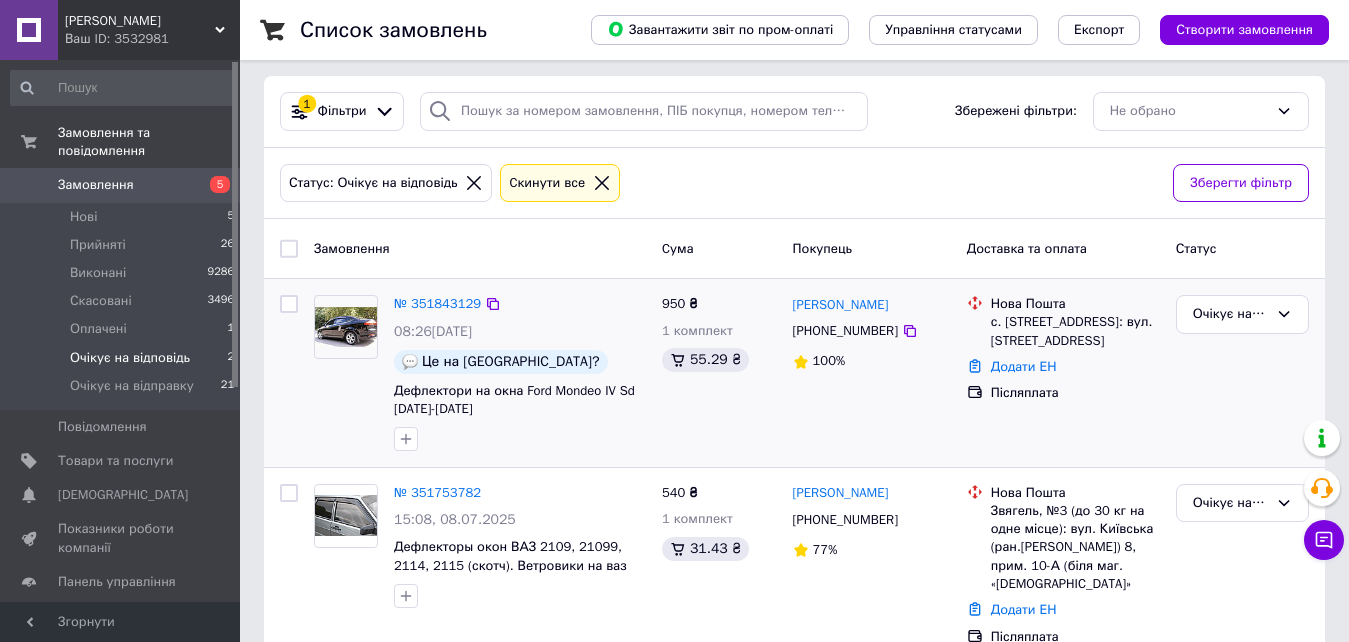 scroll, scrollTop: 0, scrollLeft: 0, axis: both 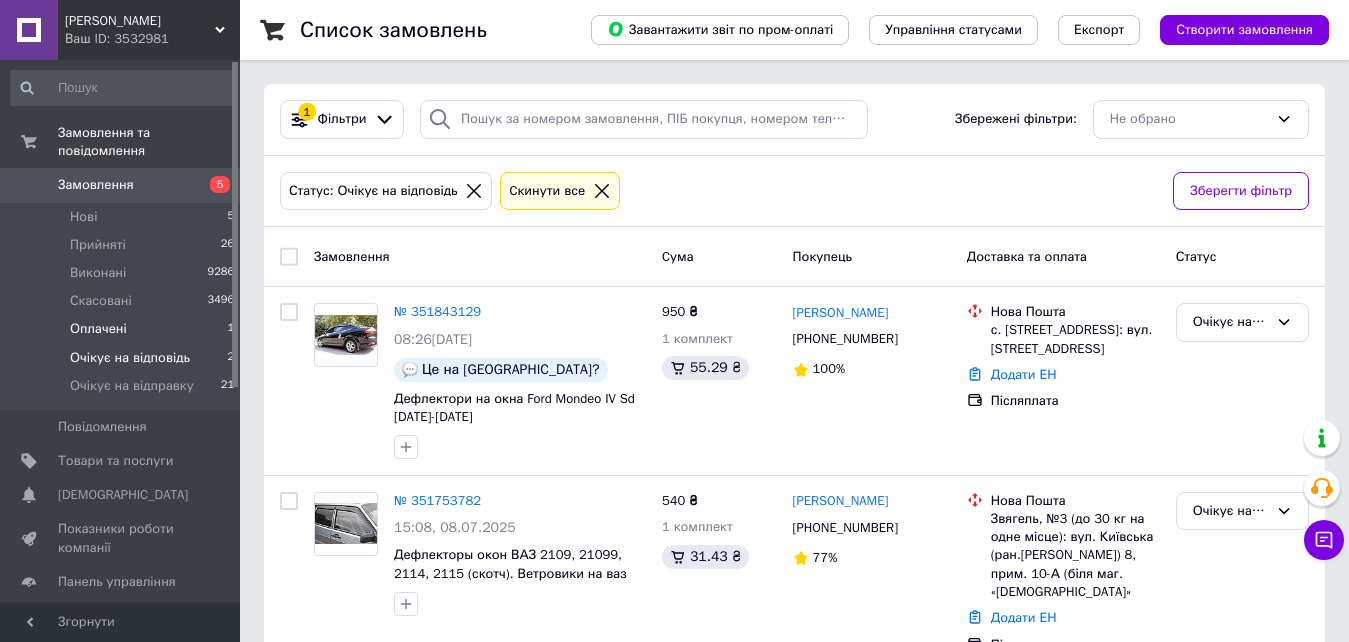 click on "Оплачені" at bounding box center (98, 329) 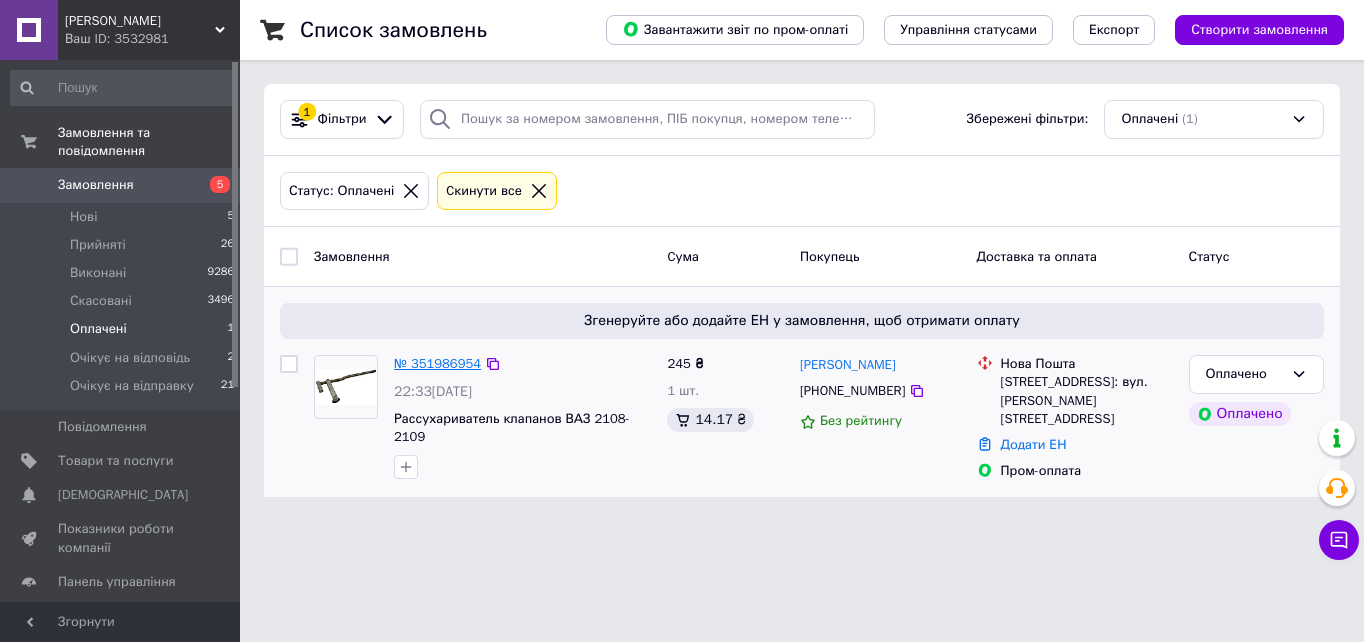 click on "№ 351986954" at bounding box center [437, 363] 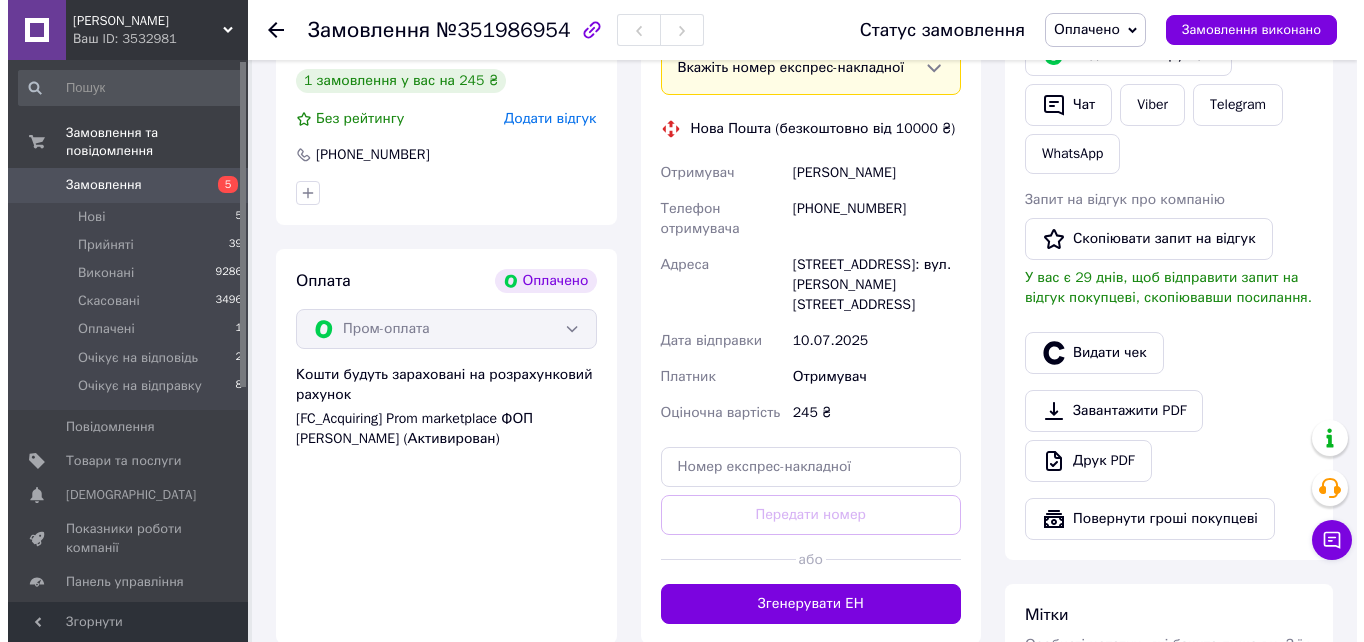 scroll, scrollTop: 100, scrollLeft: 0, axis: vertical 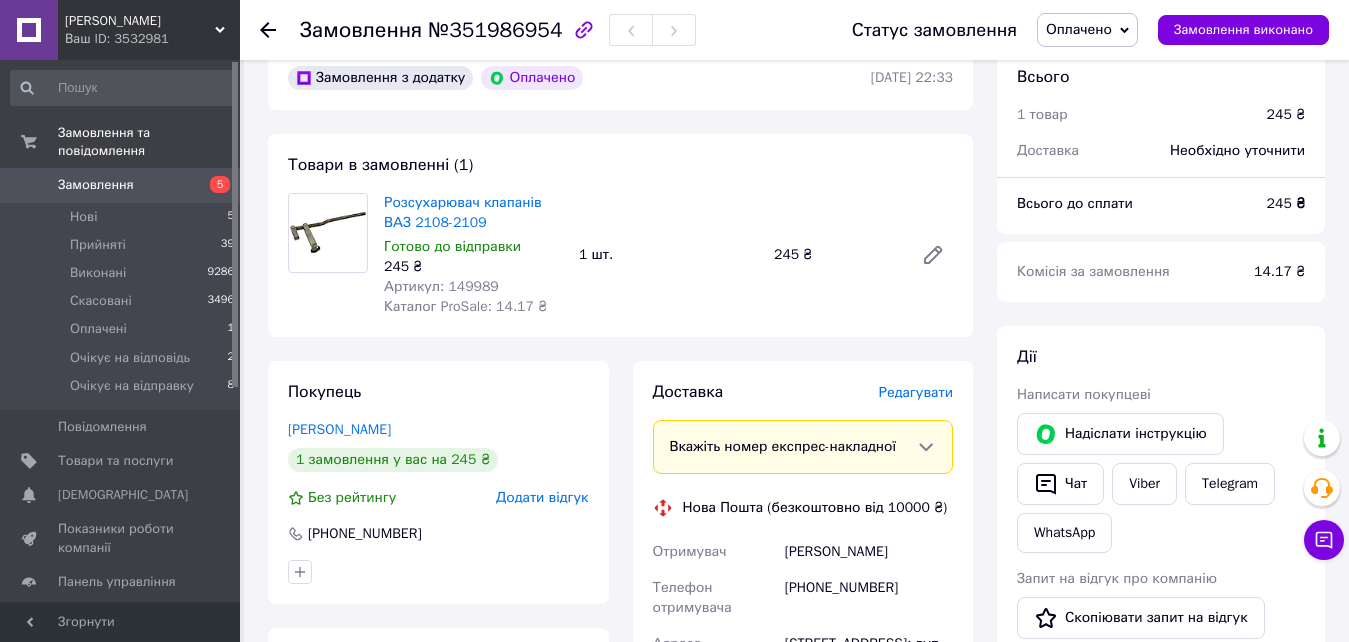 click on "Артикул: 149989" at bounding box center [441, 286] 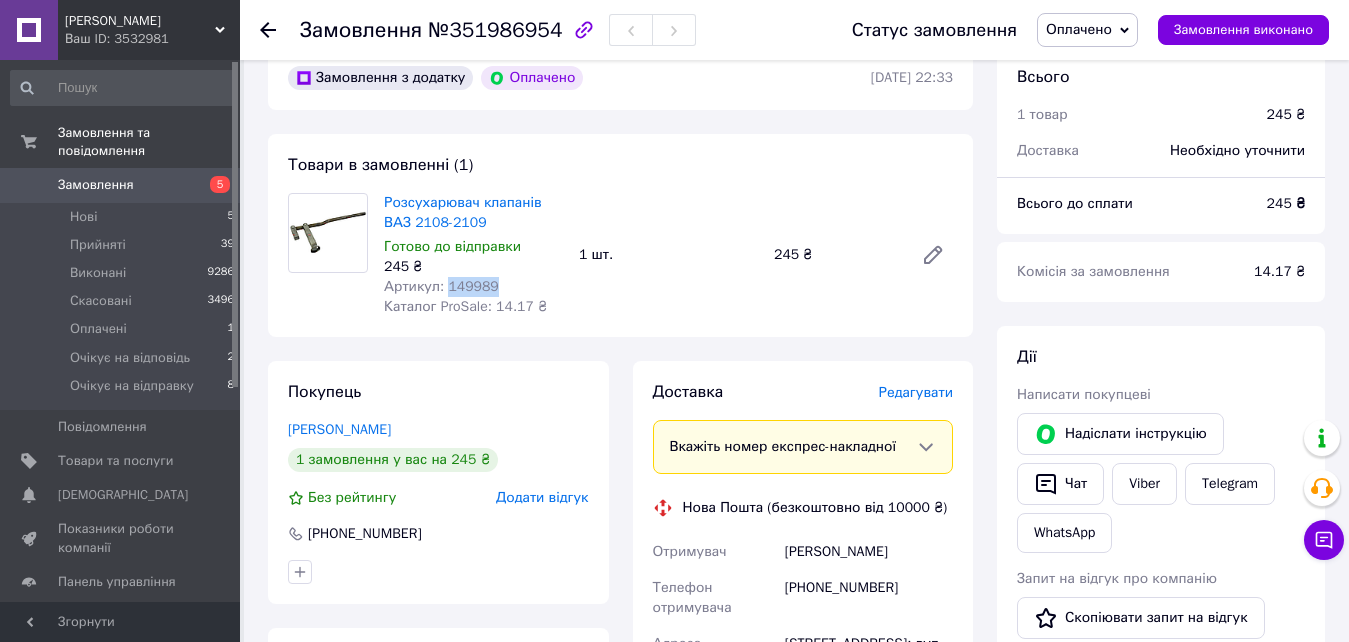 click on "Артикул: 149989" at bounding box center [441, 286] 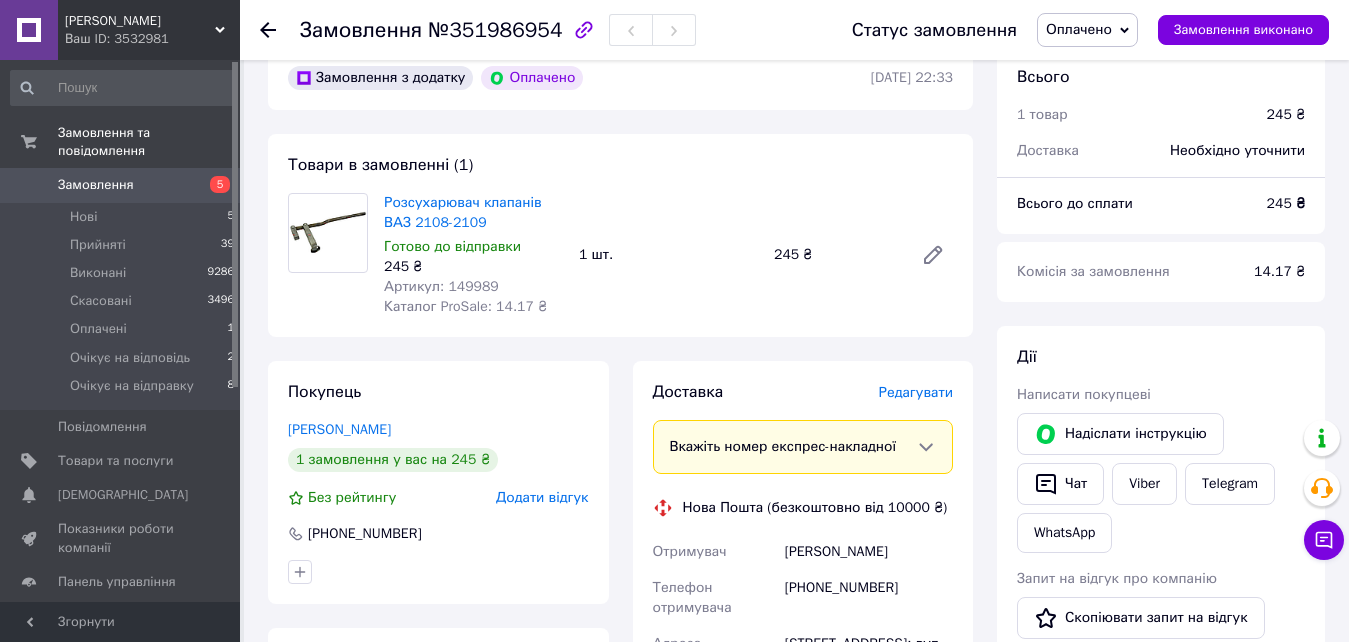 click on "Редагувати" at bounding box center (916, 392) 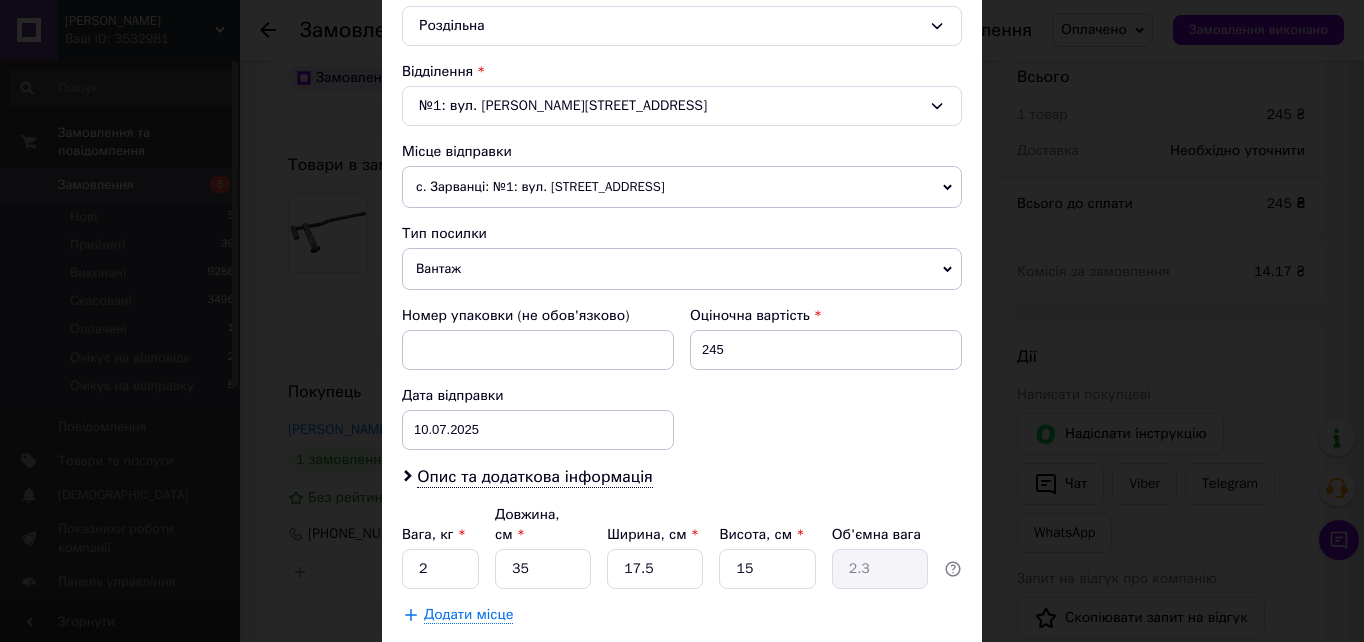 scroll, scrollTop: 686, scrollLeft: 0, axis: vertical 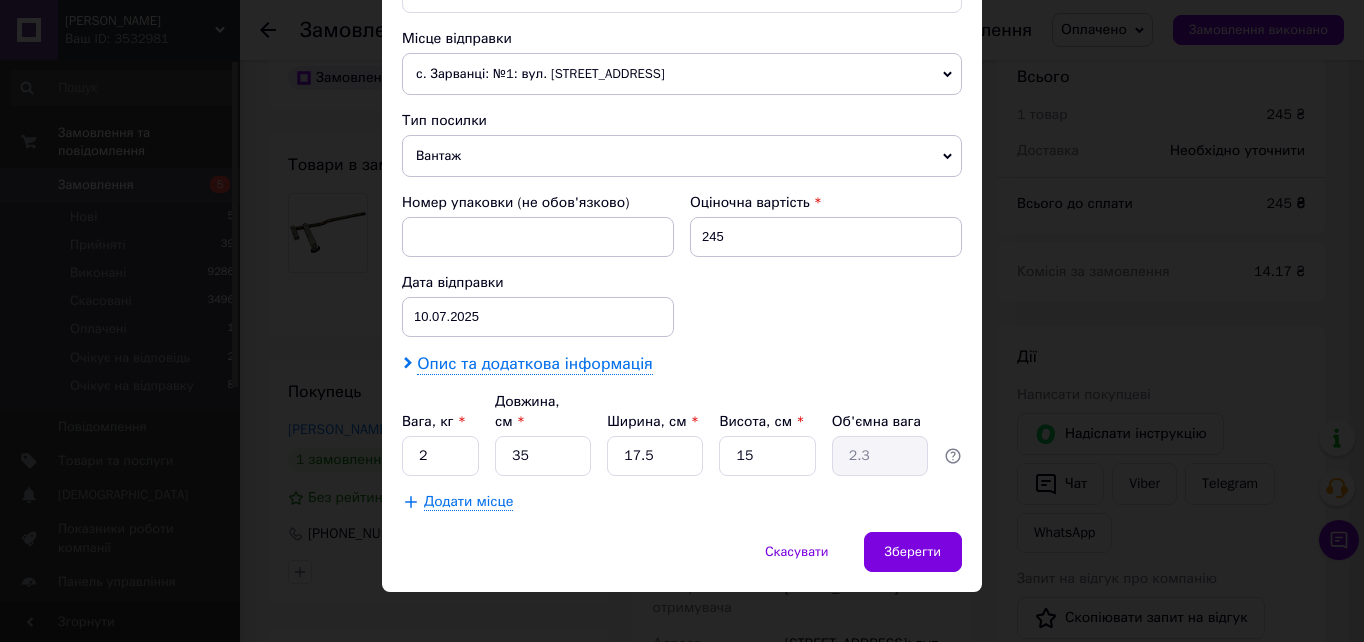 click on "Опис та додаткова інформація" at bounding box center (534, 364) 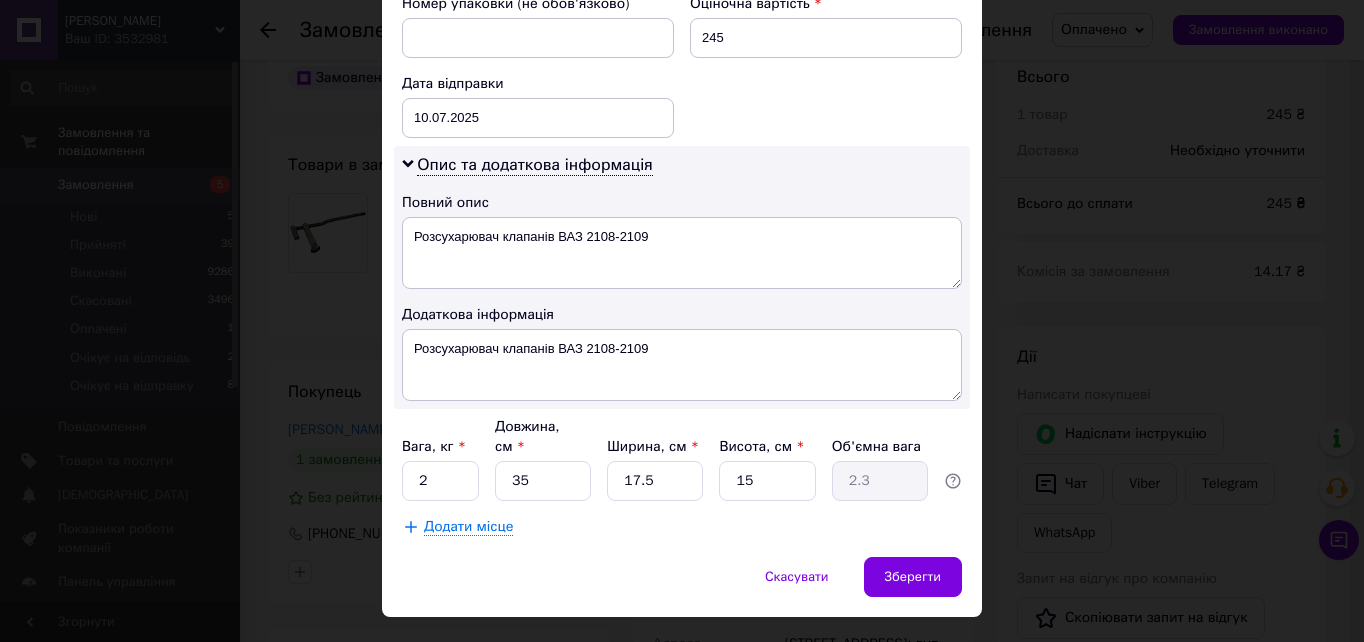 scroll, scrollTop: 886, scrollLeft: 0, axis: vertical 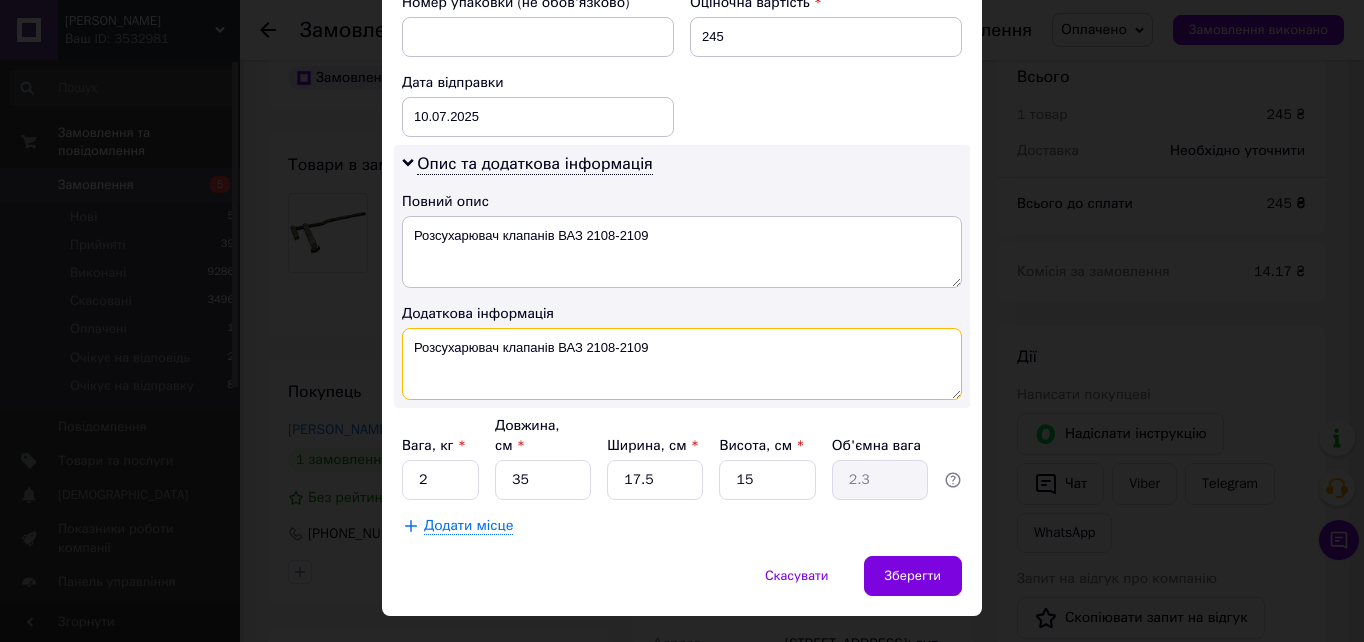 drag, startPoint x: 408, startPoint y: 340, endPoint x: 647, endPoint y: 339, distance: 239.00209 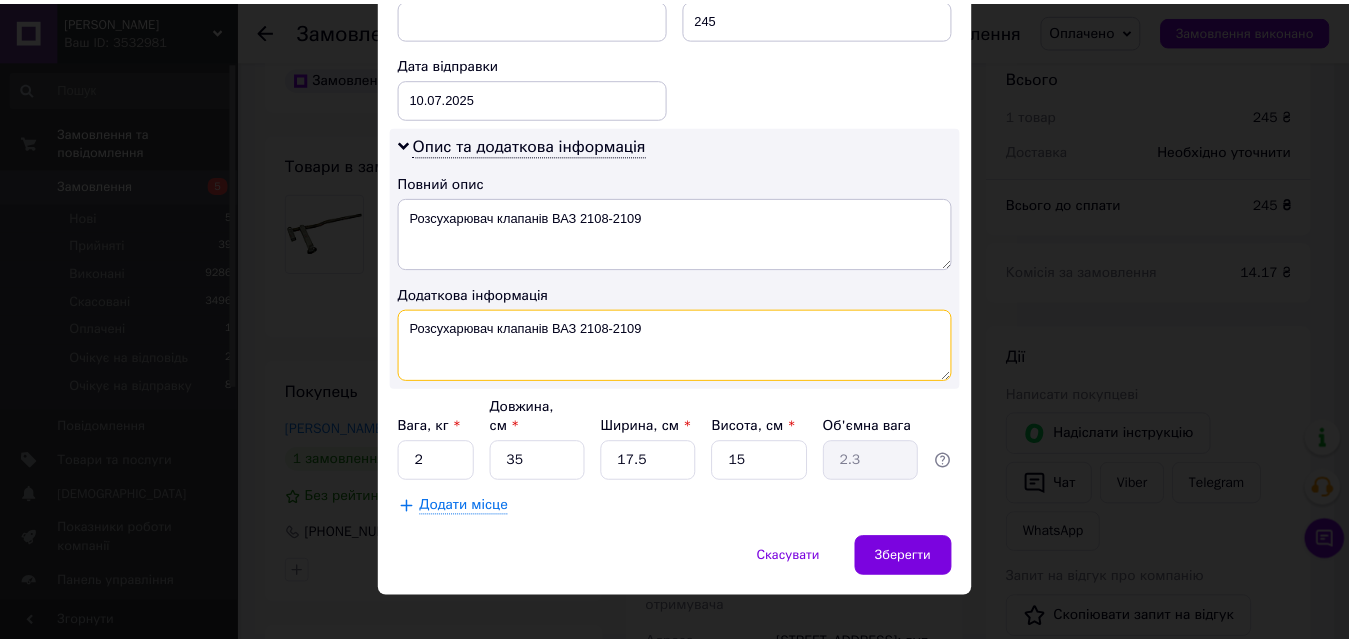 scroll, scrollTop: 910, scrollLeft: 0, axis: vertical 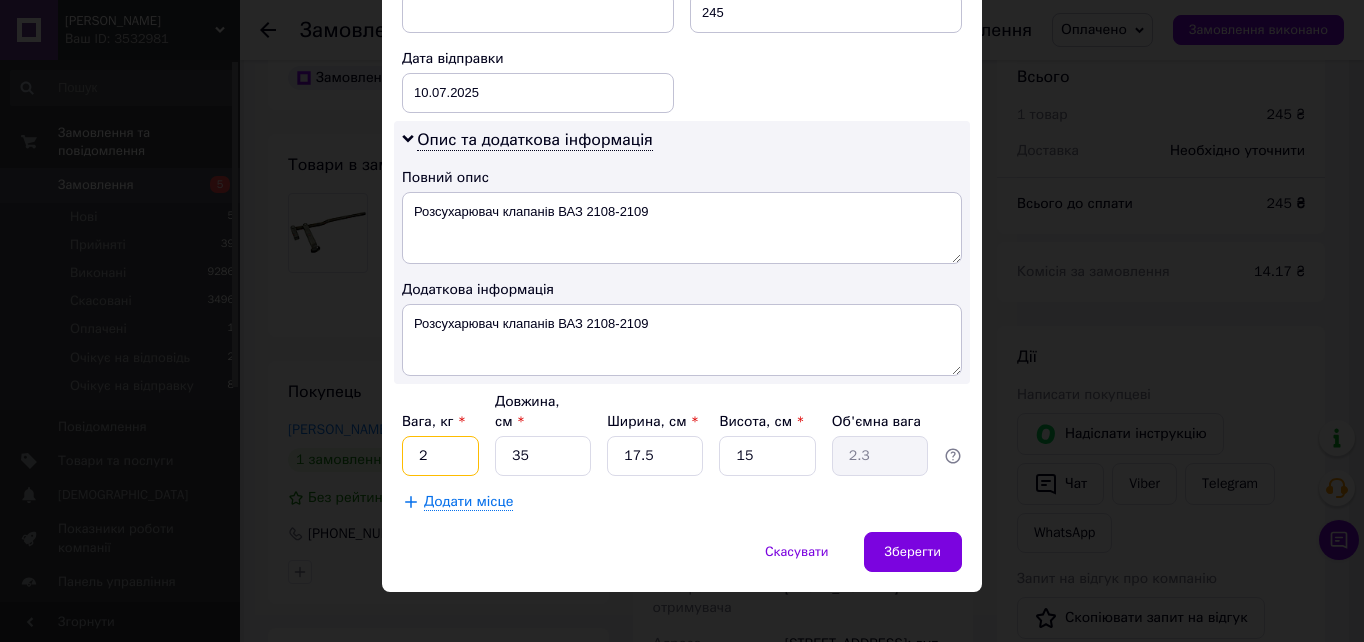 click on "2" at bounding box center [440, 456] 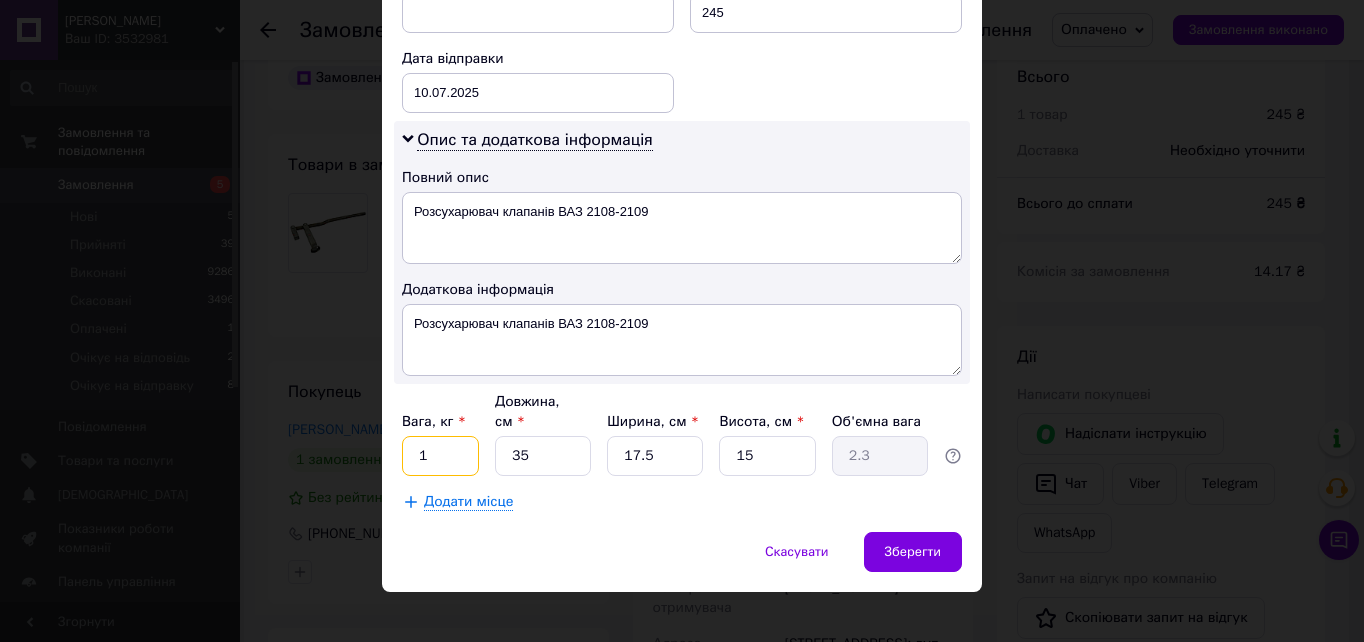 type on "1" 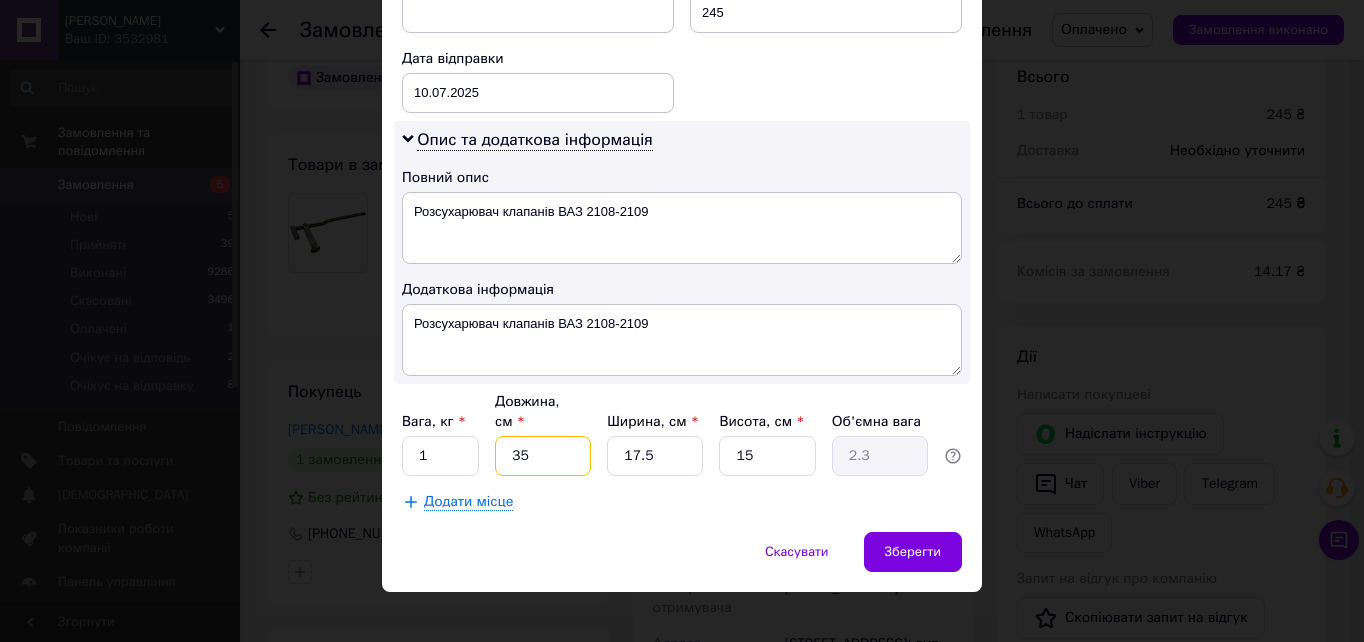 click on "35" at bounding box center (543, 456) 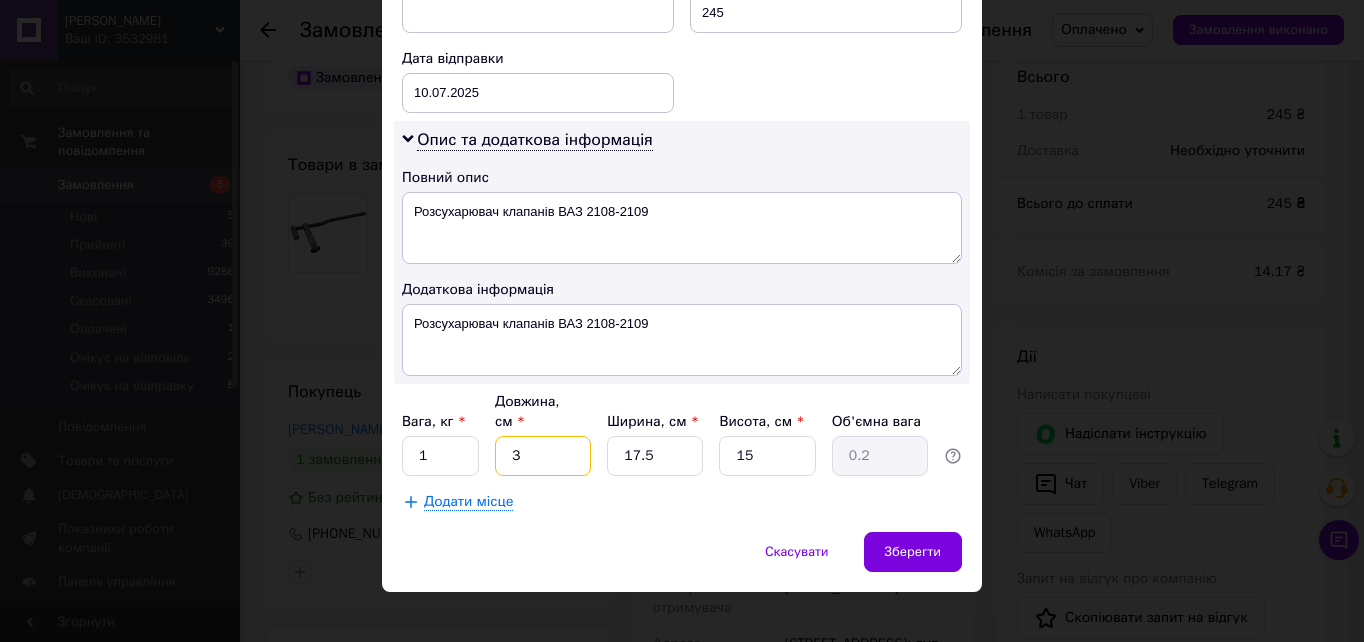 type on "3" 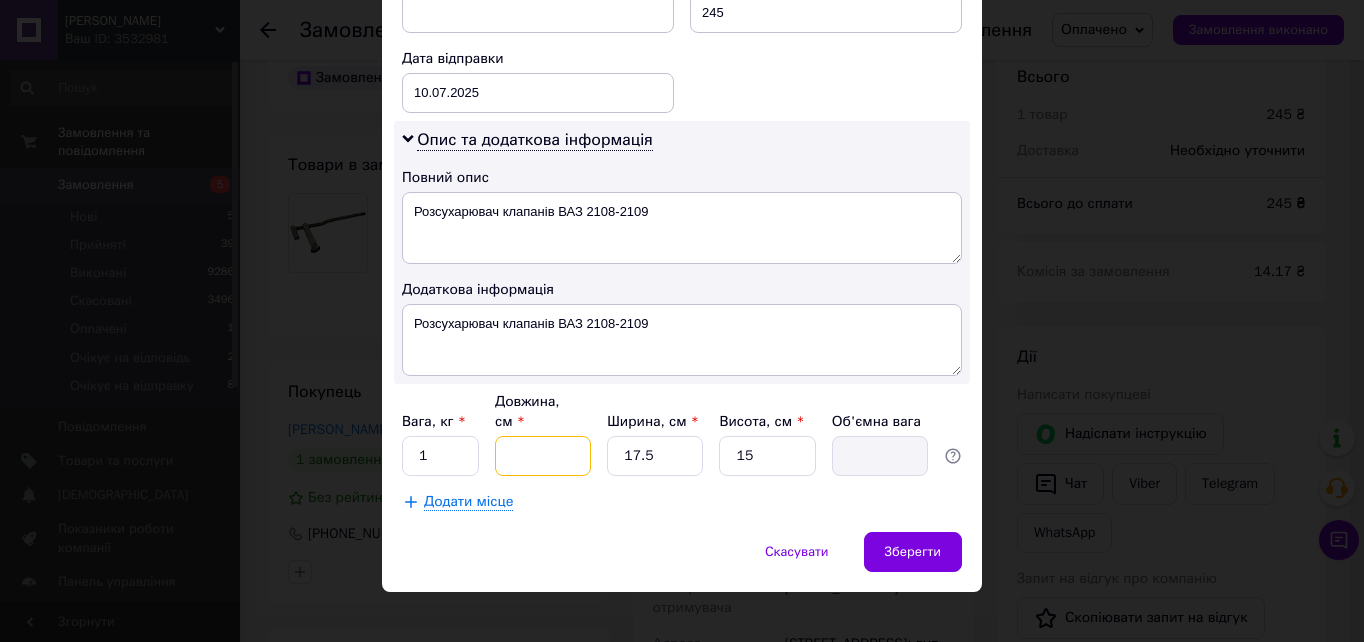 type on "2" 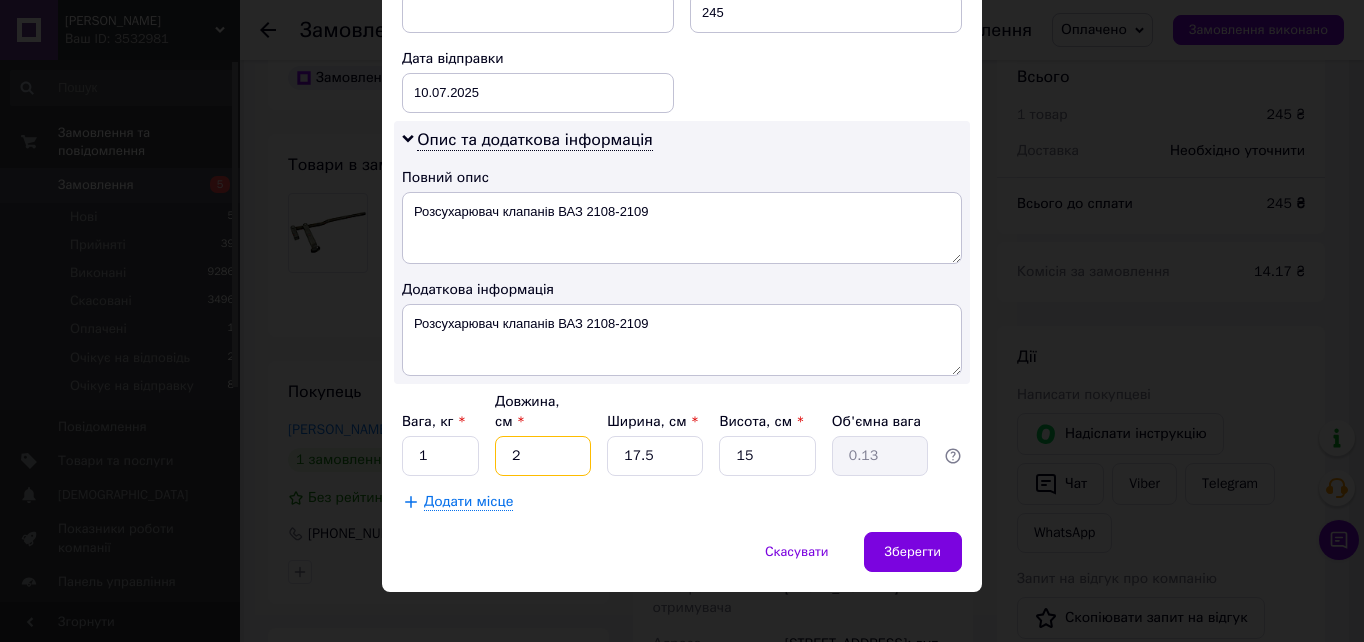 type on "20" 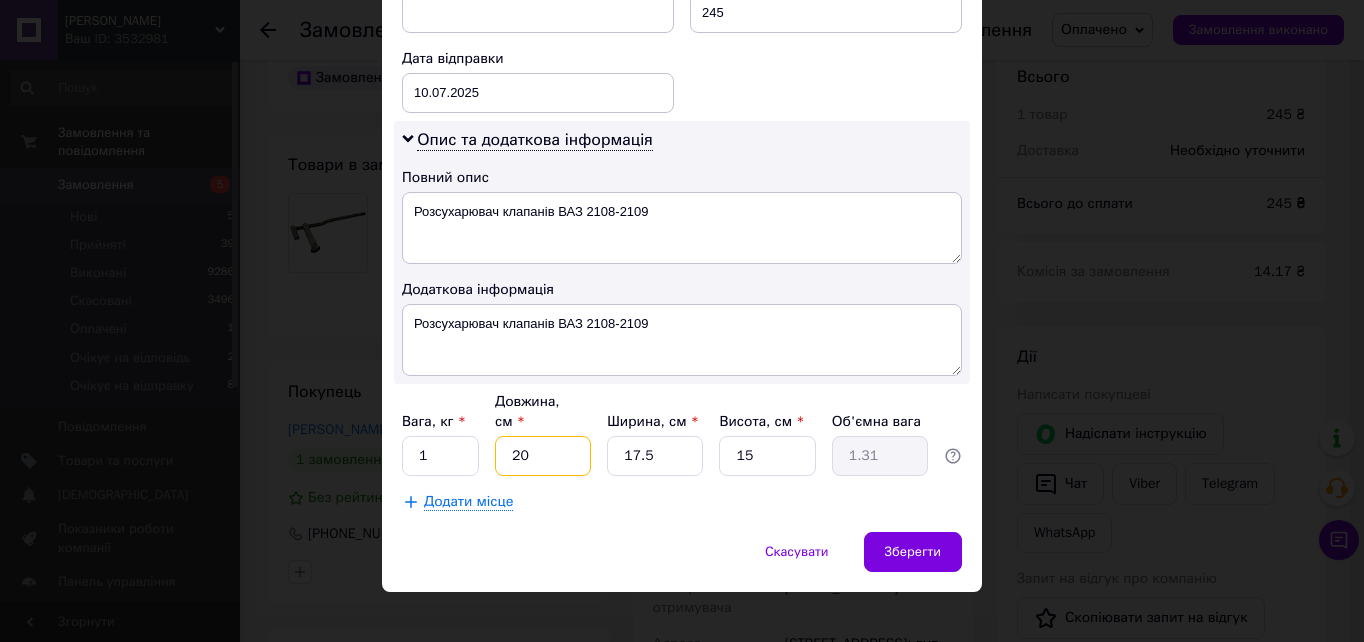 type on "20" 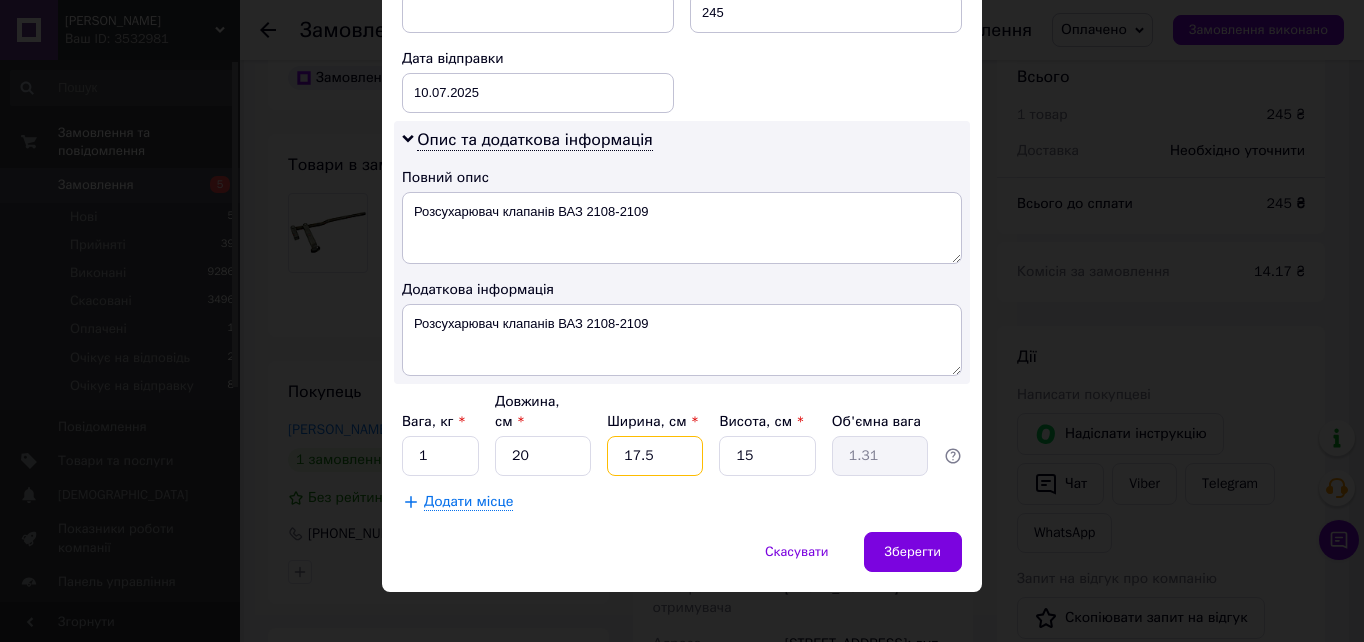 type on "17." 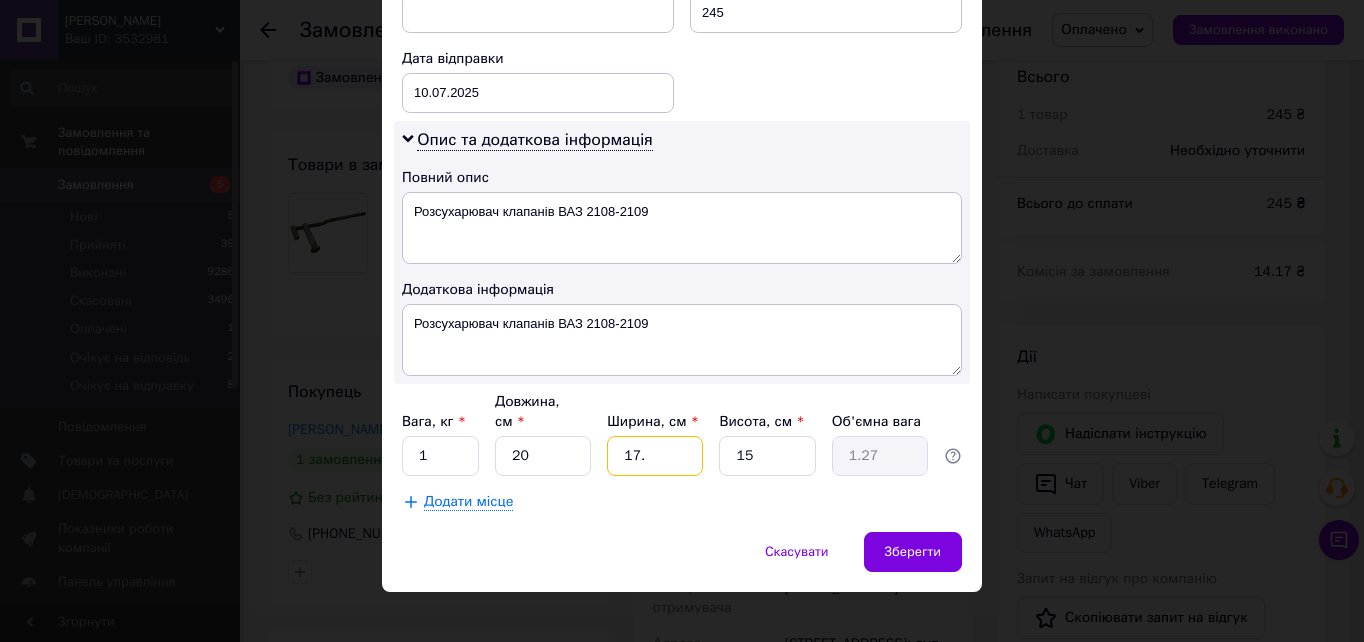 click on "17." at bounding box center [655, 456] 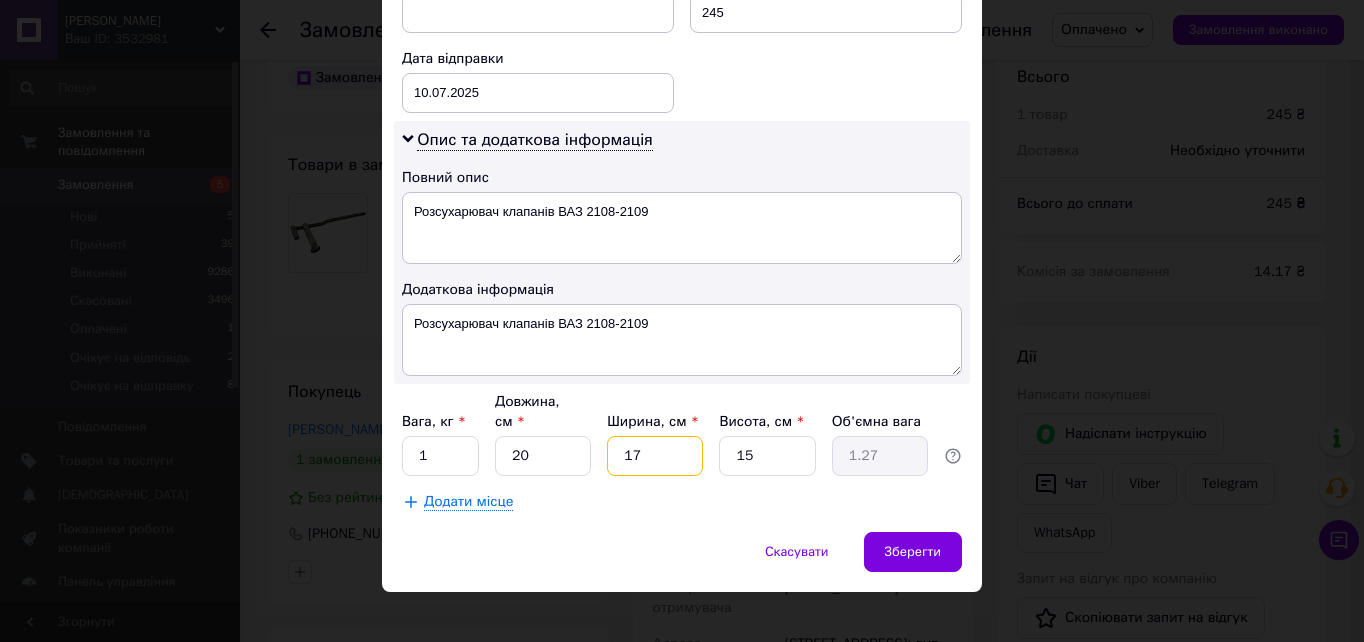 type on "1" 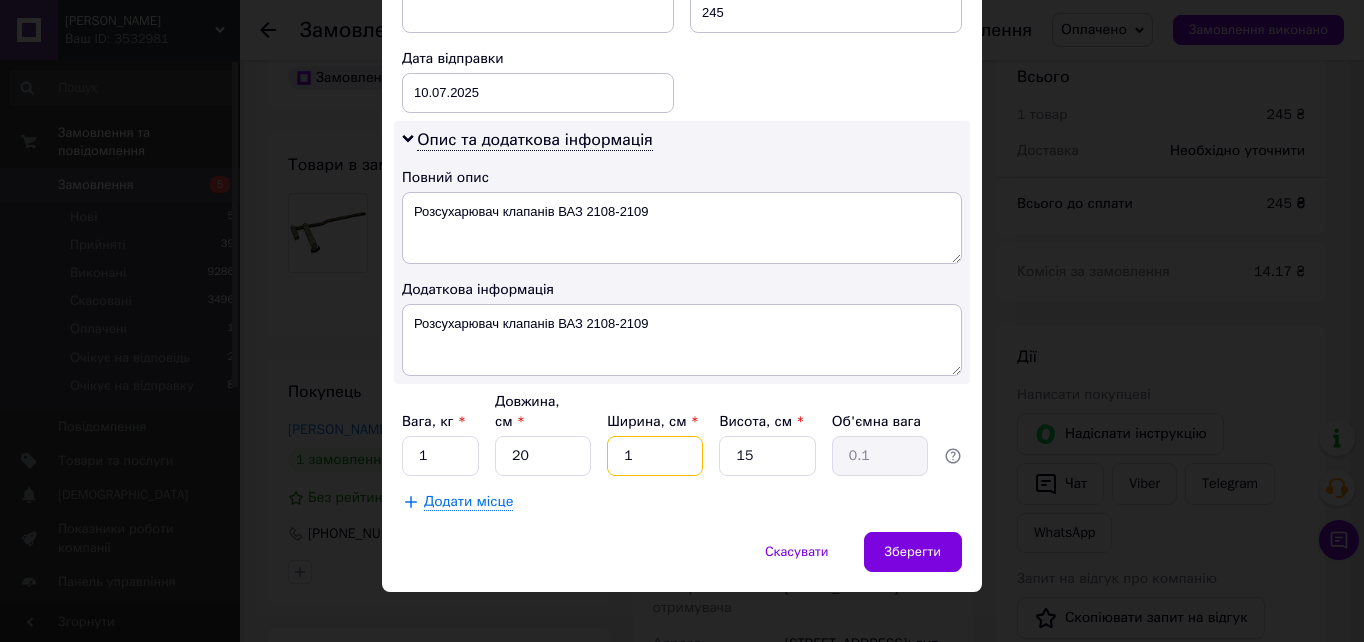 type 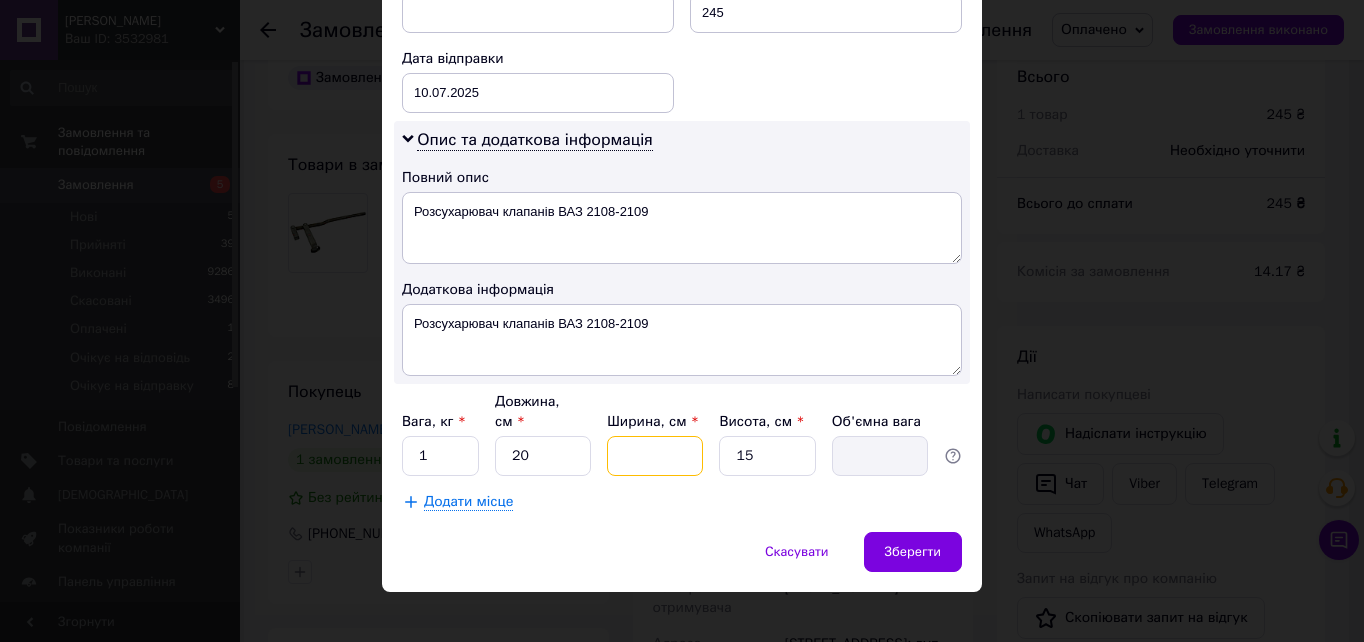 type on "2" 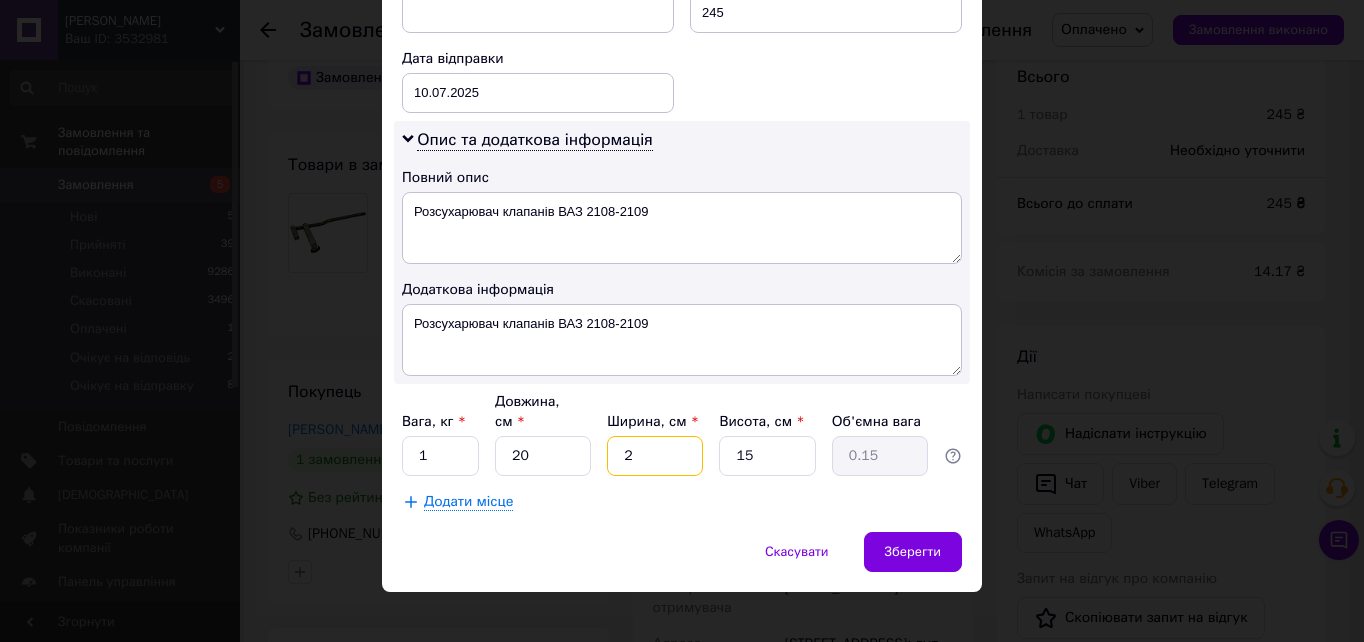 type on "20" 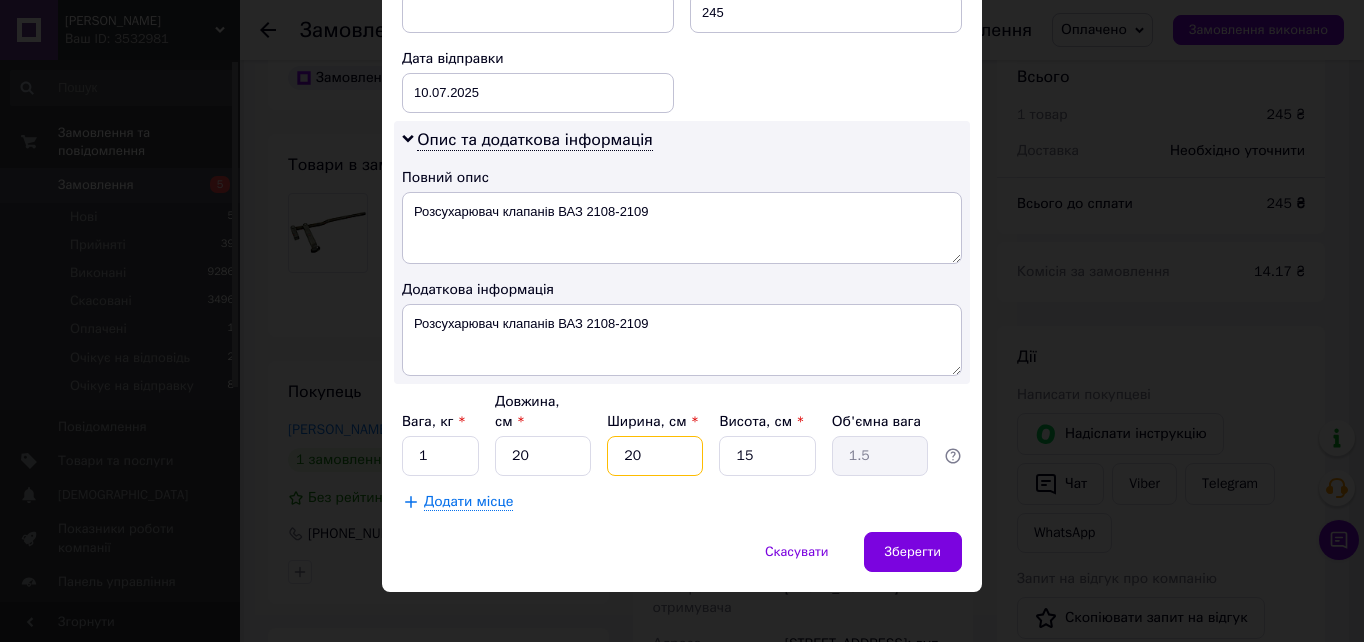 type on "20" 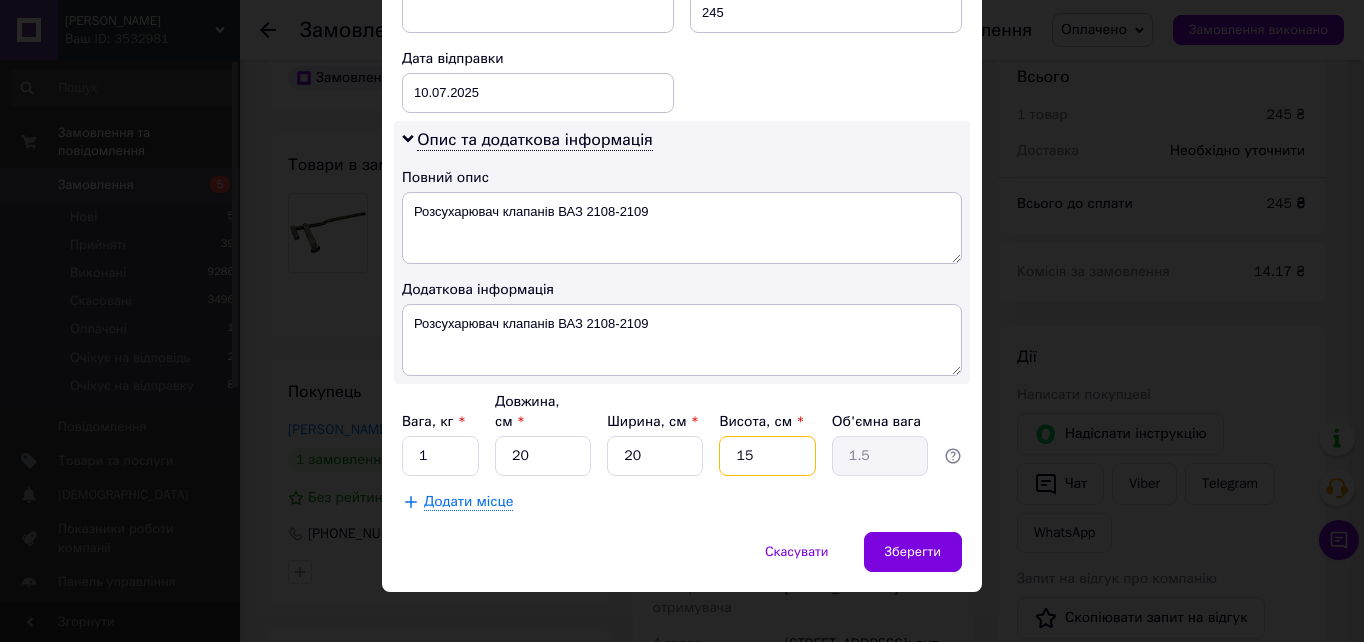 click on "15" at bounding box center [767, 456] 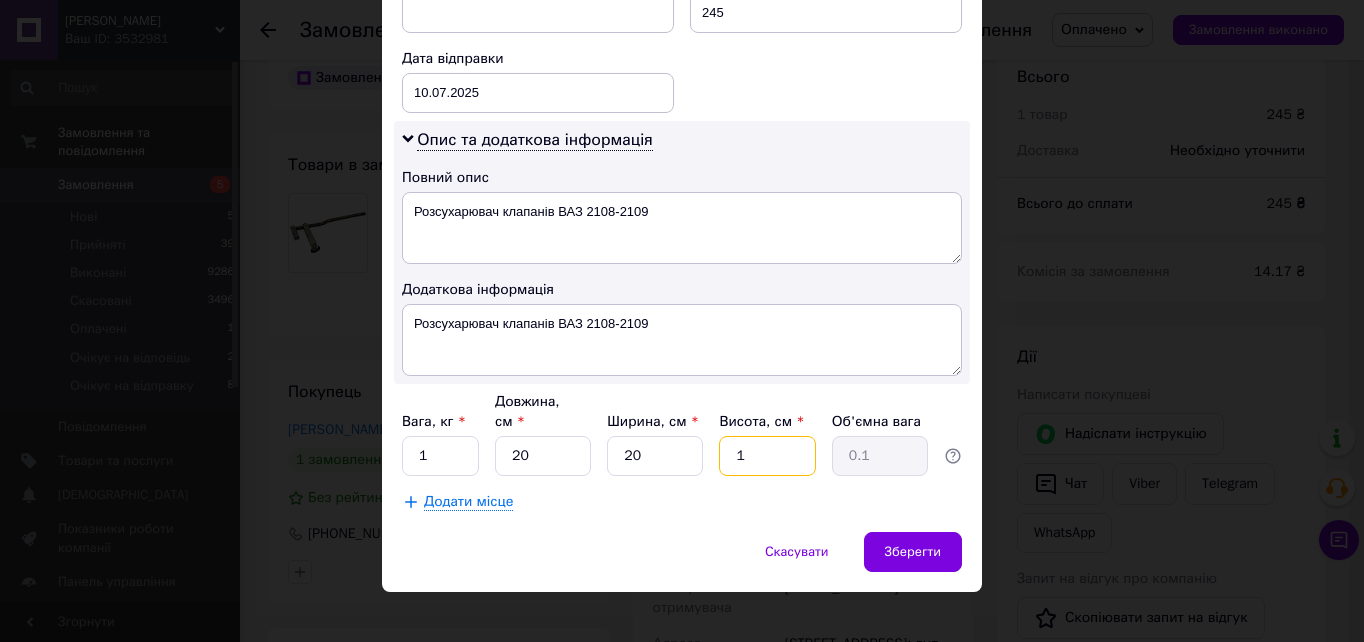 type on "10" 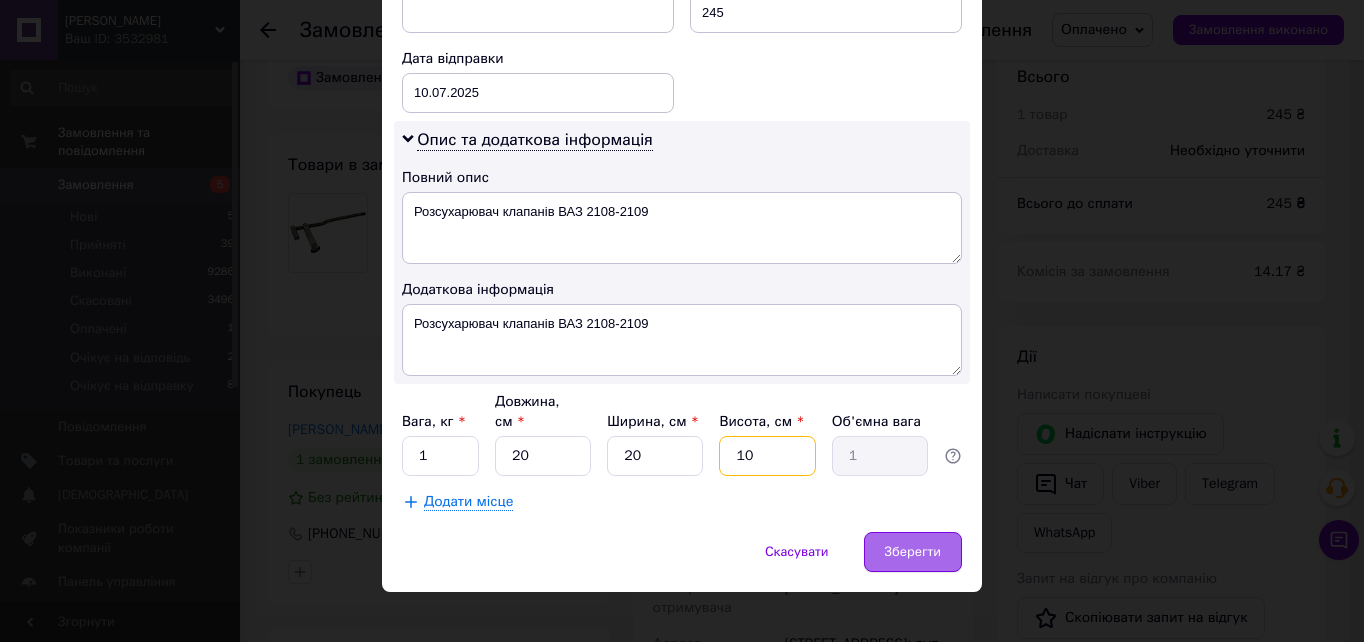 type on "10" 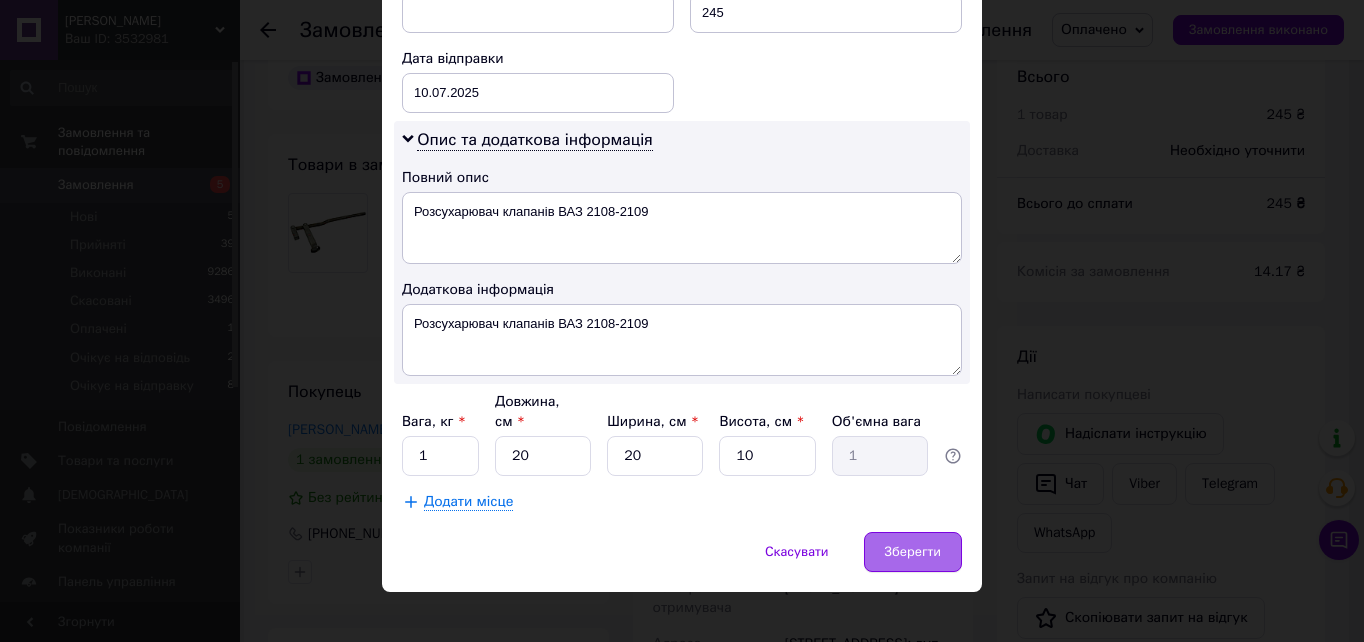 click on "Зберегти" at bounding box center [913, 552] 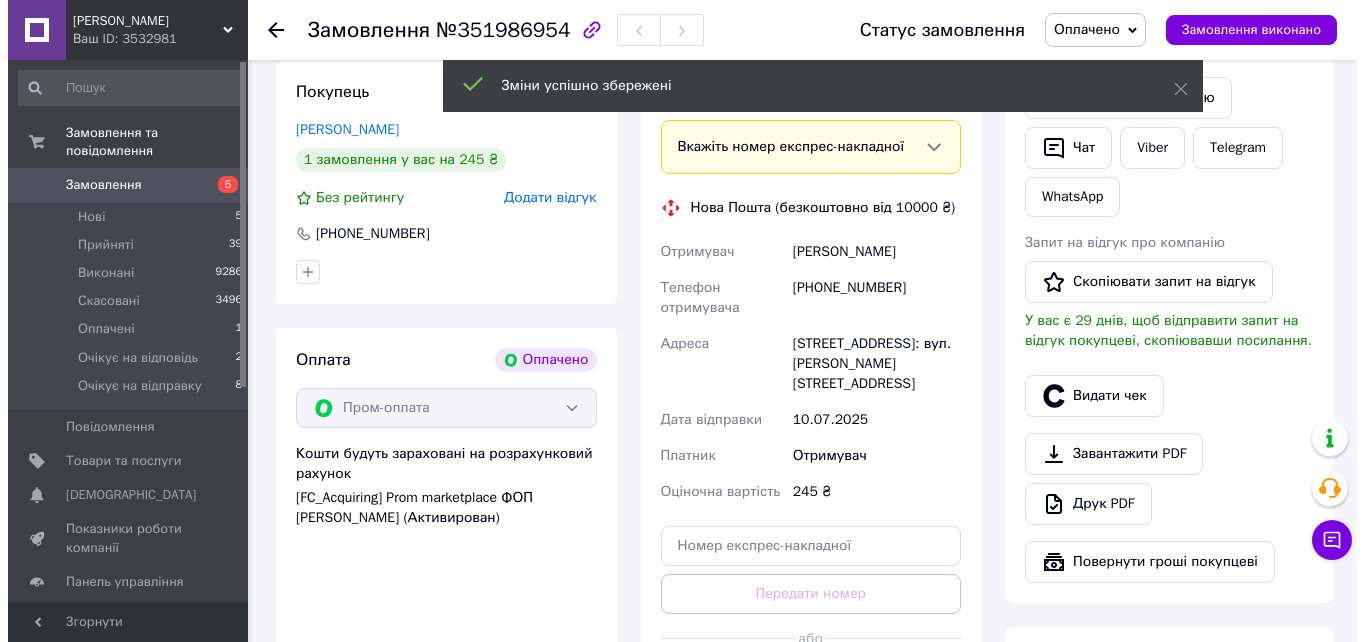 scroll, scrollTop: 600, scrollLeft: 0, axis: vertical 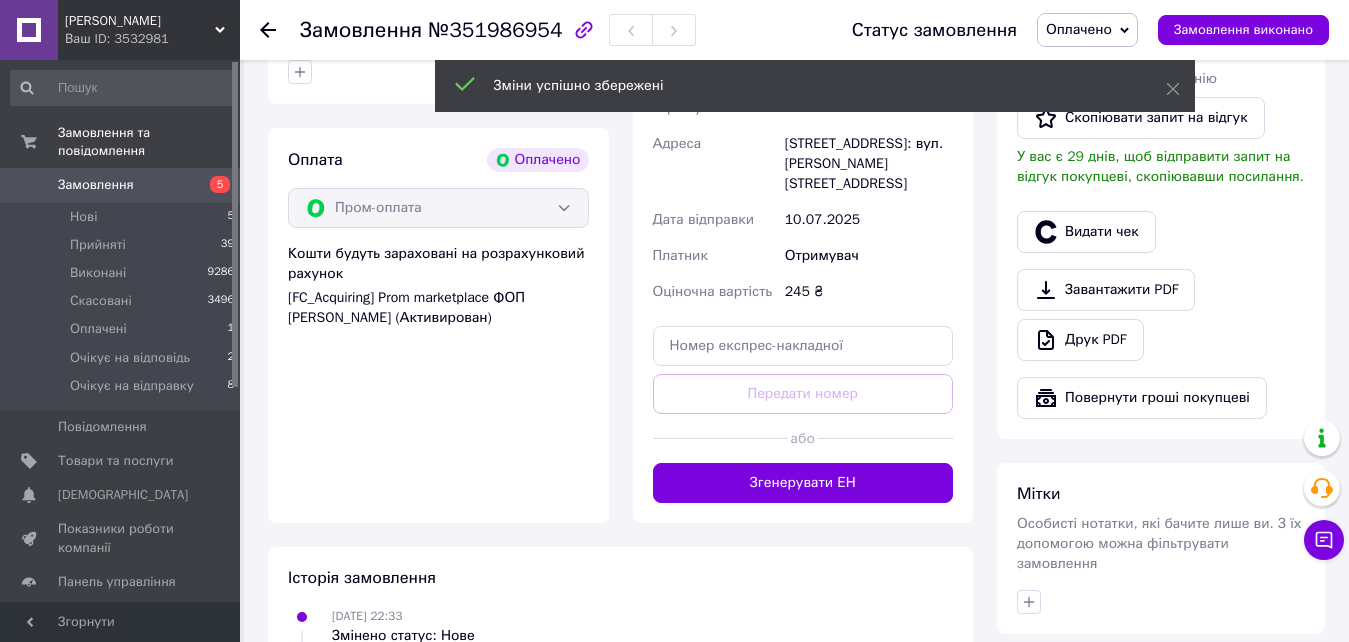 drag, startPoint x: 828, startPoint y: 424, endPoint x: 826, endPoint y: 442, distance: 18.110771 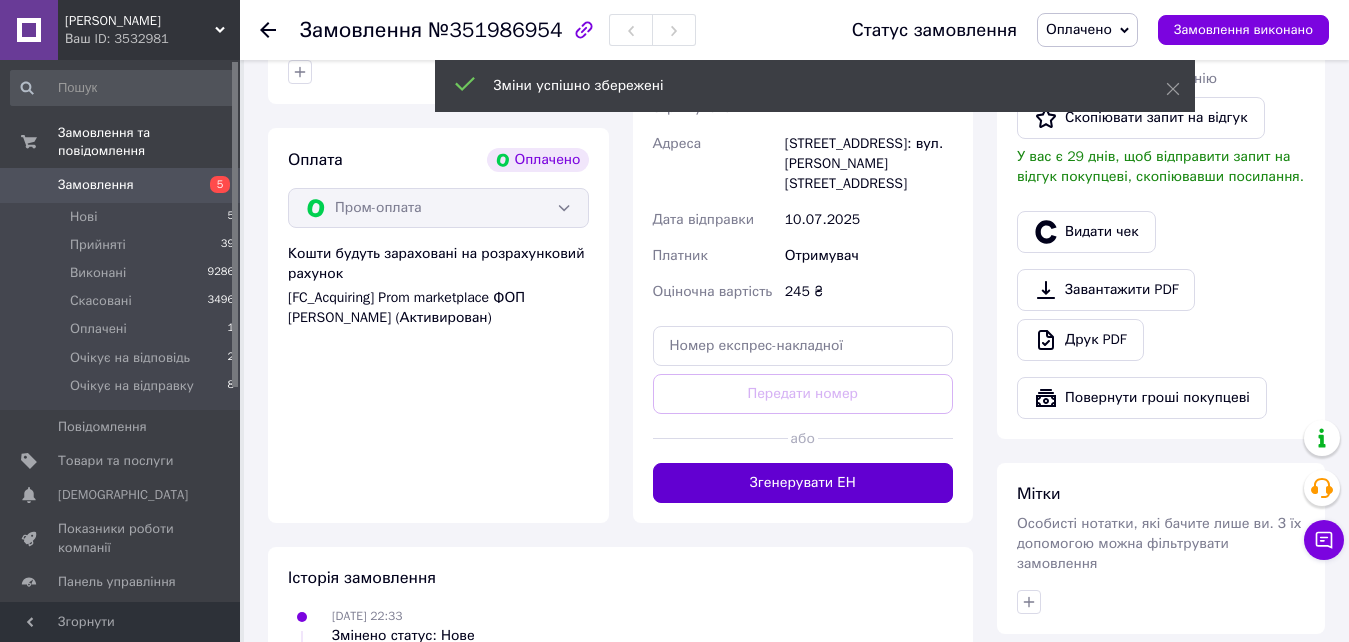 click on "Згенерувати ЕН" at bounding box center [803, 483] 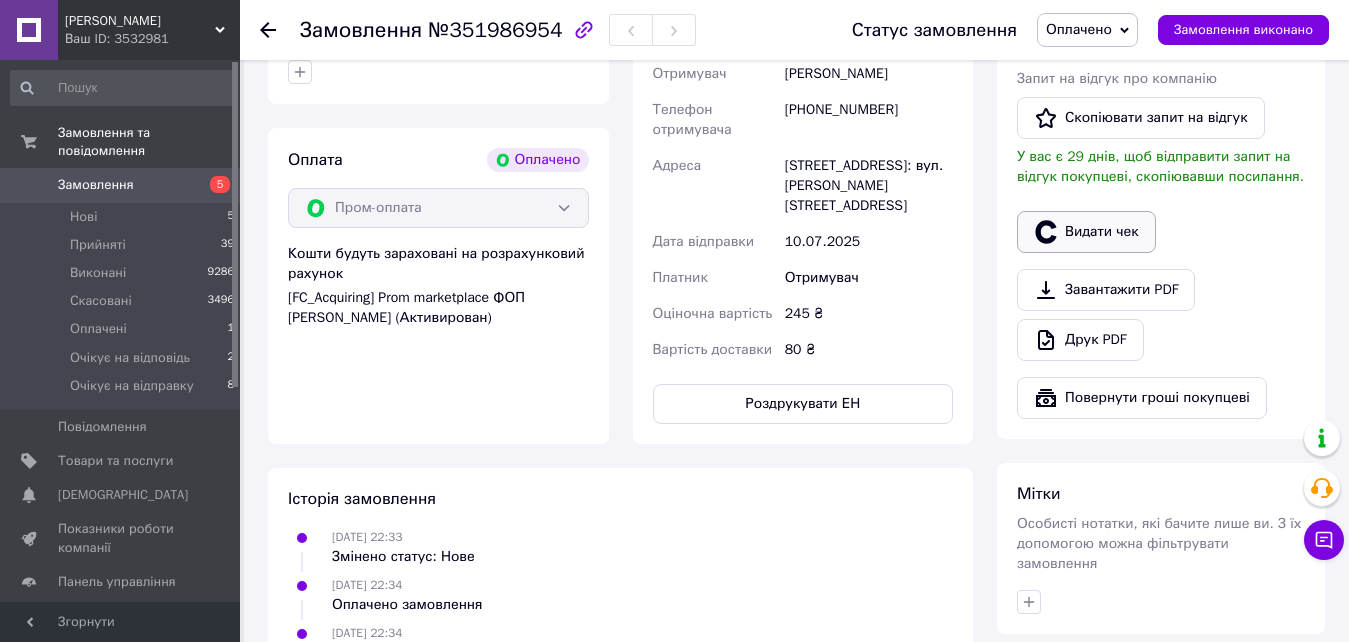 click on "Видати чек" at bounding box center (1086, 232) 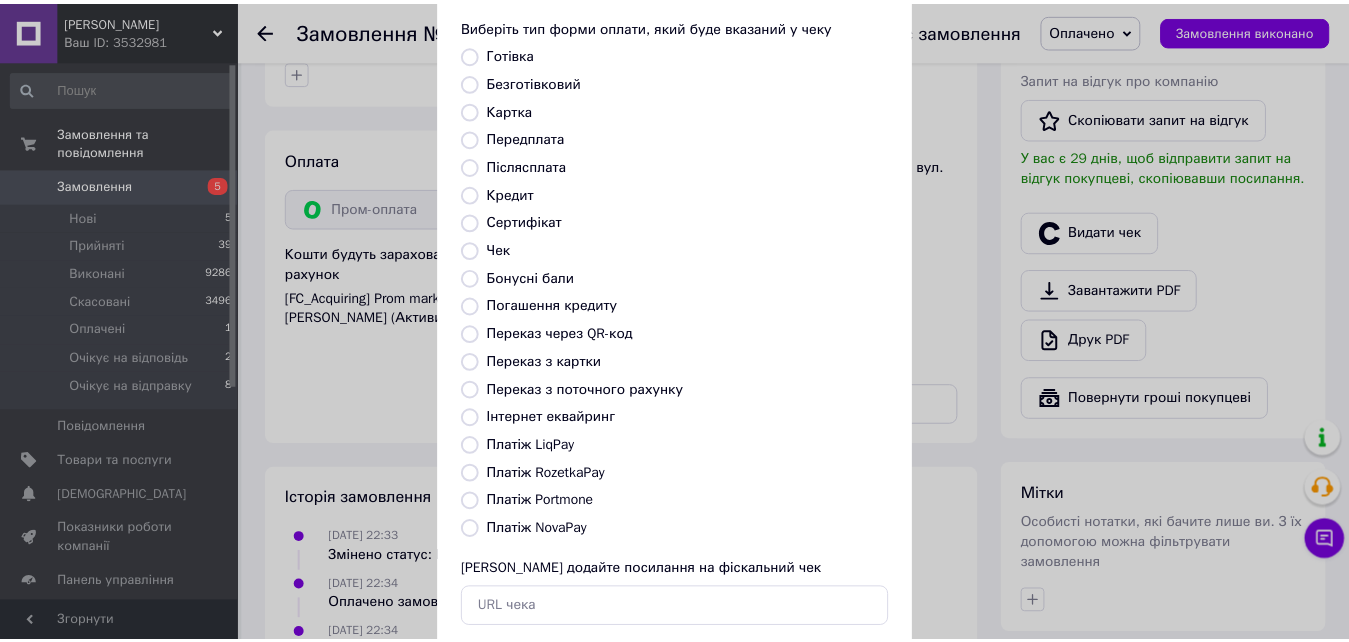 scroll, scrollTop: 200, scrollLeft: 0, axis: vertical 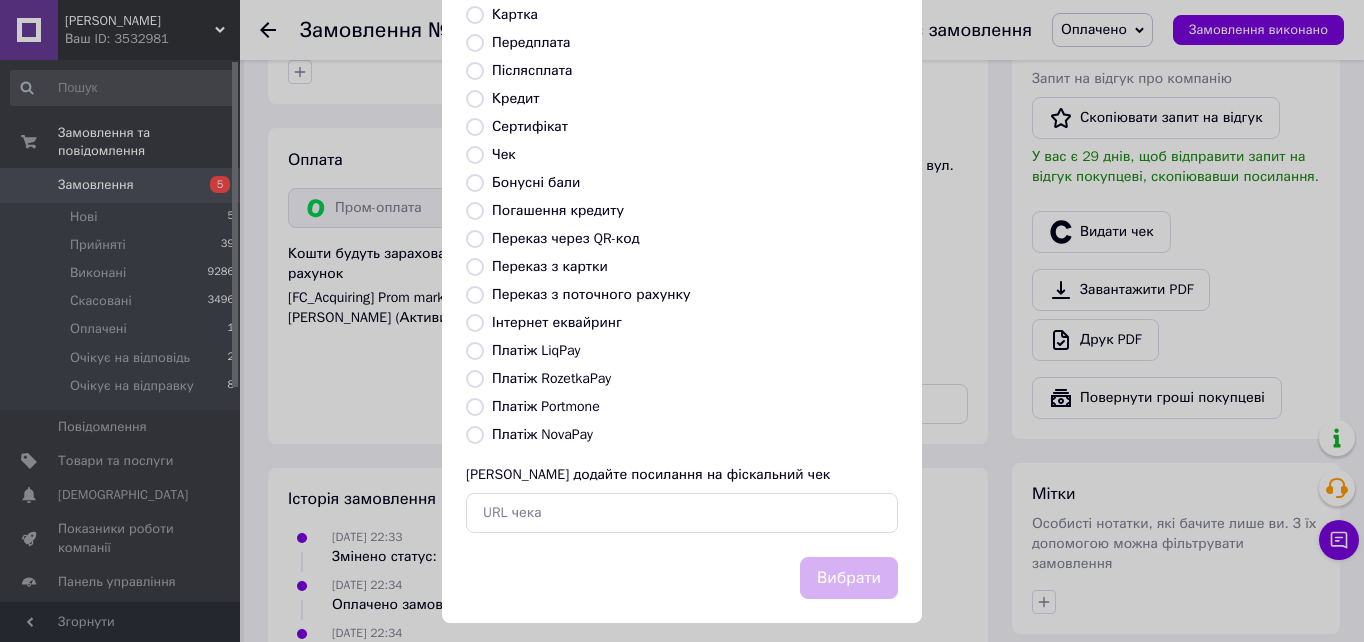 click on "Платіж RozetkaPay" at bounding box center (475, 379) 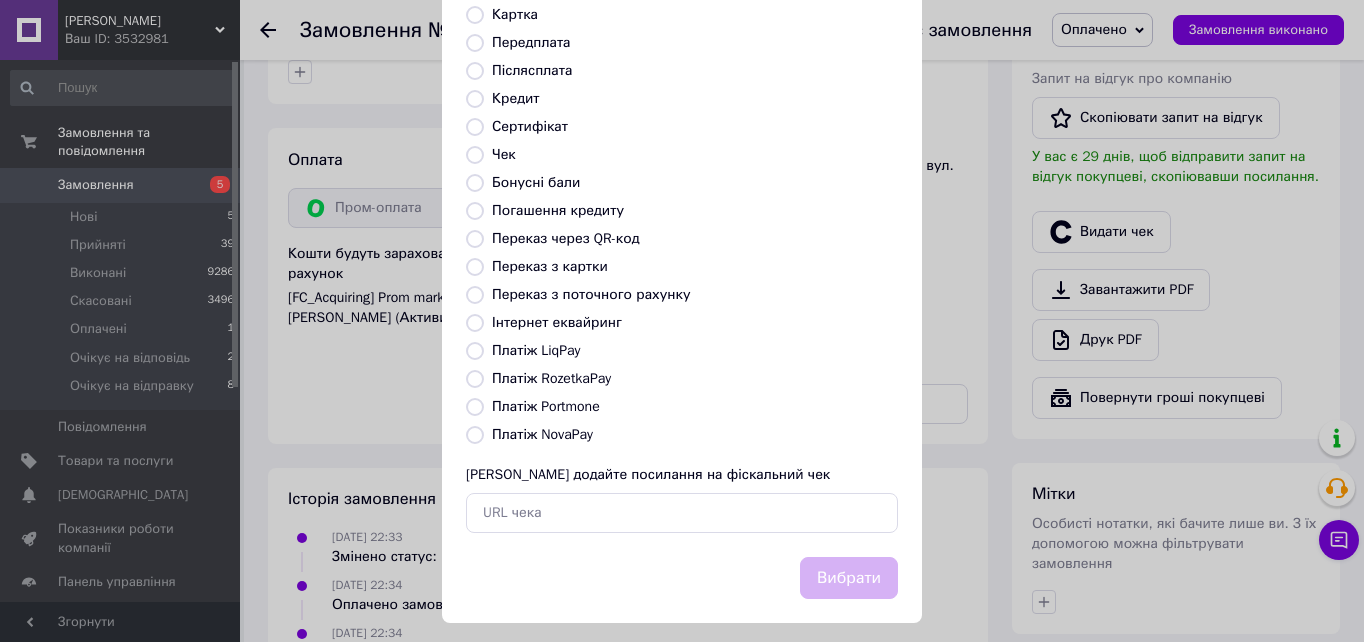 radio on "true" 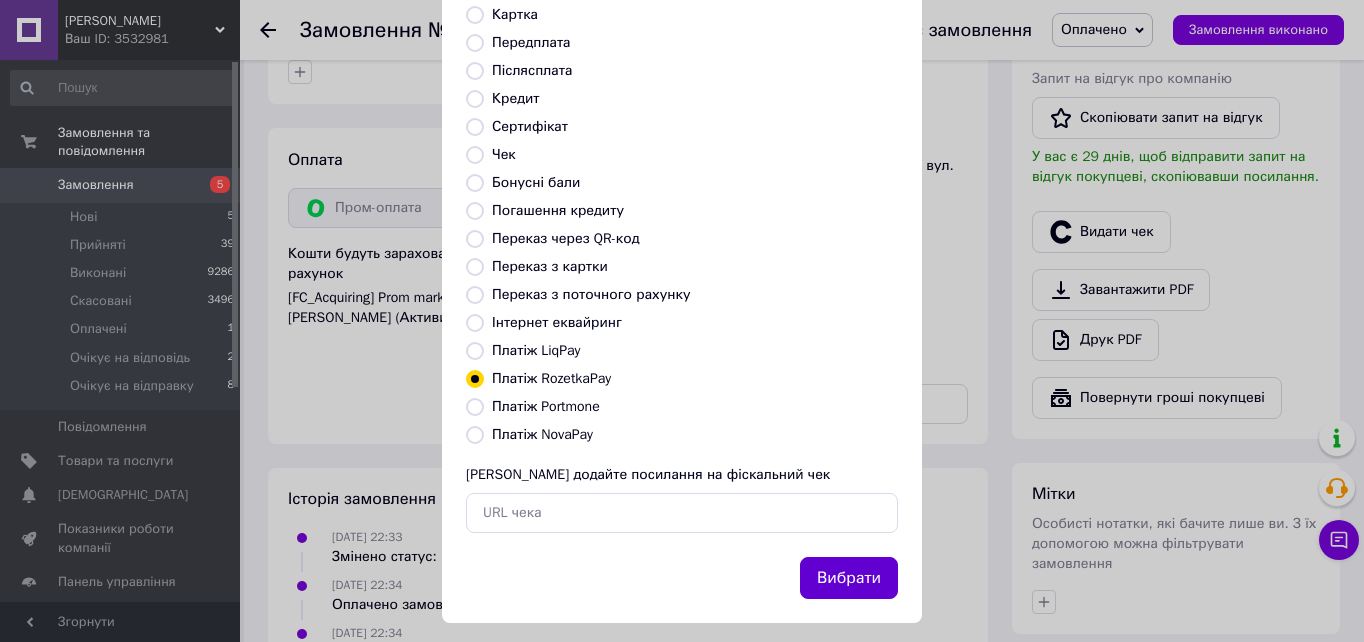 click on "Вибрати" at bounding box center (849, 578) 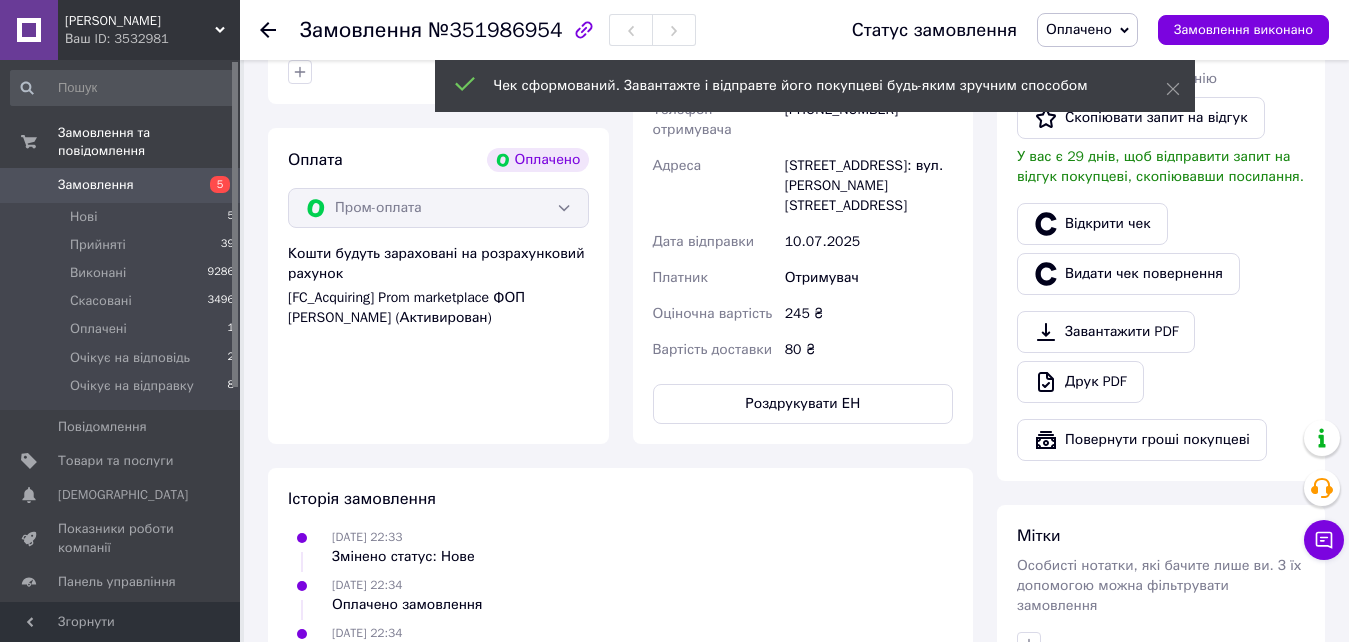 click on "Оплачено" at bounding box center (1087, 30) 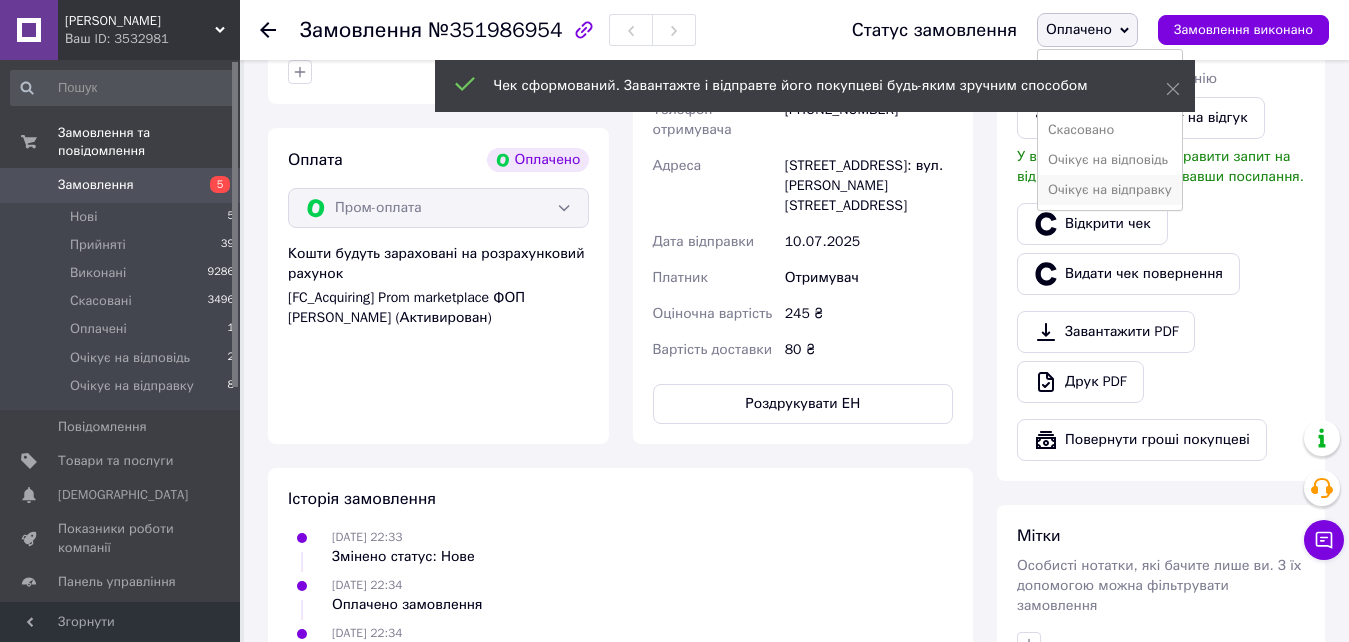 click on "Очікує на відправку" at bounding box center (1110, 190) 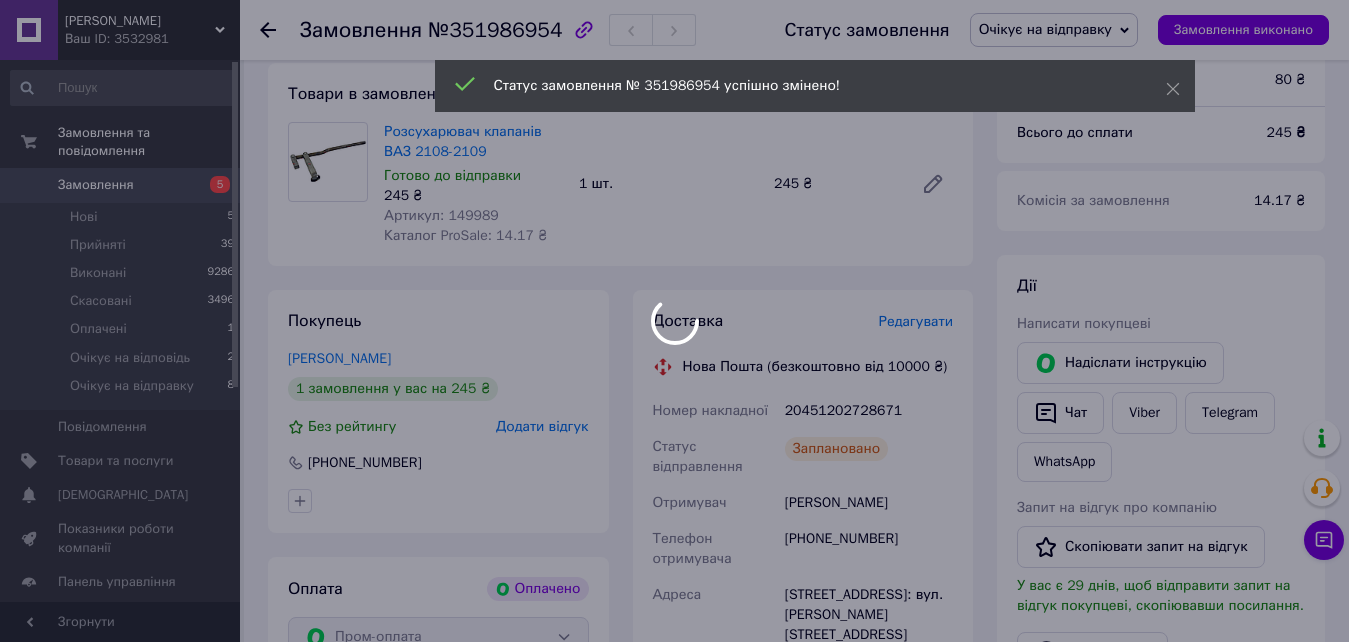scroll, scrollTop: 100, scrollLeft: 0, axis: vertical 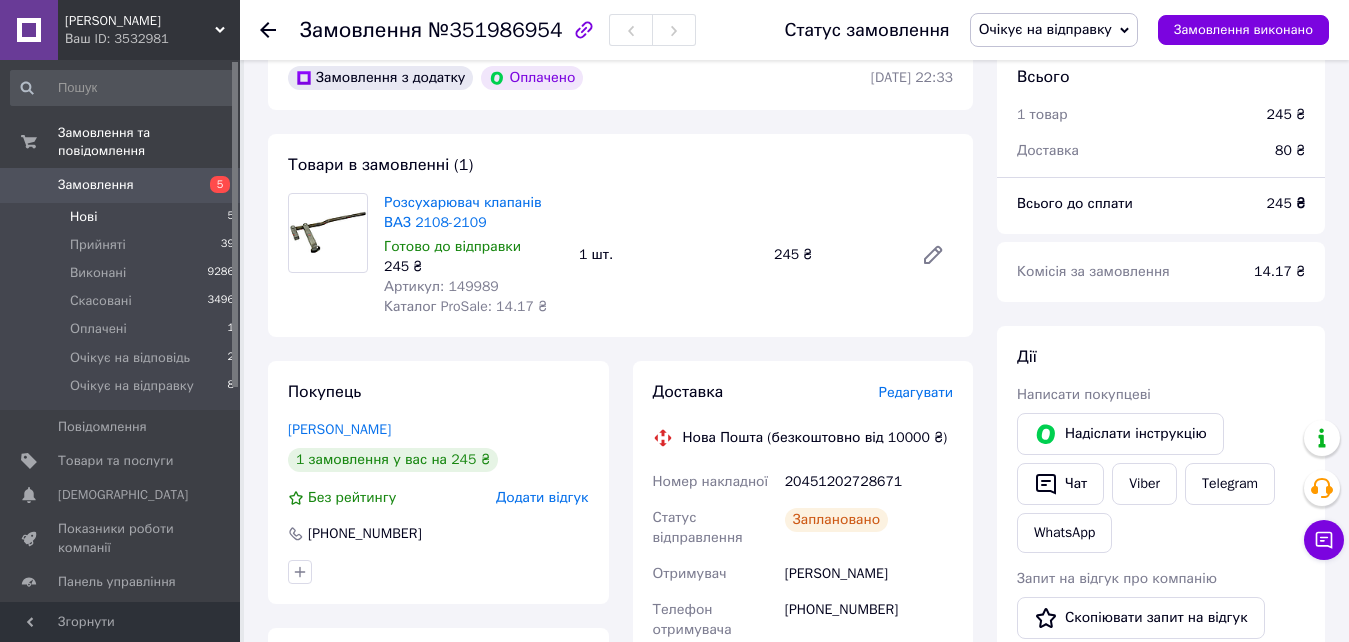 click on "Нові" at bounding box center (83, 217) 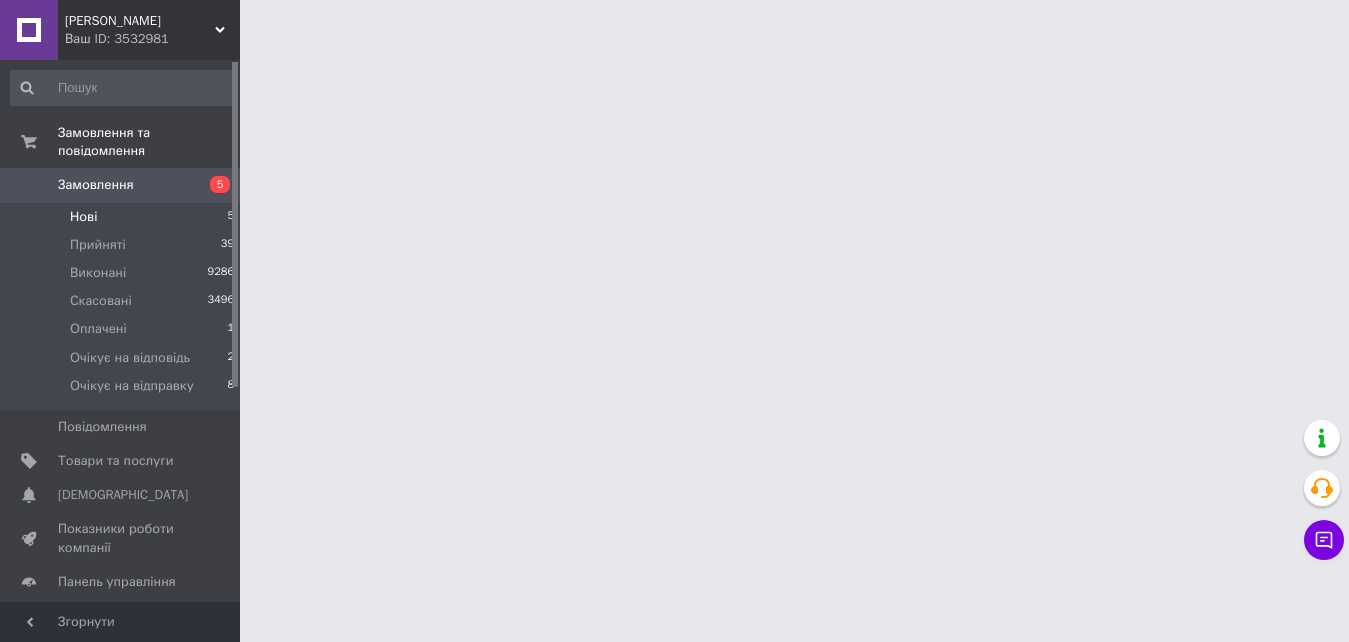 scroll, scrollTop: 0, scrollLeft: 0, axis: both 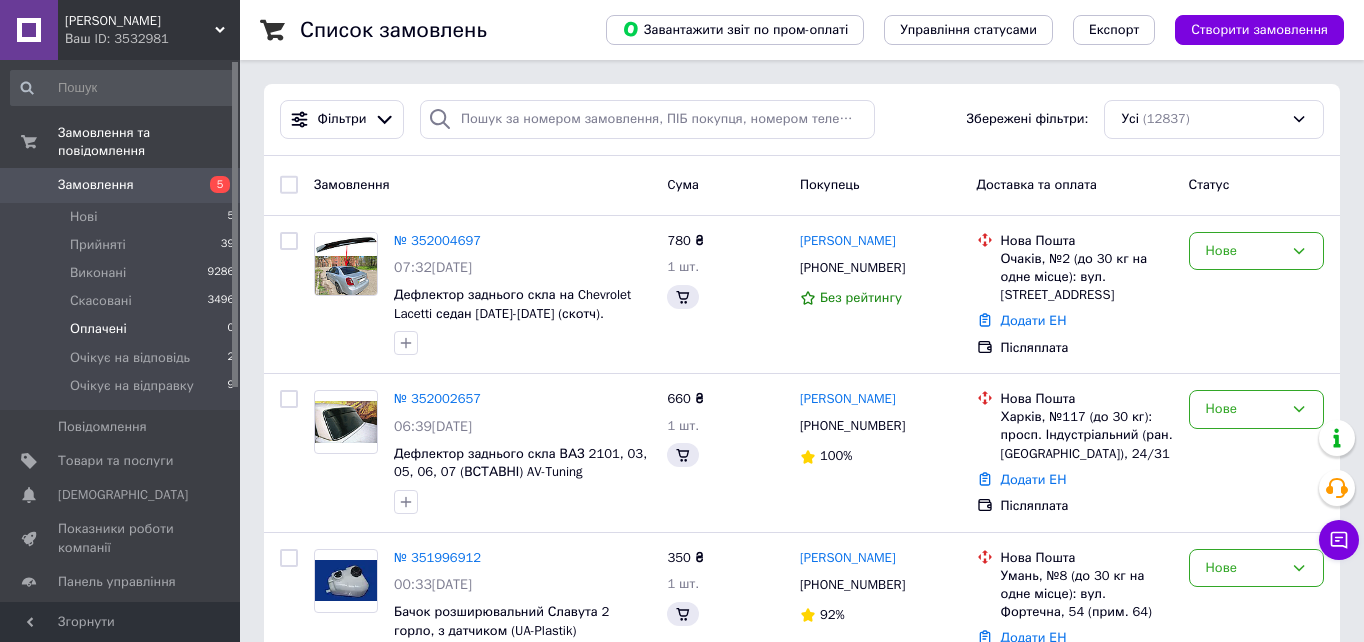 click on "Очікує на відповідь 2" at bounding box center (123, 358) 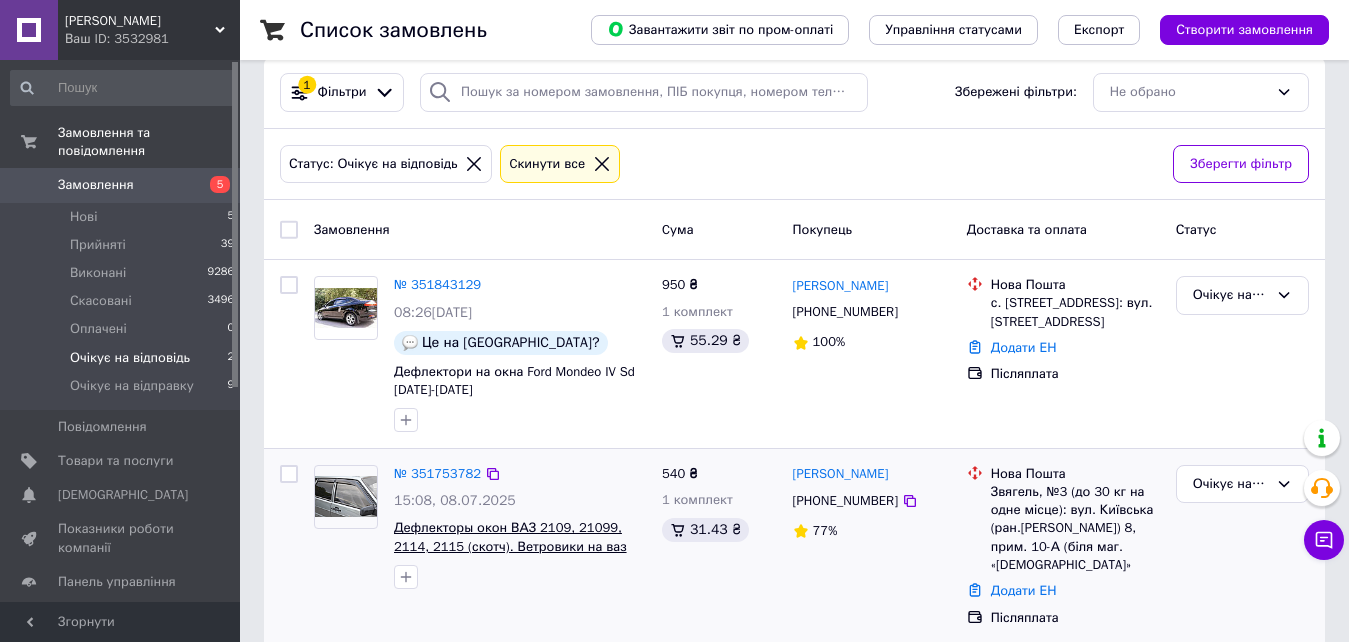 scroll, scrollTop: 34, scrollLeft: 0, axis: vertical 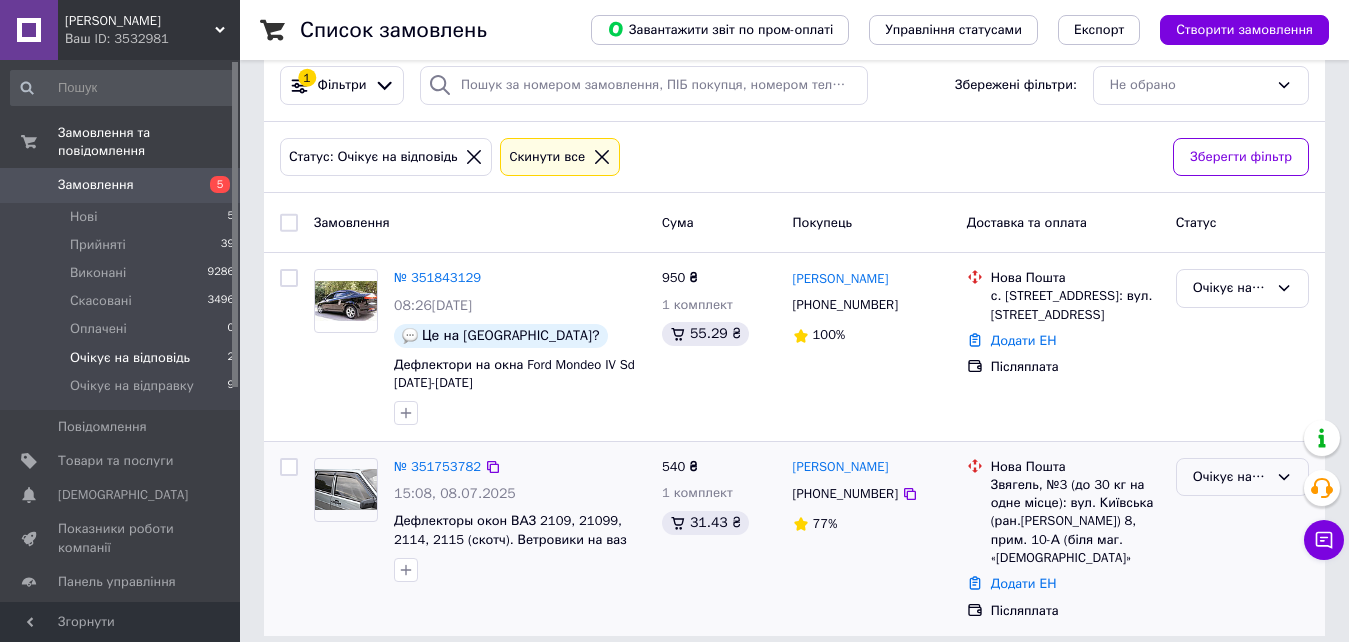 click on "Очікує на відповідь" at bounding box center (1230, 477) 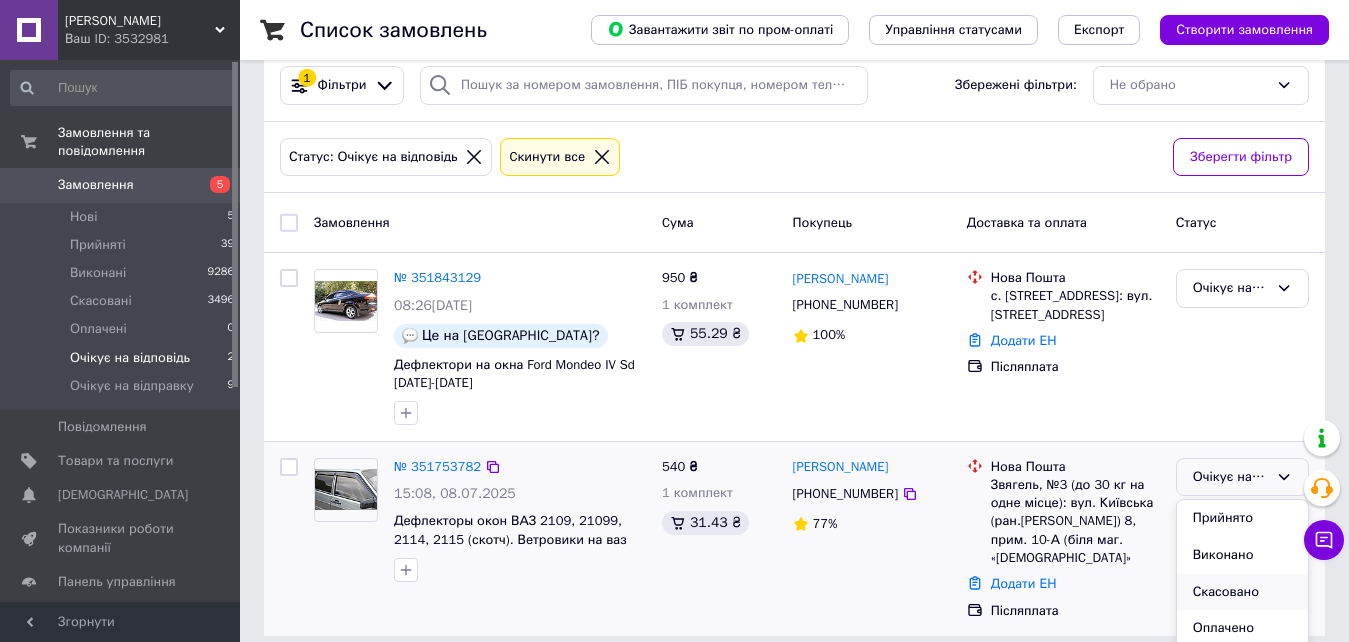 click on "Скасовано" at bounding box center [1242, 592] 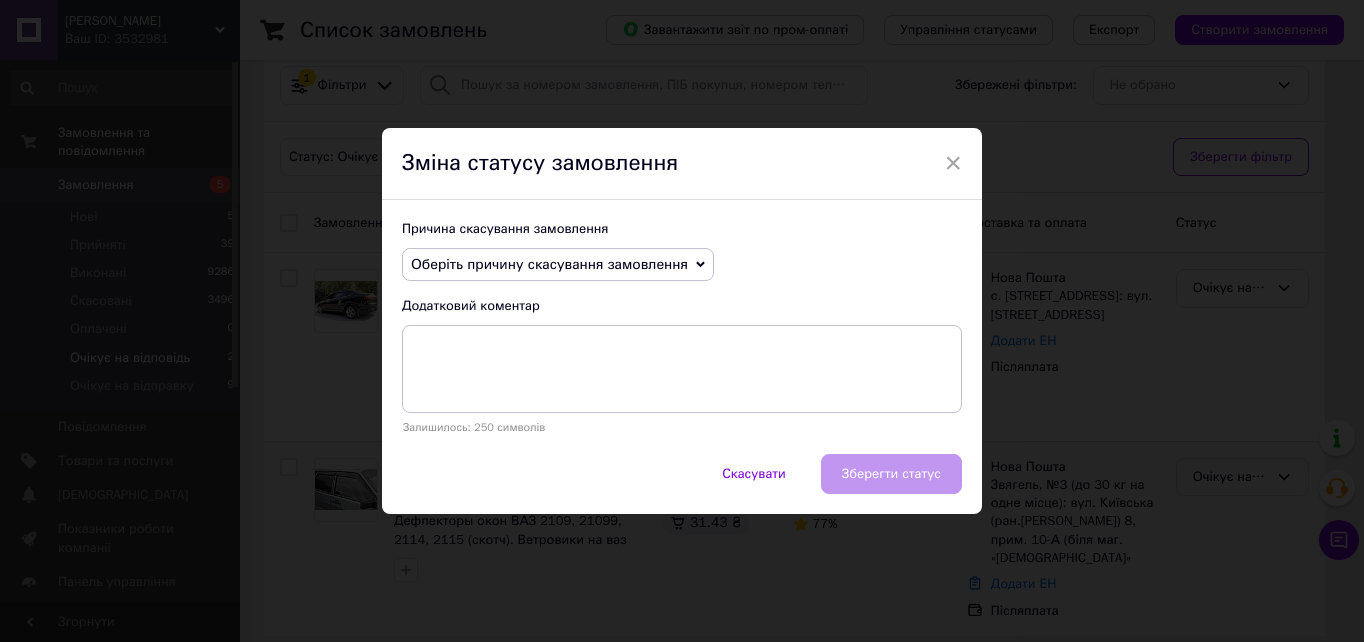 click 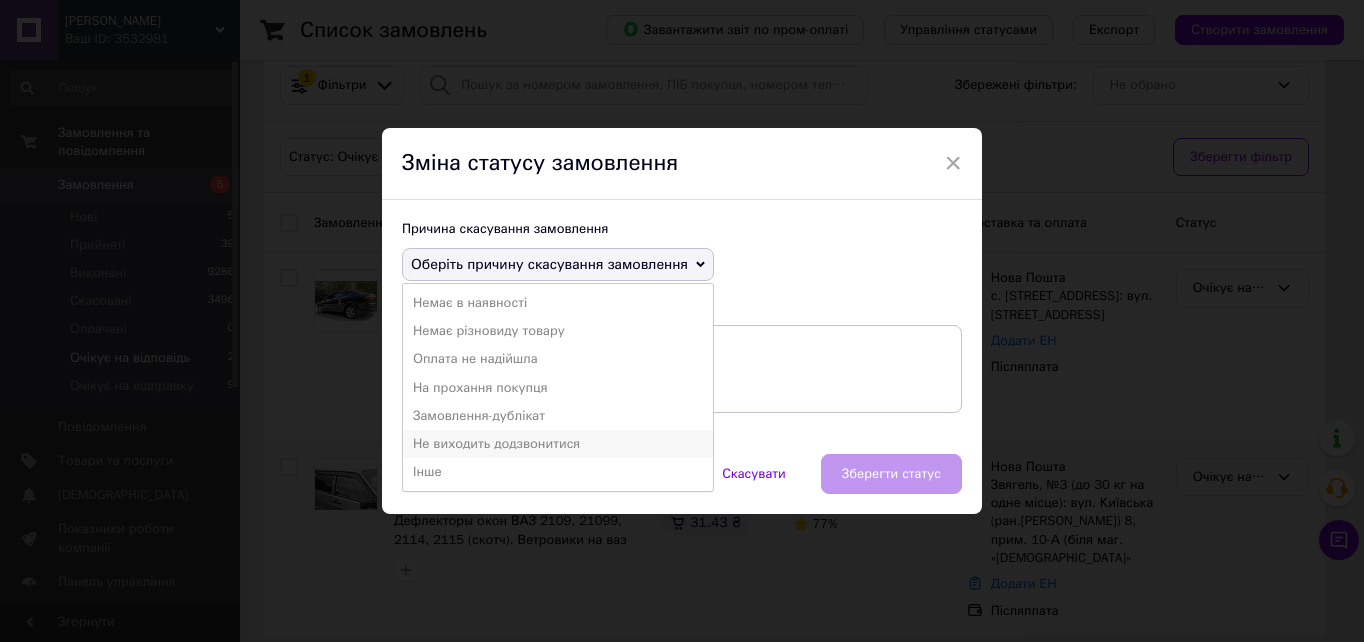 click on "Не виходить додзвонитися" at bounding box center (558, 444) 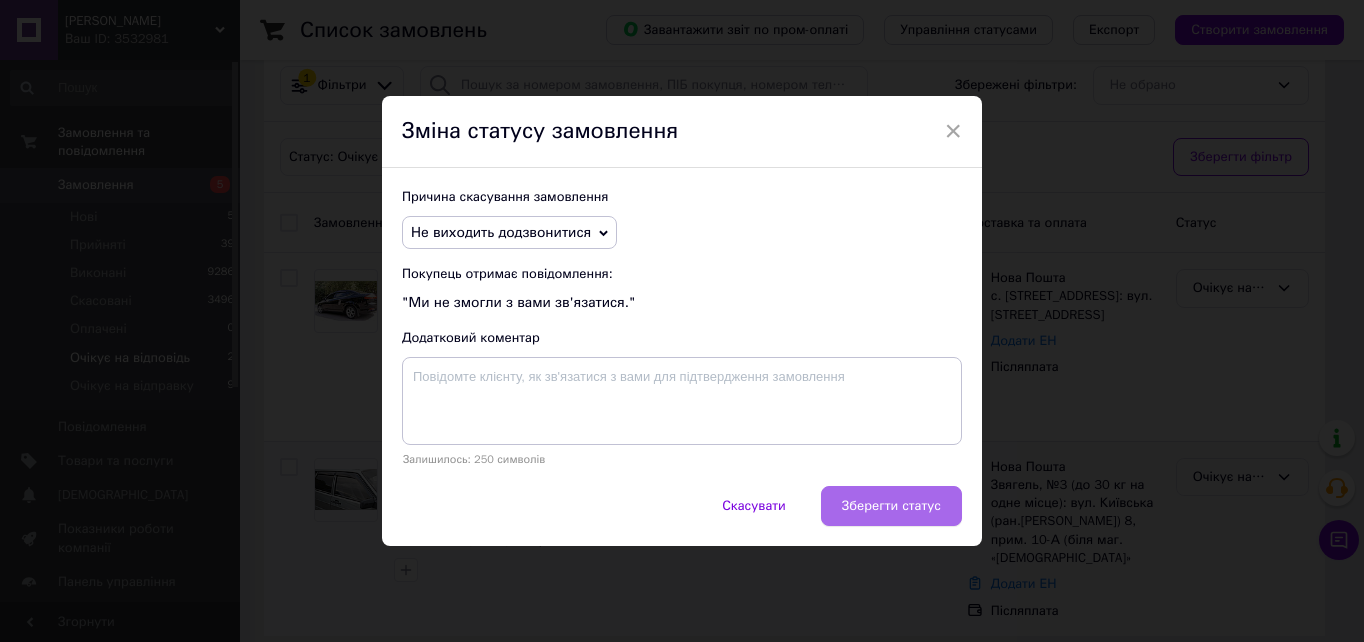click on "Зберегти статус" at bounding box center [891, 506] 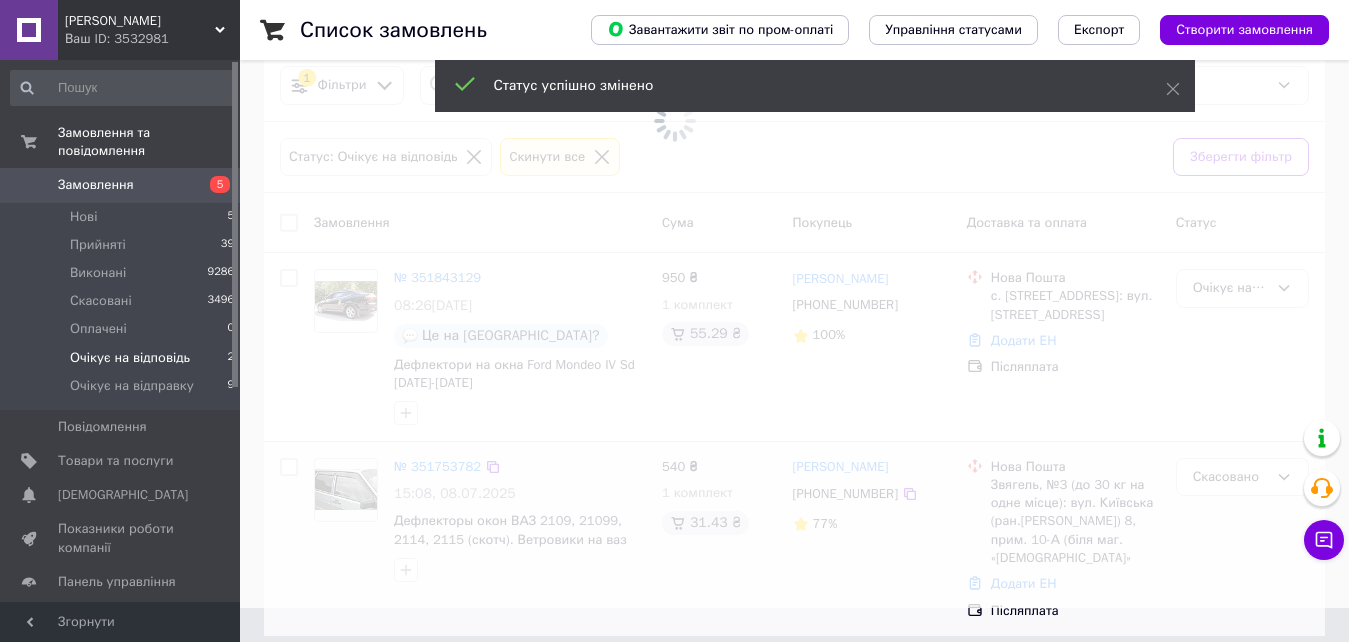scroll, scrollTop: 14, scrollLeft: 0, axis: vertical 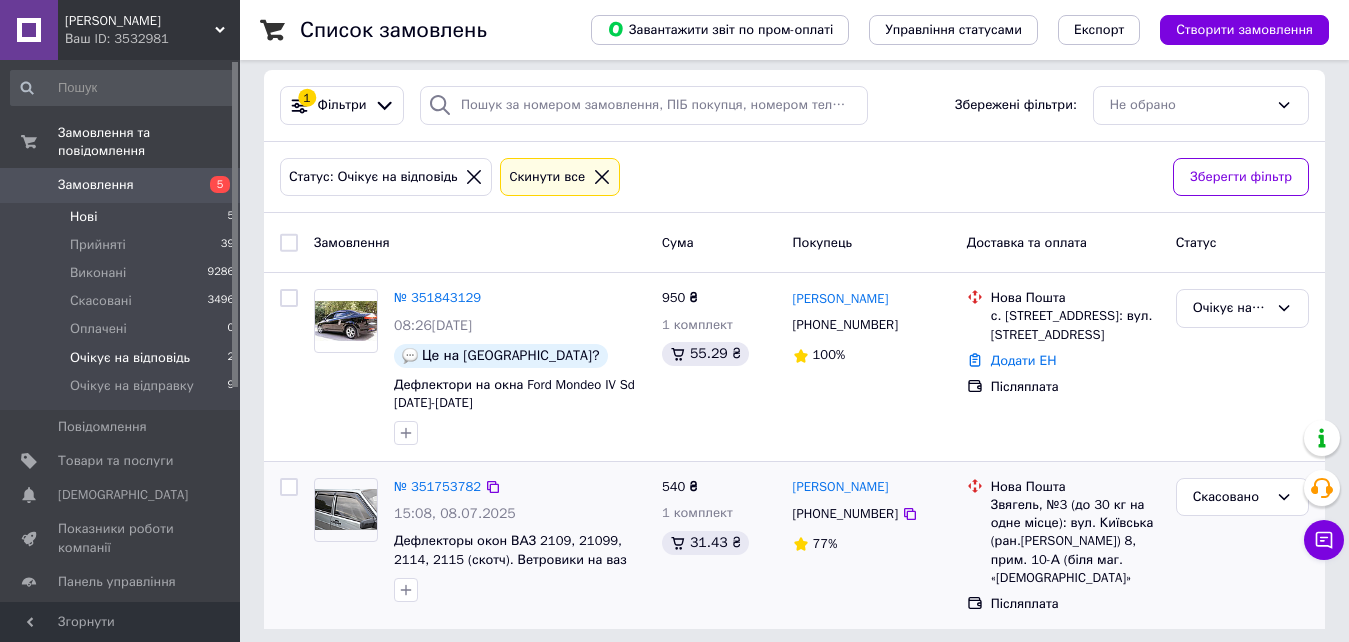 click on "Нові" at bounding box center [83, 217] 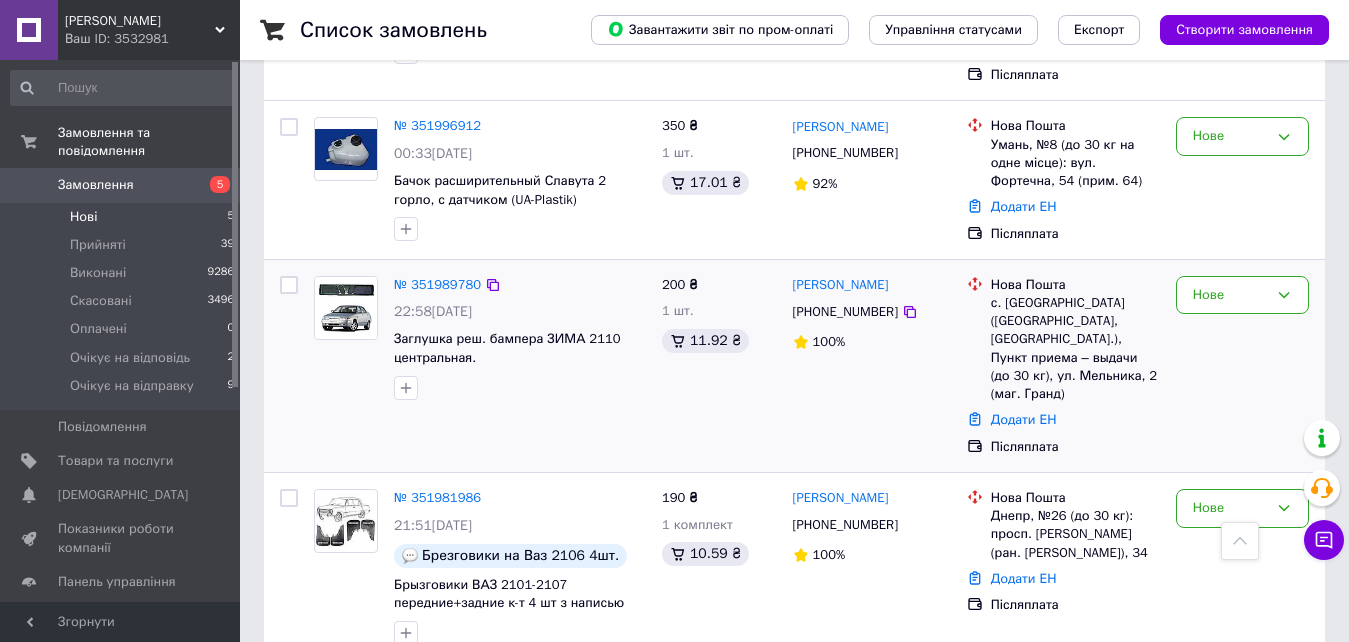 scroll, scrollTop: 527, scrollLeft: 0, axis: vertical 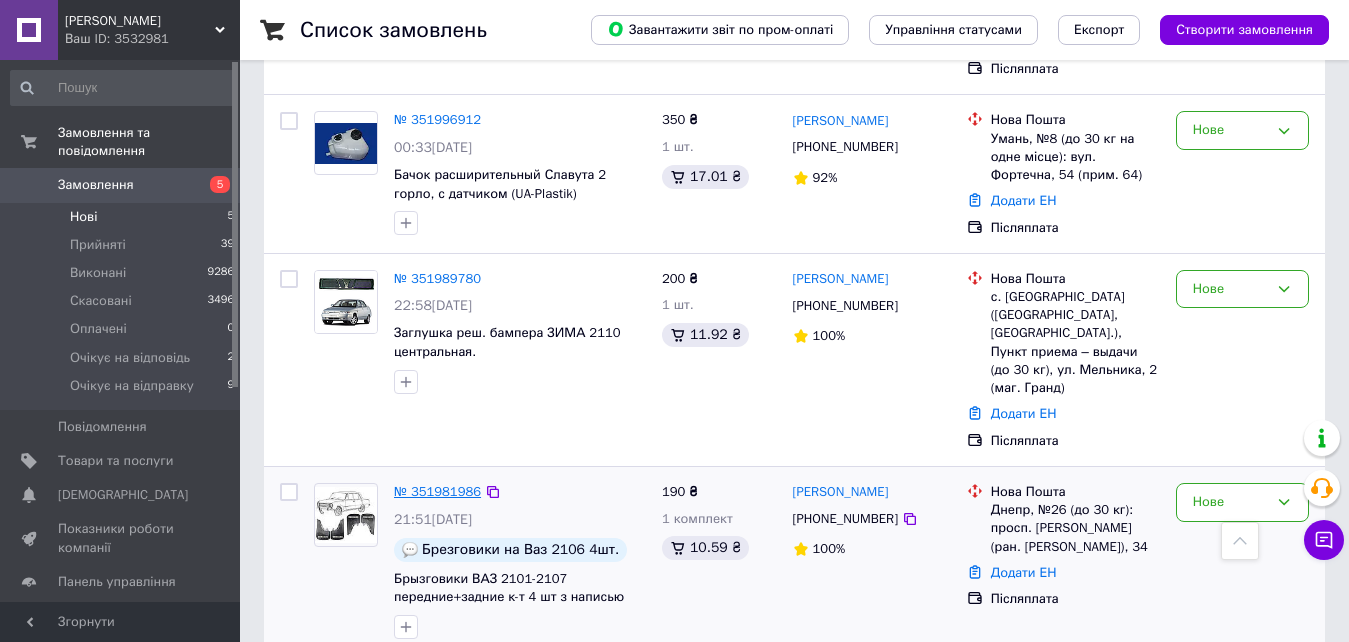 click on "№ 351981986" at bounding box center [437, 491] 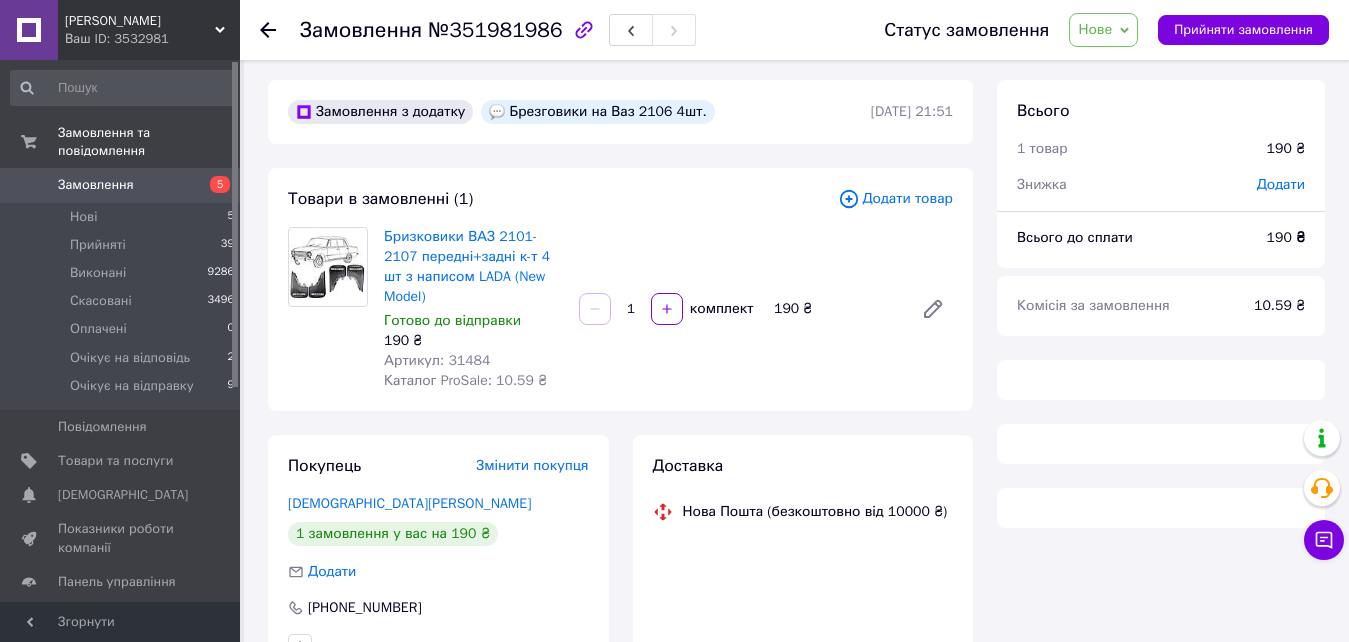 scroll, scrollTop: 0, scrollLeft: 0, axis: both 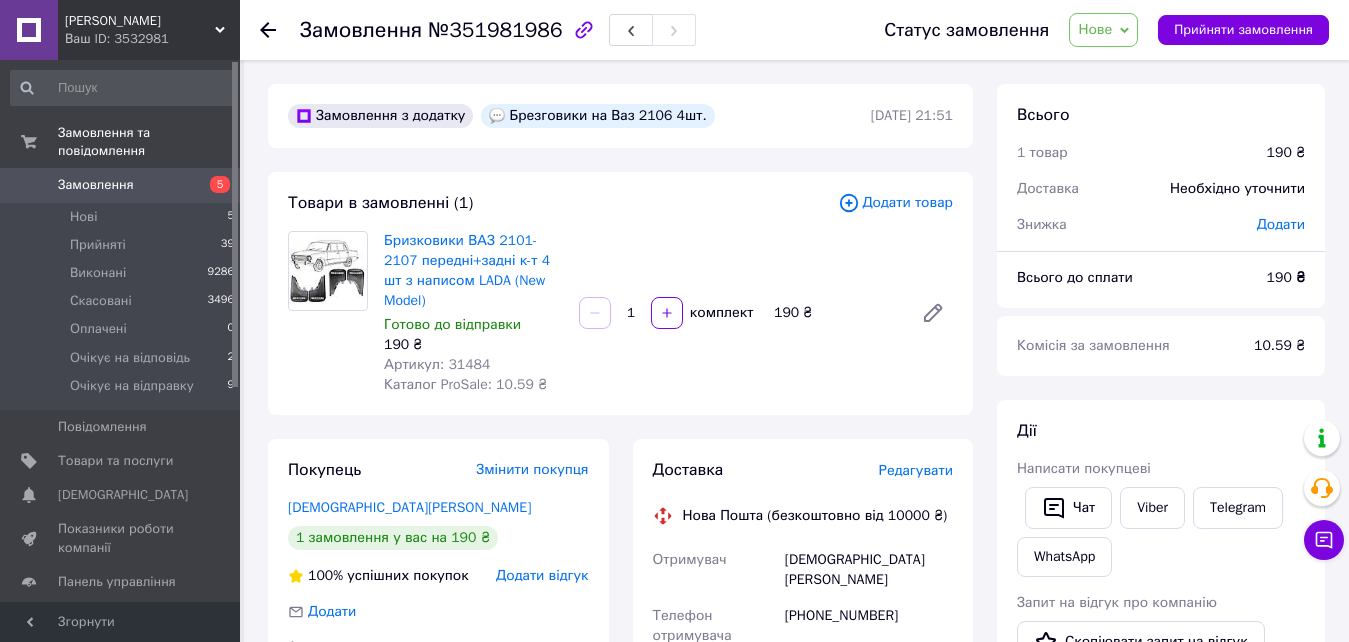 click on "Артикул: 31484" at bounding box center [437, 364] 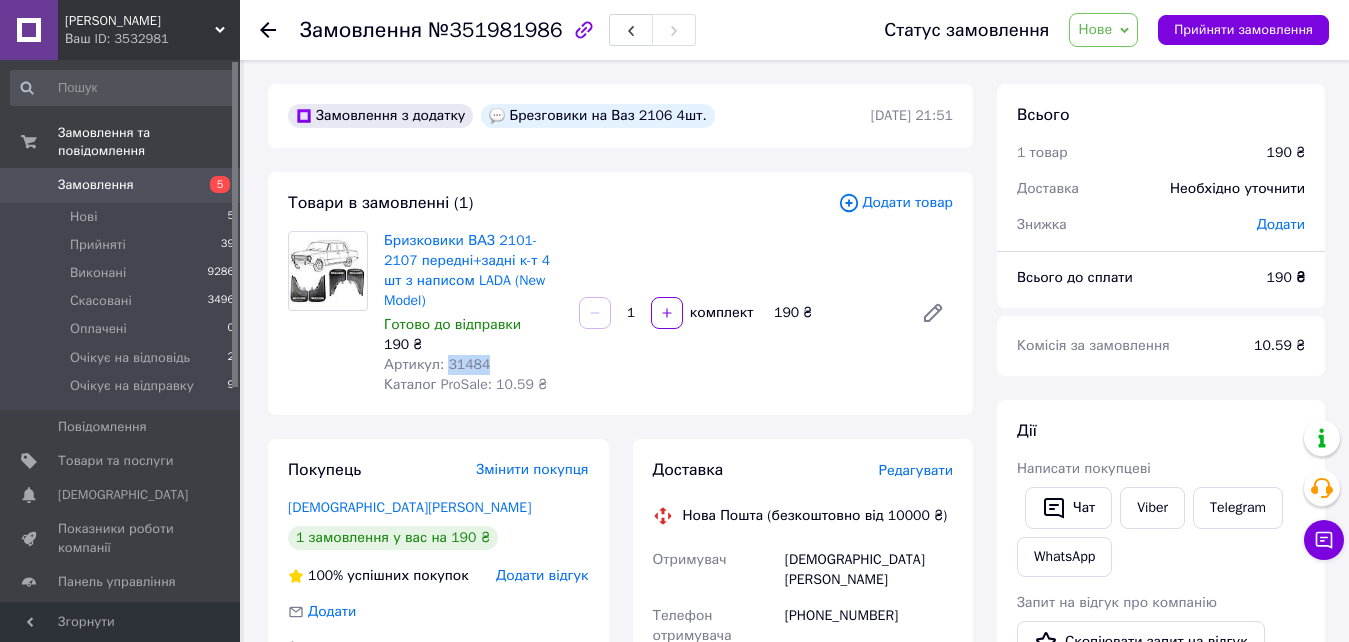 click on "Артикул: 31484" at bounding box center [437, 364] 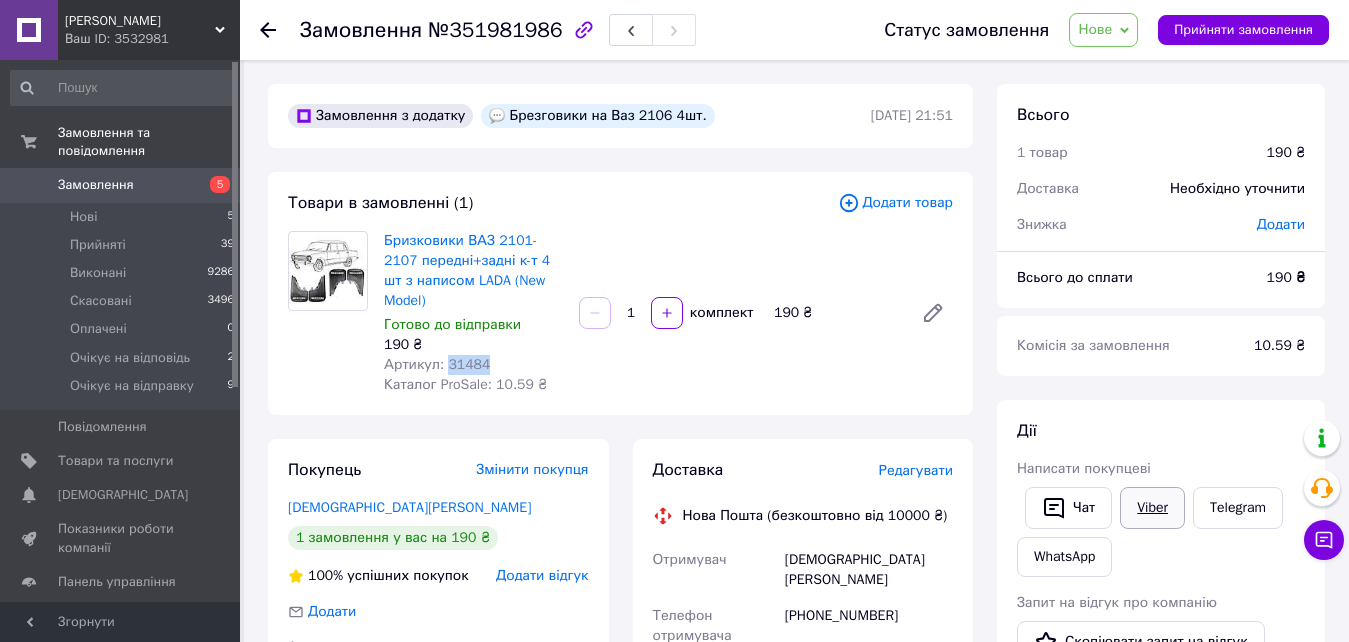 click on "Viber" at bounding box center [1152, 508] 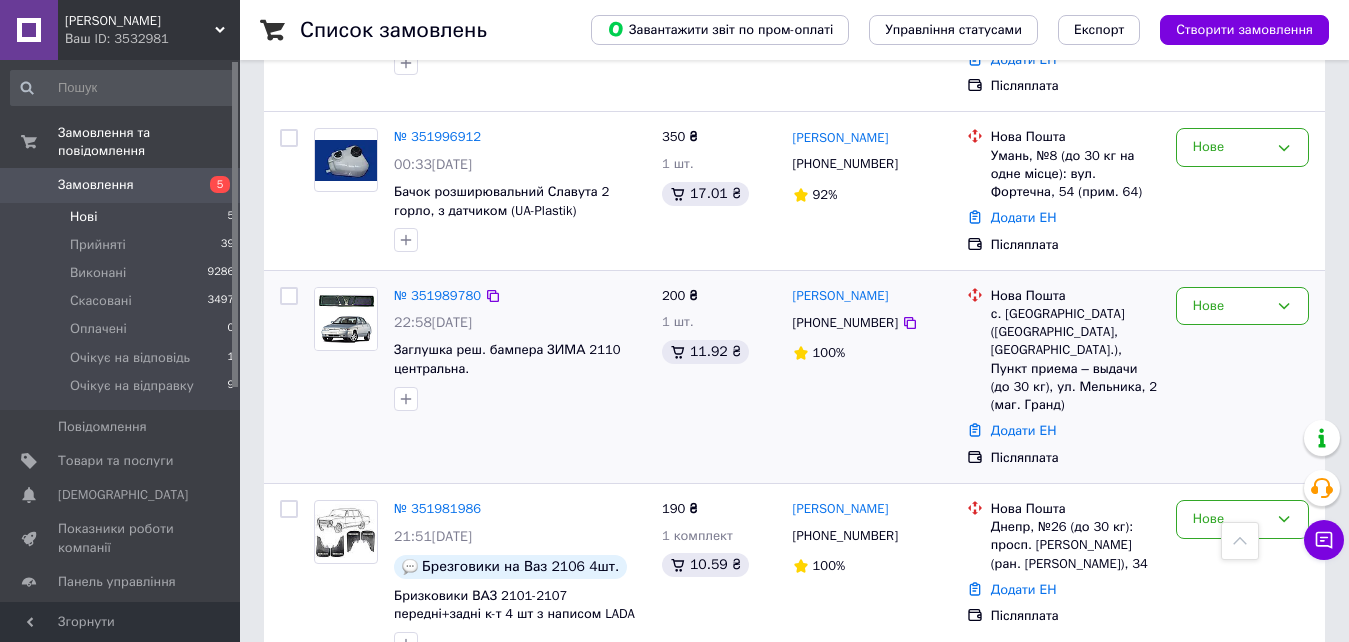 scroll, scrollTop: 527, scrollLeft: 0, axis: vertical 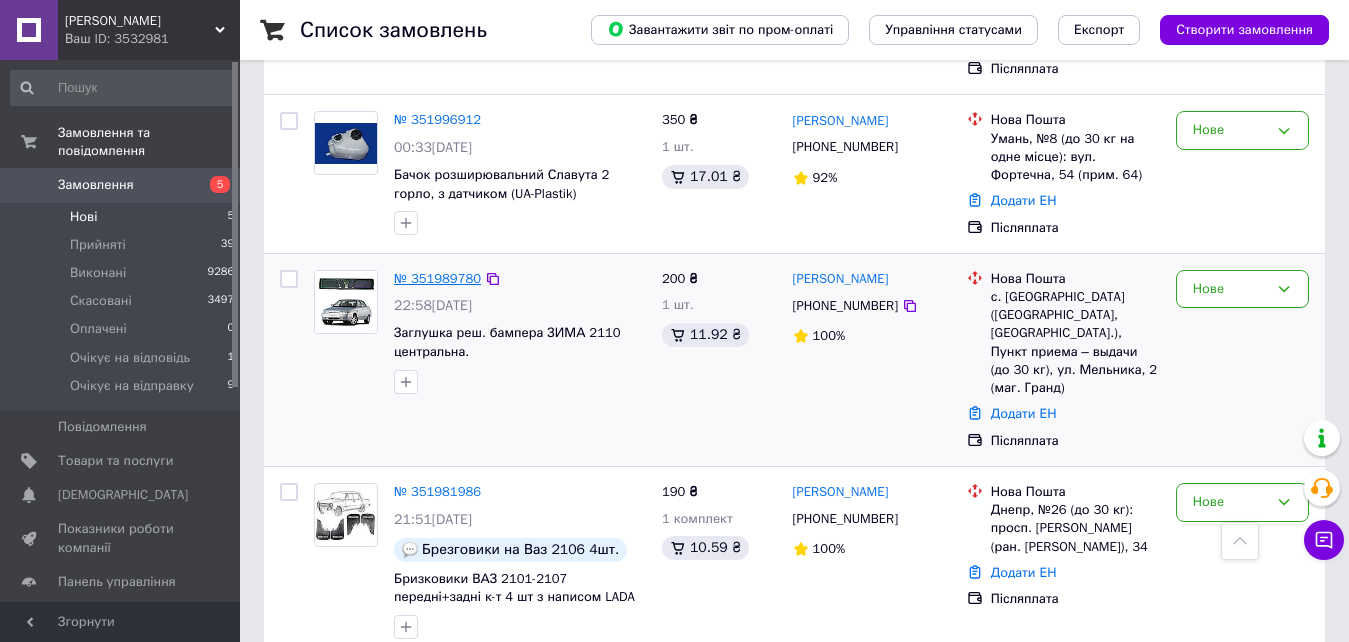 click on "№ 351989780" at bounding box center [437, 278] 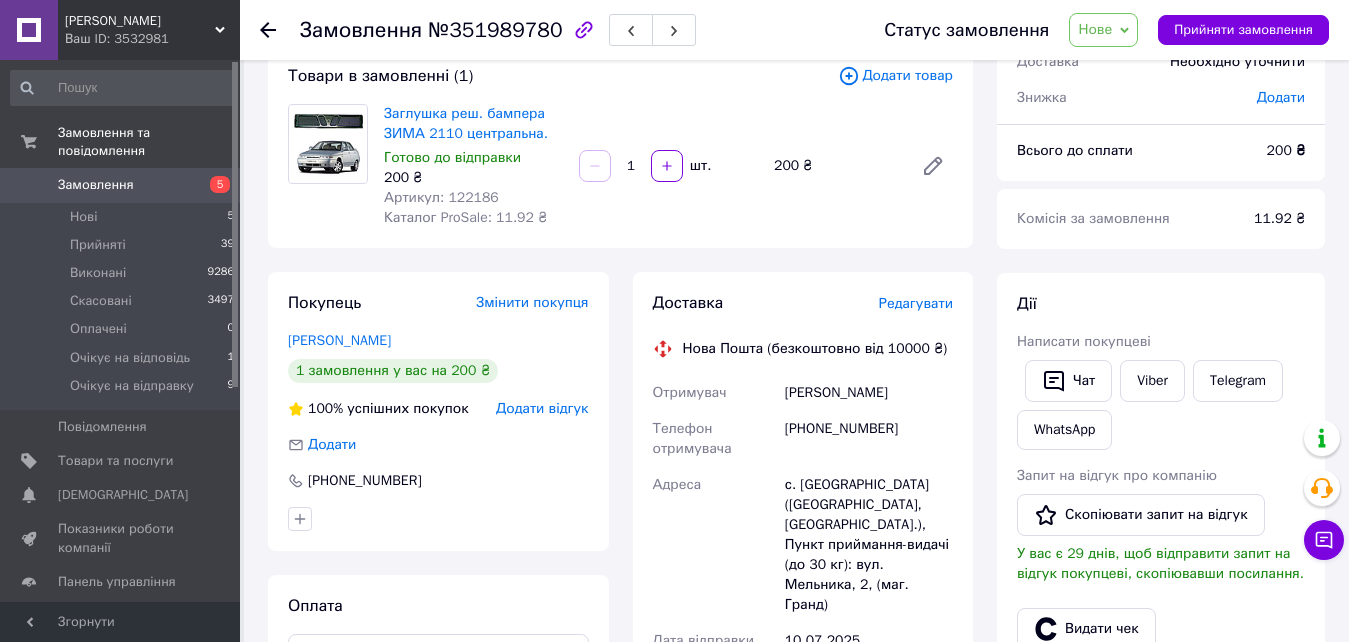 scroll, scrollTop: 0, scrollLeft: 0, axis: both 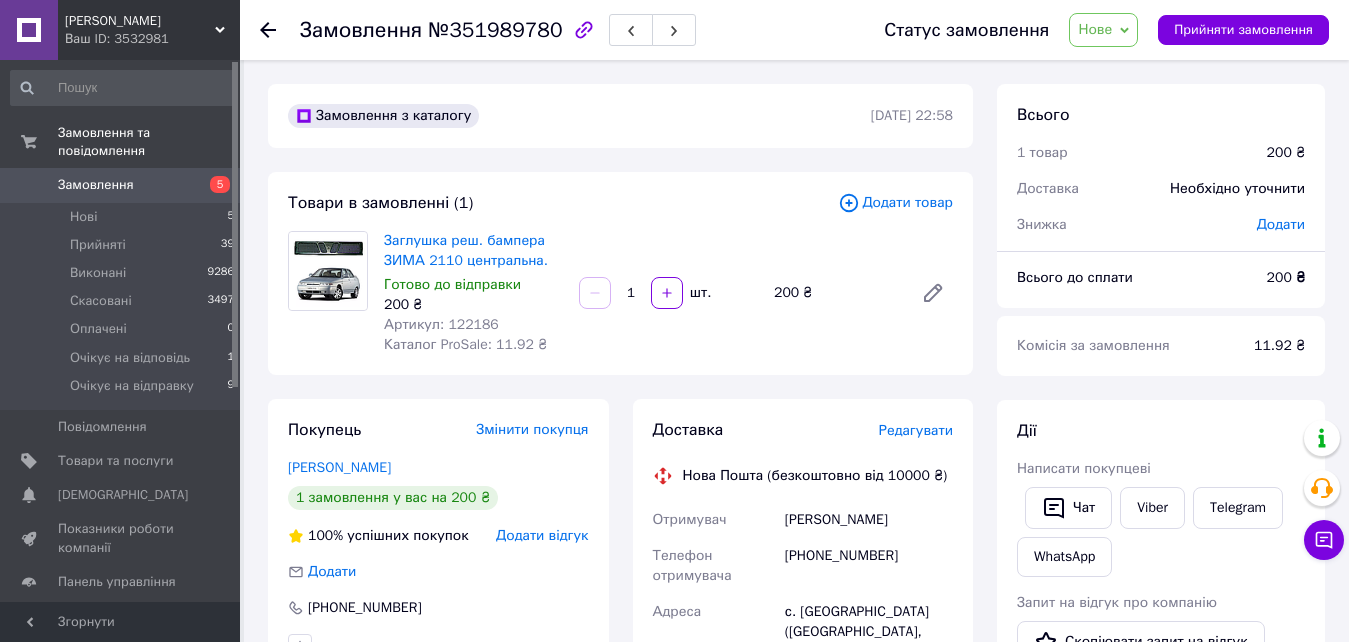 click on "Артикул: 122186" at bounding box center (441, 324) 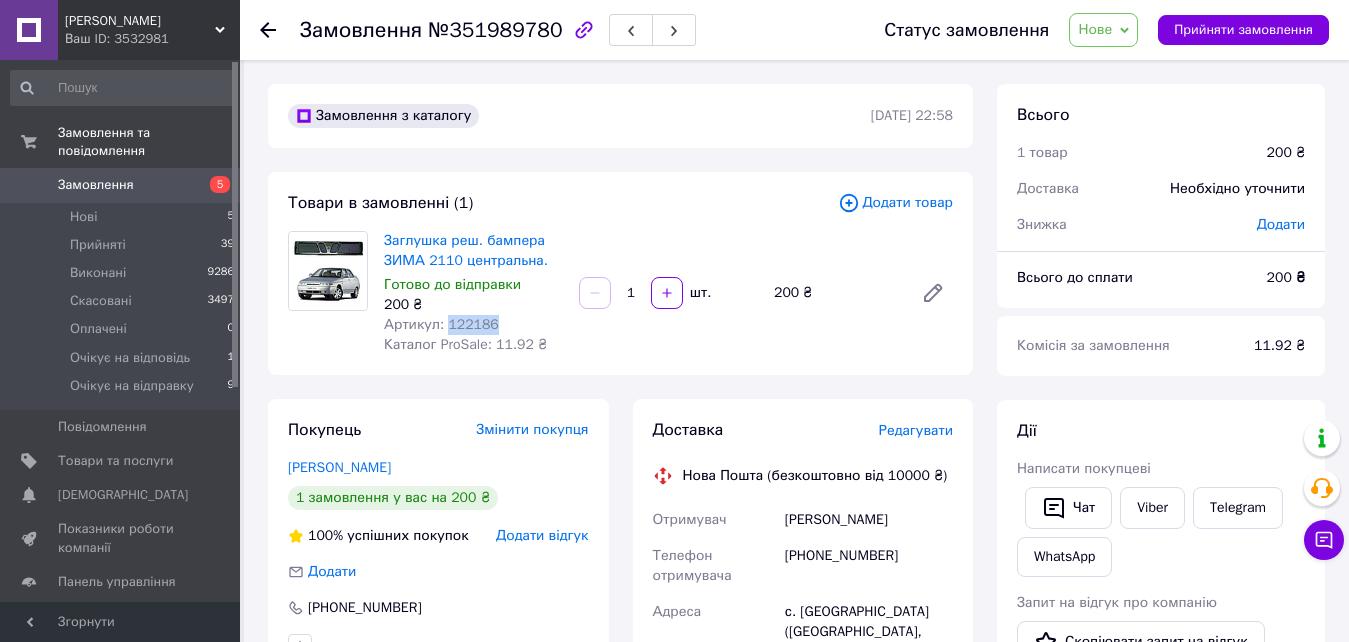click on "Артикул: 122186" at bounding box center (441, 324) 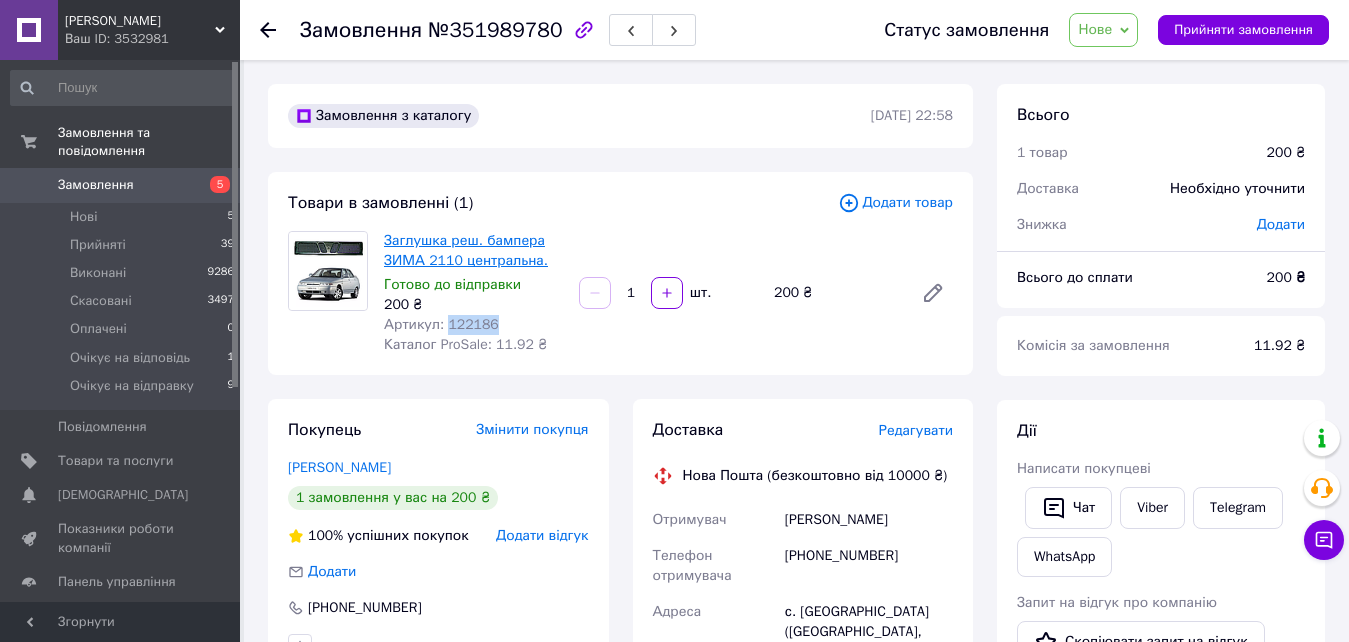 click on "Заглушка реш. бампера ЗИМА 2110 центральна." at bounding box center [466, 250] 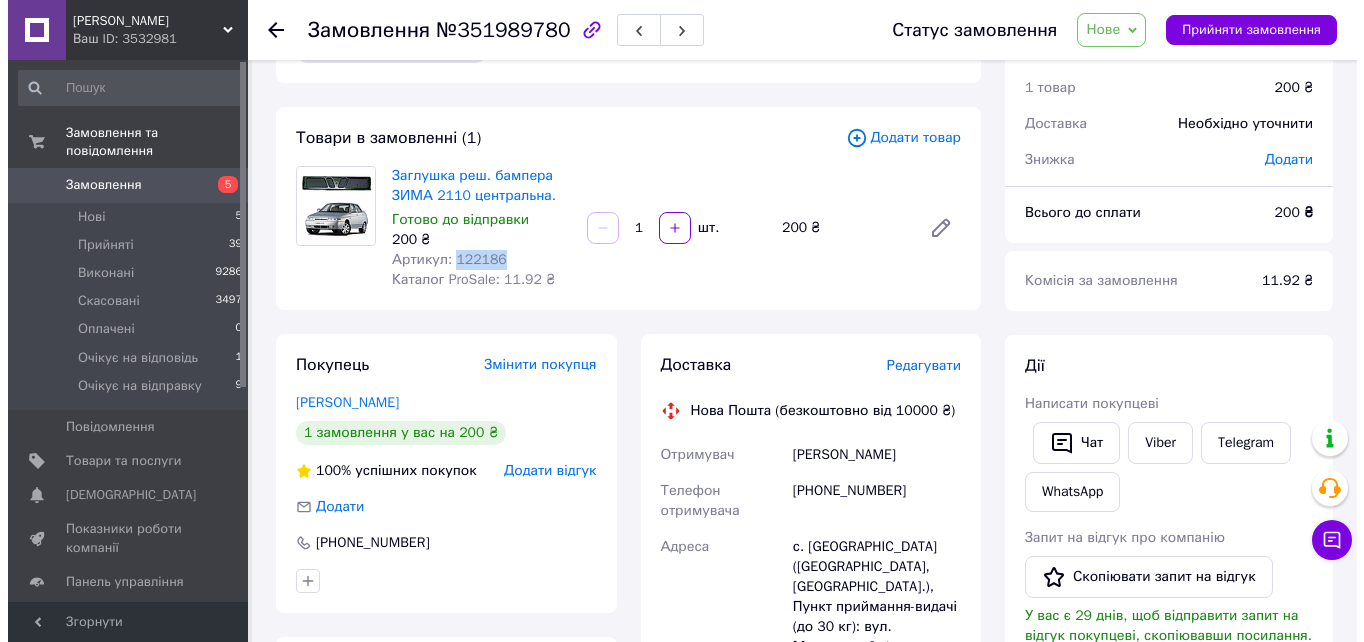 scroll, scrollTop: 100, scrollLeft: 0, axis: vertical 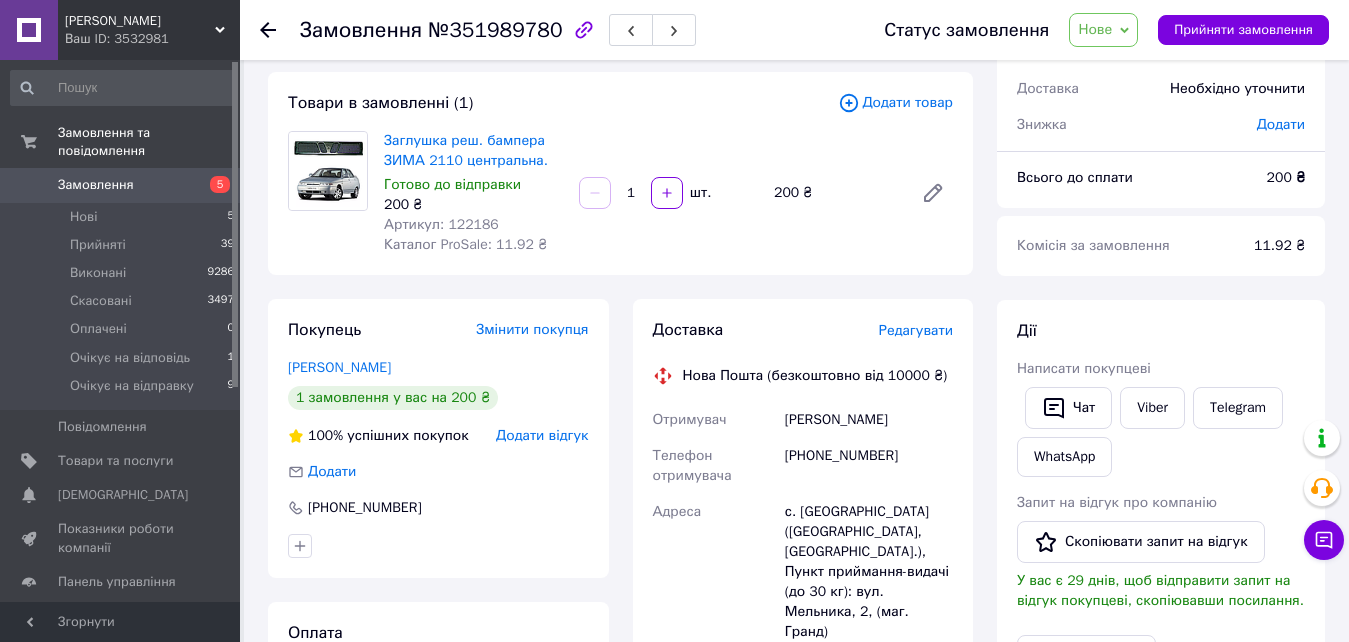 click on "Редагувати" at bounding box center [916, 330] 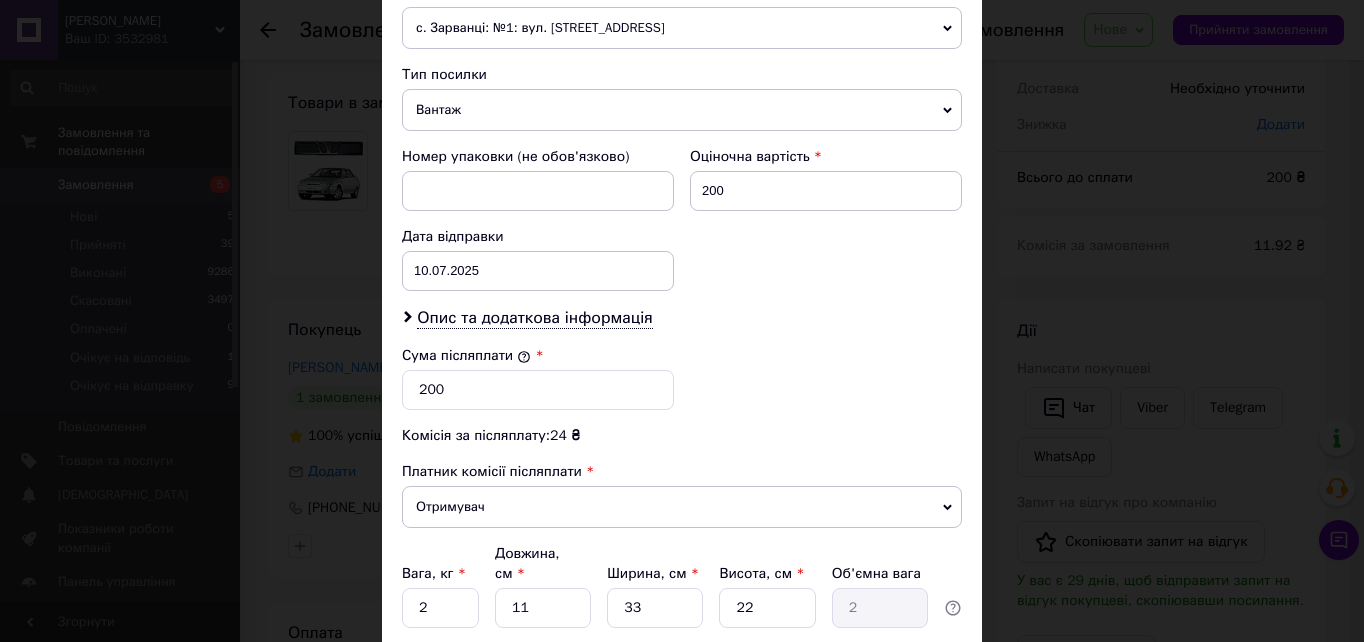 scroll, scrollTop: 800, scrollLeft: 0, axis: vertical 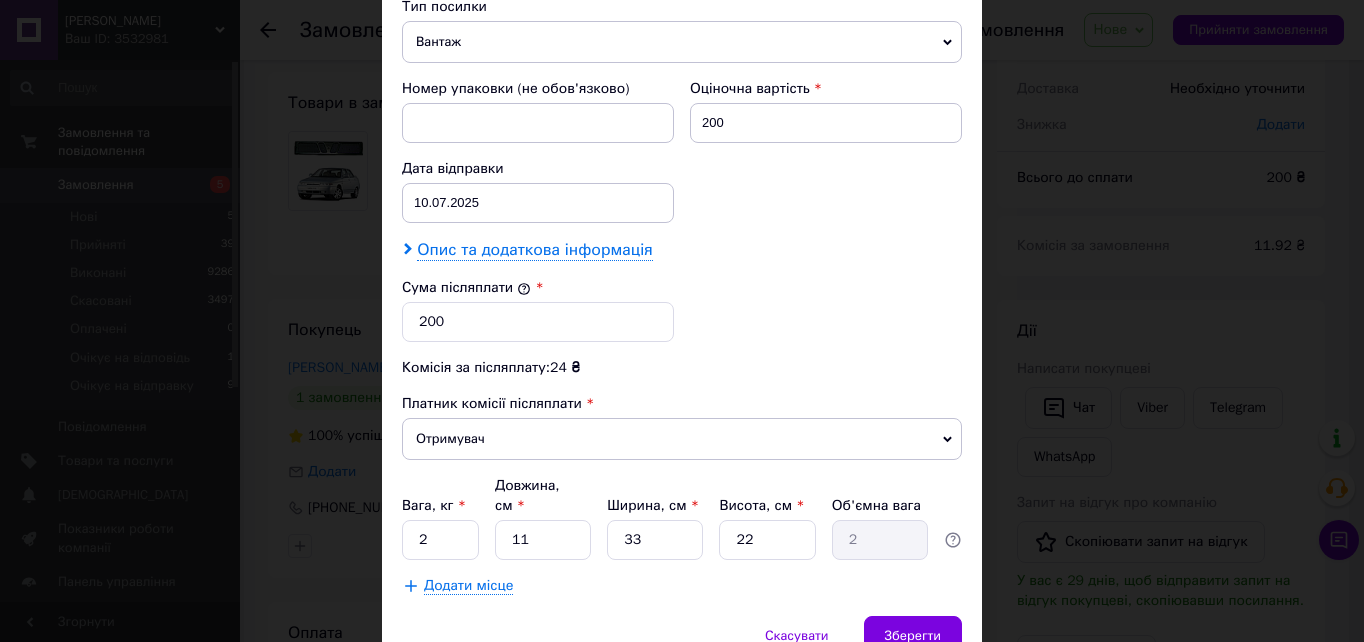 click on "Опис та додаткова інформація" at bounding box center (534, 250) 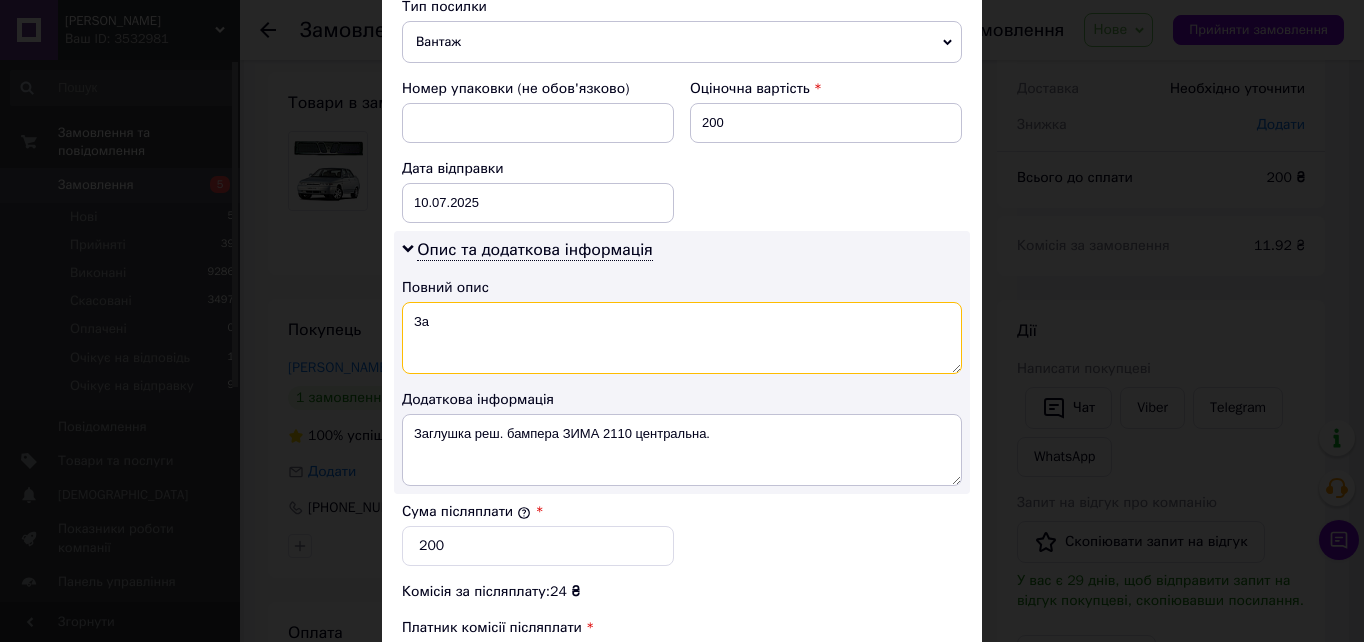 type on "З" 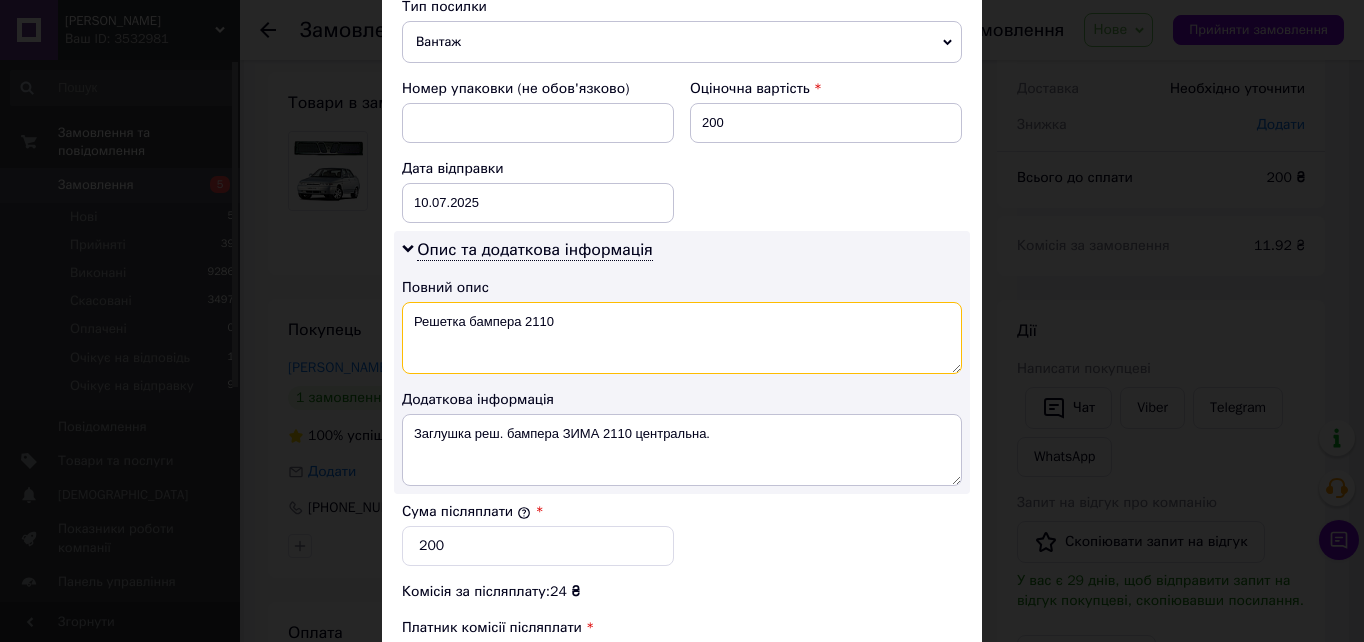 drag, startPoint x: 552, startPoint y: 320, endPoint x: 409, endPoint y: 320, distance: 143 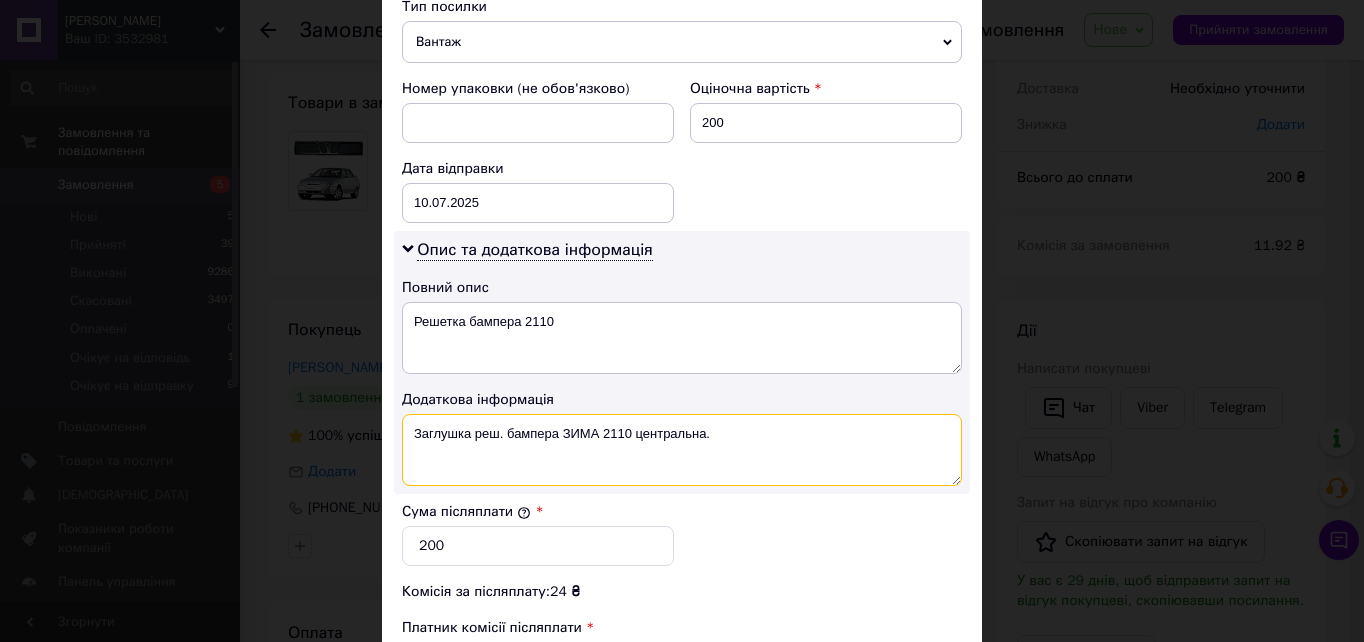 drag, startPoint x: 714, startPoint y: 438, endPoint x: 411, endPoint y: 433, distance: 303.04126 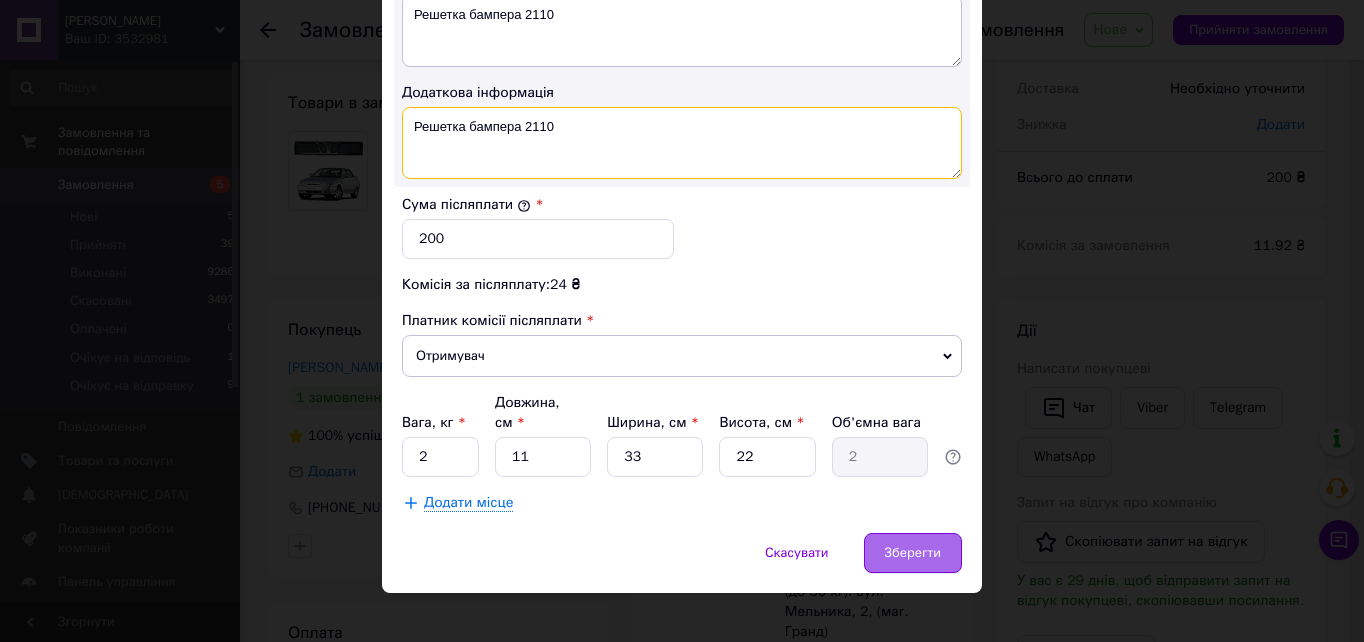 scroll, scrollTop: 1108, scrollLeft: 0, axis: vertical 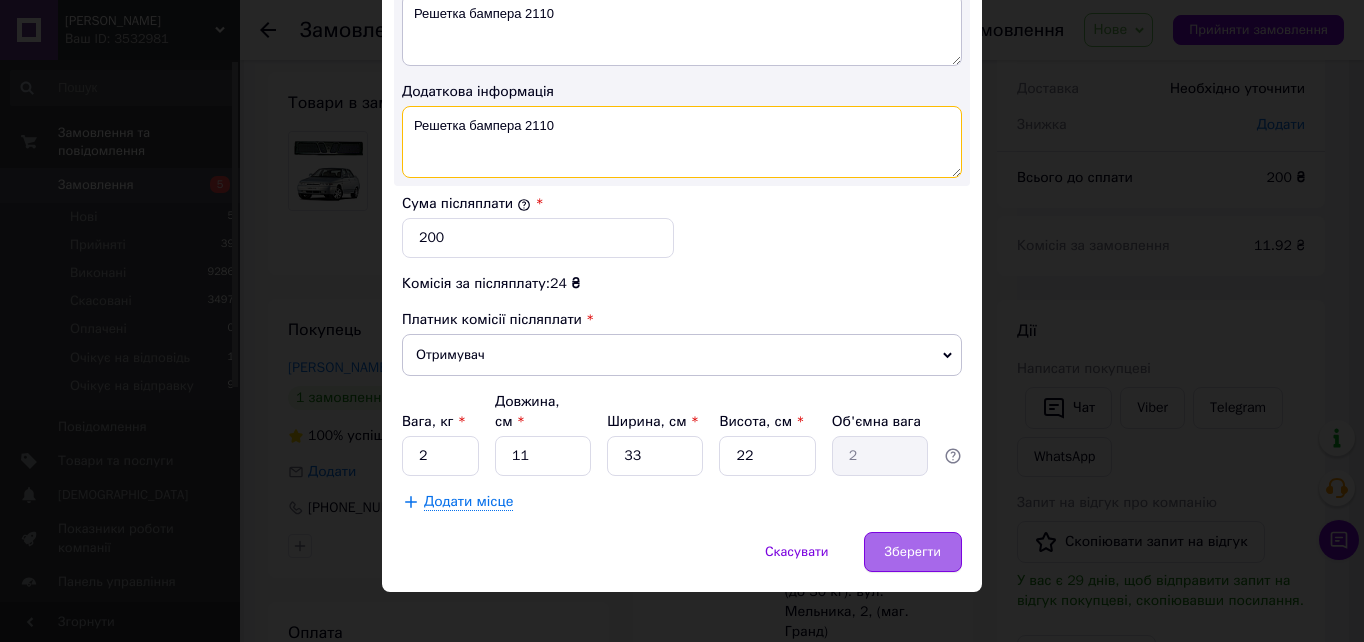 type on "Решетка бампера 2110" 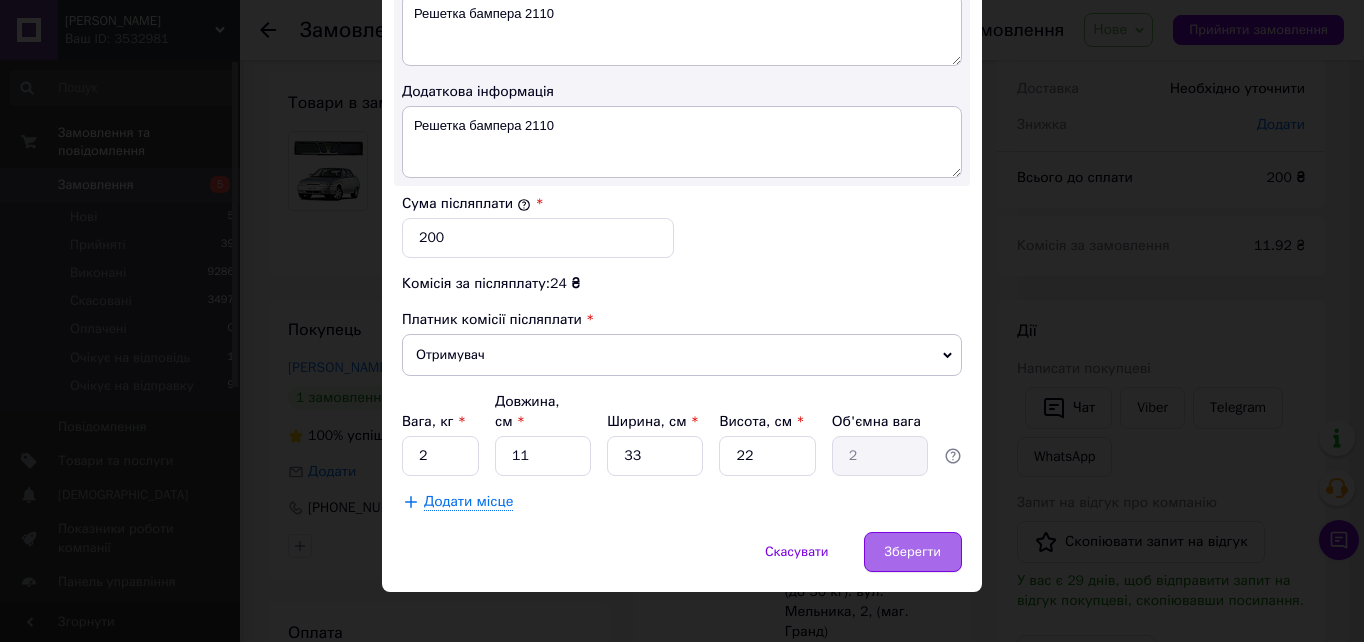 click on "Зберегти" at bounding box center (913, 552) 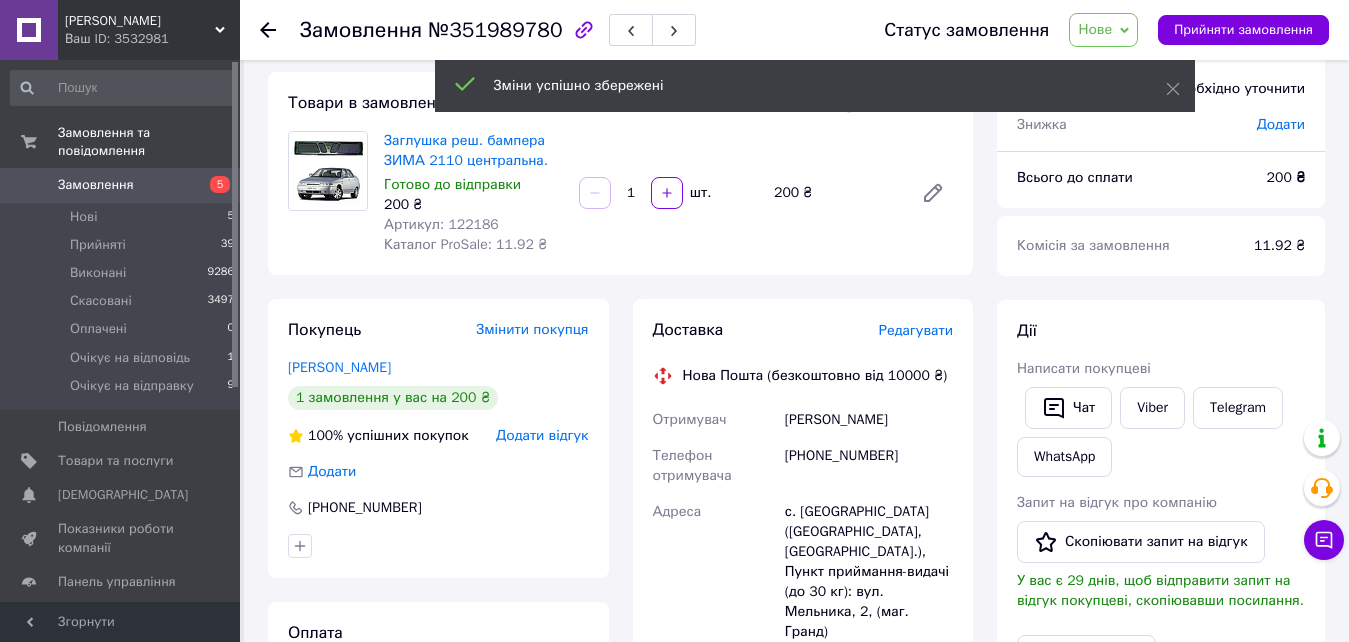 click on "Редагувати" at bounding box center (916, 330) 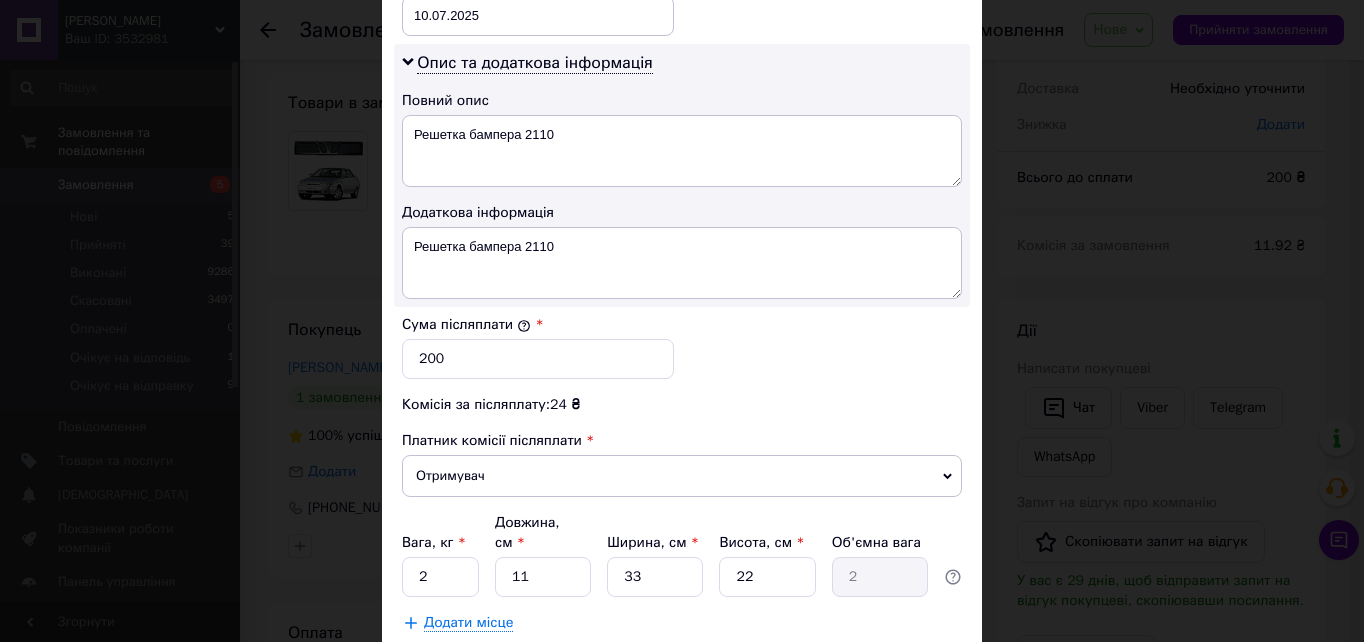 scroll, scrollTop: 1000, scrollLeft: 0, axis: vertical 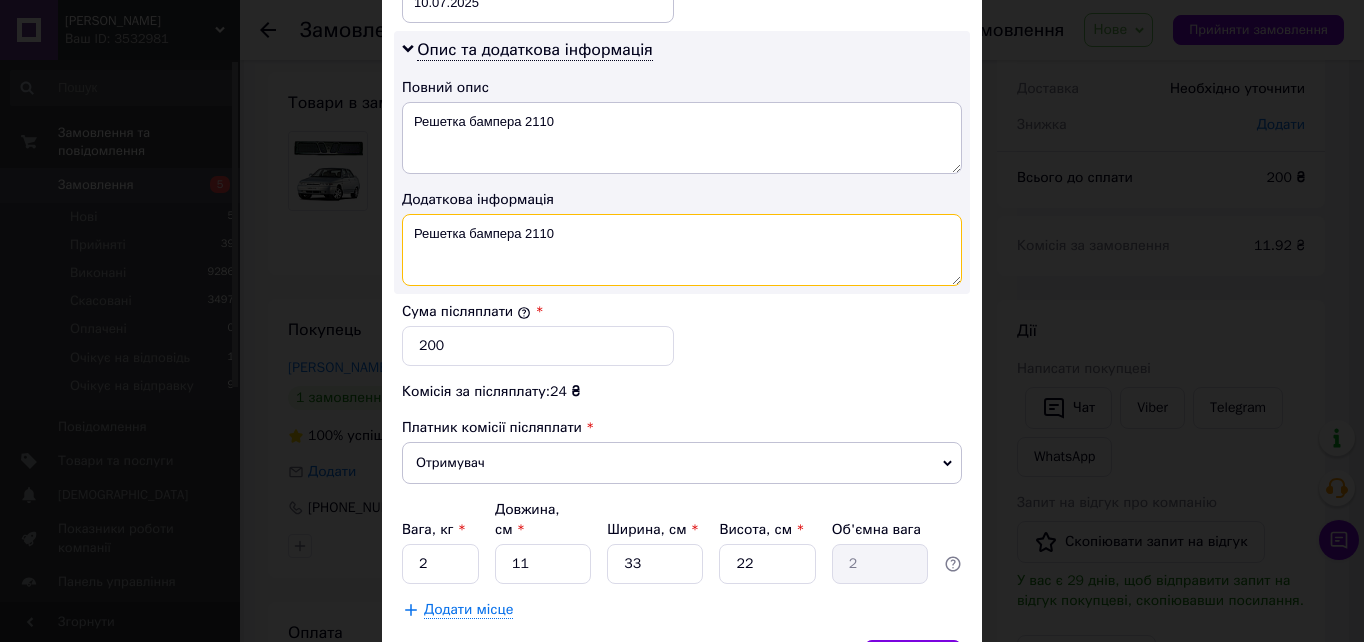 click on "Решетка бампера 2110" at bounding box center [682, 250] 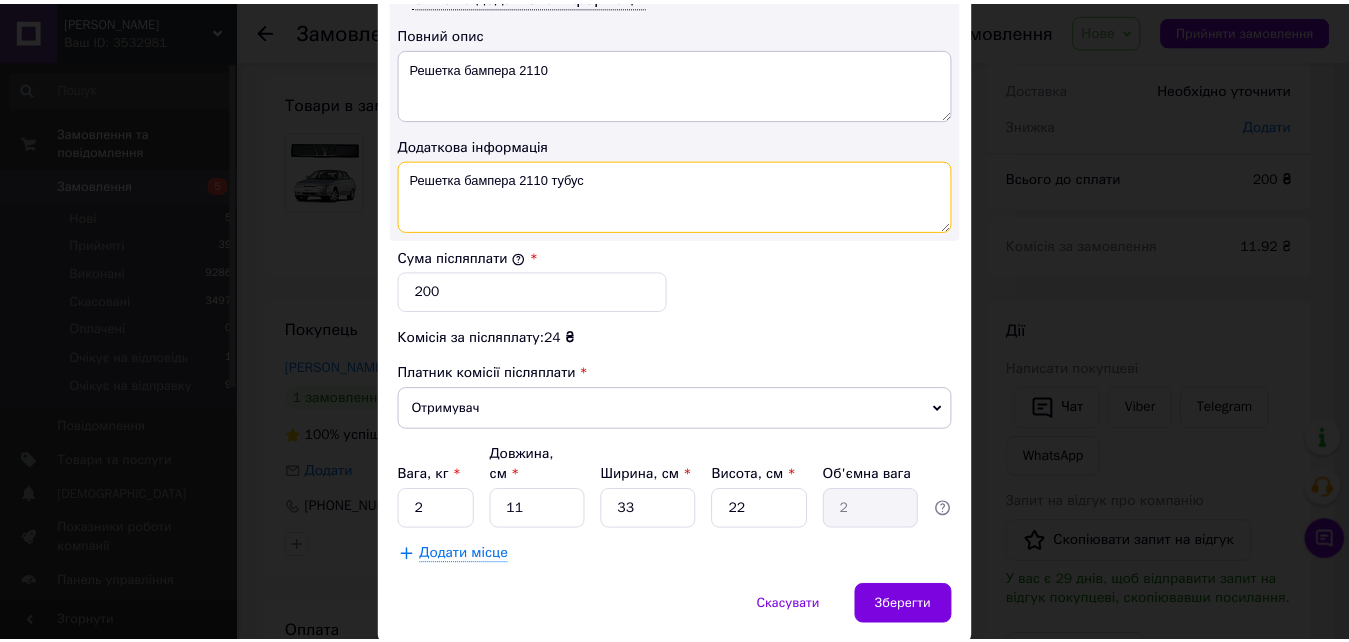 scroll, scrollTop: 1108, scrollLeft: 0, axis: vertical 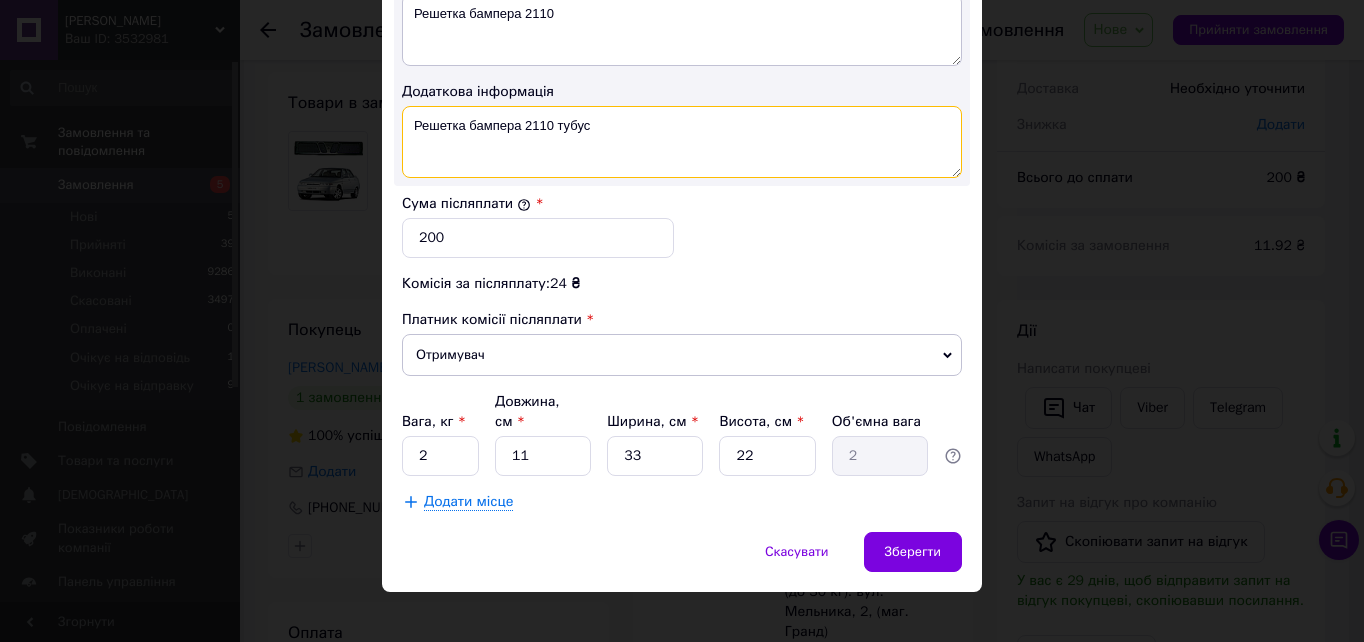 type on "Решетка бампера 2110 тубус" 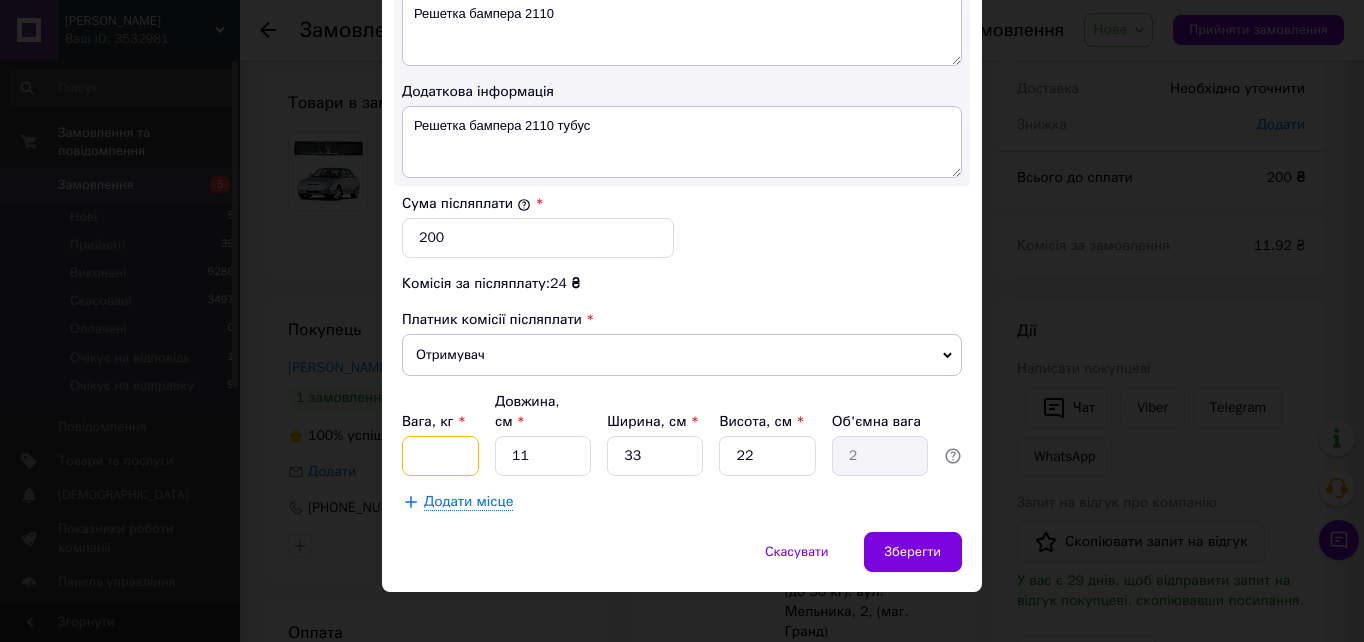 click on "Вага, кг   *" at bounding box center (440, 456) 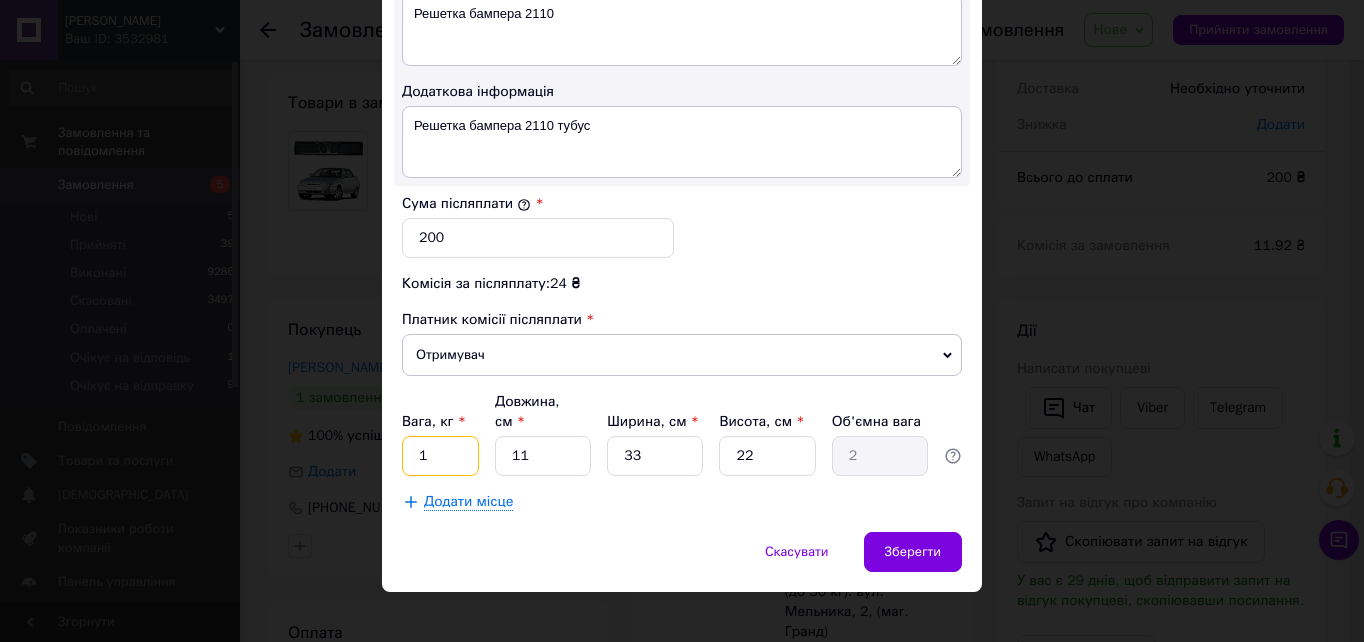 type on "1" 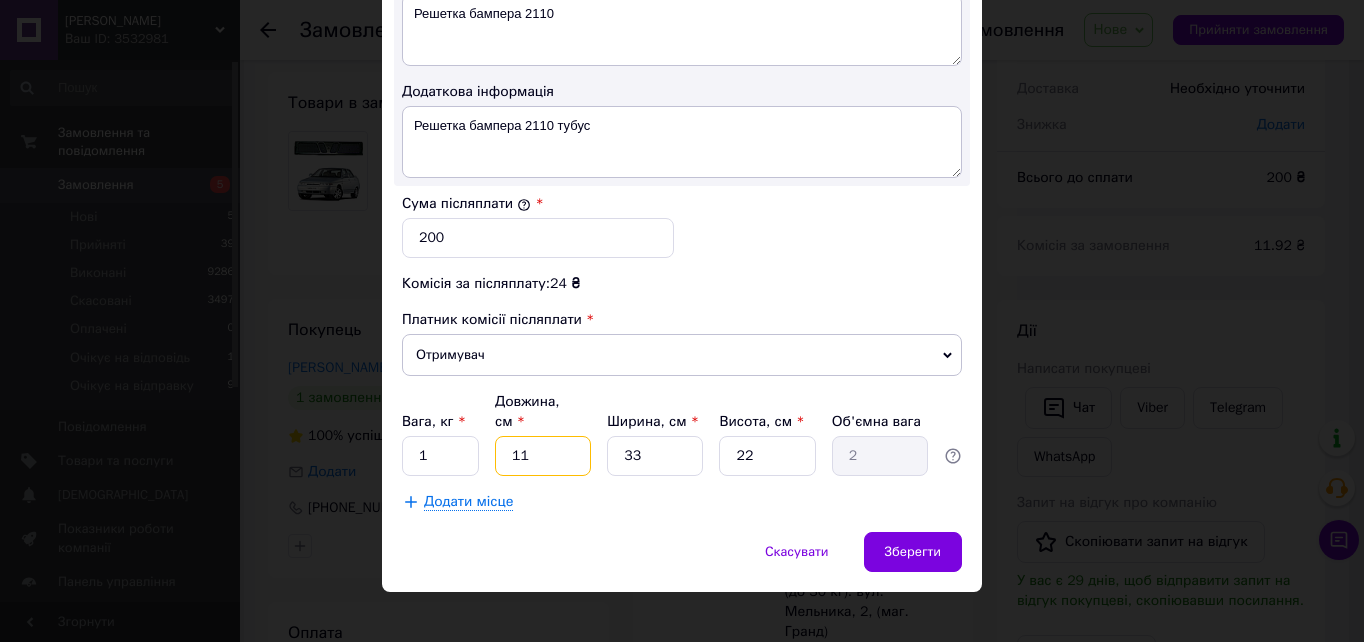 click on "11" at bounding box center (543, 456) 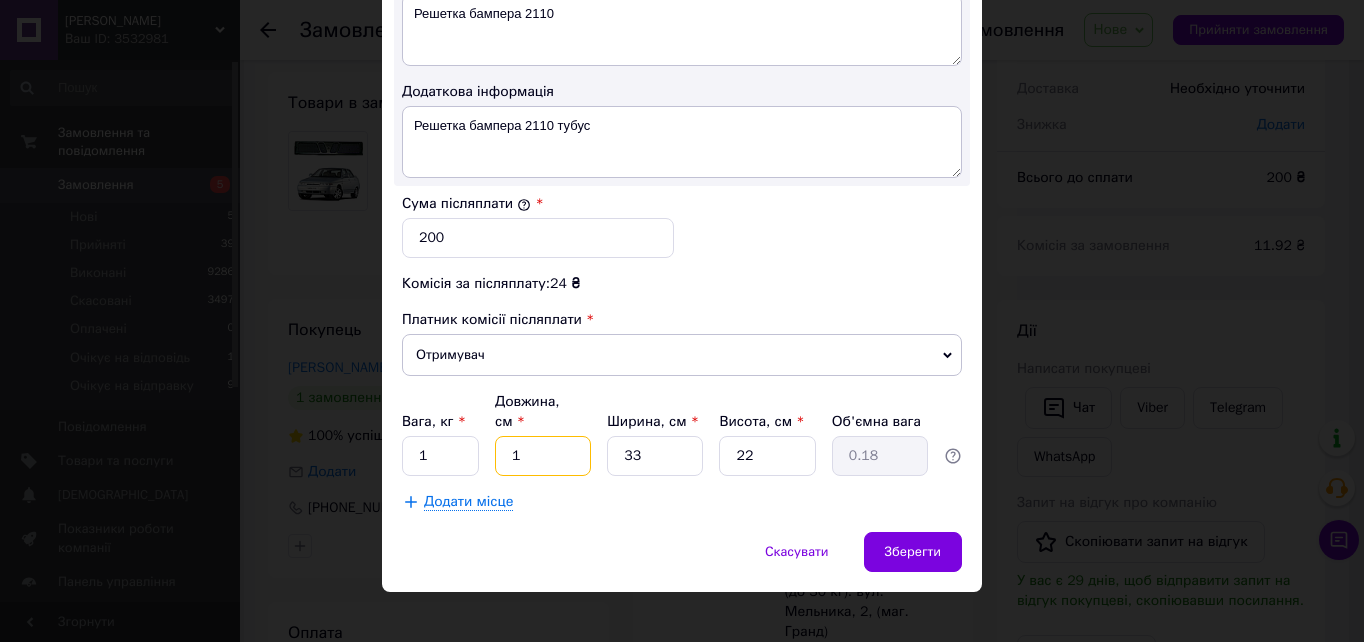 type 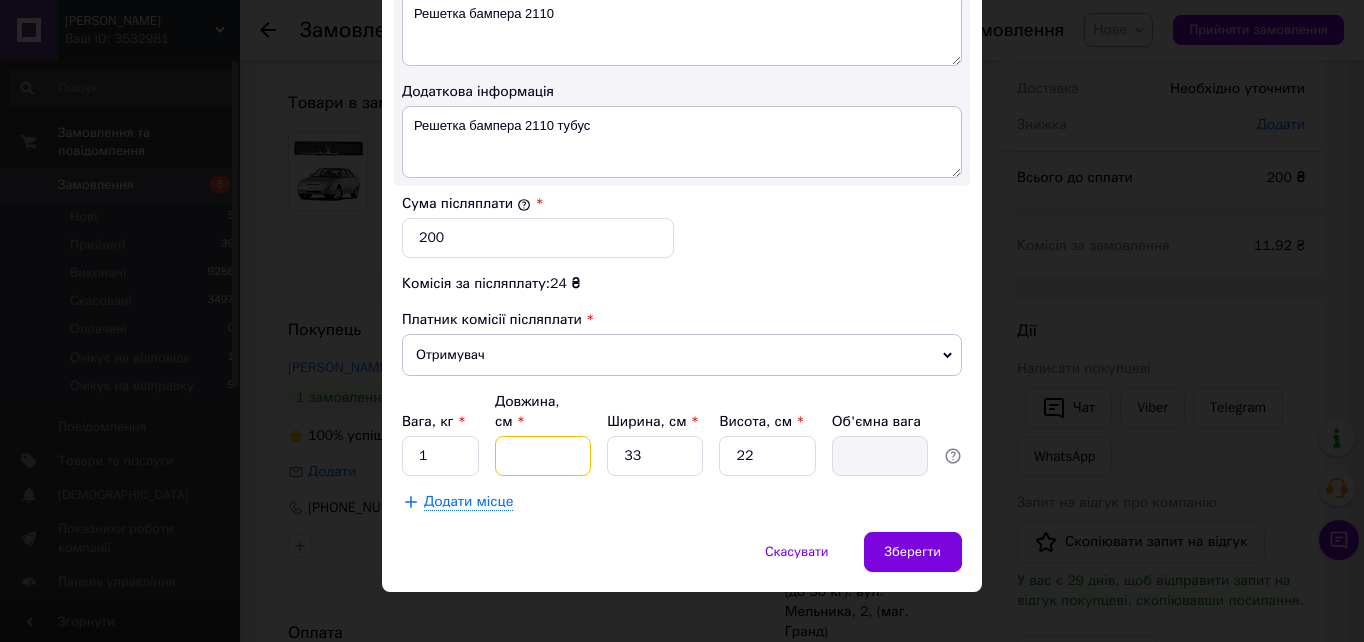 type on "6" 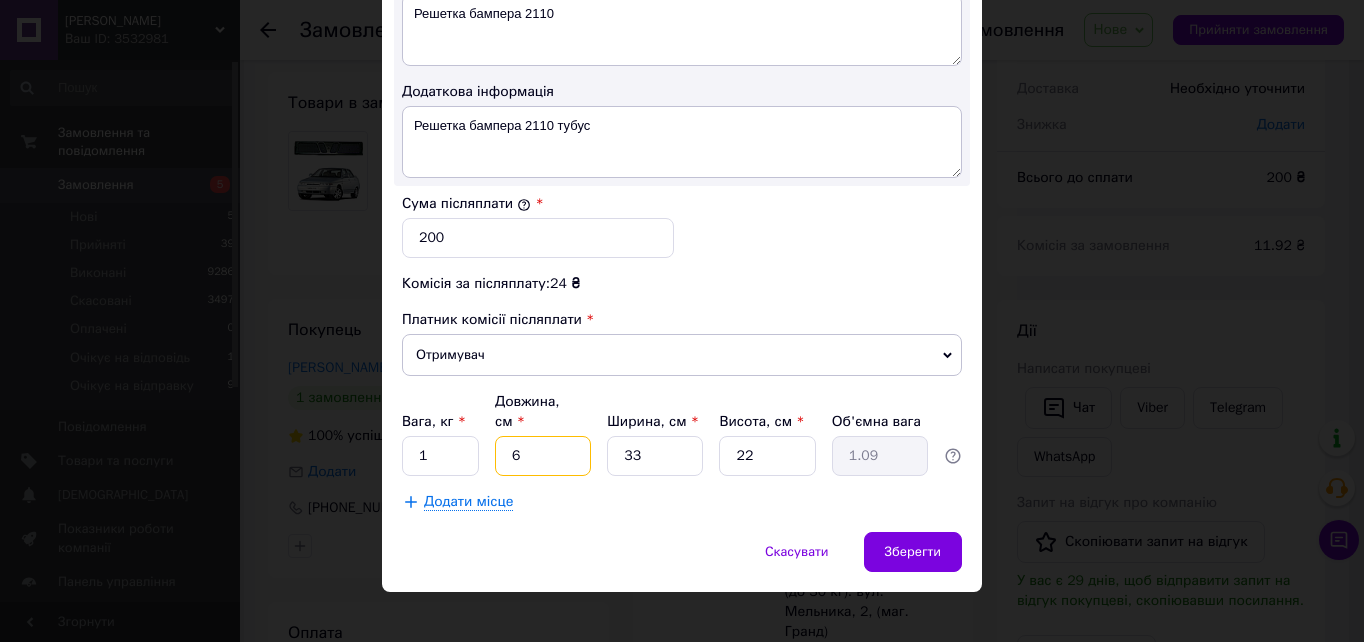type on "60" 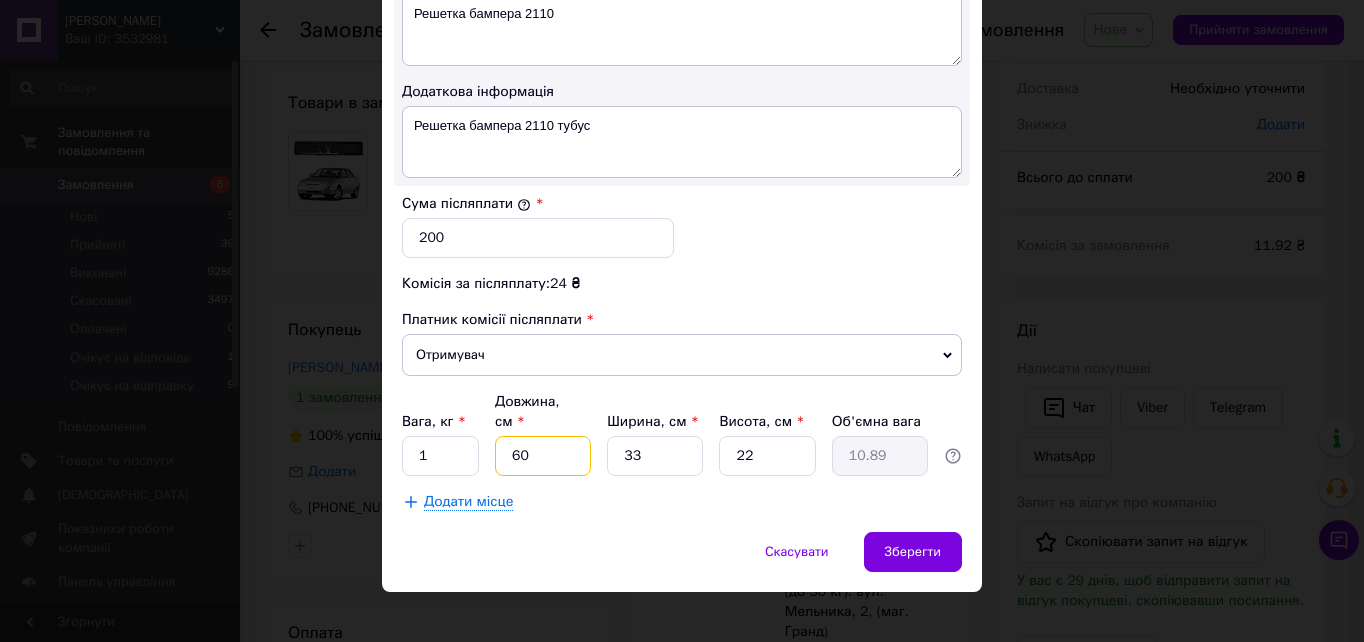 type on "60" 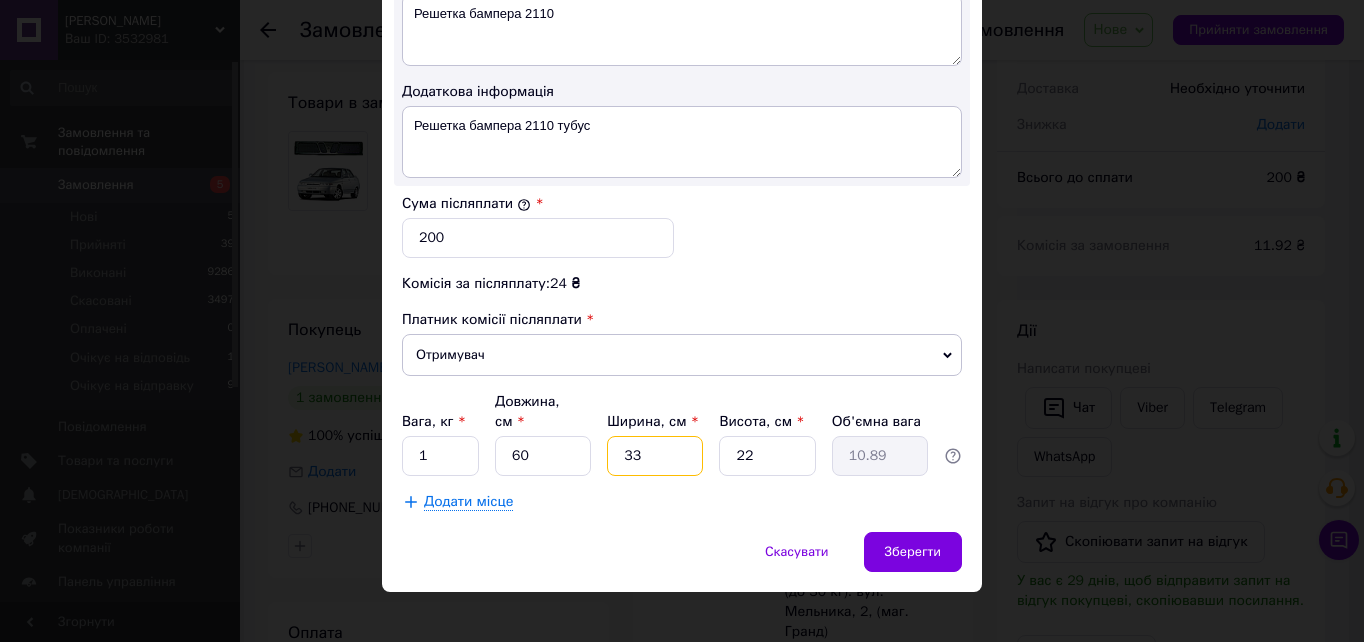 click on "33" at bounding box center [655, 456] 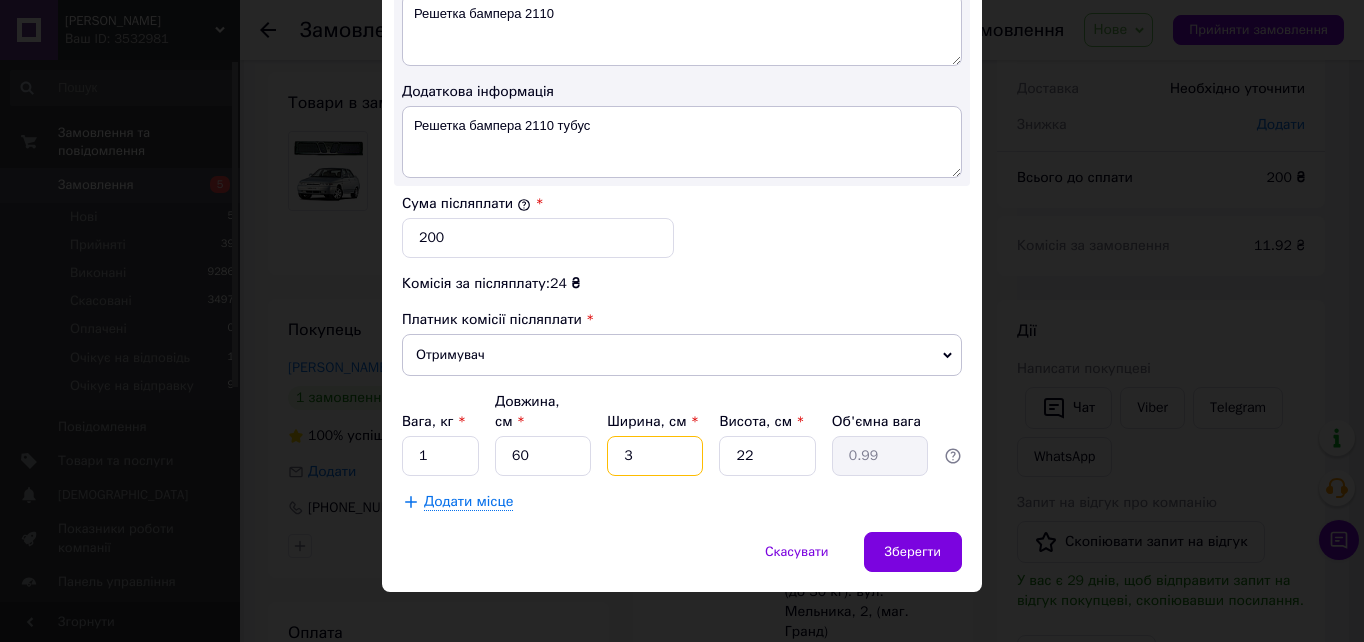 type 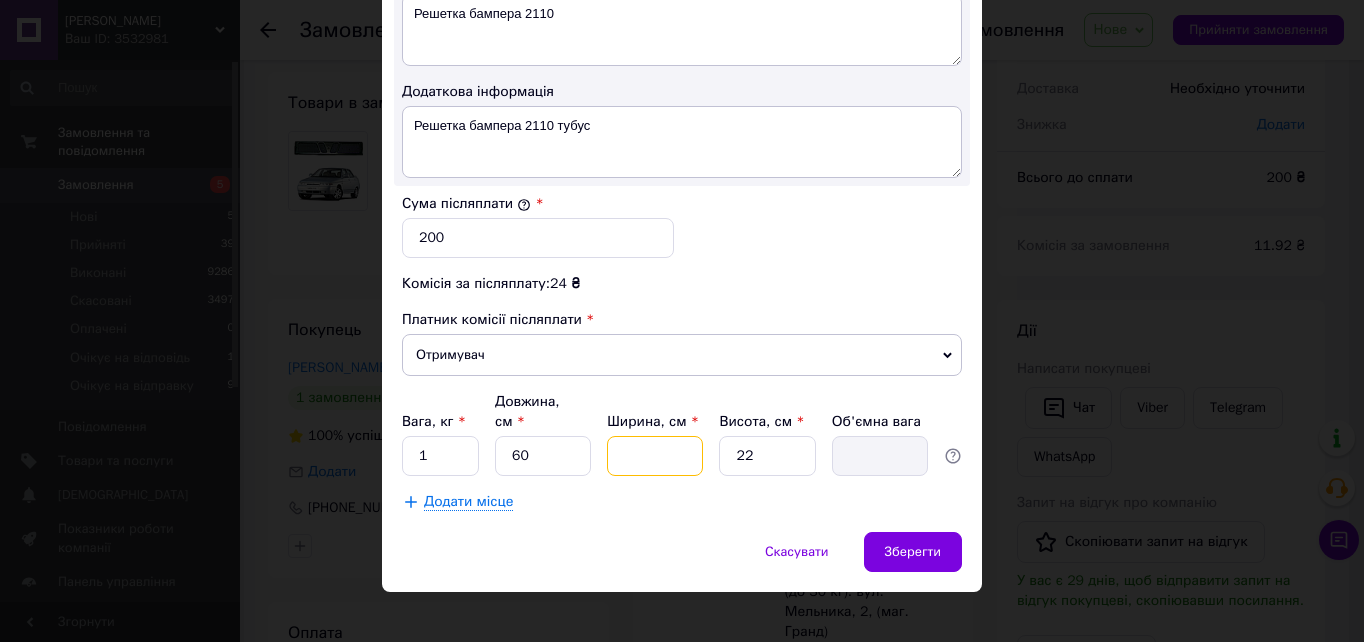 type on "1" 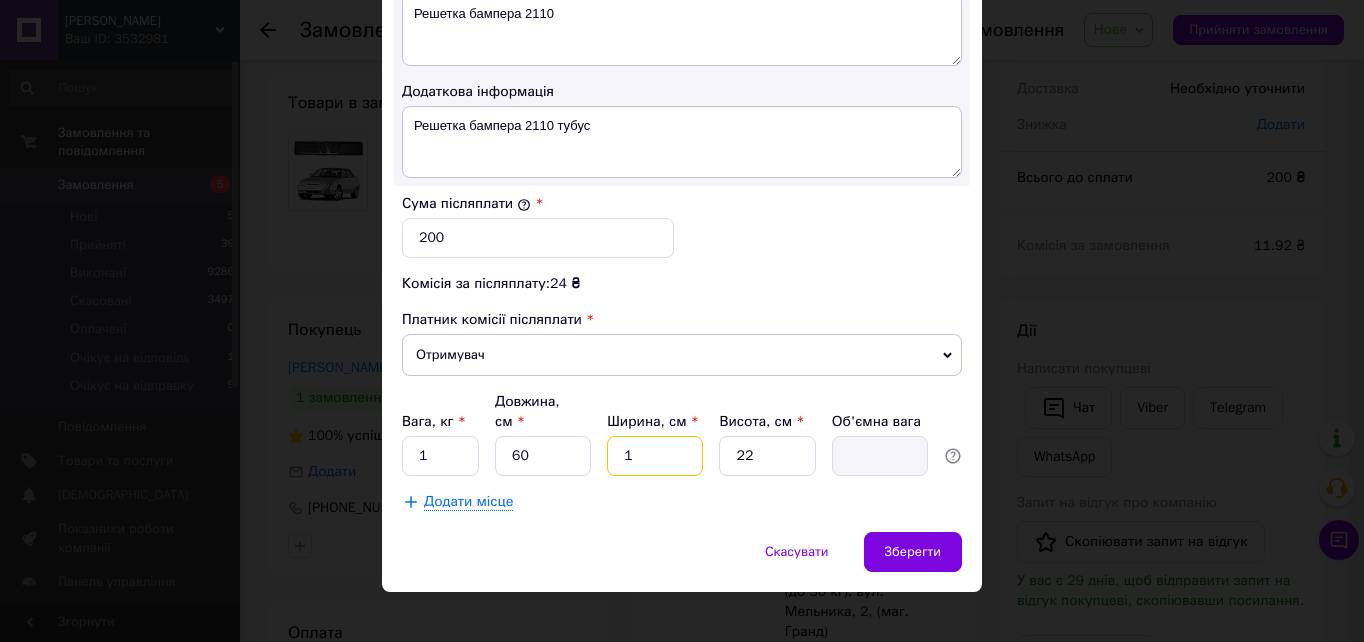 type on "0.33" 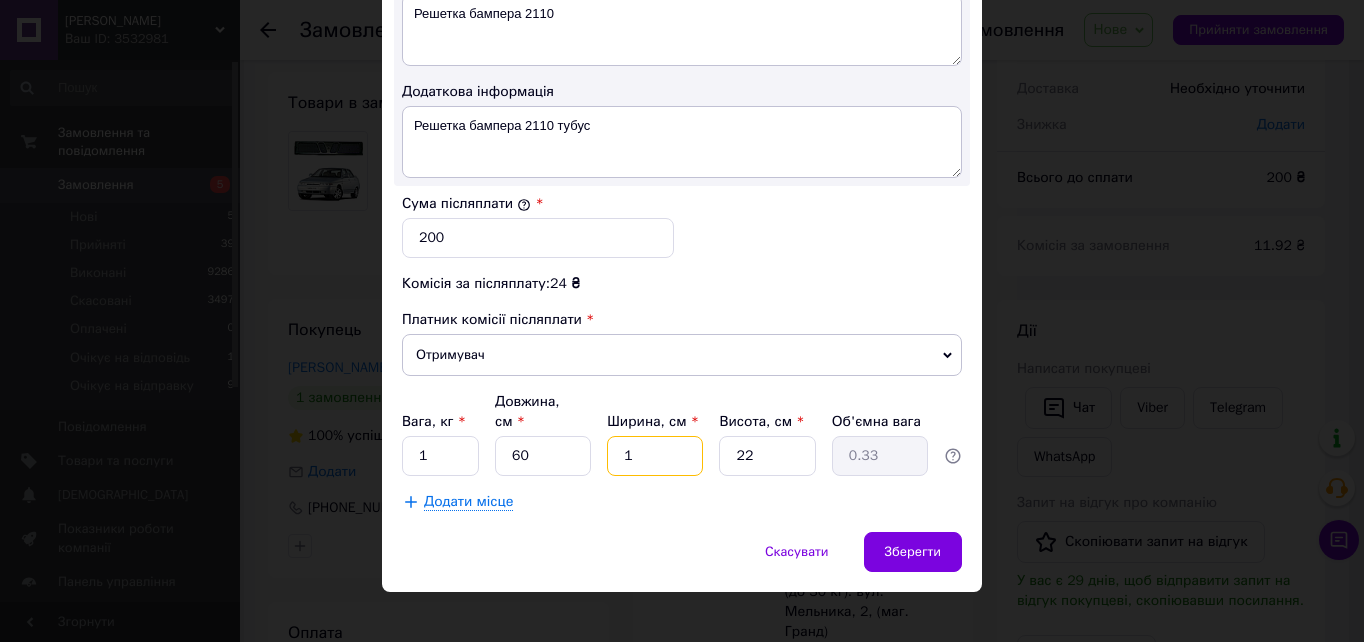 type on "10" 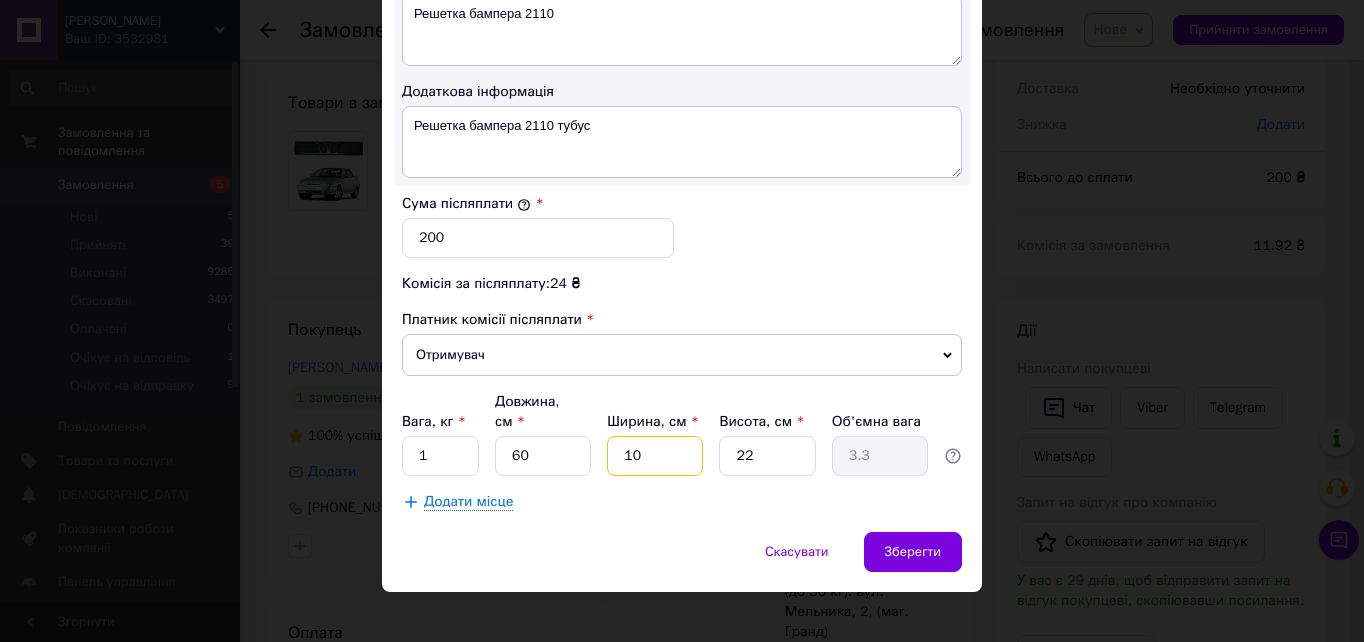 type on "10" 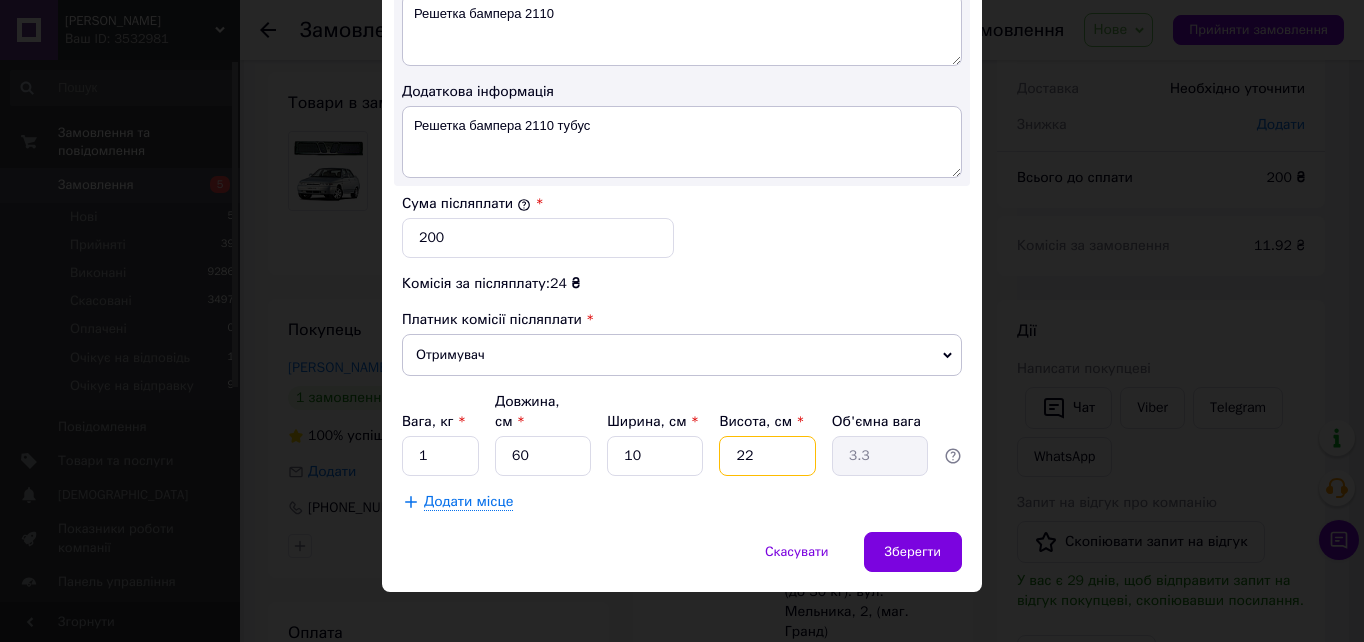 type on "2" 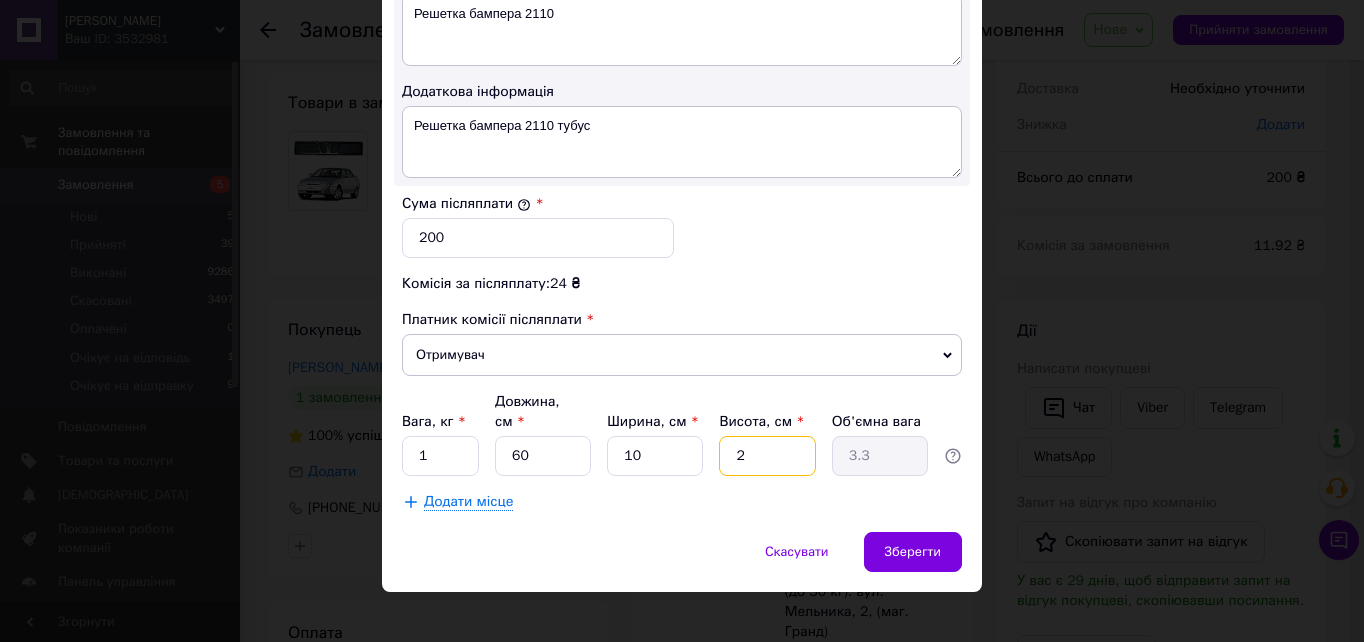 type on "0.3" 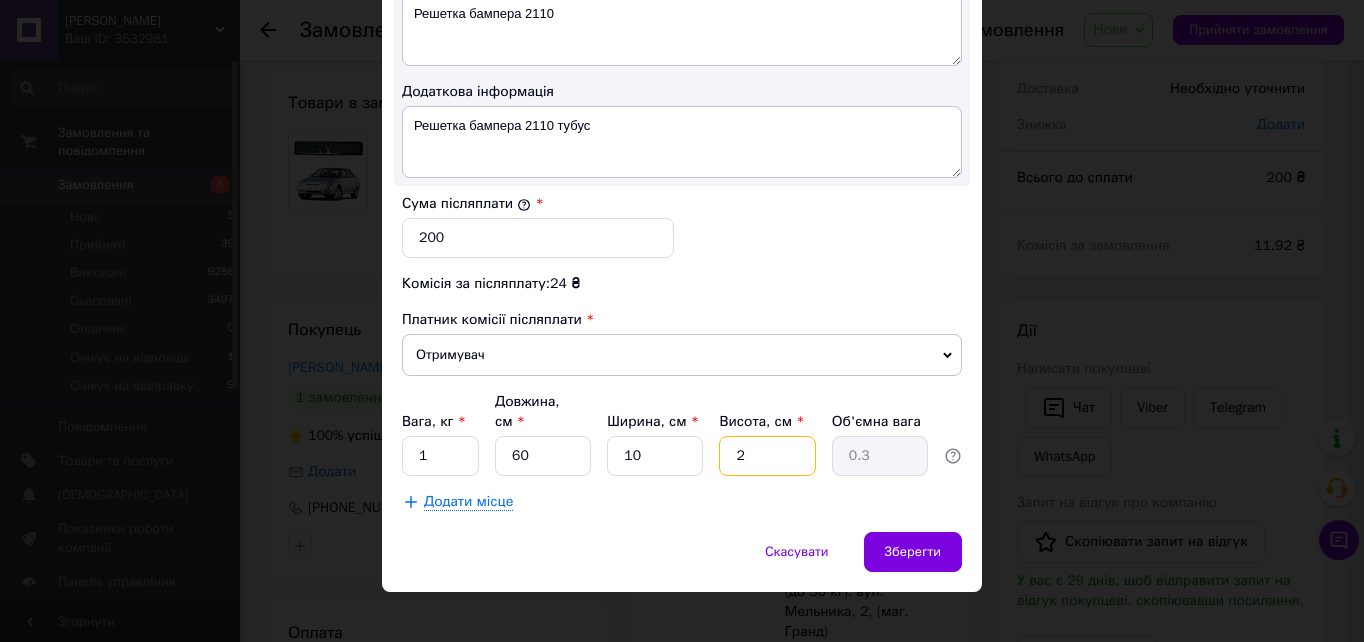 click on "2" at bounding box center [767, 456] 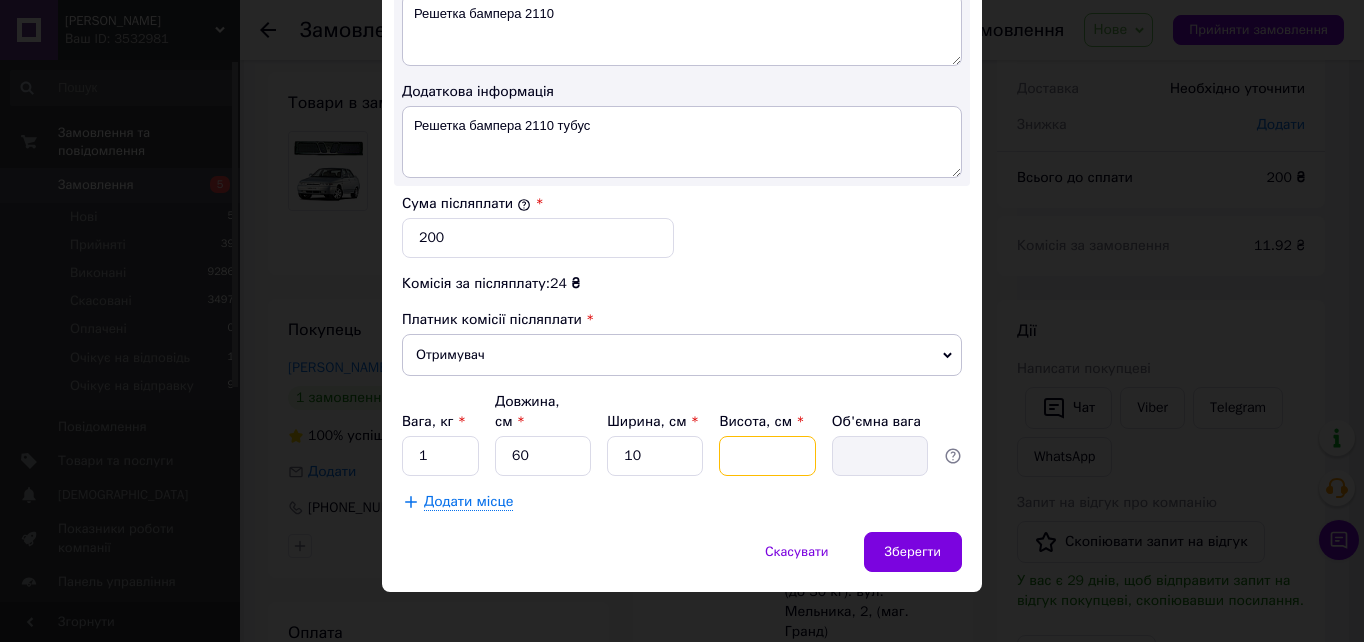 type on "1" 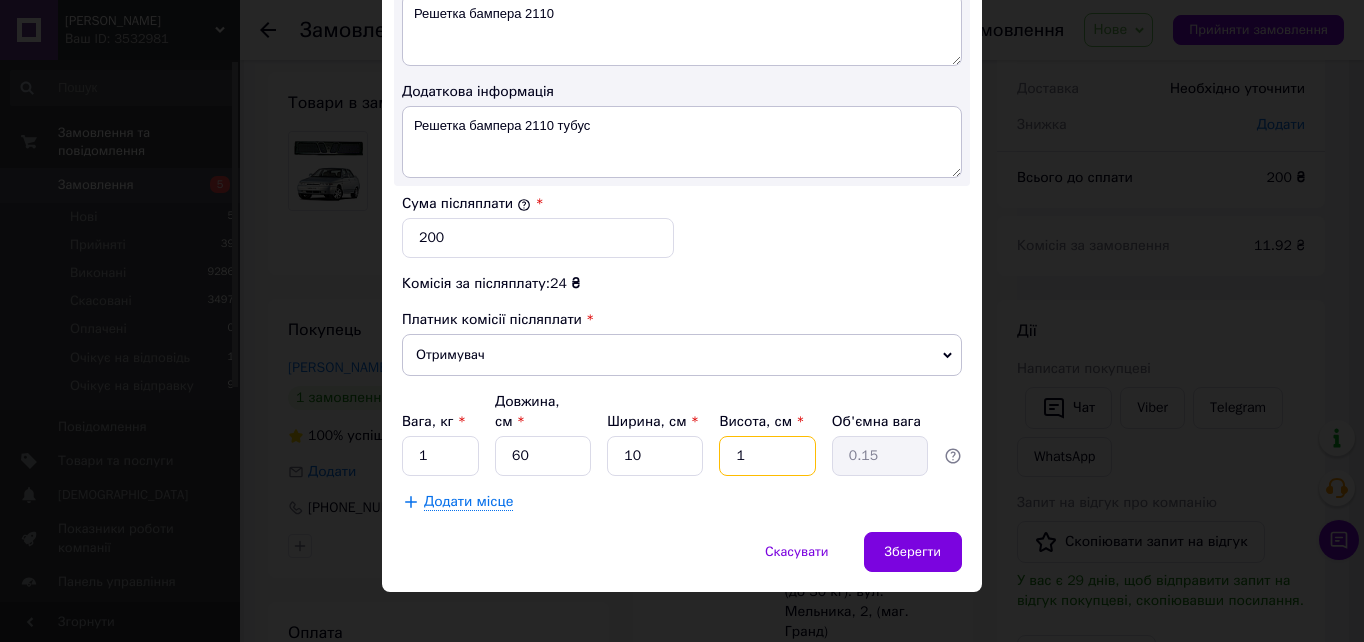 type on "10" 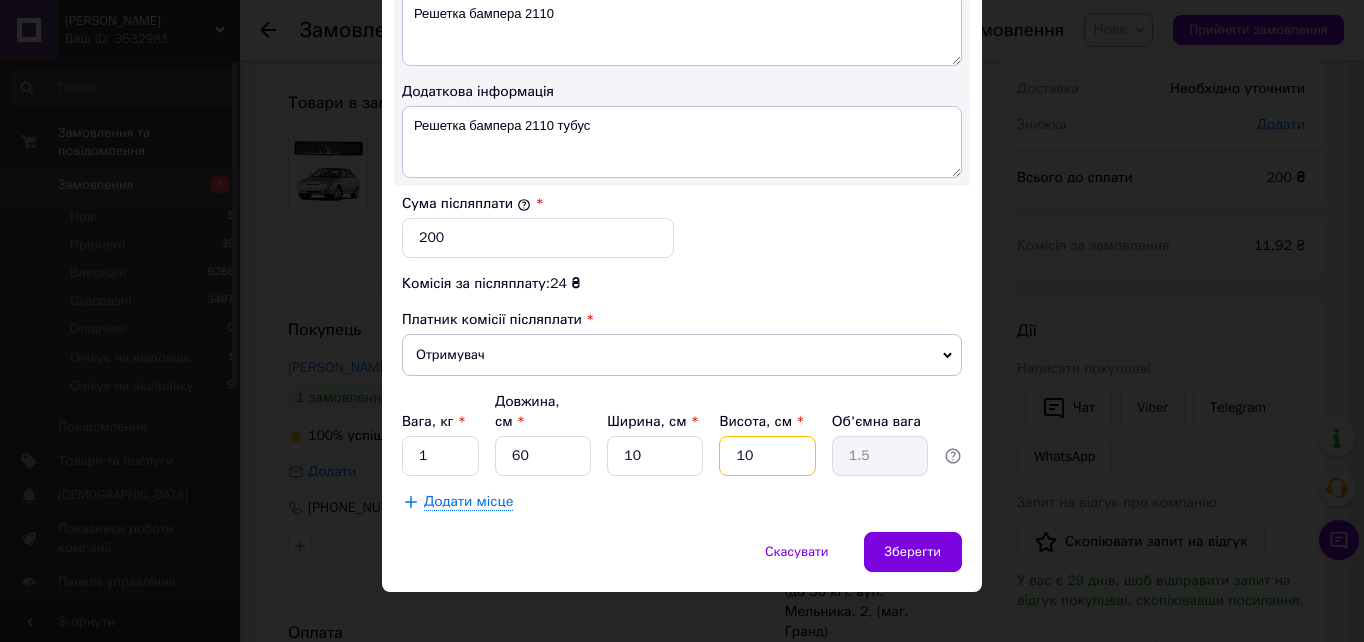 type on "10" 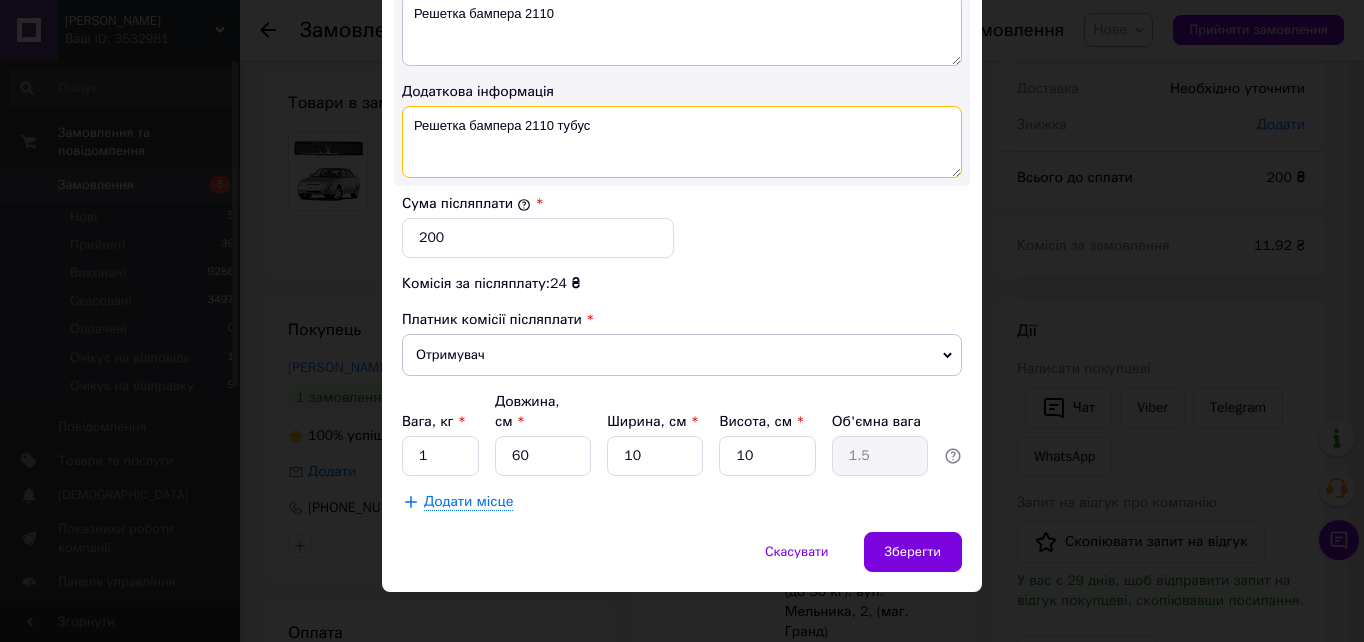 drag, startPoint x: 413, startPoint y: 127, endPoint x: 593, endPoint y: 130, distance: 180.025 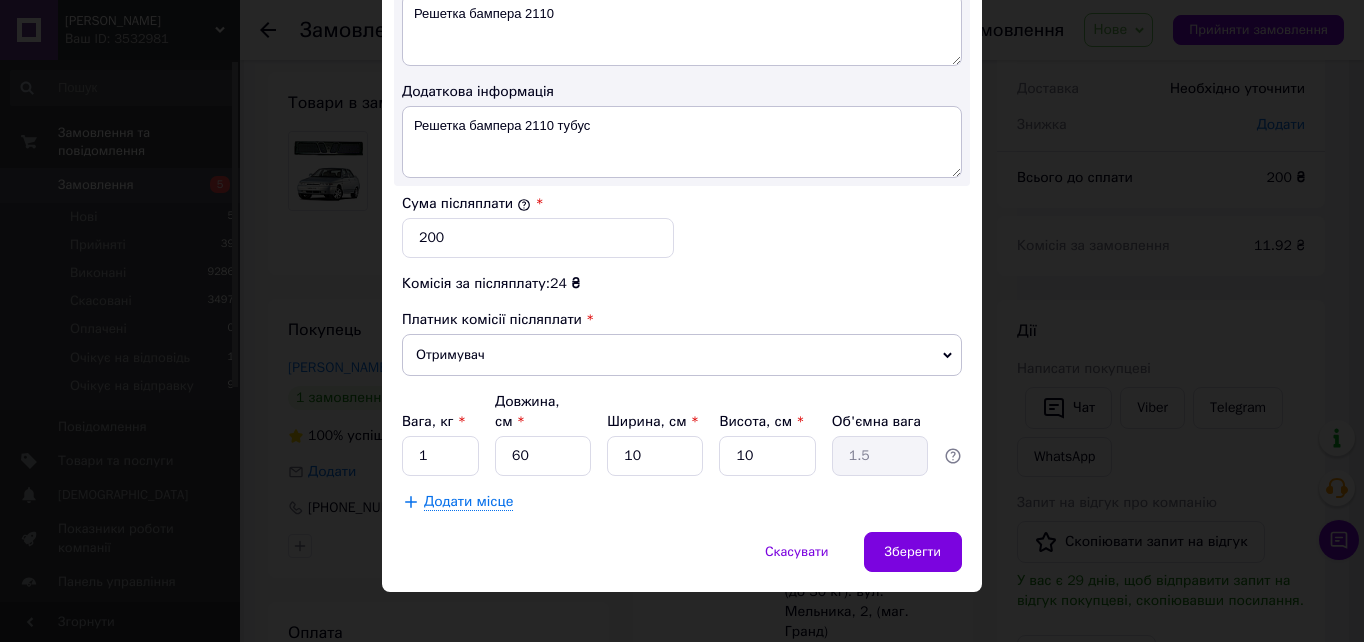click on "Спосіб доставки Нова Пошта (безкоштовно від 10000 ₴) Платник Отримувач Відправник Прізвище отримувача Москаленко Ім'я отримувача Олег По батькові отримувача Телефон отримувача +380686818081 Тип доставки У відділенні Кур'єром В поштоматі Місто с. Морозівка (Вінницька обл., Могилів-Подільський р-н.) Відділення Пункт приймання-видачі (до 30 кг): вул. Мельника, 2, (маг. Гранд) Місце відправки с. Зарванці: №1: вул. Молодіжна, 11-а Немає збігів. Спробуйте змінити умови пошуку Додати ще місце відправки Тип посилки Вантаж Документи Номер упаковки (не обов'язково) 200 10.07.2025 < 2025 > < >" at bounding box center (682, -223) 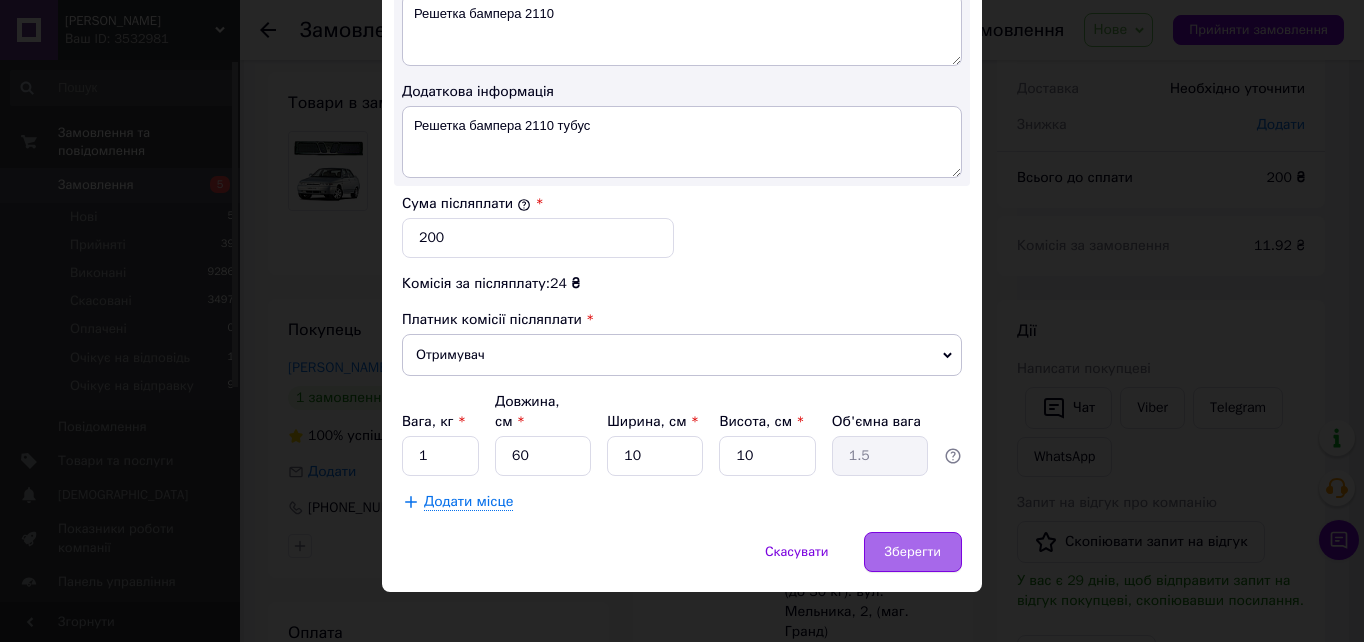 click on "Зберегти" at bounding box center [913, 552] 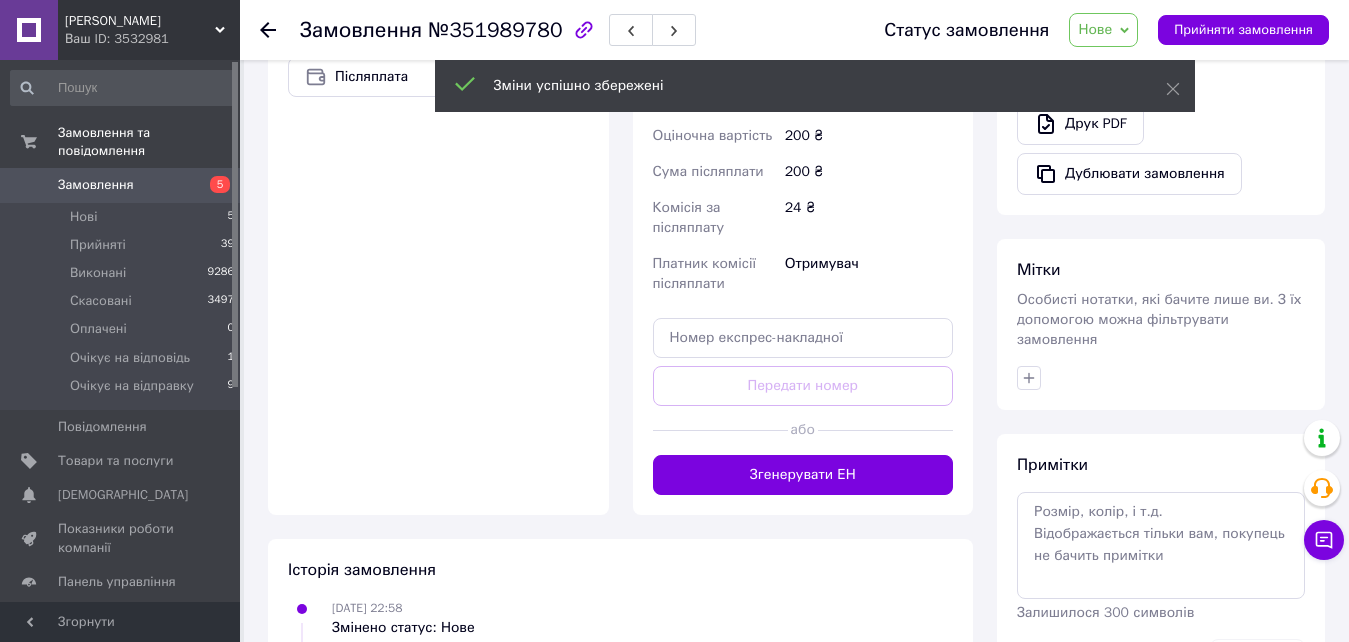 scroll, scrollTop: 800, scrollLeft: 0, axis: vertical 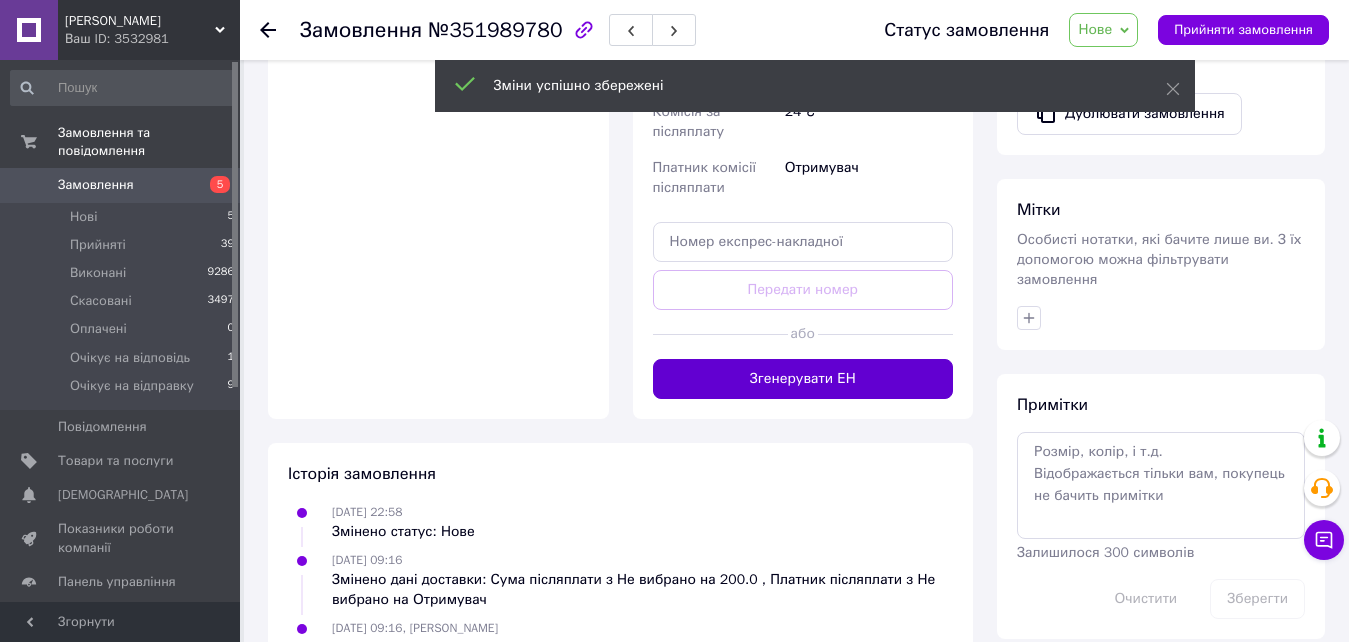 click on "Згенерувати ЕН" at bounding box center [803, 379] 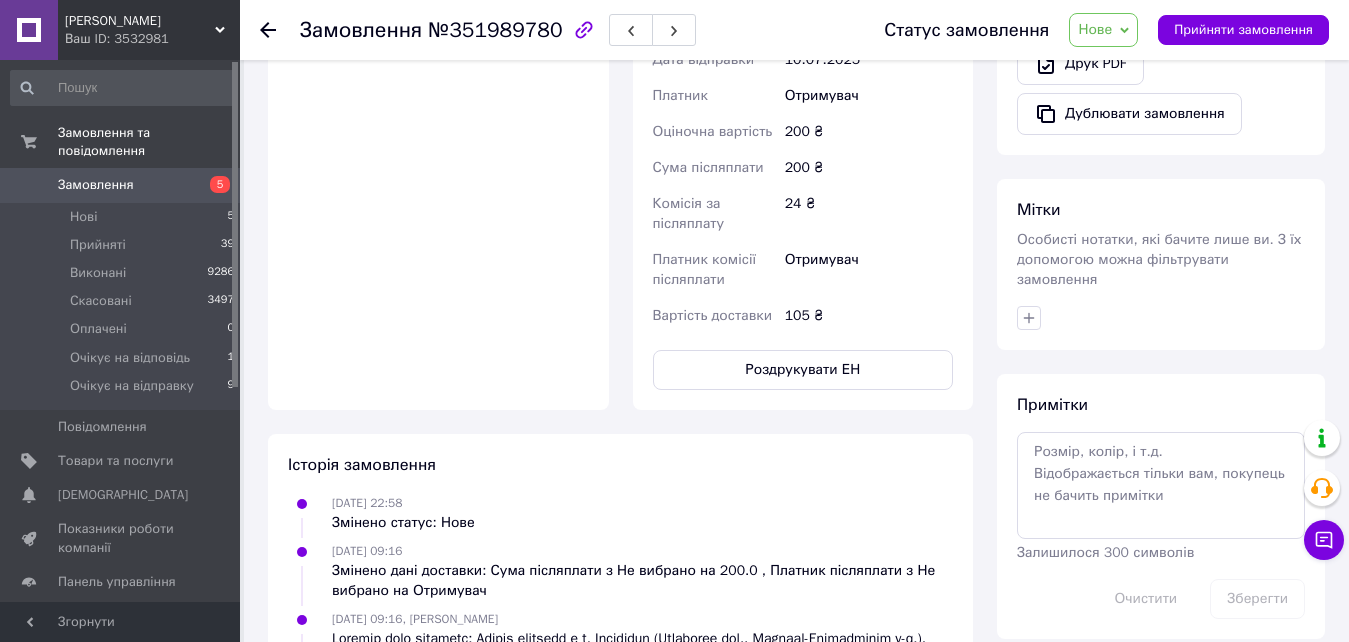 click on "Нове" at bounding box center [1095, 29] 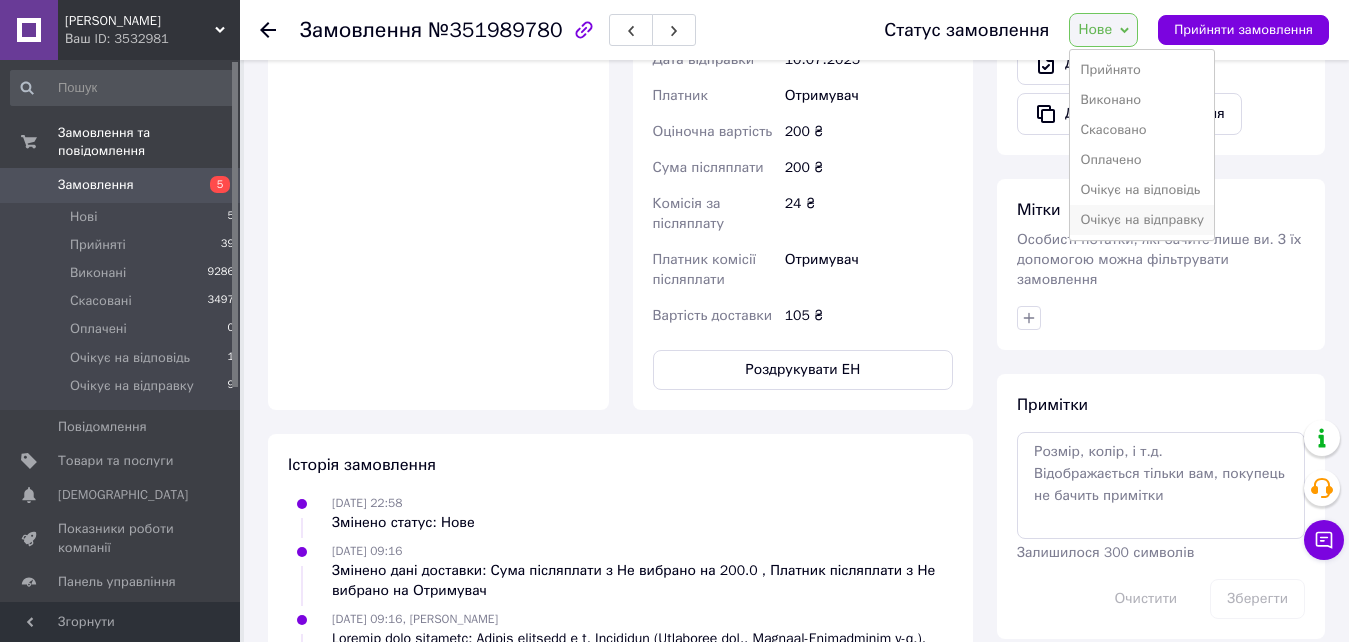 click on "Очікує на відправку" at bounding box center (1142, 220) 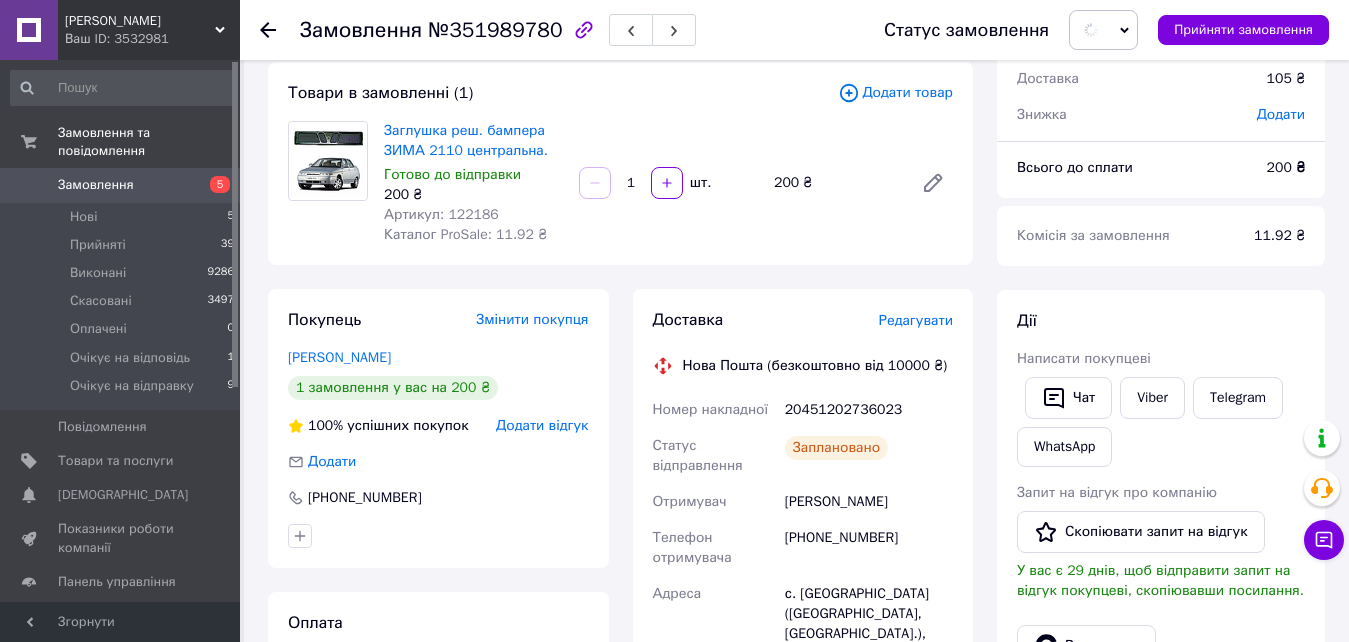 scroll, scrollTop: 100, scrollLeft: 0, axis: vertical 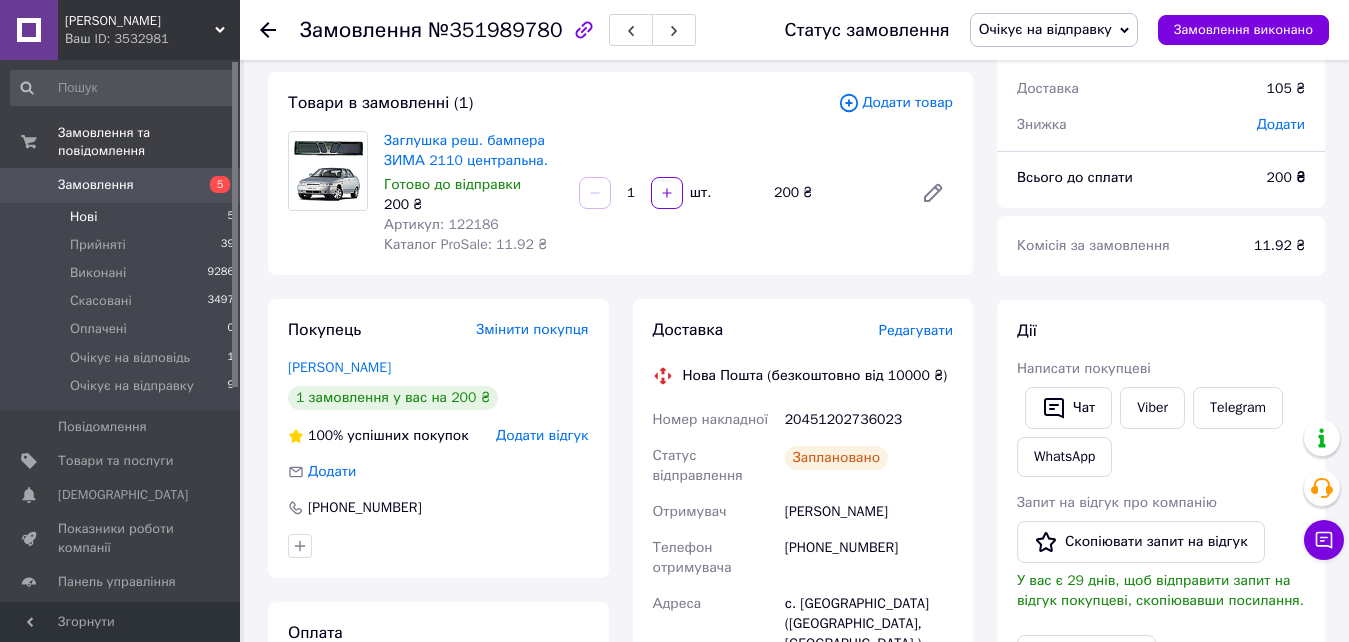 click on "Нові" at bounding box center (83, 217) 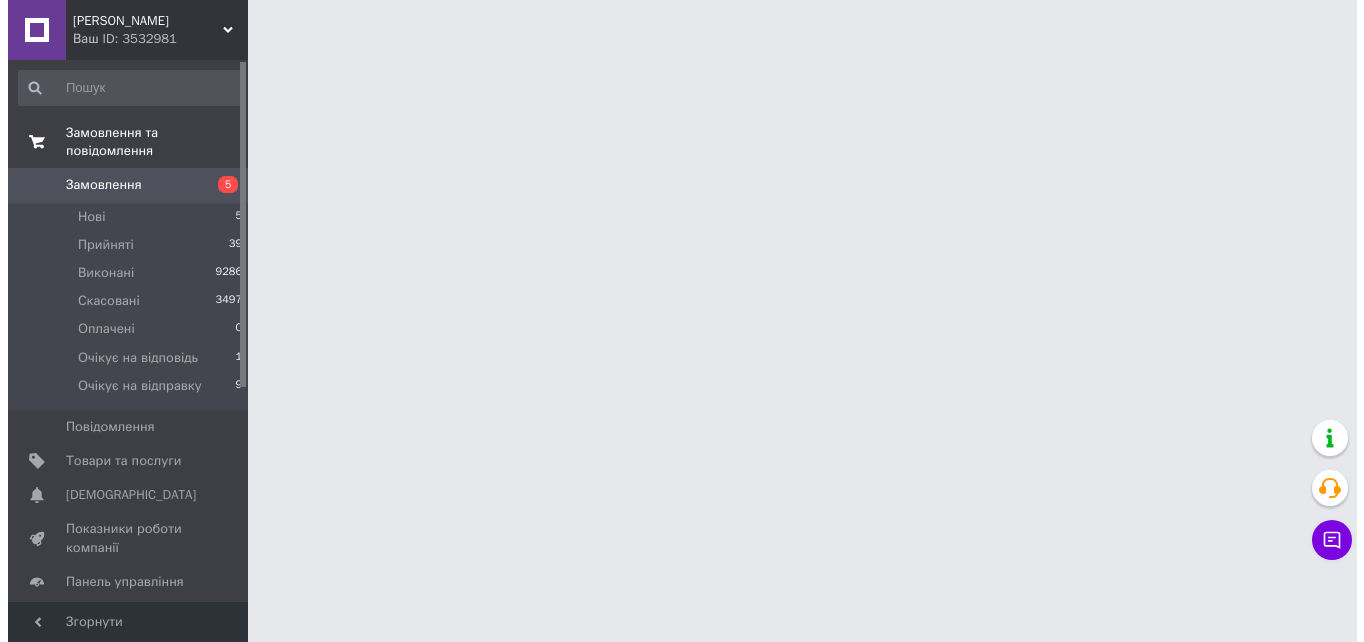 scroll, scrollTop: 0, scrollLeft: 0, axis: both 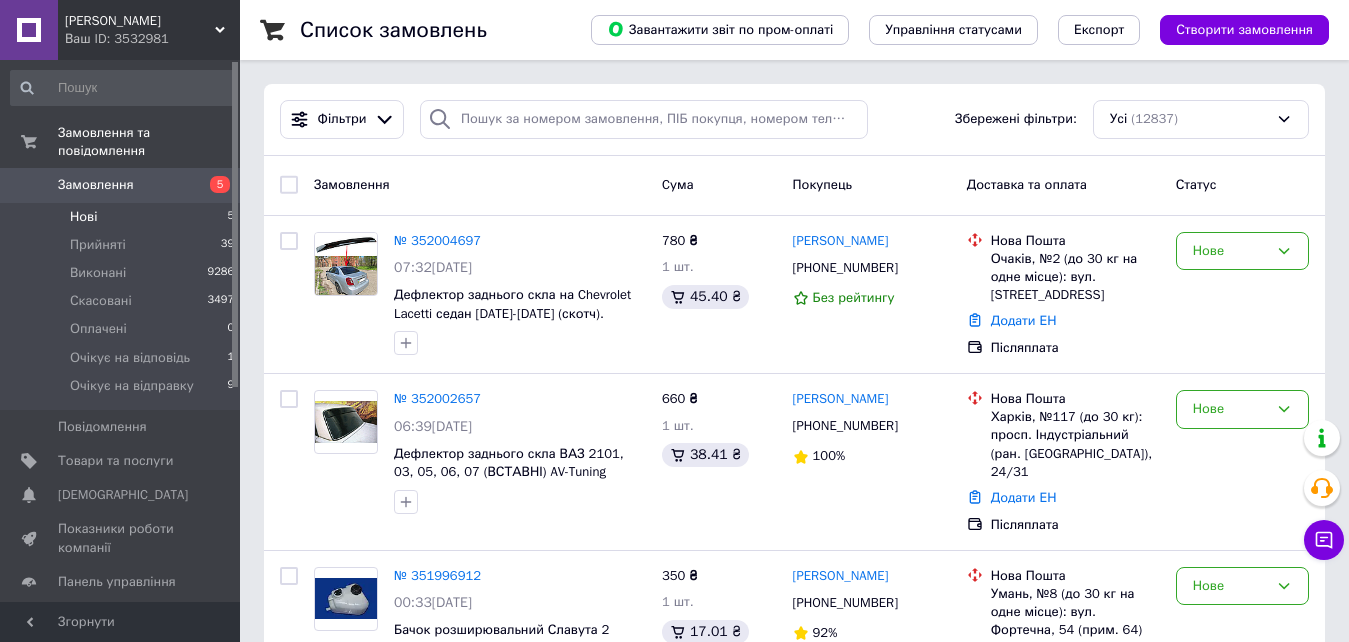 click on "Нові" at bounding box center [83, 217] 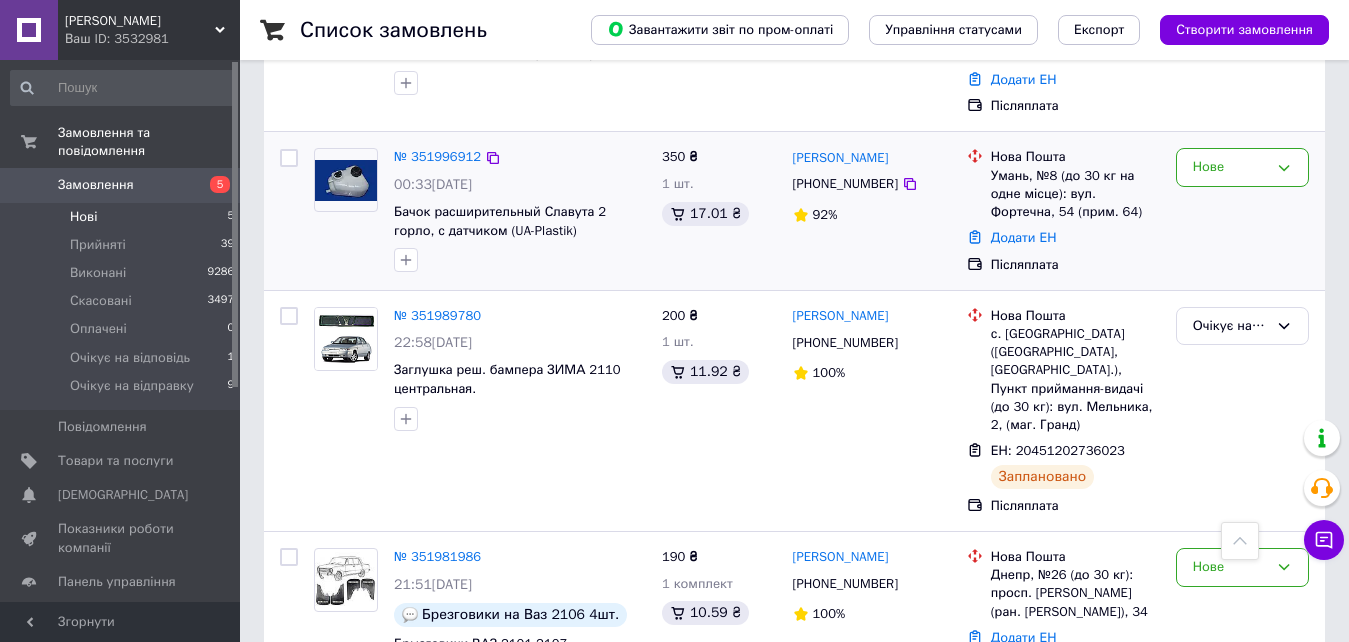 scroll, scrollTop: 455, scrollLeft: 0, axis: vertical 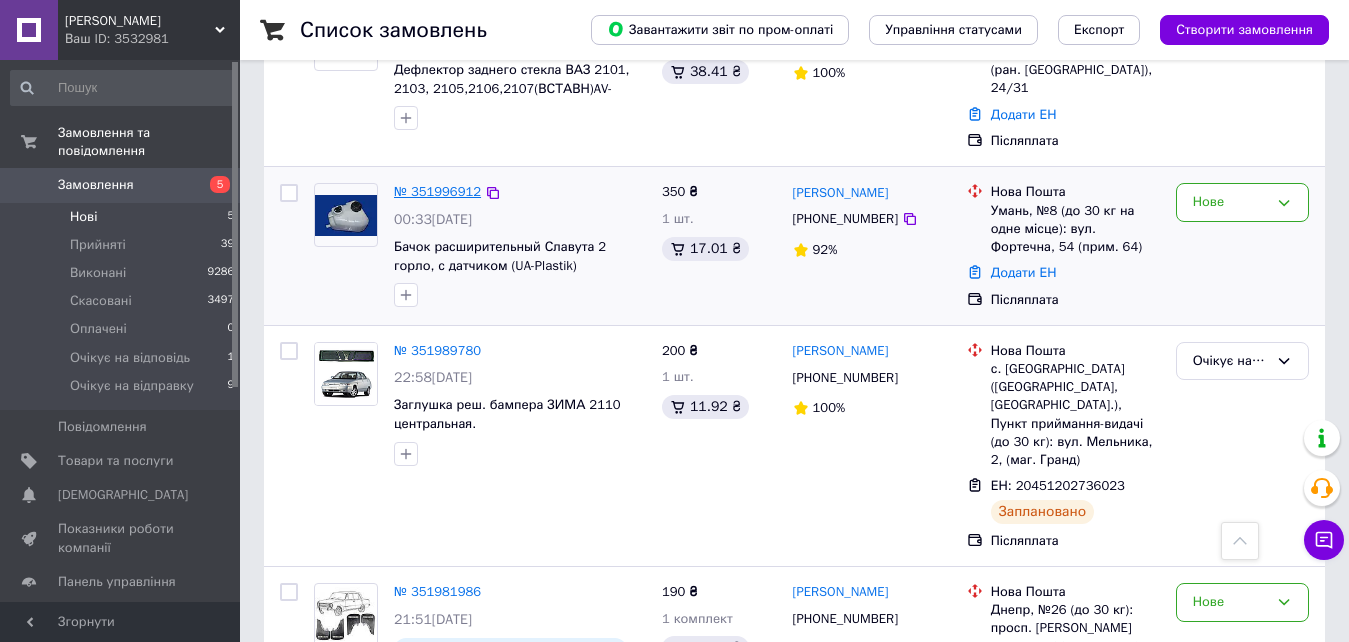 click on "№ 351996912" at bounding box center (437, 191) 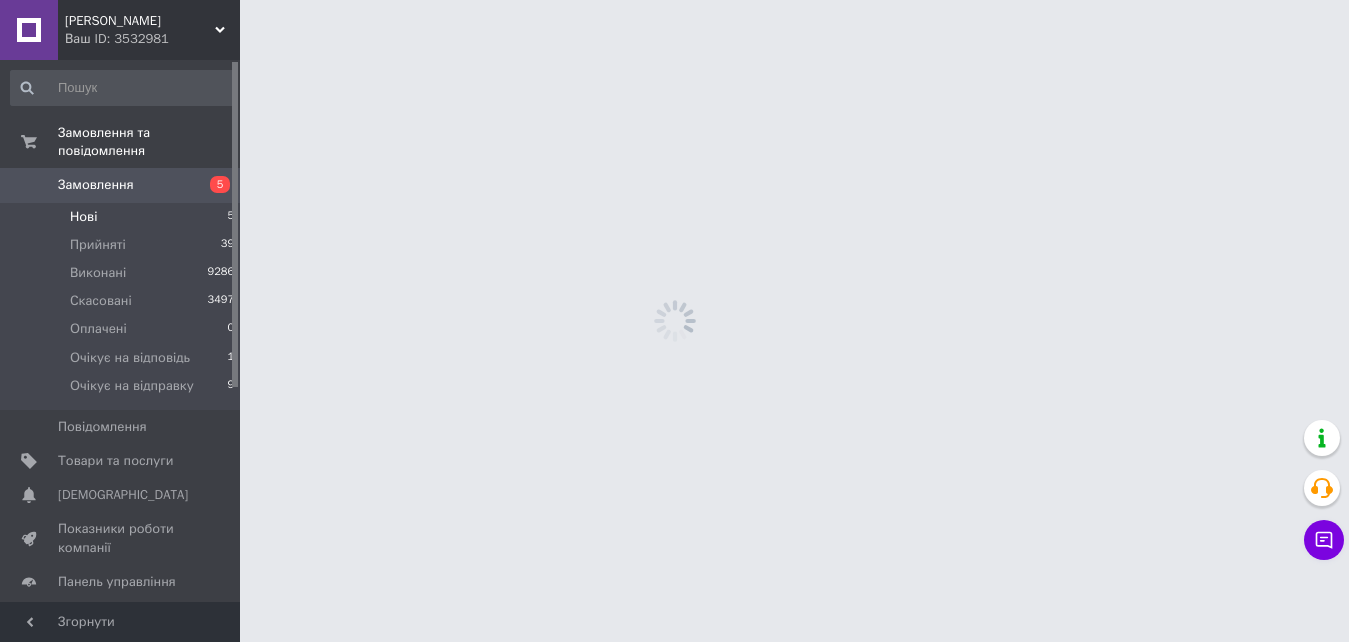 scroll, scrollTop: 0, scrollLeft: 0, axis: both 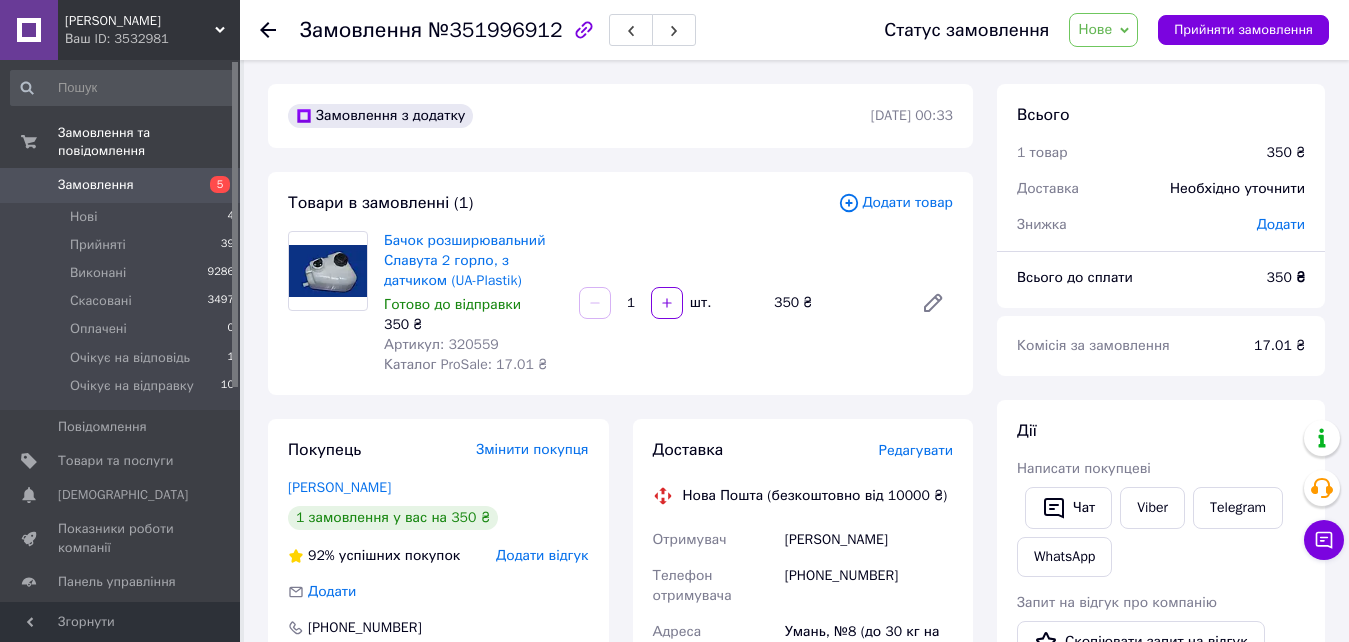 click on "Артикул: 320559" at bounding box center (441, 344) 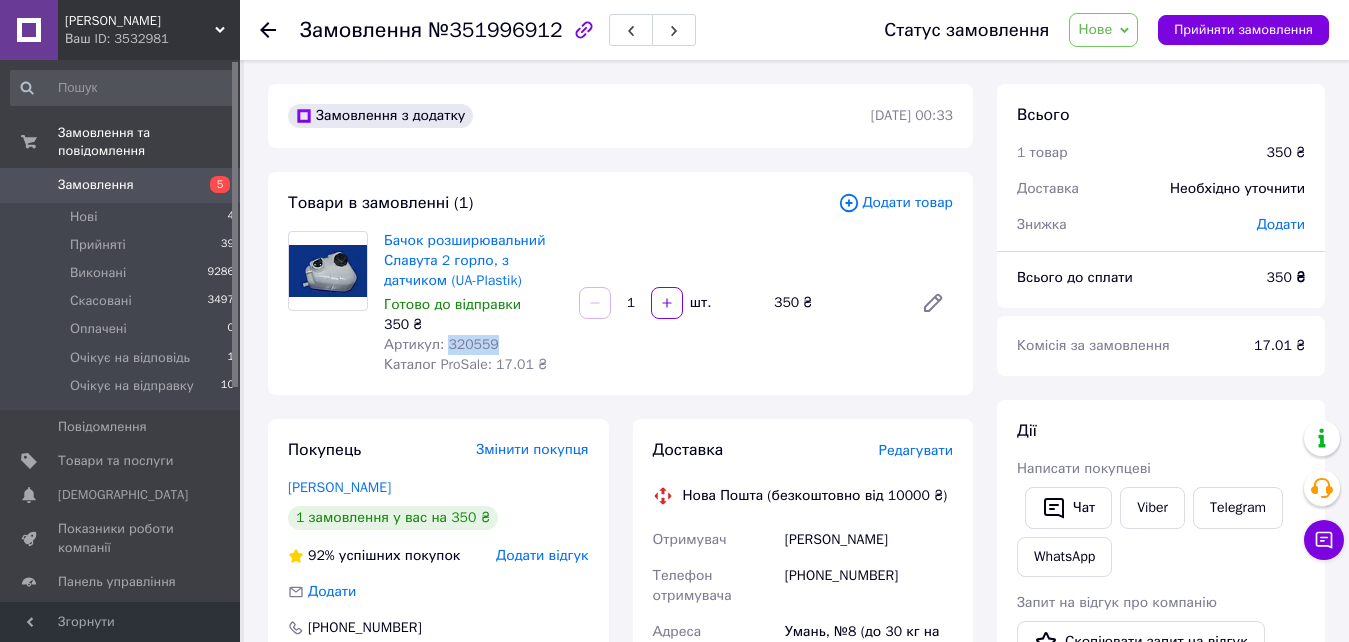 click on "Артикул: 320559" at bounding box center (441, 344) 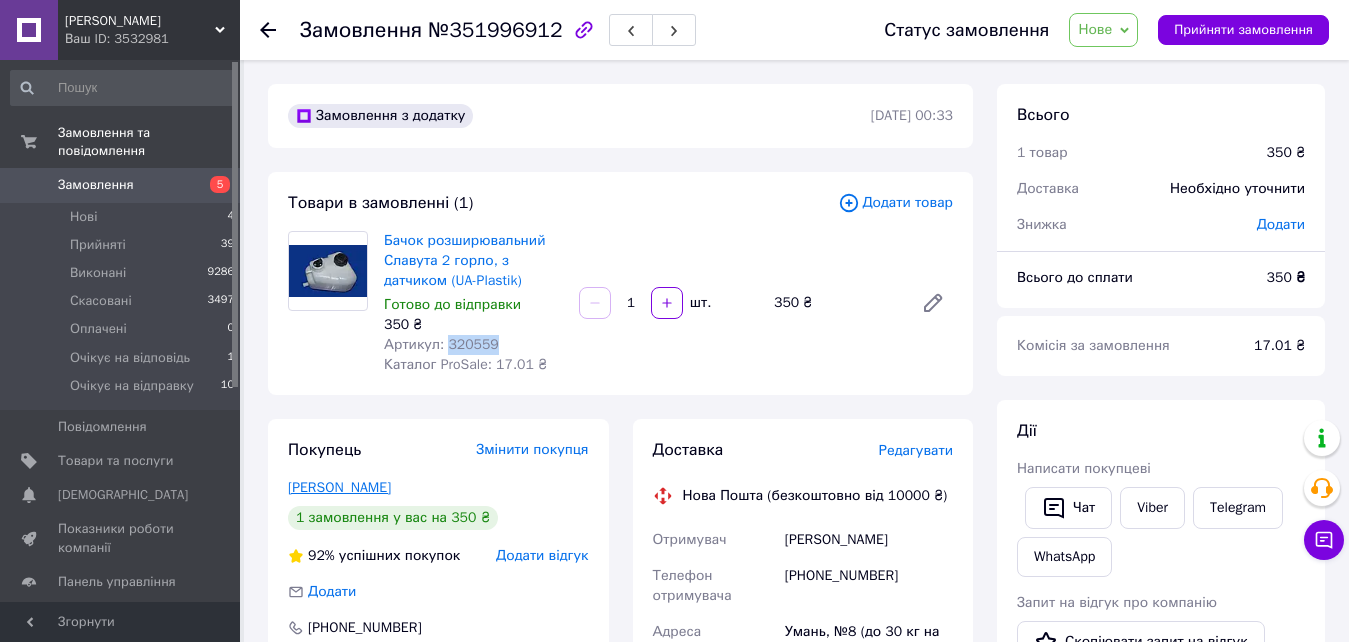 click on "Сікерко Володимир" at bounding box center (339, 487) 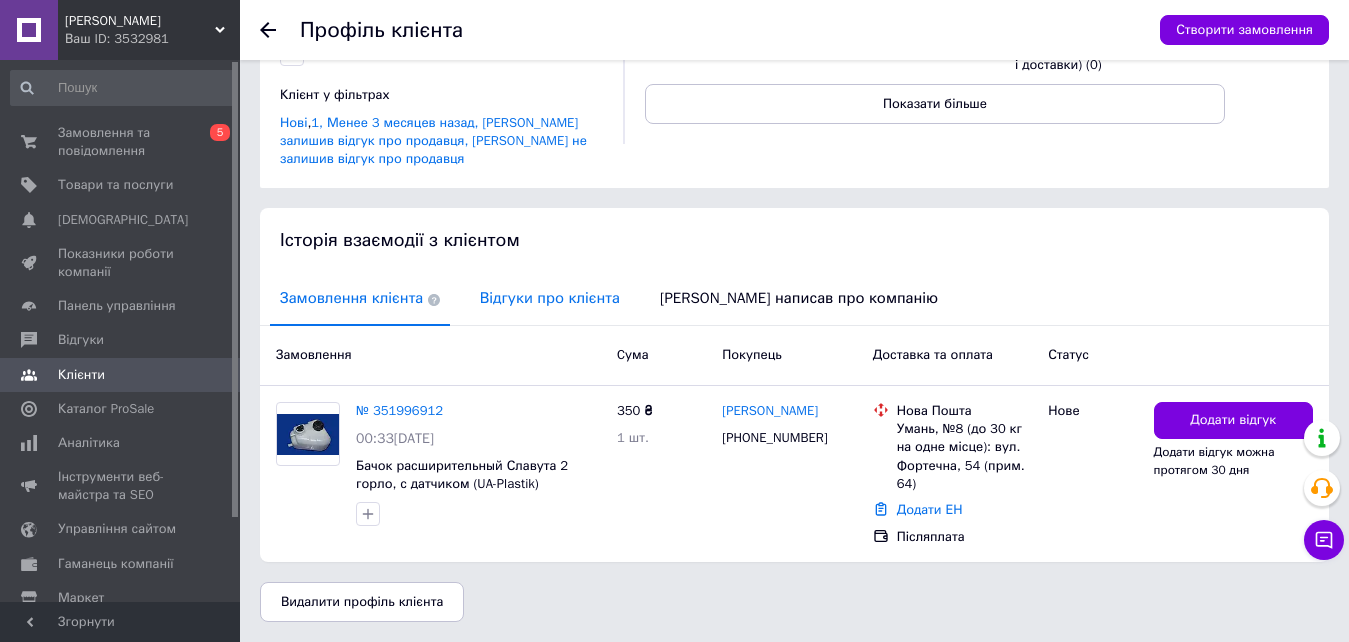 click on "Відгуки про клієнта" at bounding box center [550, 298] 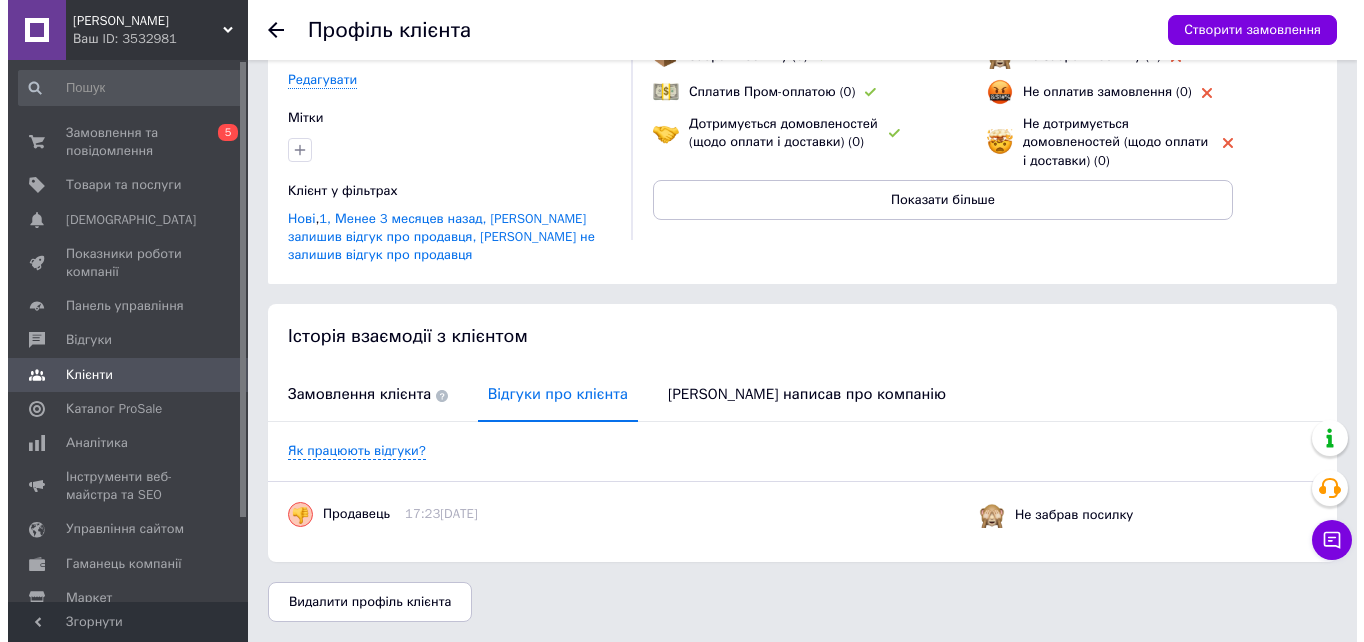 scroll, scrollTop: 0, scrollLeft: 0, axis: both 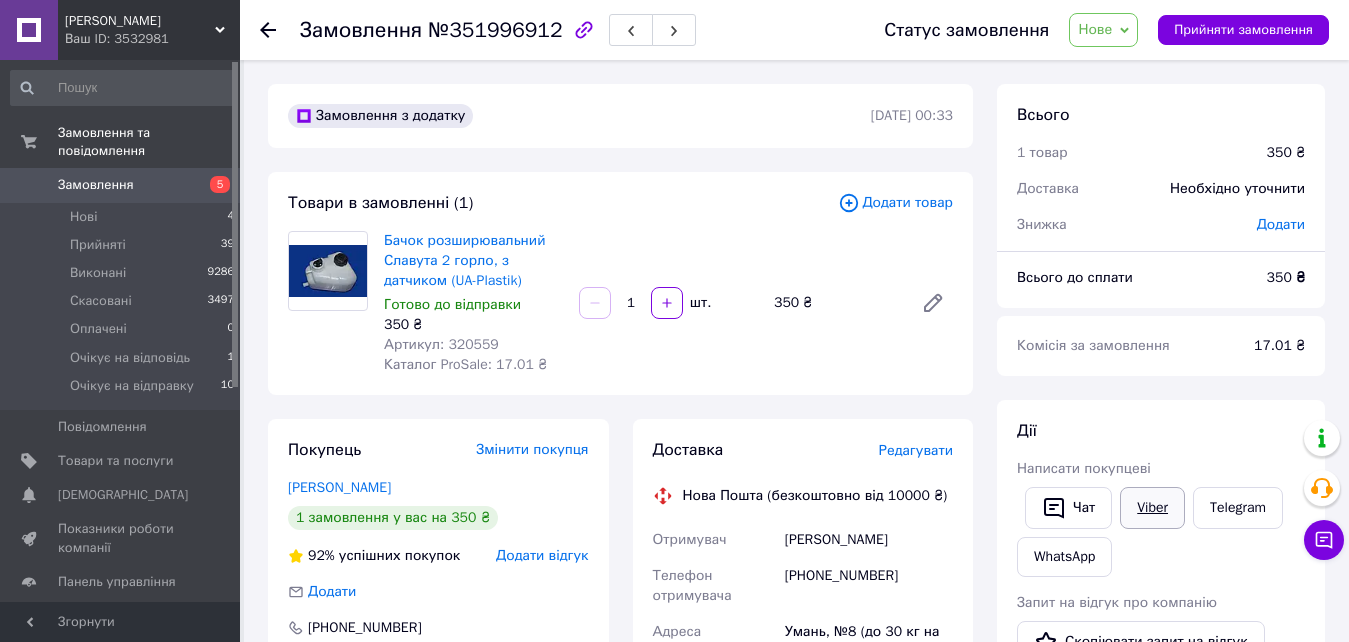 click on "Viber" at bounding box center (1152, 508) 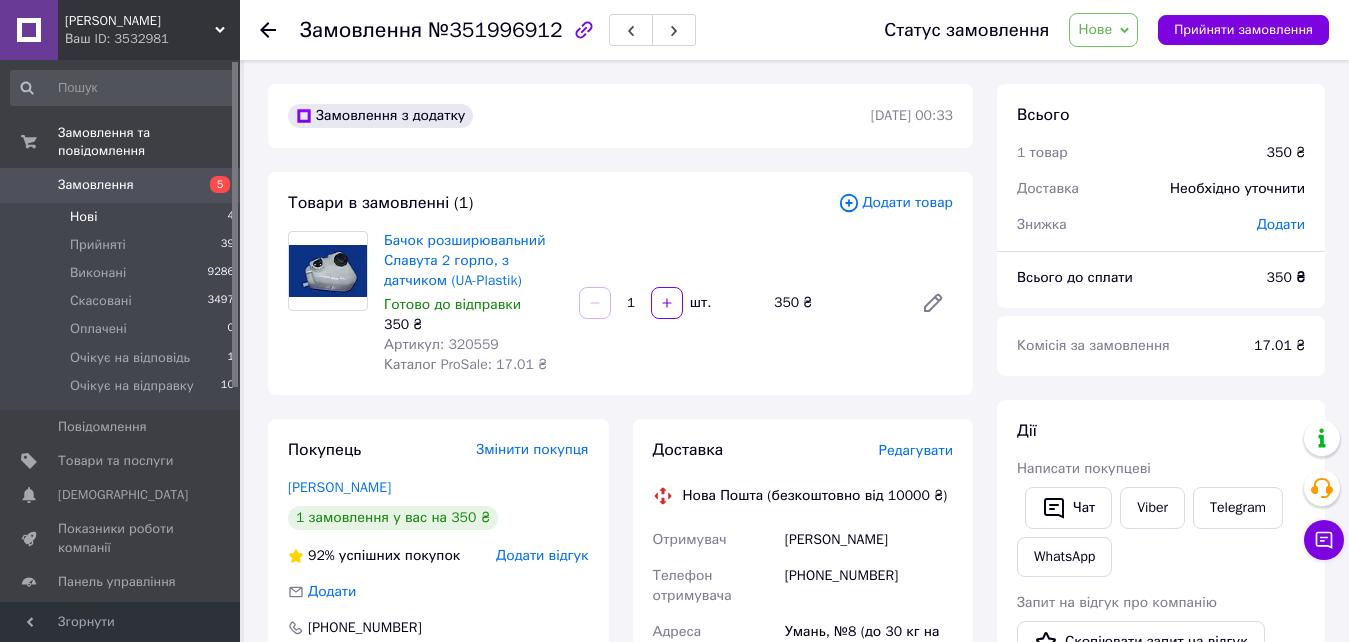 click on "Нові 4" at bounding box center (123, 217) 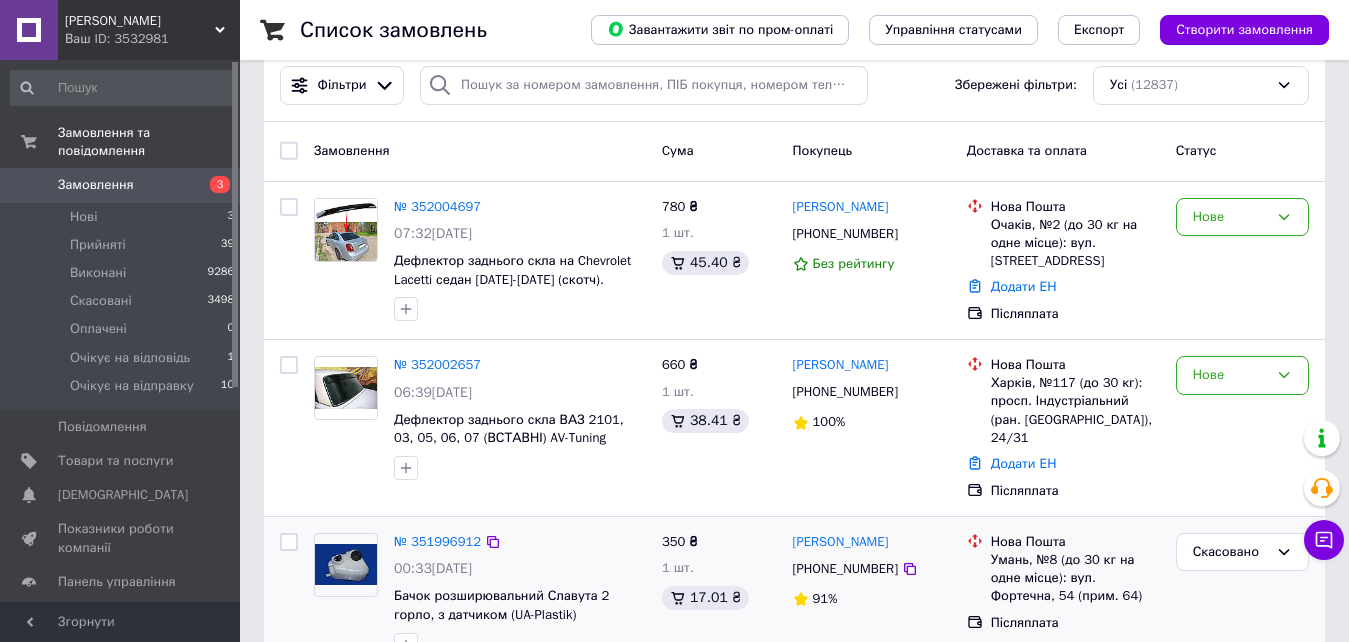 scroll, scrollTop: 0, scrollLeft: 0, axis: both 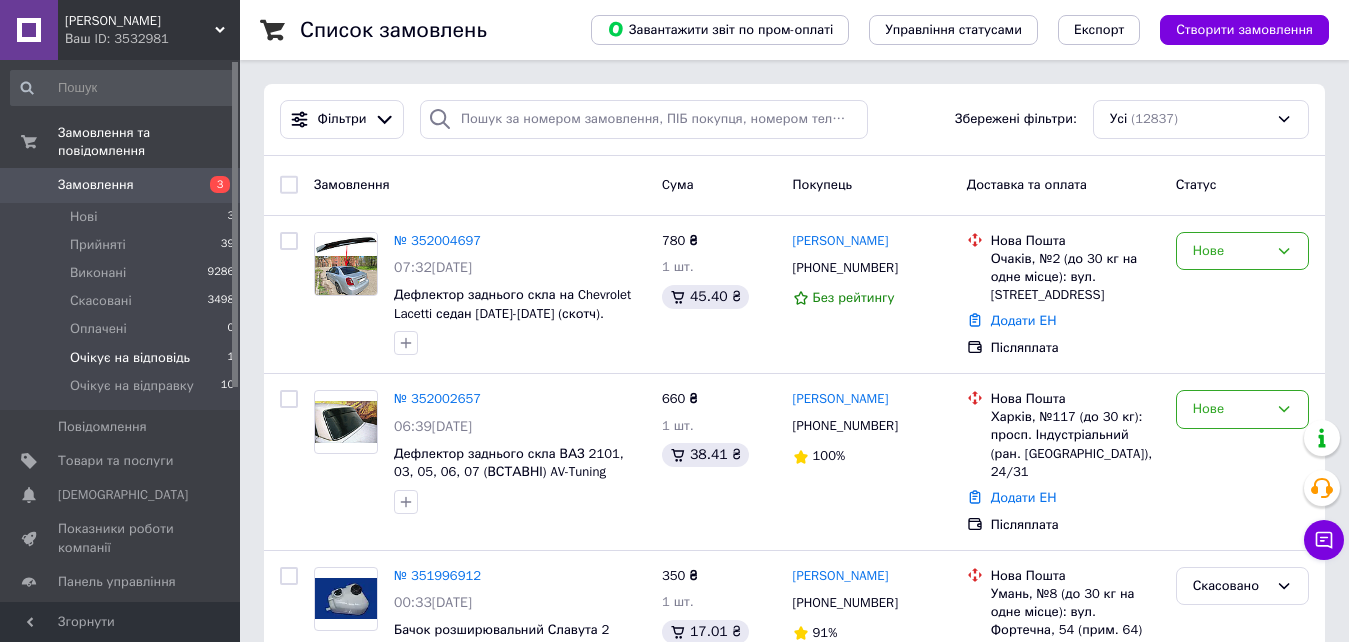 click on "Очікує на відповідь" at bounding box center (130, 358) 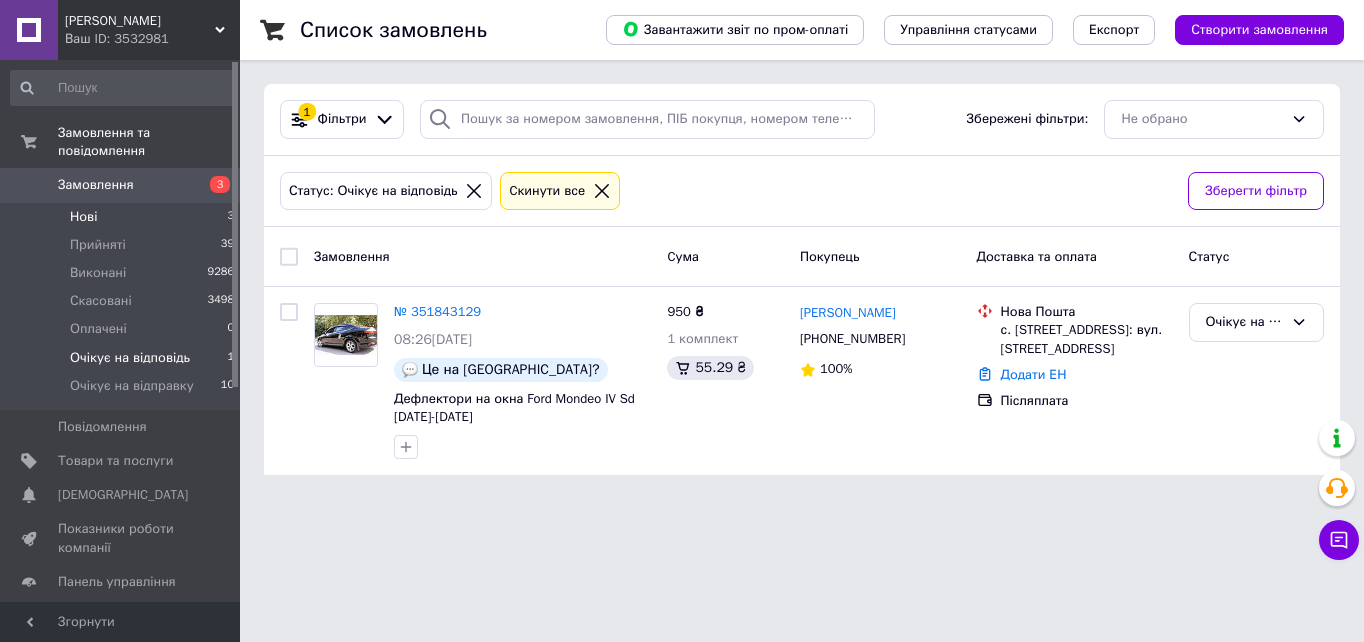click on "Нові" at bounding box center (83, 217) 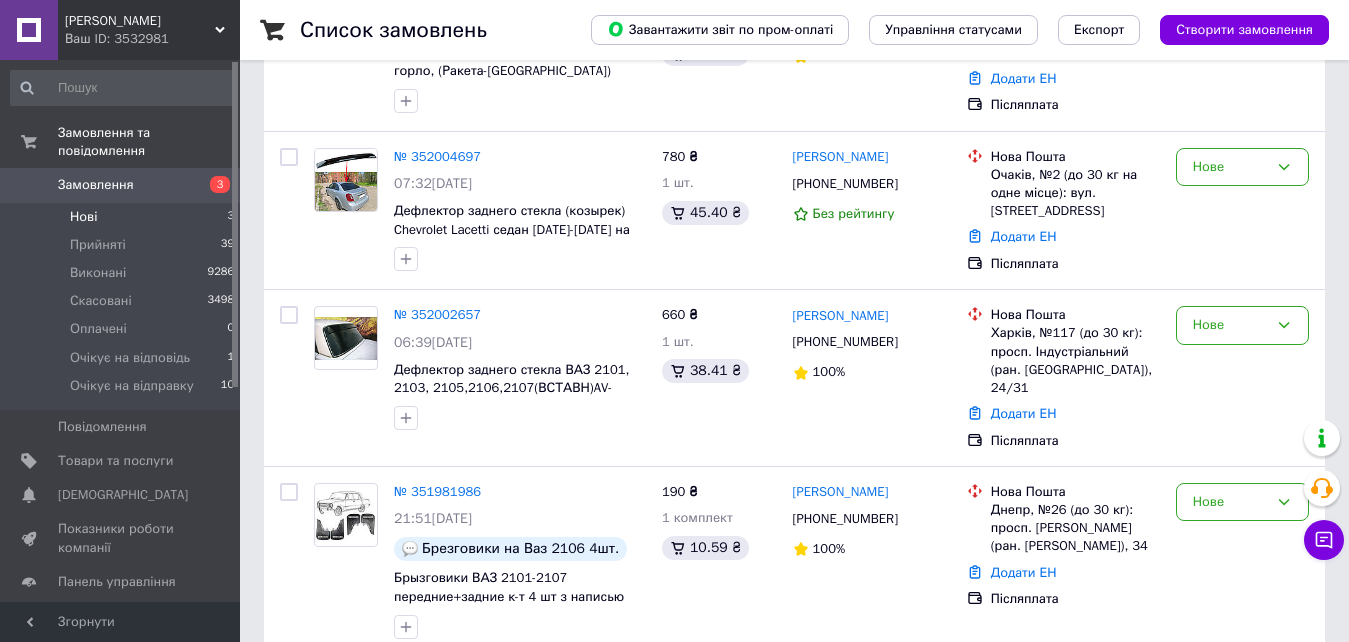 scroll, scrollTop: 332, scrollLeft: 0, axis: vertical 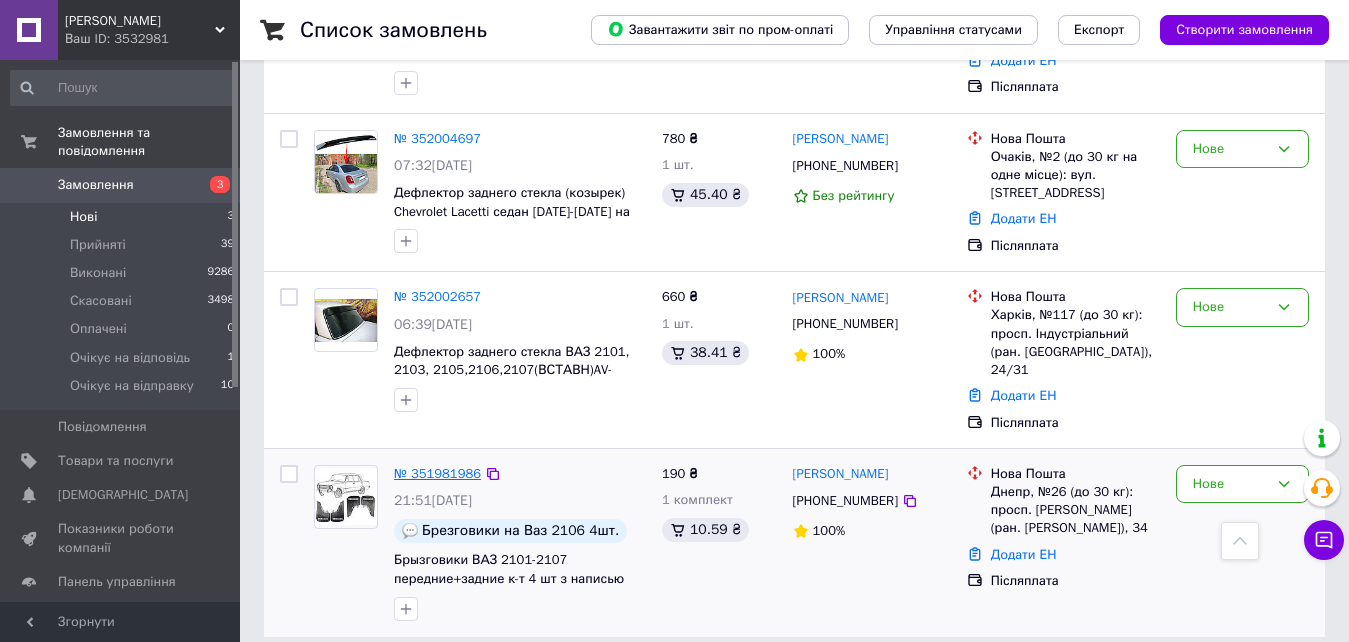 click on "№ 351981986" at bounding box center [437, 473] 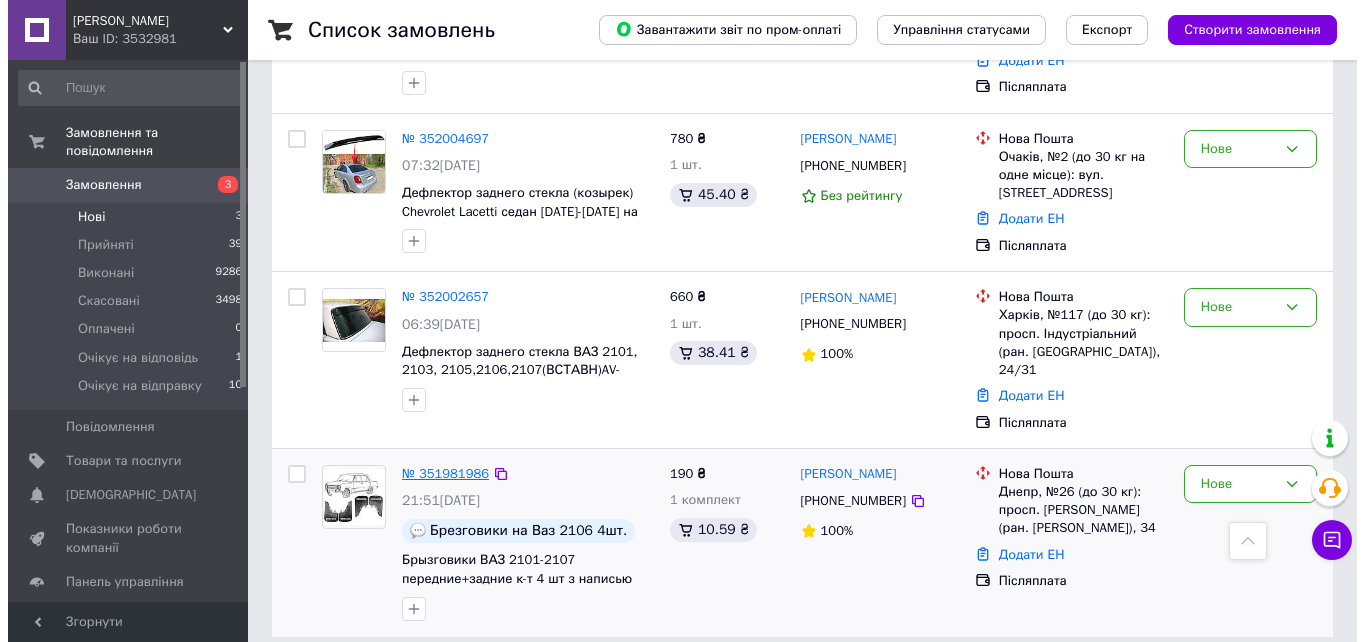 scroll, scrollTop: 0, scrollLeft: 0, axis: both 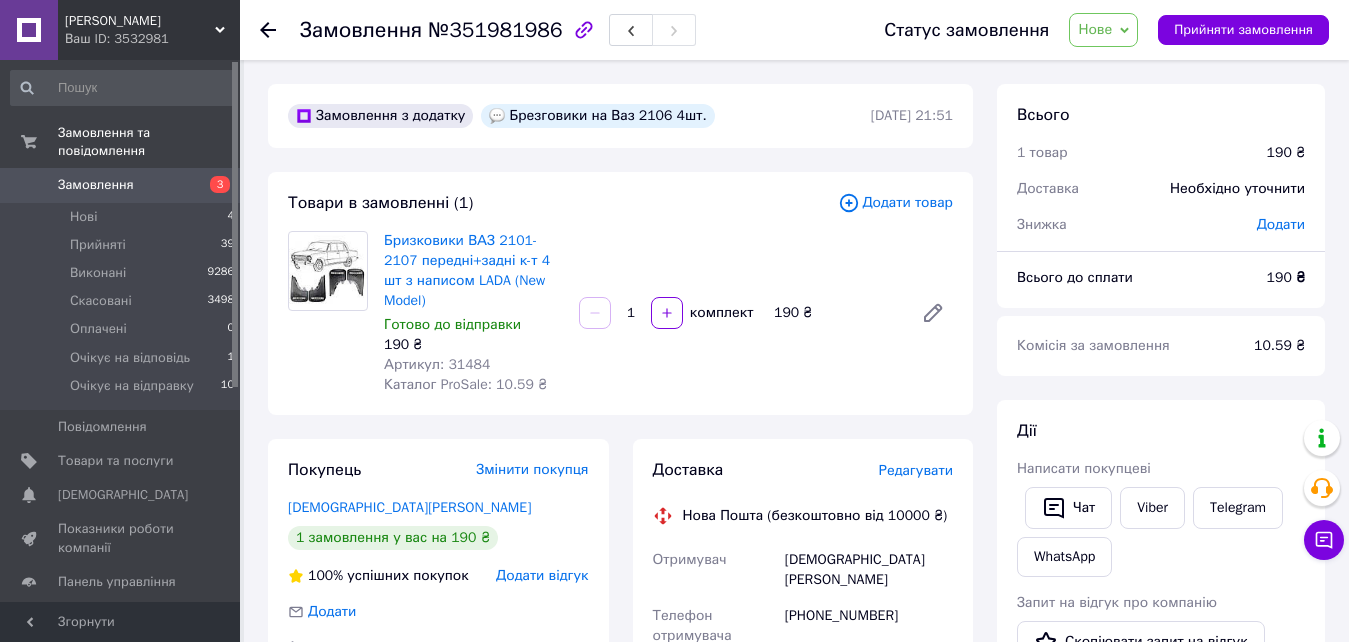 click on "Редагувати" at bounding box center (916, 470) 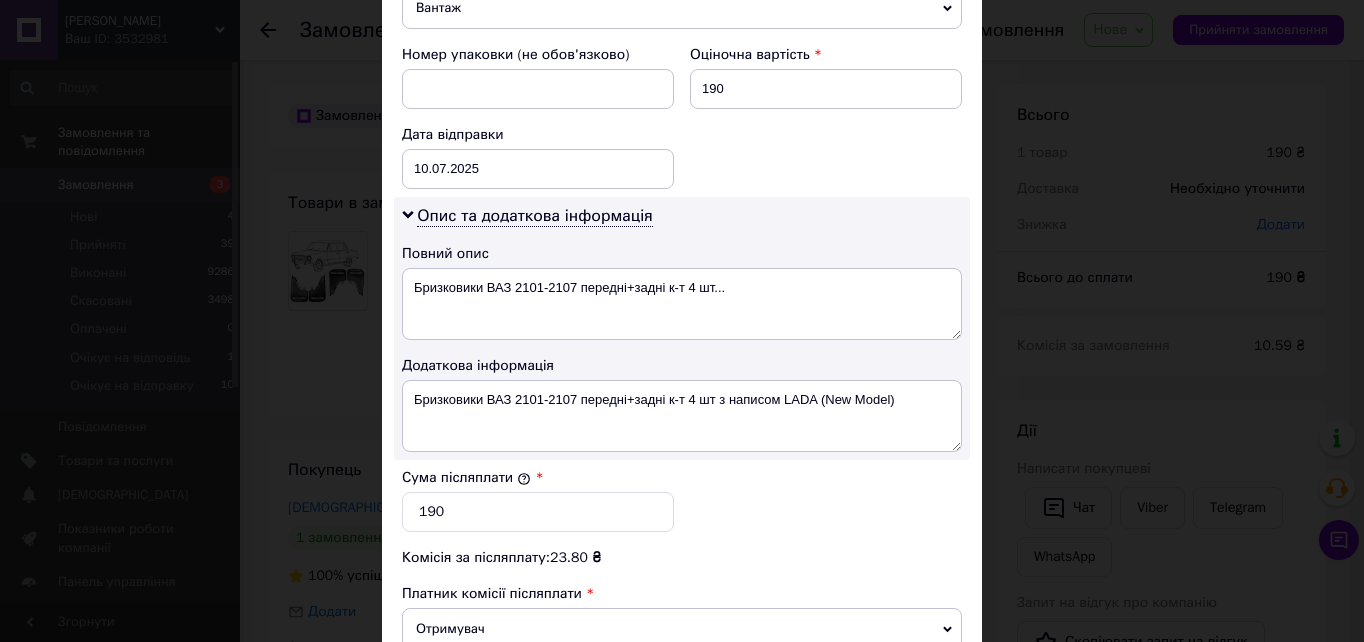 scroll, scrollTop: 900, scrollLeft: 0, axis: vertical 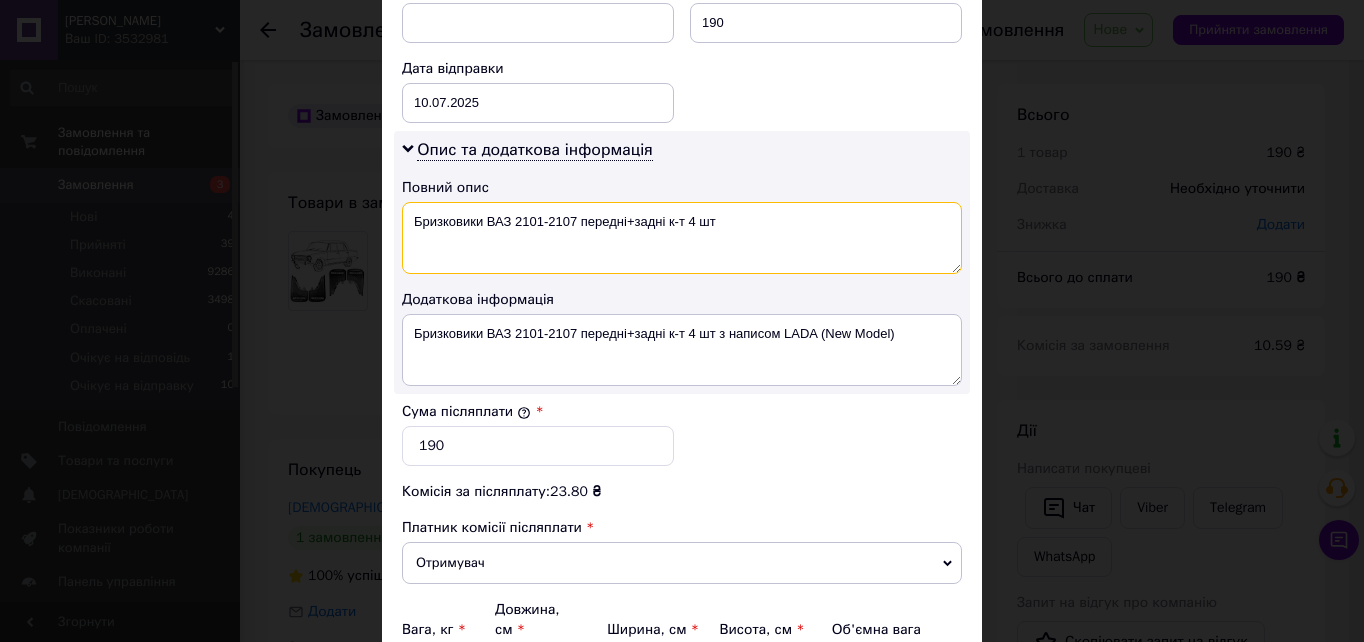 type on "Бризковики ВАЗ 2101-2107 передні+задні к-т 4 шт" 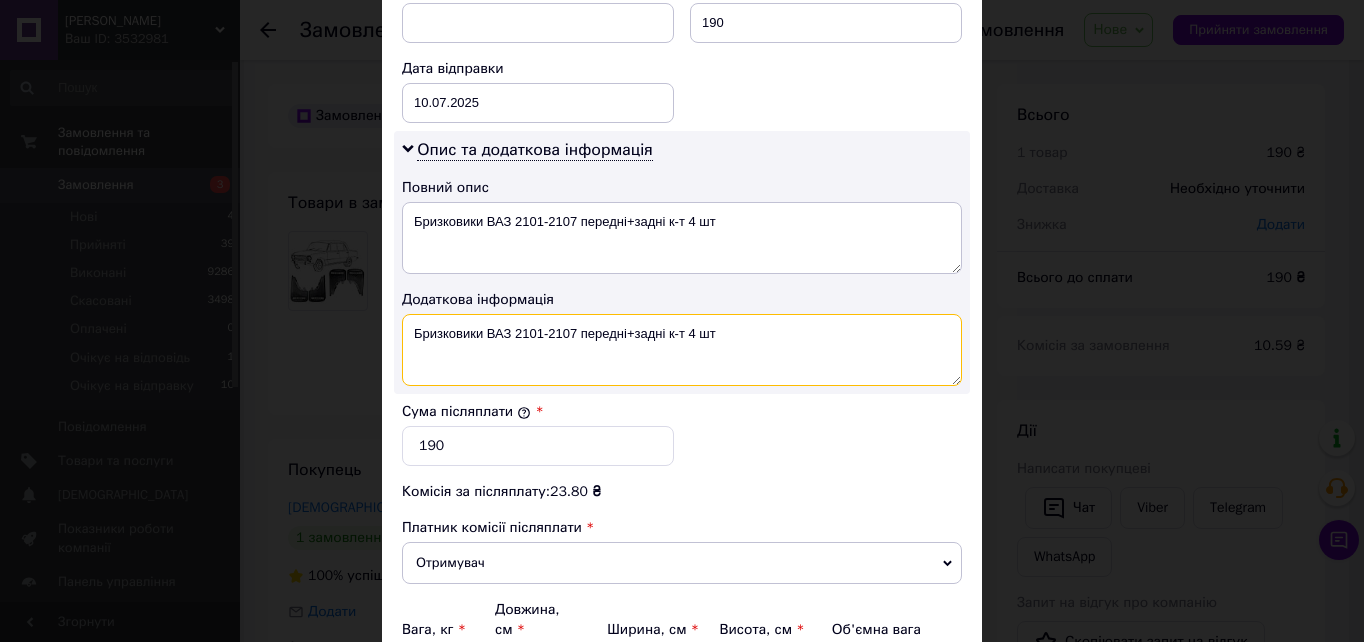 drag, startPoint x: 408, startPoint y: 334, endPoint x: 734, endPoint y: 333, distance: 326.00153 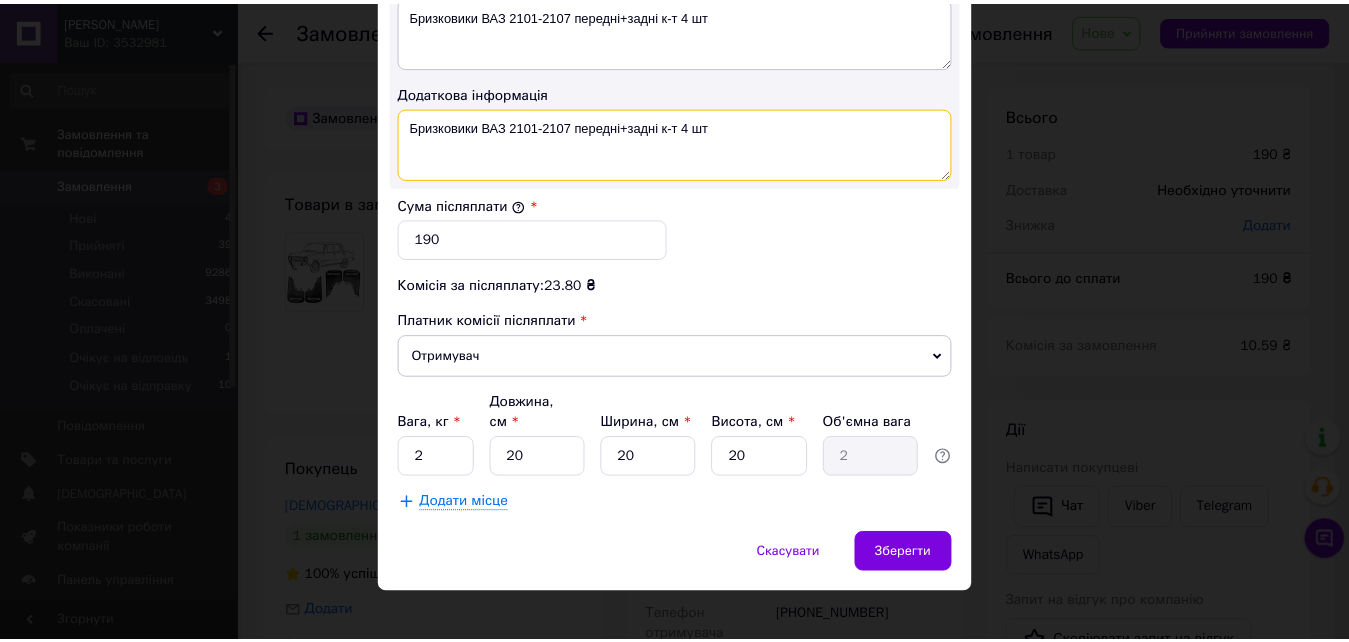 scroll, scrollTop: 1108, scrollLeft: 0, axis: vertical 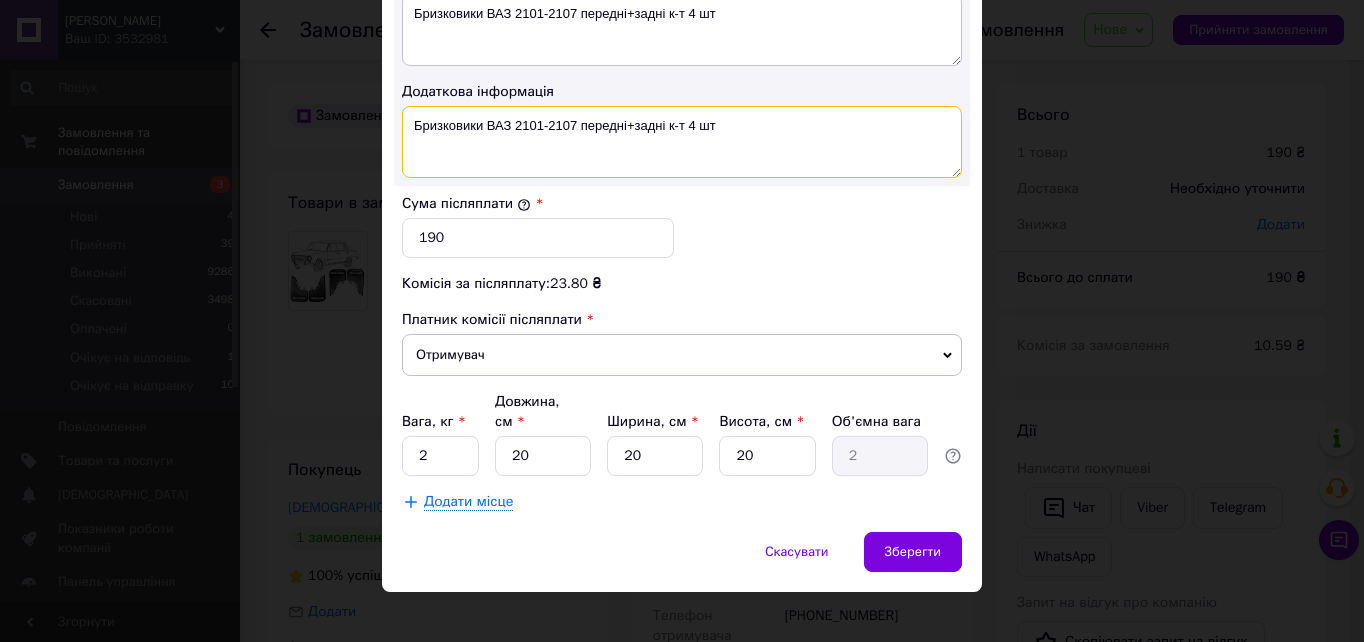type on "Бризковики ВАЗ 2101-2107 передні+задні к-т 4 шт" 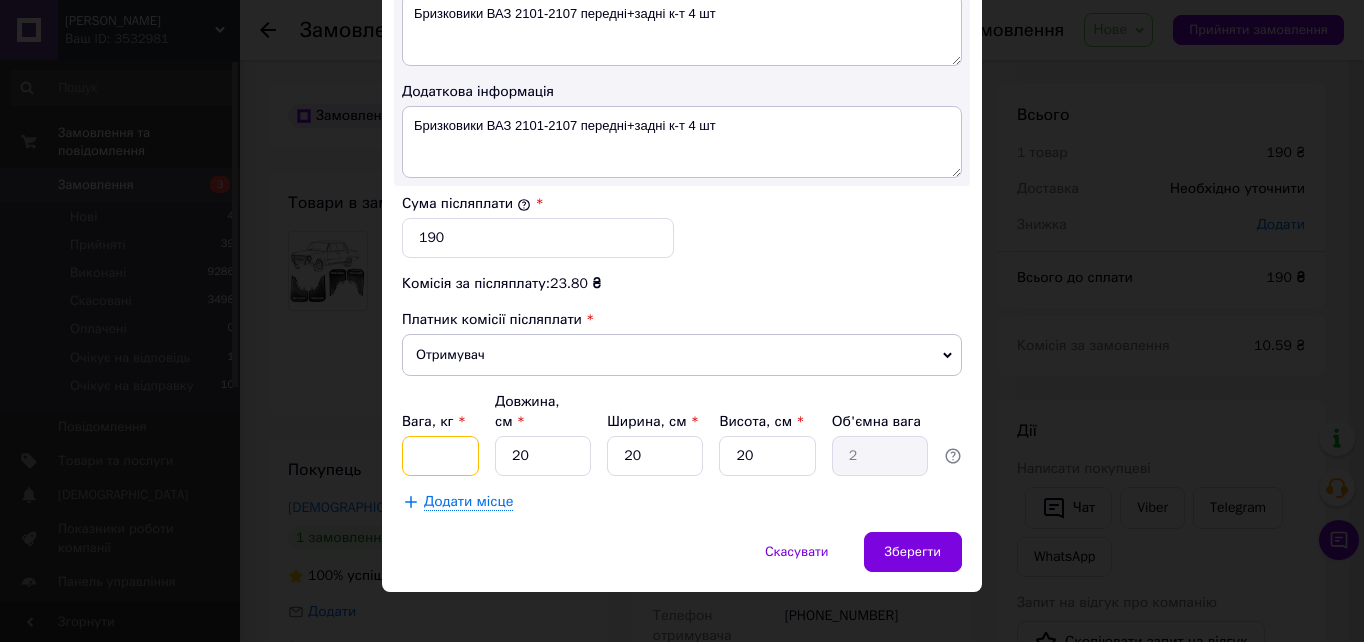 click on "Вага, кг   *" at bounding box center (440, 456) 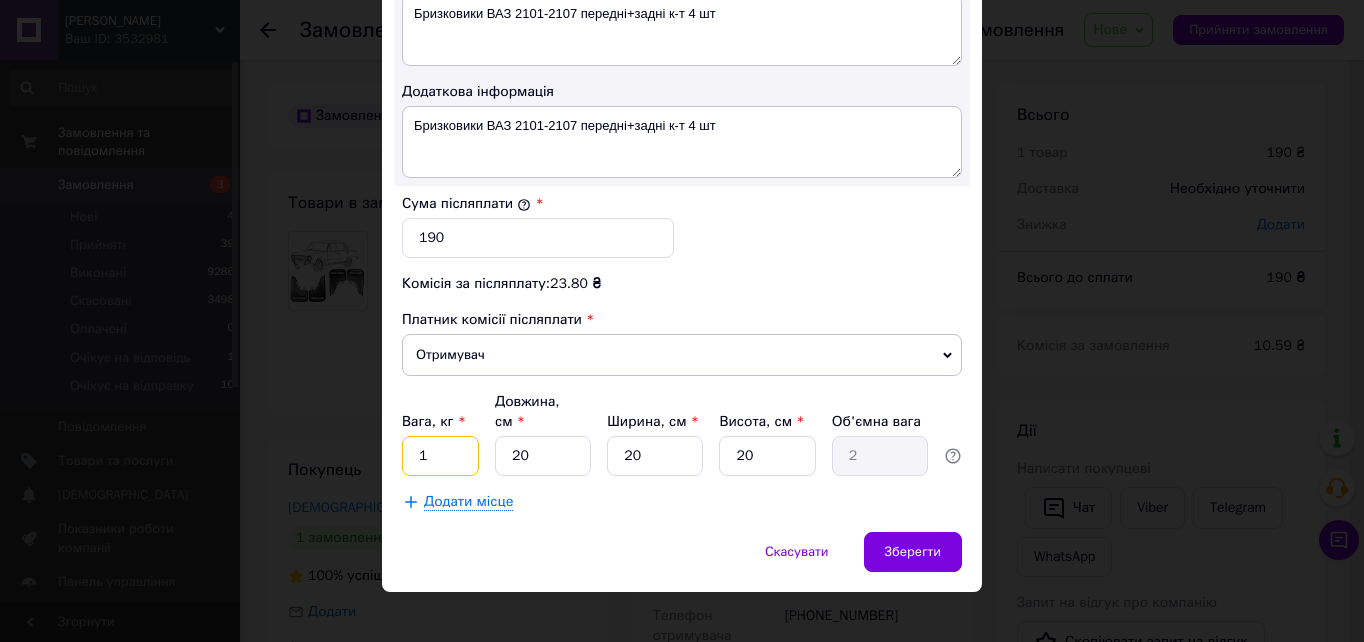 type on "1" 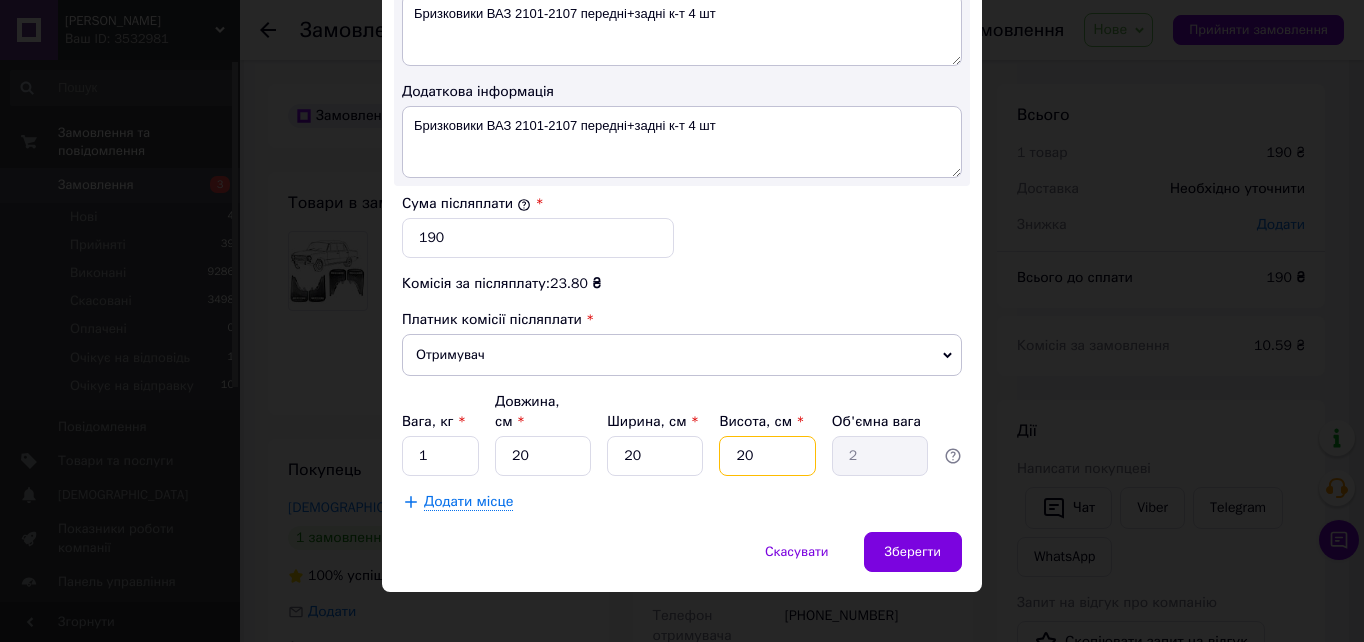 type on "2" 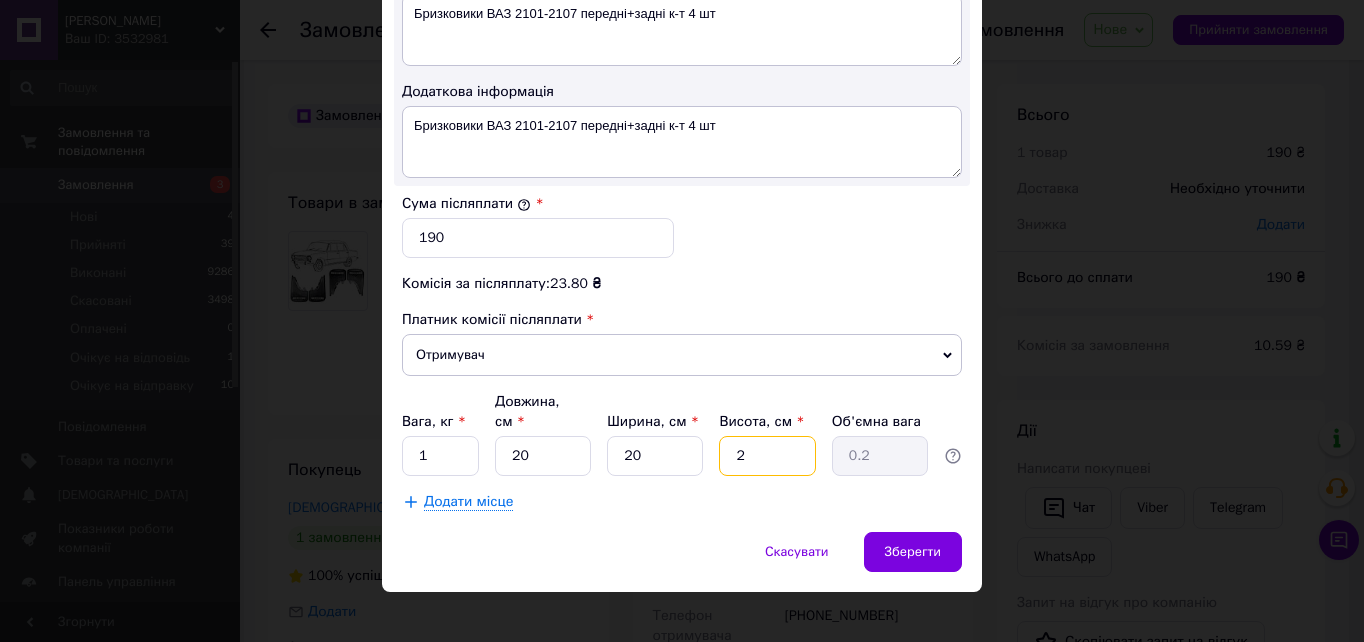 click on "2" at bounding box center [767, 456] 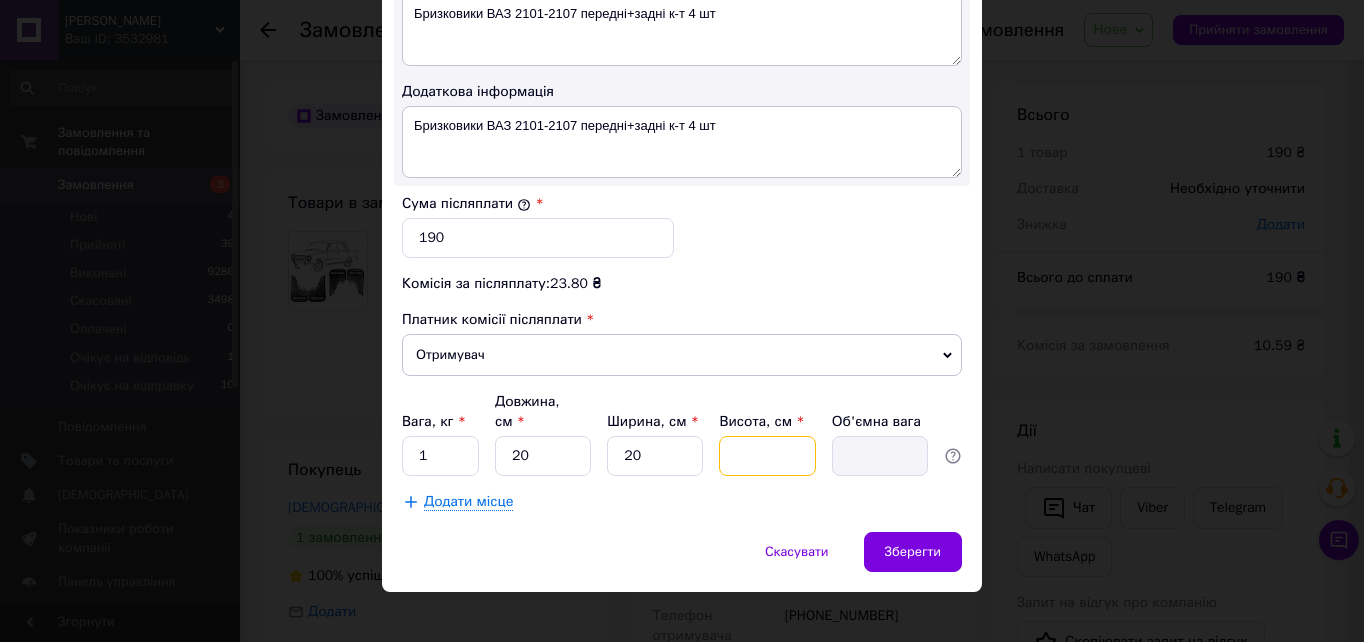 type on "1" 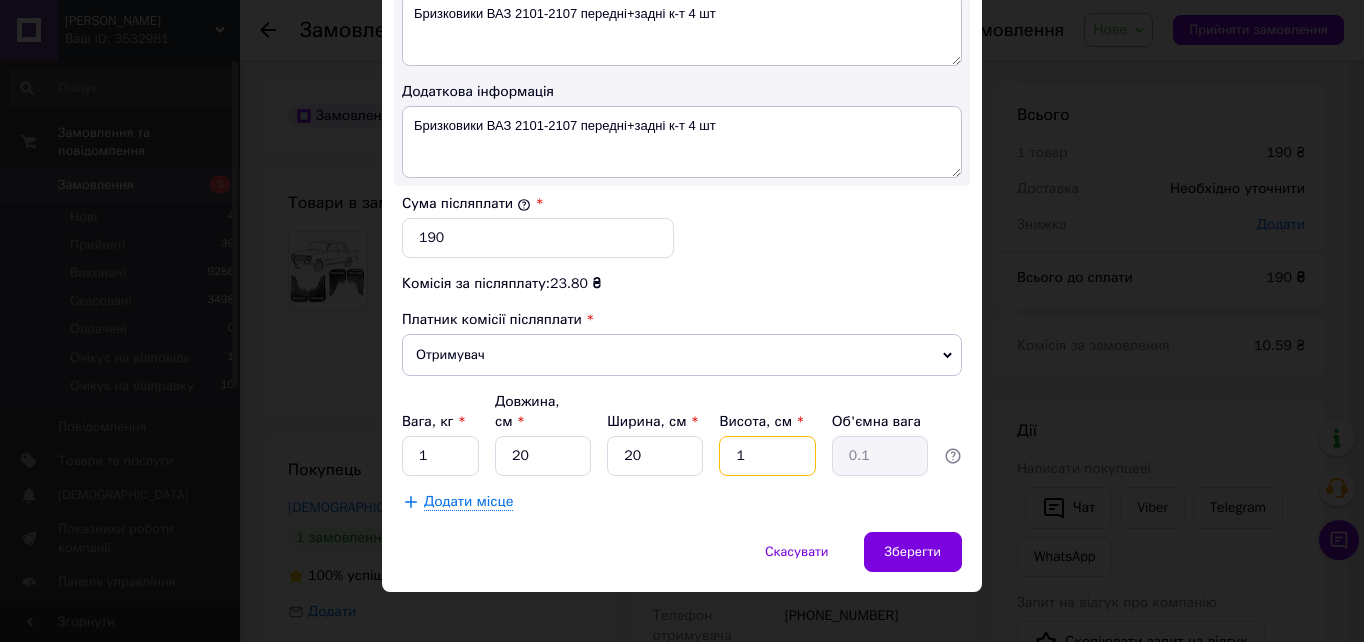 type on "10" 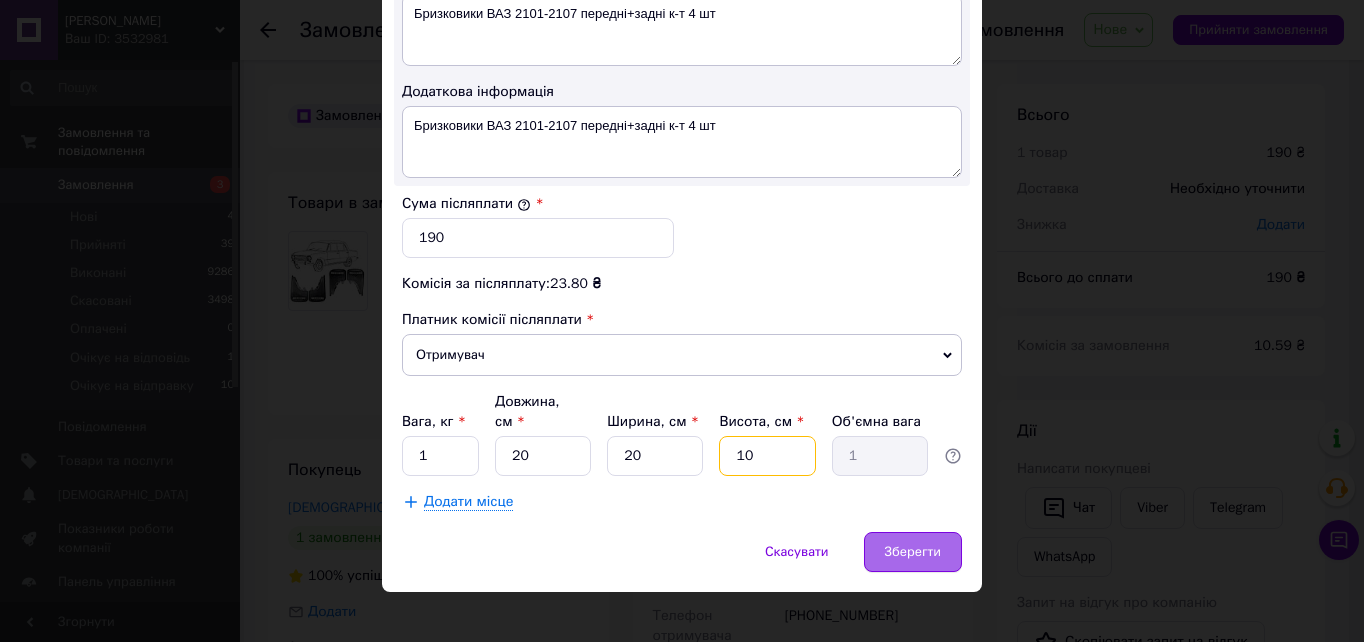 type on "10" 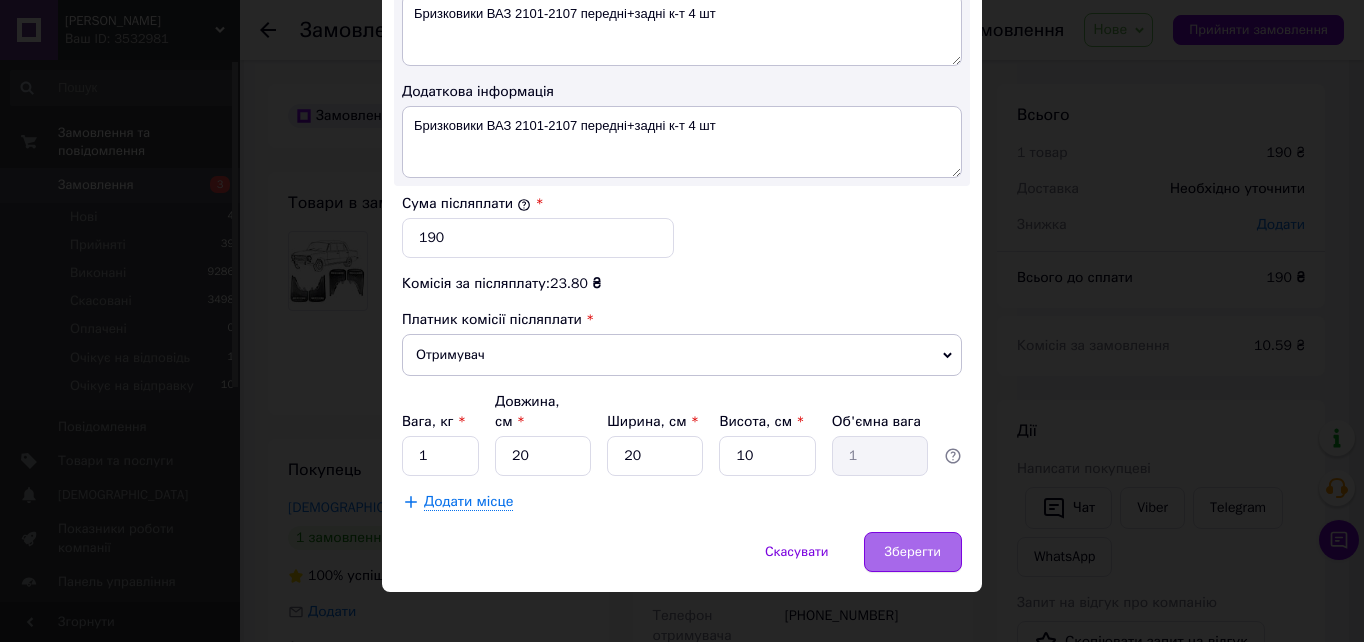 click on "Зберегти" at bounding box center [913, 552] 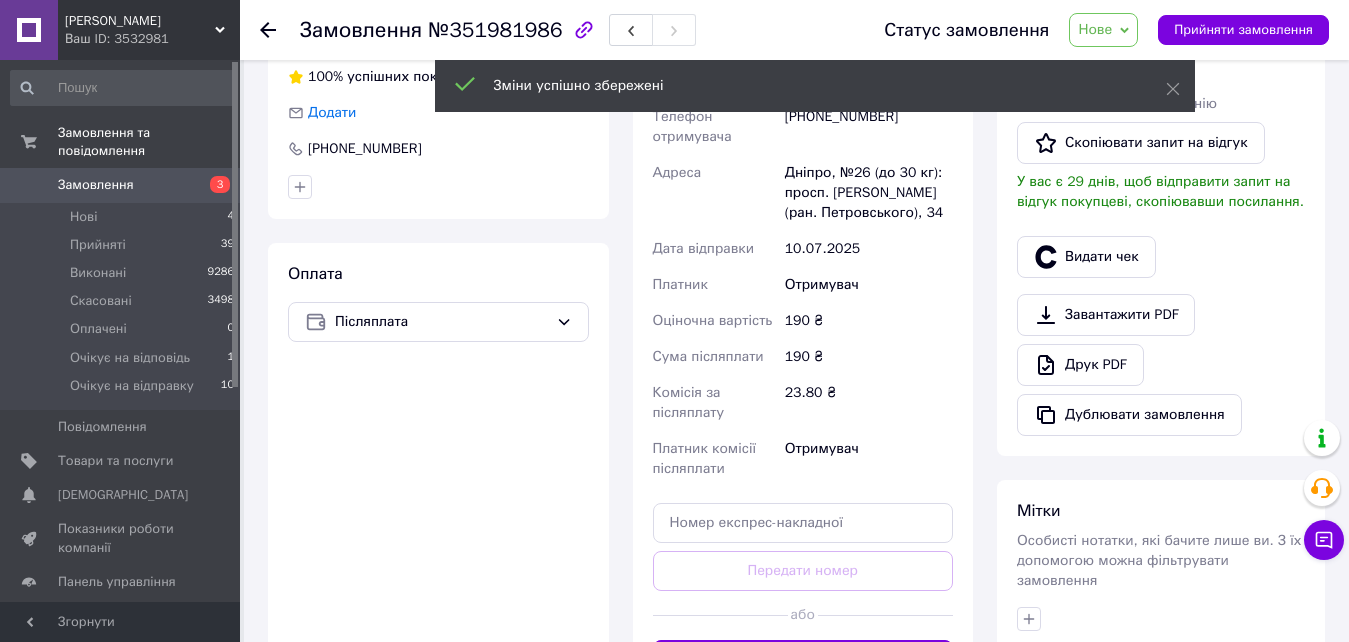 scroll, scrollTop: 500, scrollLeft: 0, axis: vertical 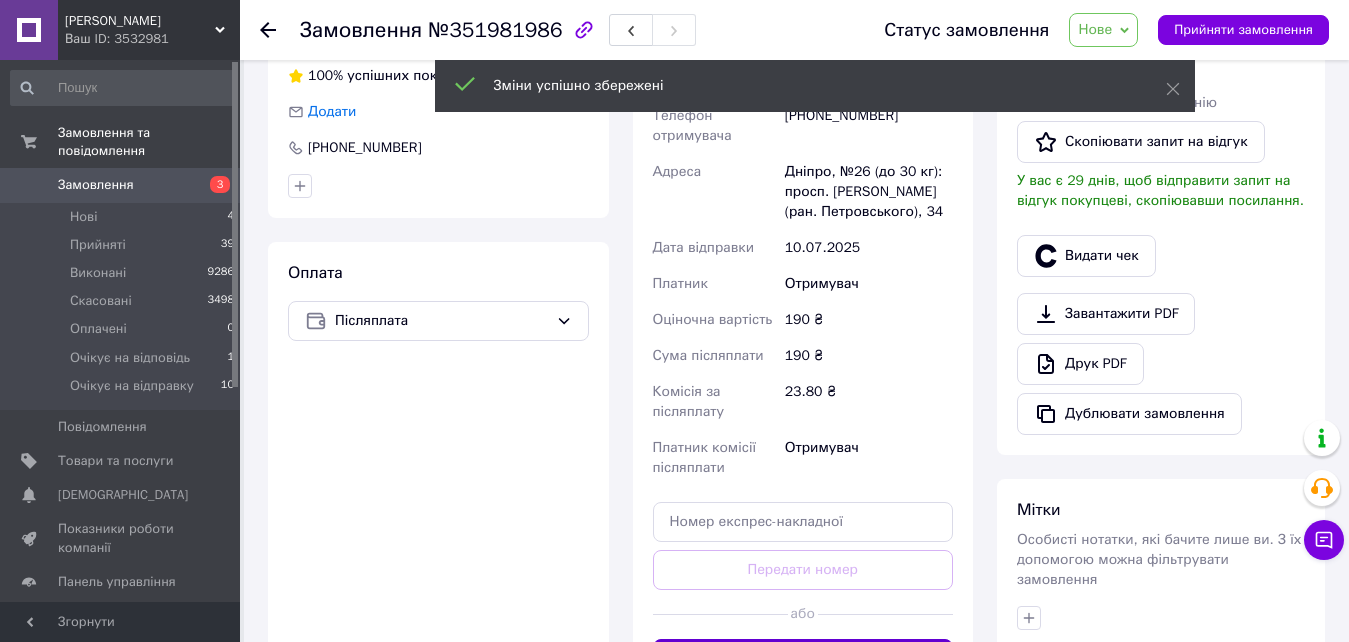 click on "Згенерувати ЕН" at bounding box center (803, 659) 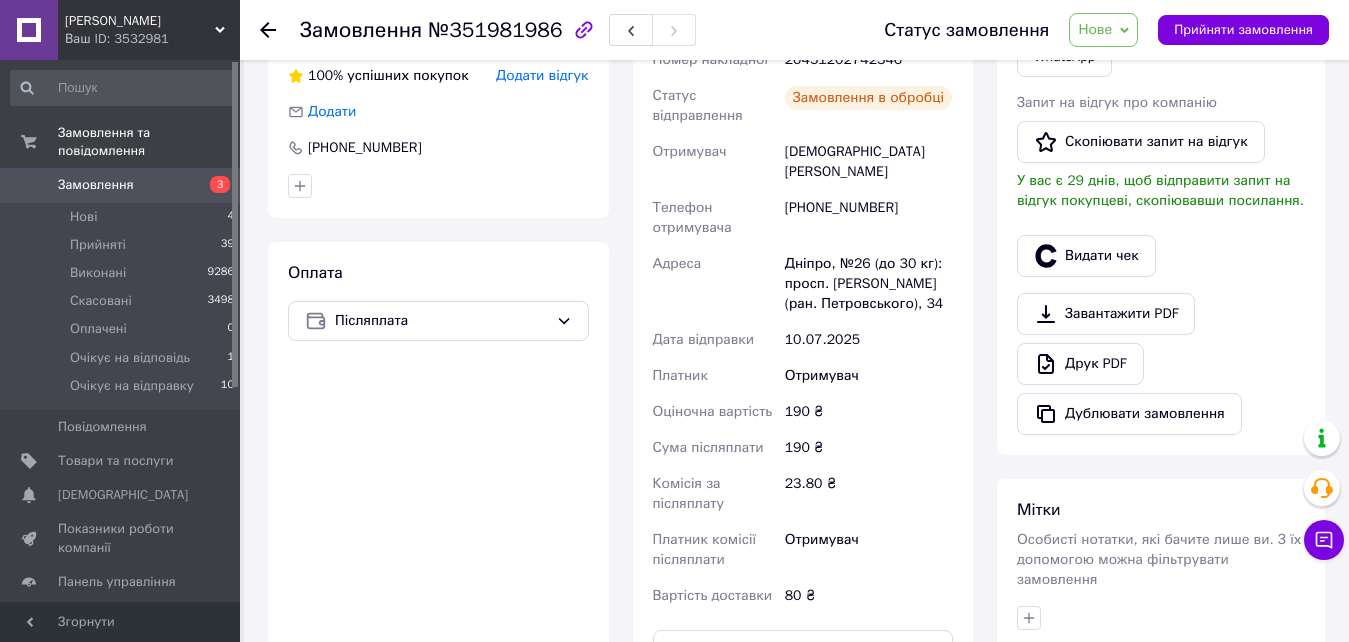 click on "Нове" at bounding box center (1095, 29) 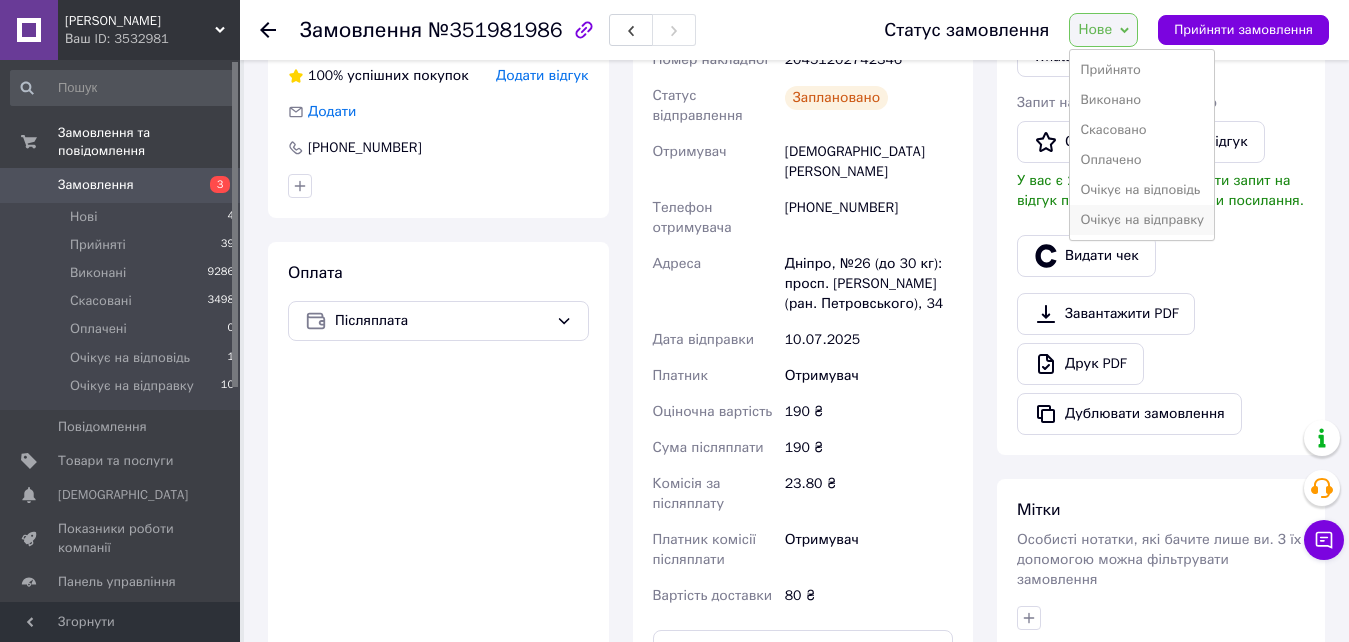click on "Очікує на відправку" at bounding box center (1142, 220) 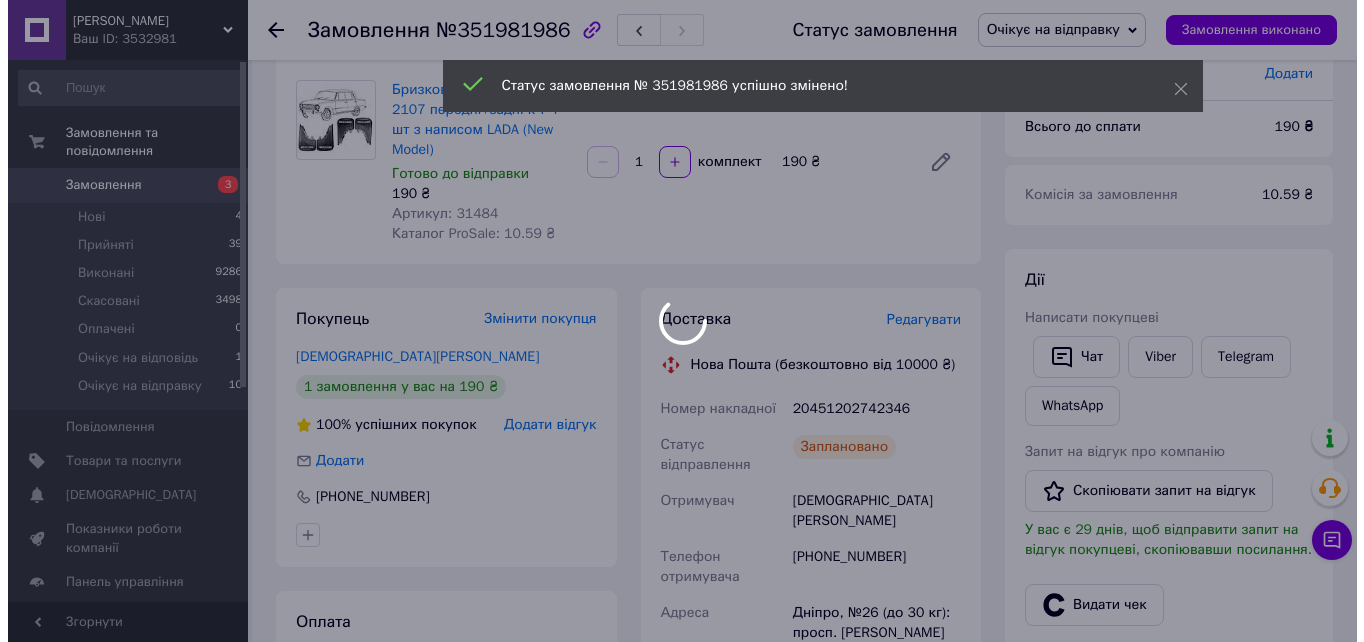 scroll, scrollTop: 0, scrollLeft: 0, axis: both 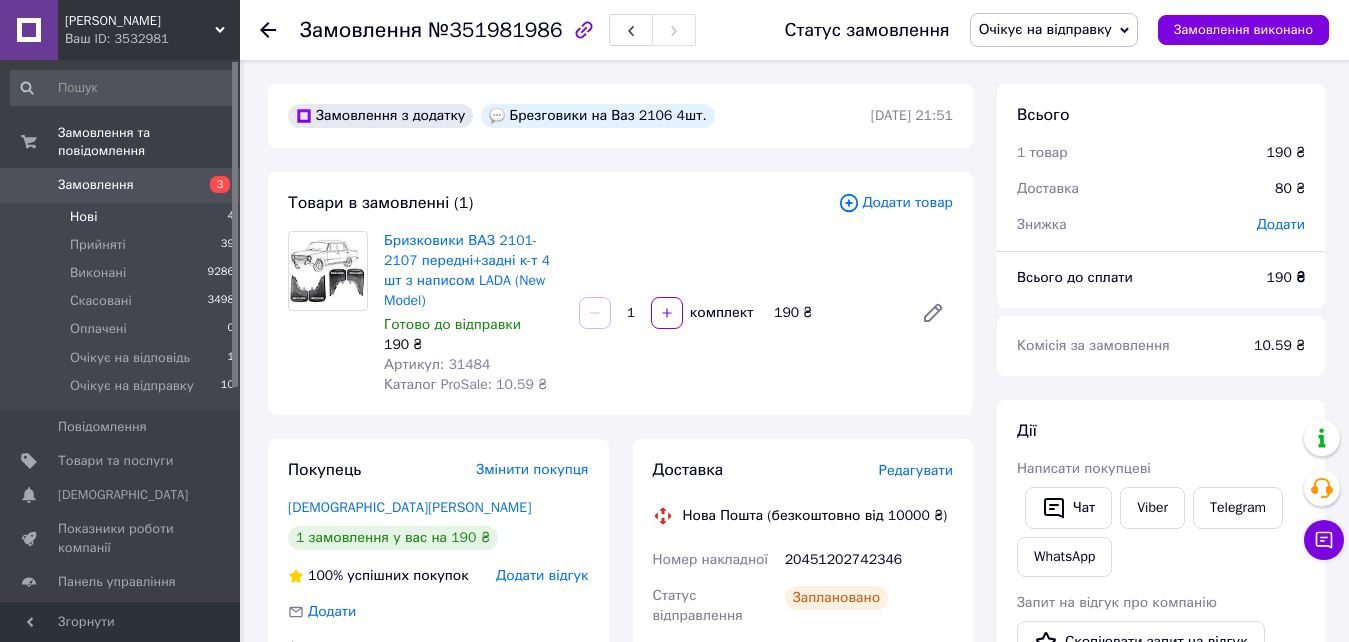 click on "Нові" at bounding box center (83, 217) 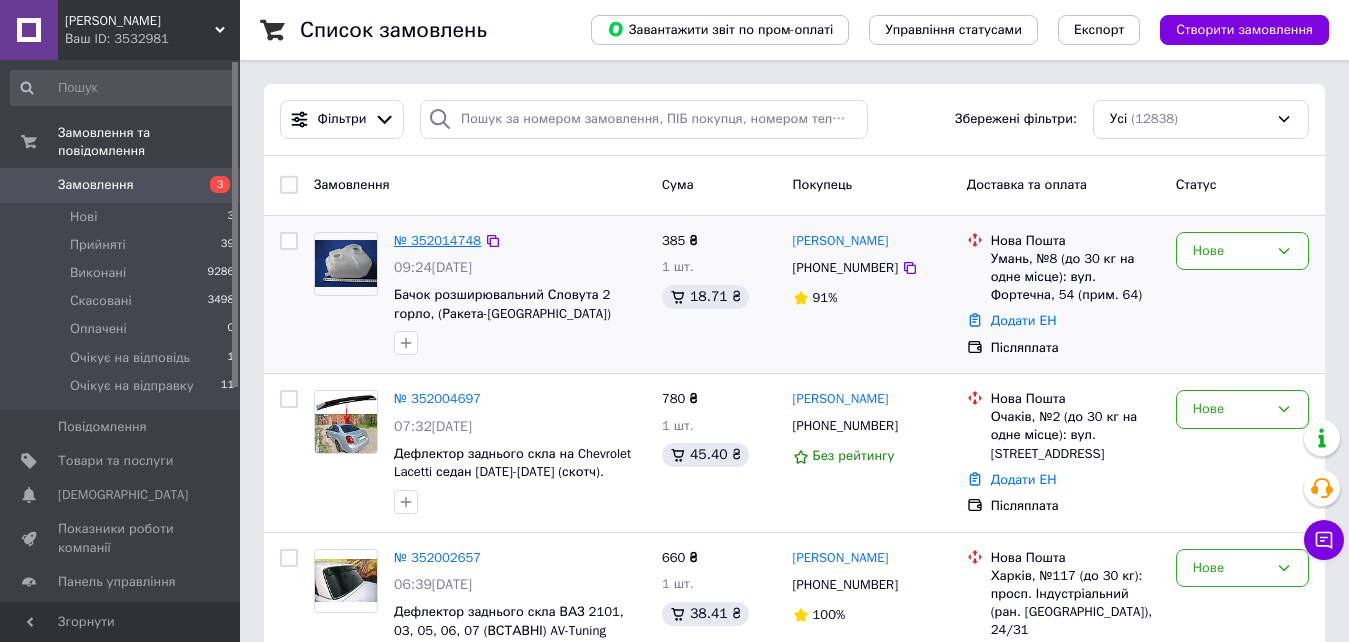 click on "№ 352014748" at bounding box center [437, 240] 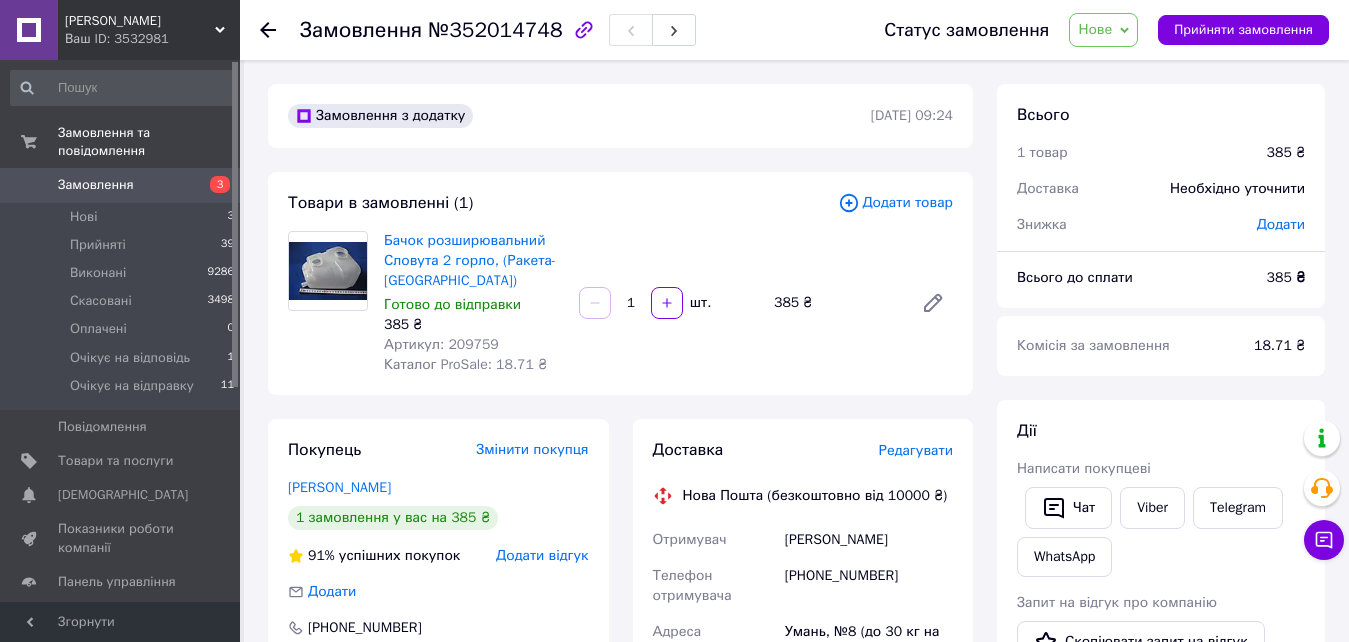 click on "Артикул: 209759" at bounding box center [441, 344] 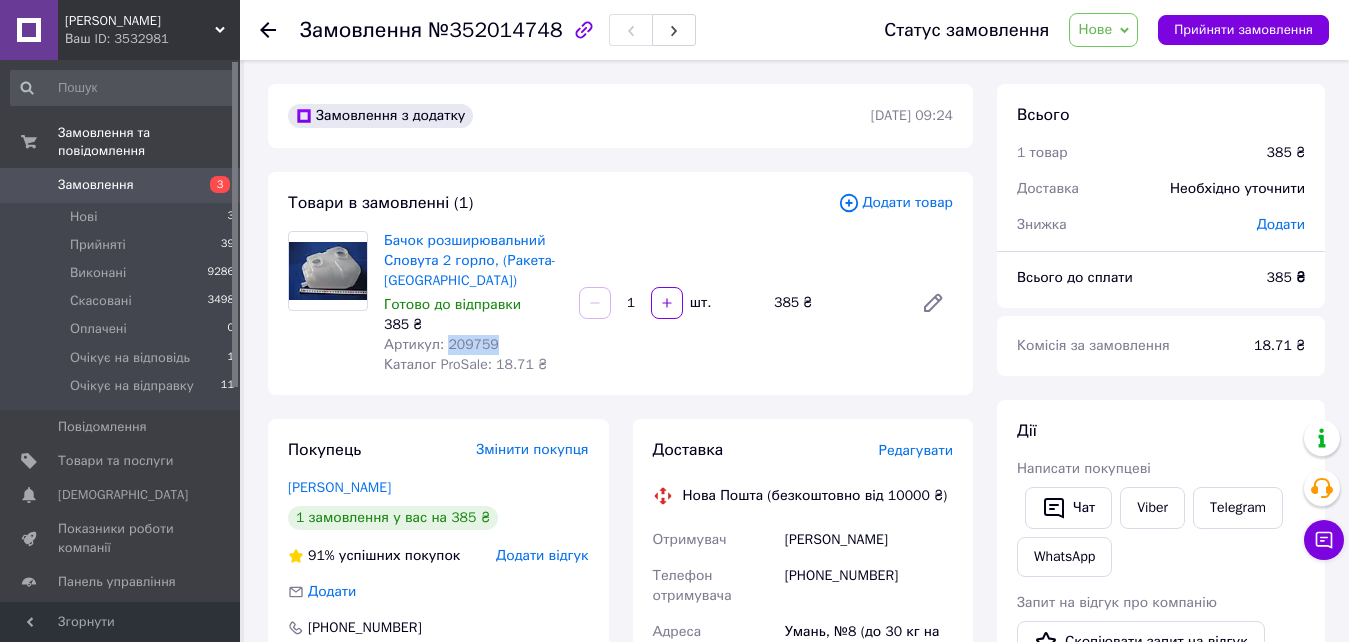 click on "Артикул: 209759" at bounding box center (441, 344) 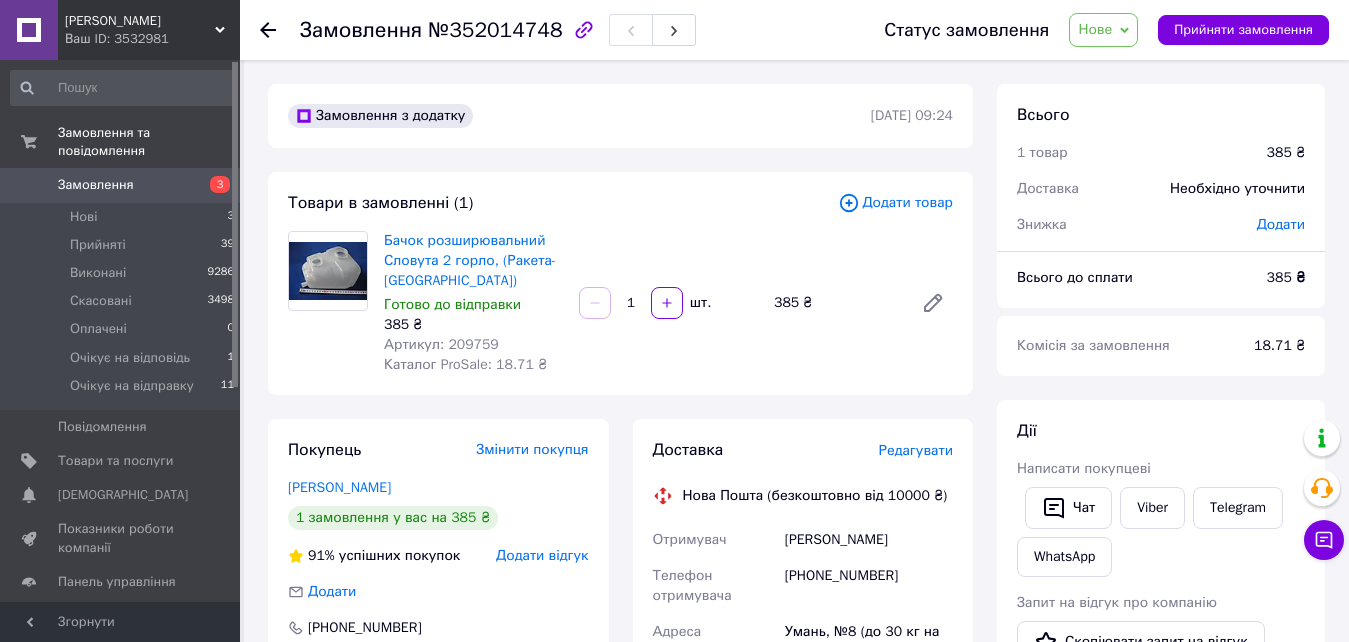 click on "Редагувати" at bounding box center (916, 450) 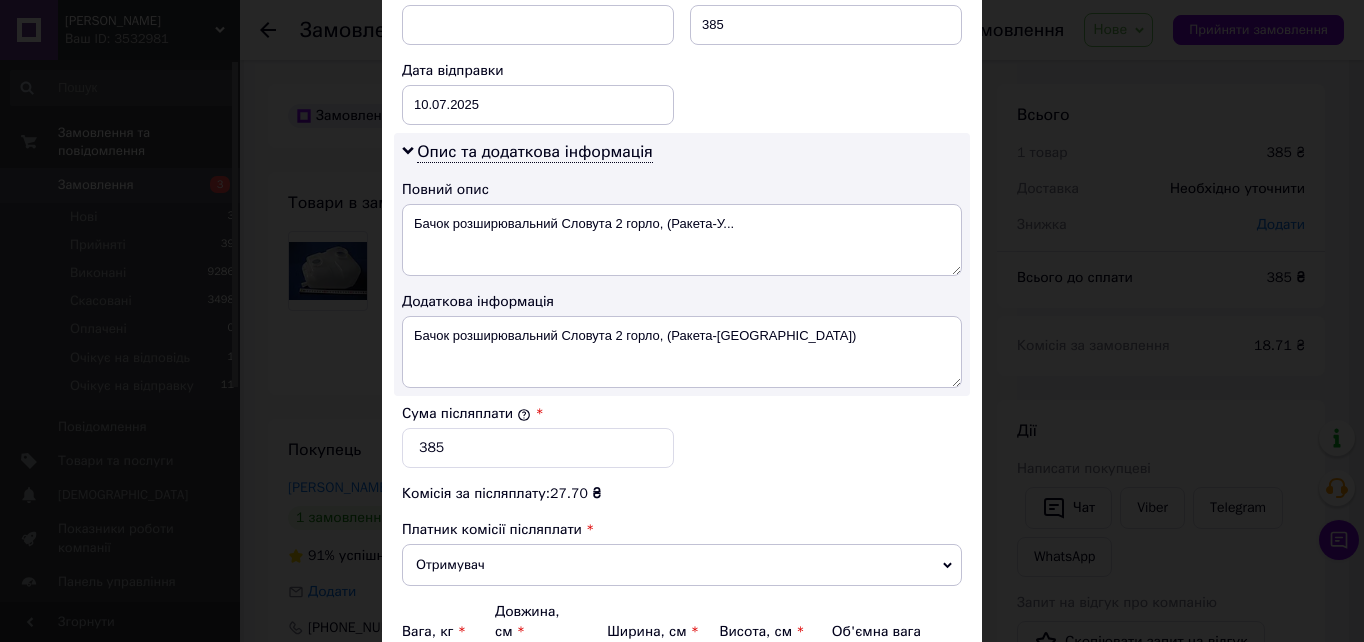 scroll, scrollTop: 900, scrollLeft: 0, axis: vertical 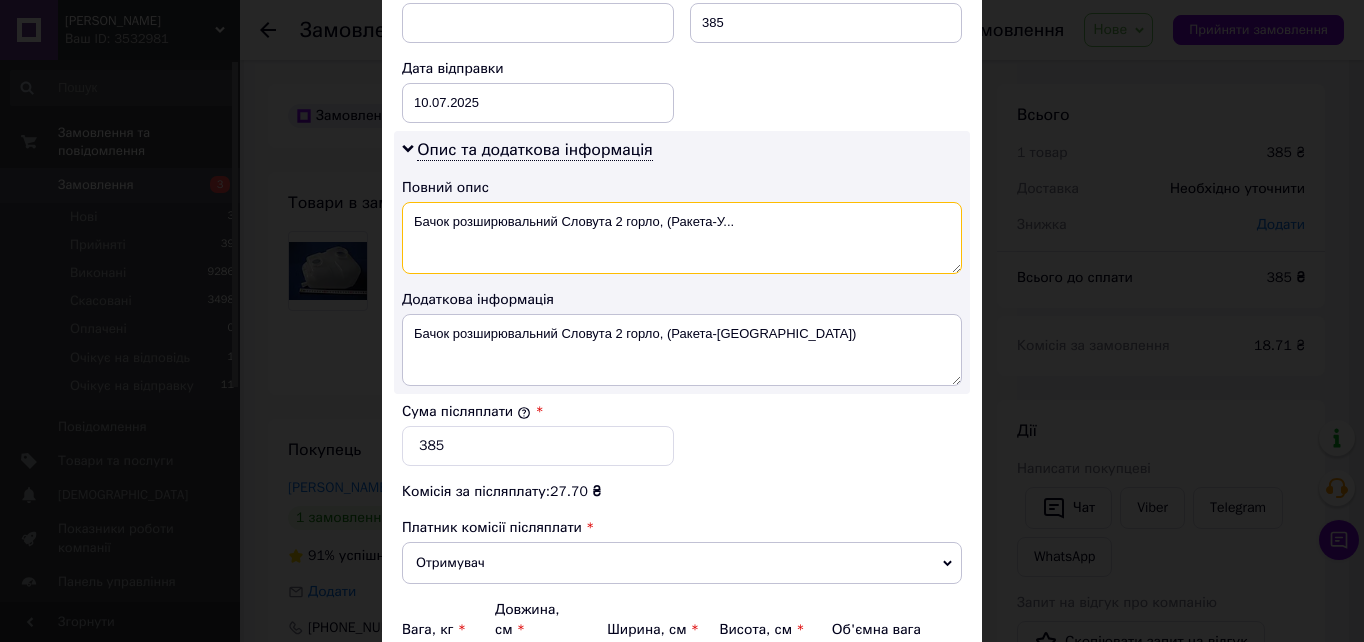 click on "Бачок розширювальний Словута 2 горло, (Ракета-У..." at bounding box center (682, 238) 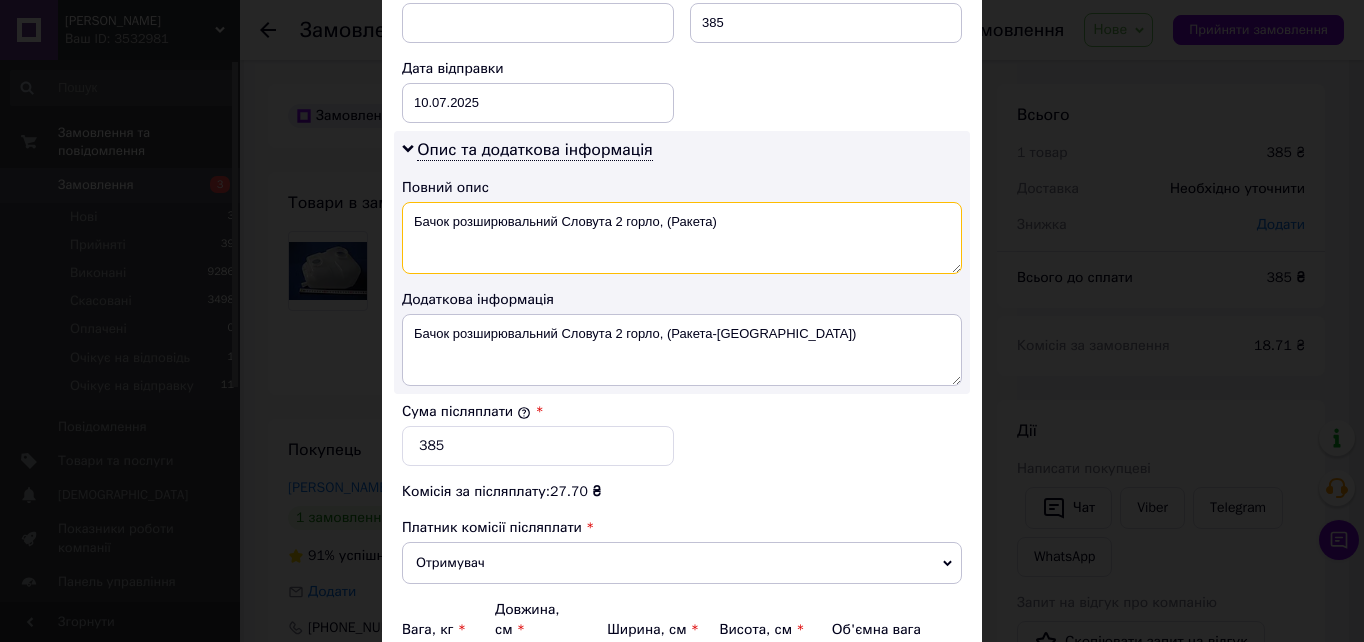 type on "Бачок розширювальний Словута 2 горло, (Ракета)" 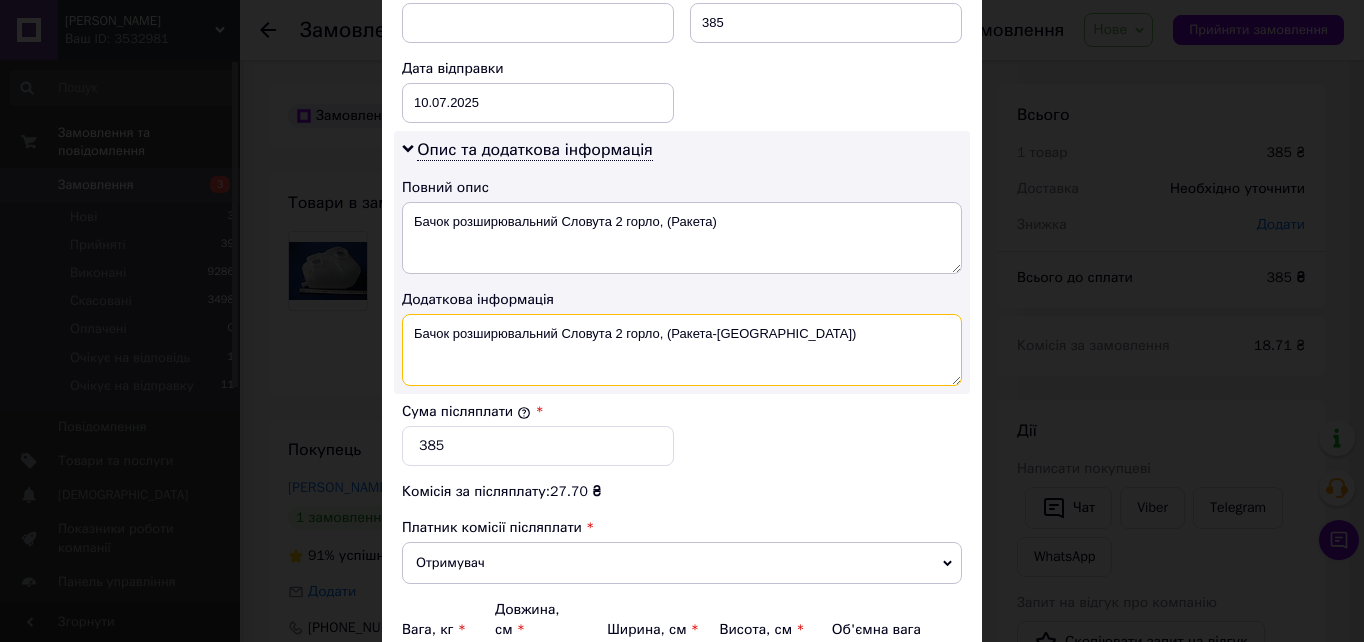 drag, startPoint x: 411, startPoint y: 329, endPoint x: 657, endPoint y: 332, distance: 246.0183 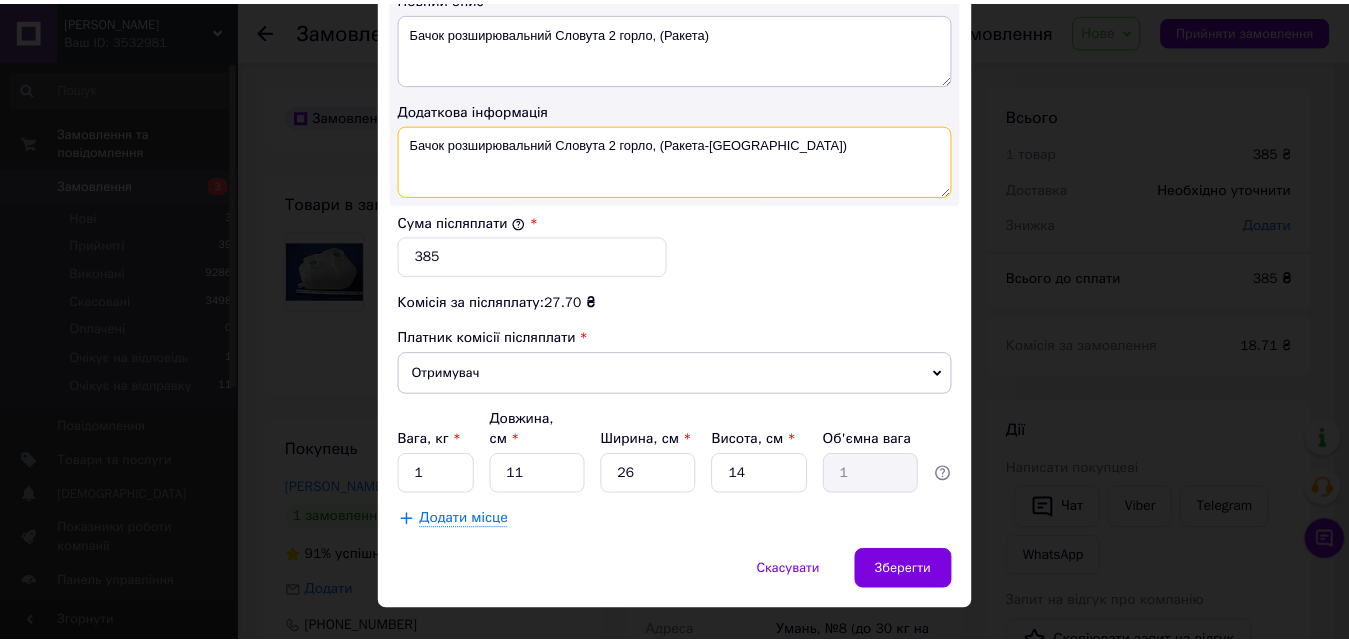 scroll, scrollTop: 1108, scrollLeft: 0, axis: vertical 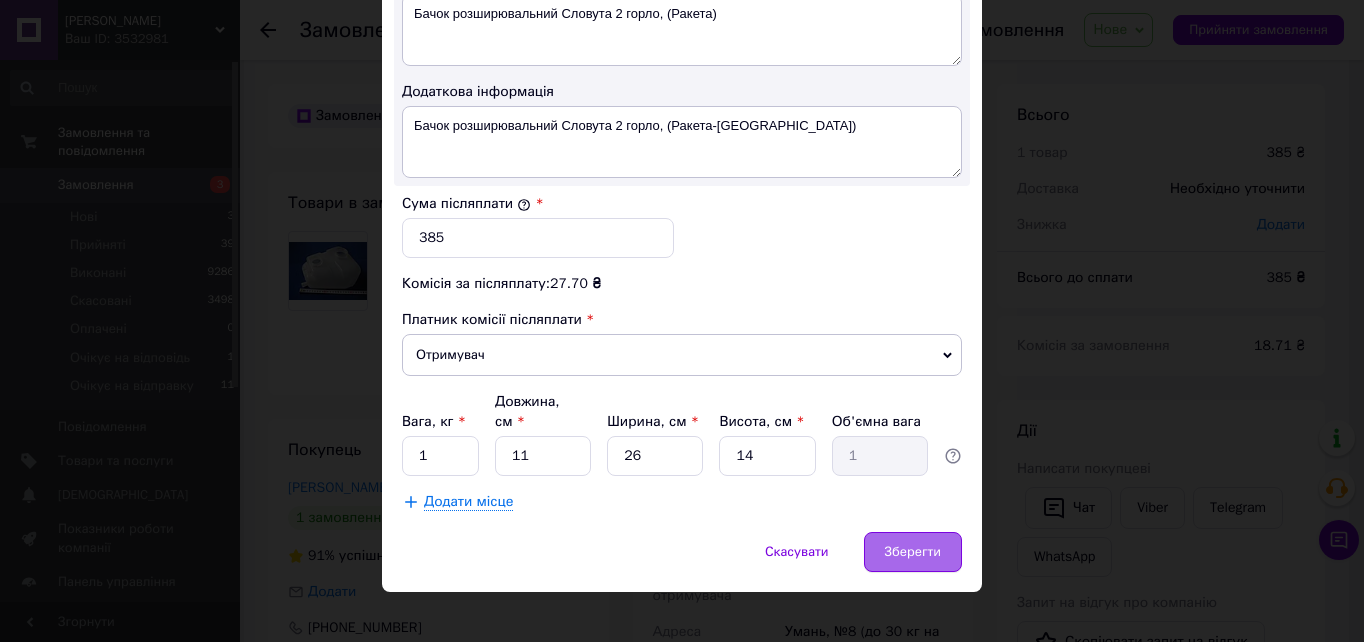 click on "Зберегти" at bounding box center (913, 552) 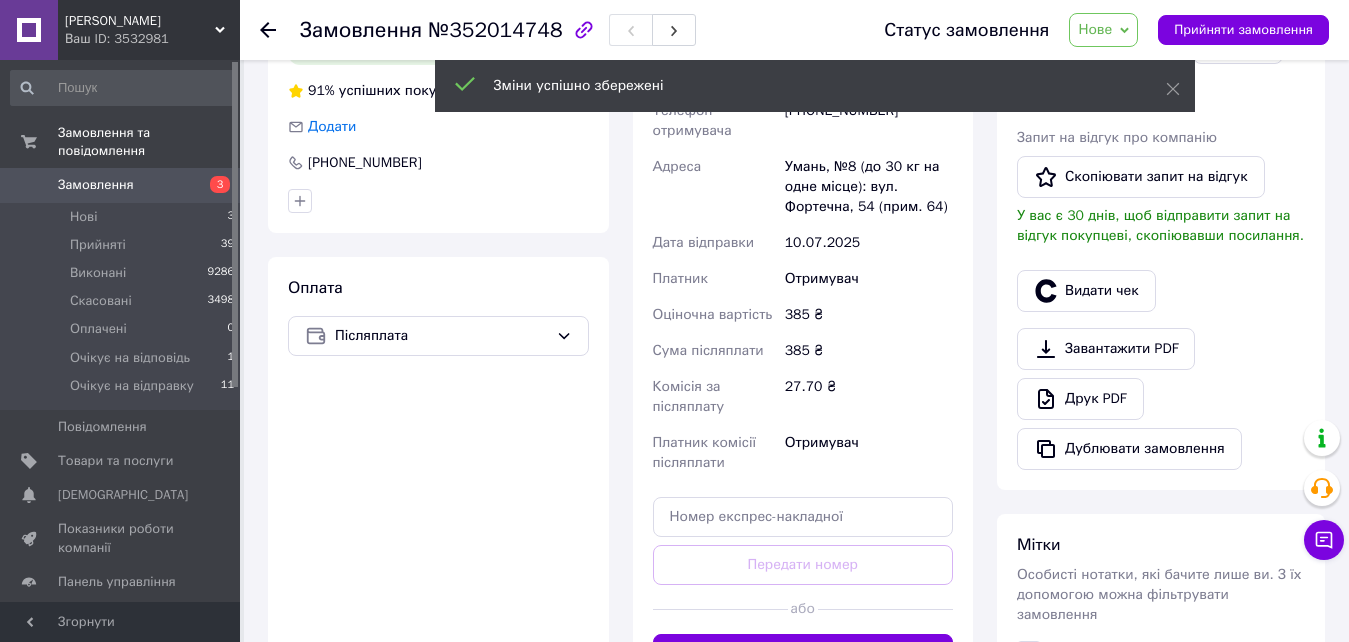 scroll, scrollTop: 500, scrollLeft: 0, axis: vertical 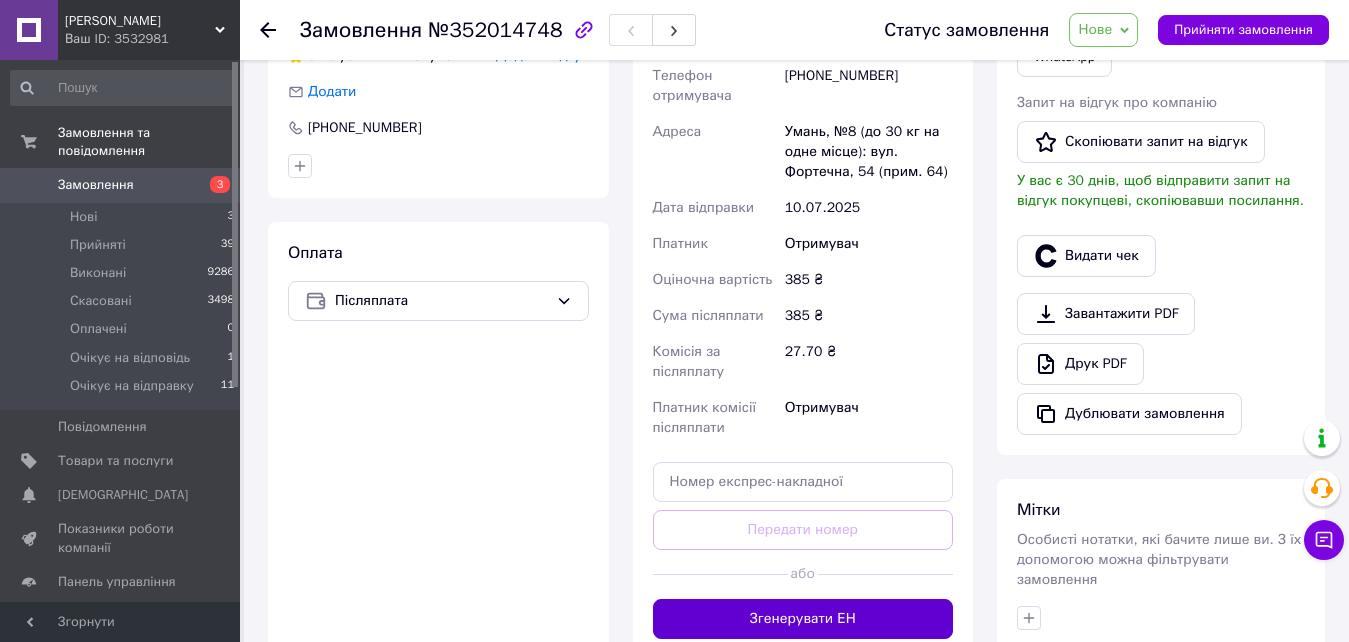 click on "Згенерувати ЕН" at bounding box center [803, 619] 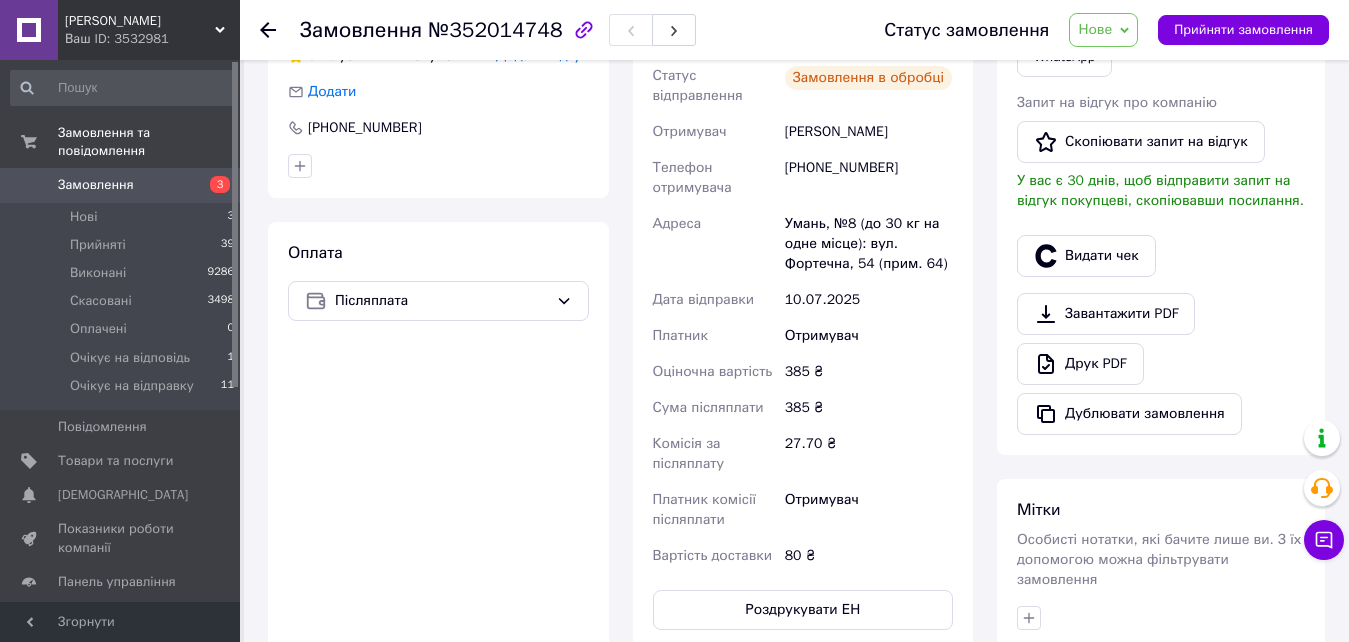 click on "Нове" at bounding box center (1095, 29) 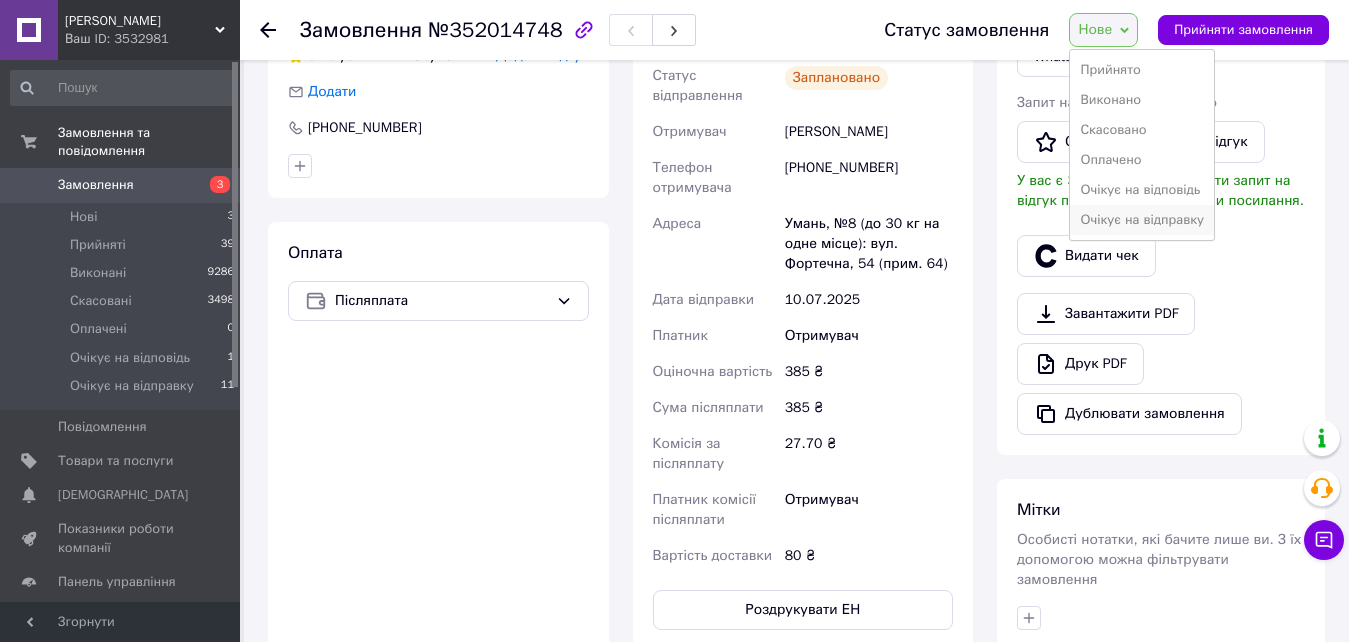 click on "Очікує на відправку" at bounding box center [1142, 220] 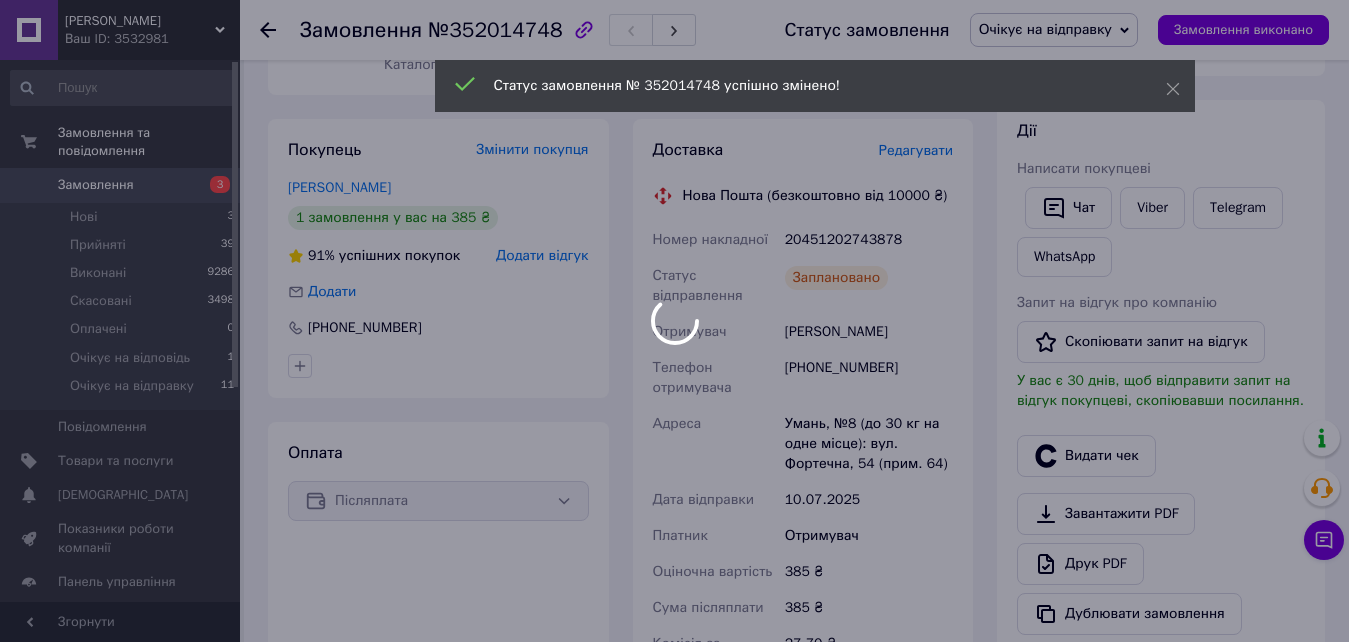 scroll, scrollTop: 100, scrollLeft: 0, axis: vertical 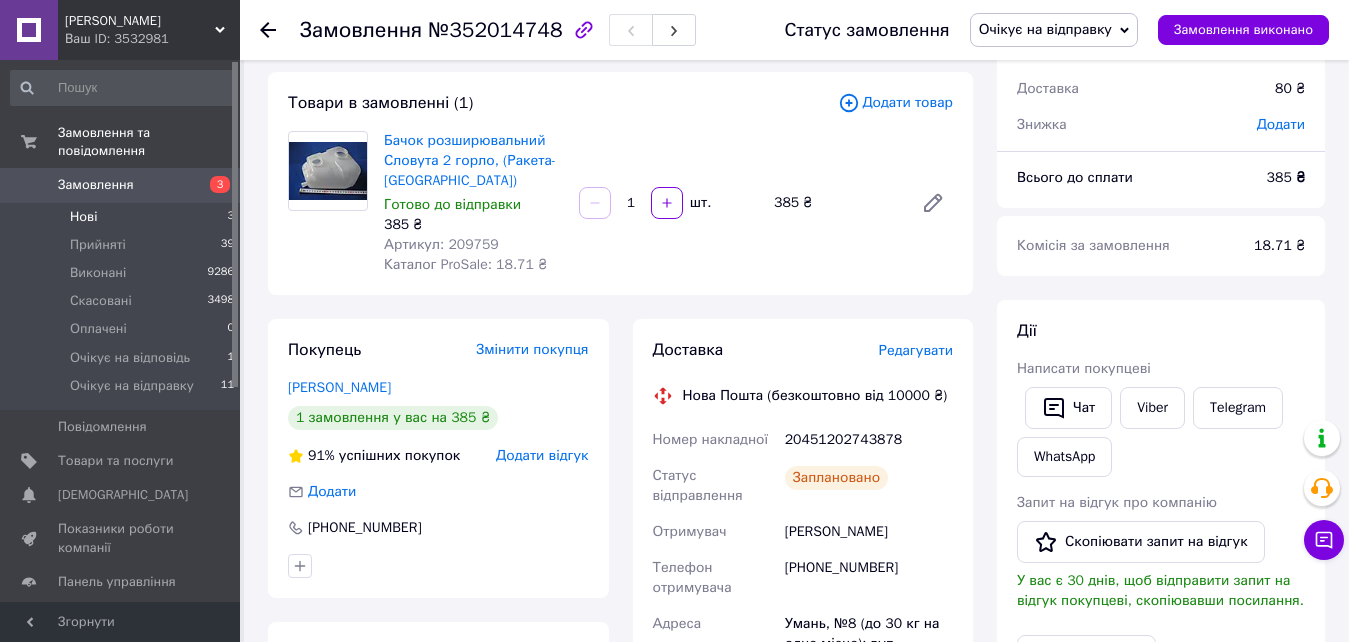 click on "Нові 3" at bounding box center [123, 217] 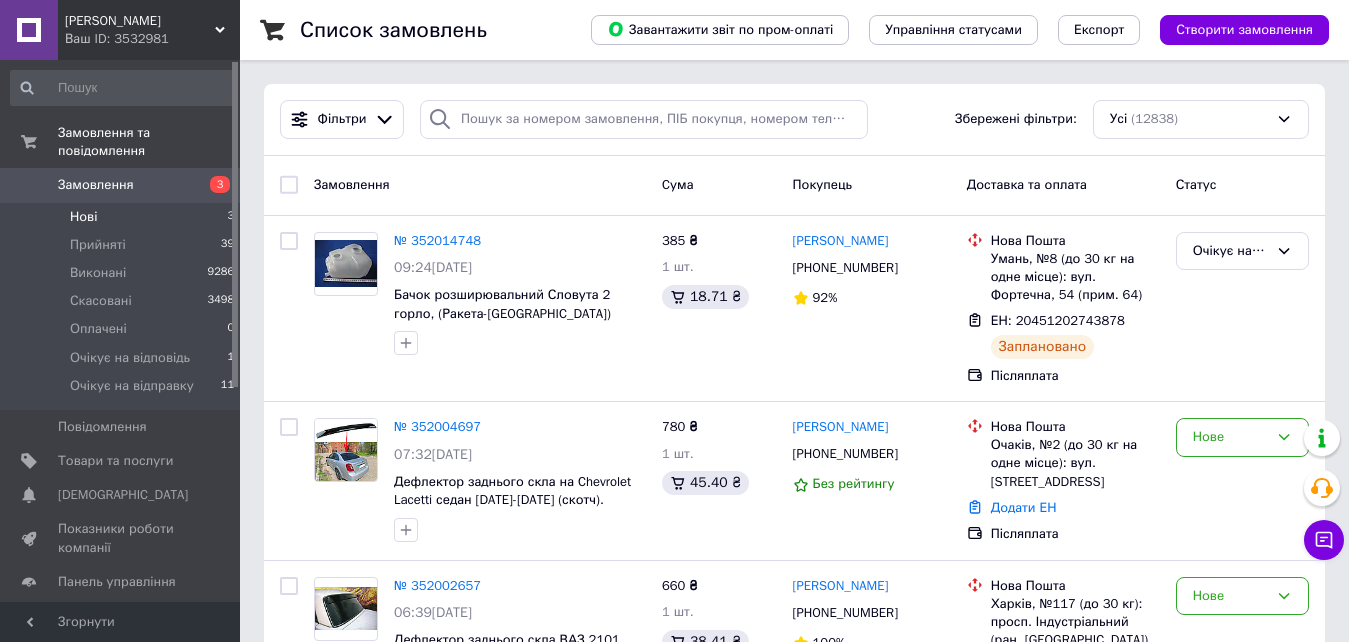 click on "Нові 3" at bounding box center (123, 217) 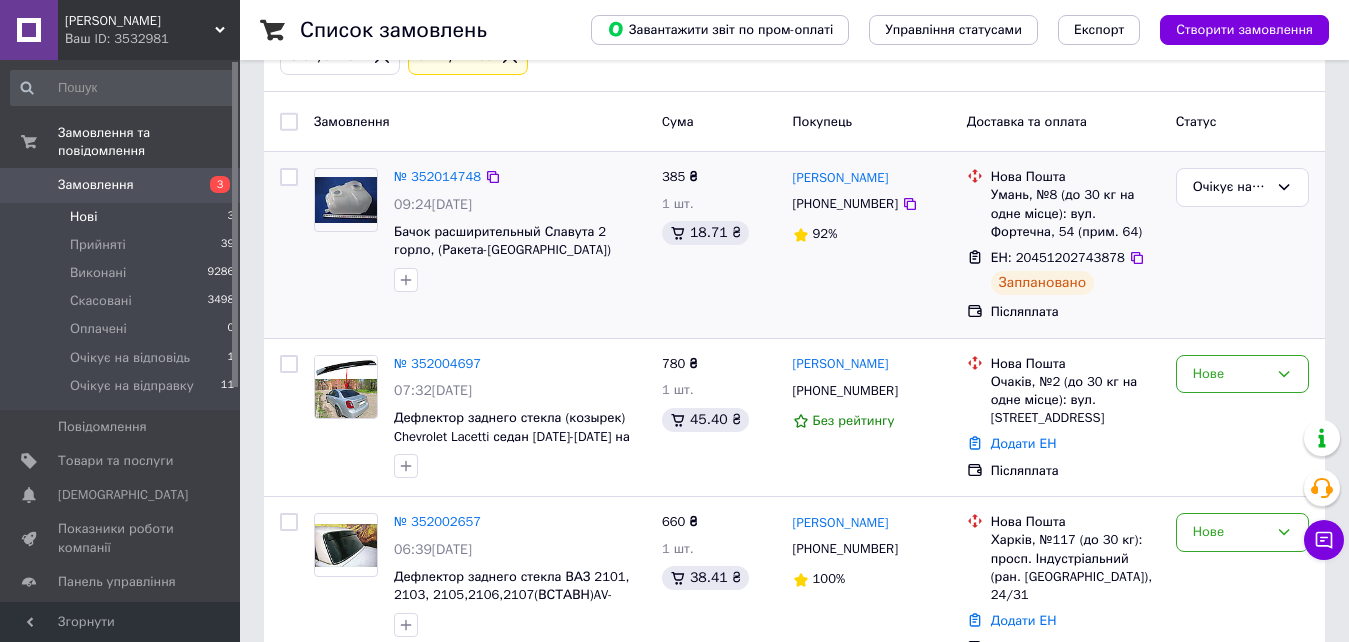 scroll, scrollTop: 172, scrollLeft: 0, axis: vertical 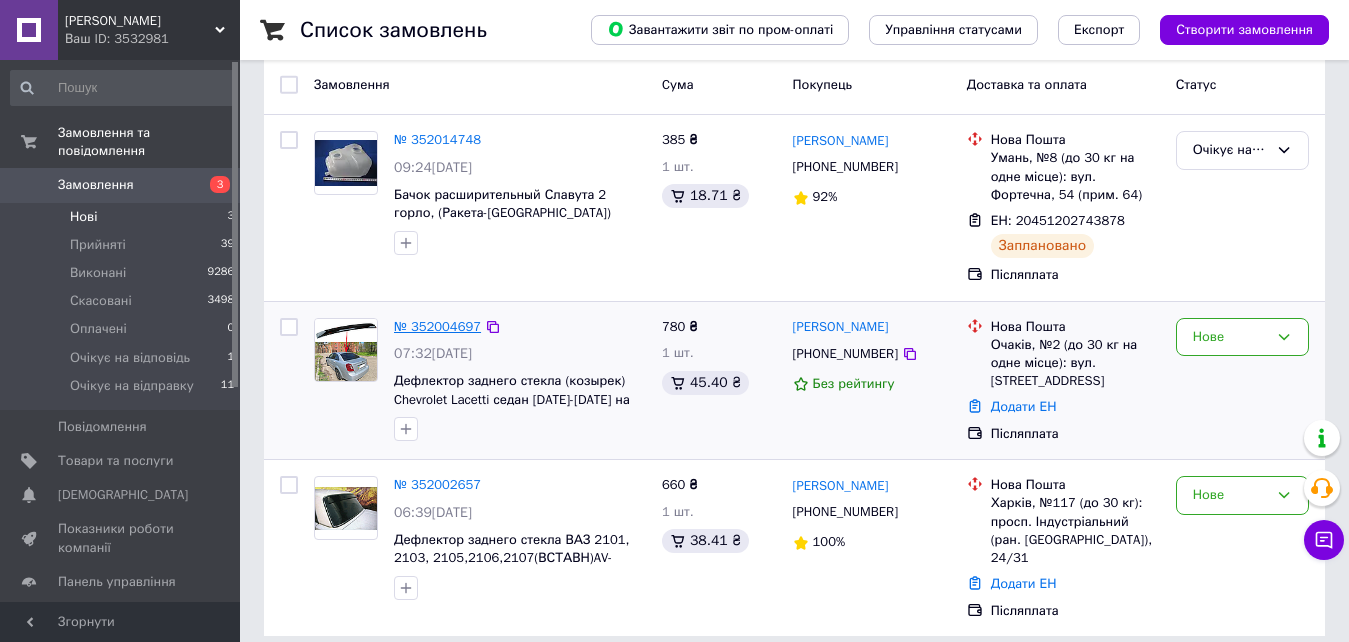 click on "№ 352004697" at bounding box center [437, 326] 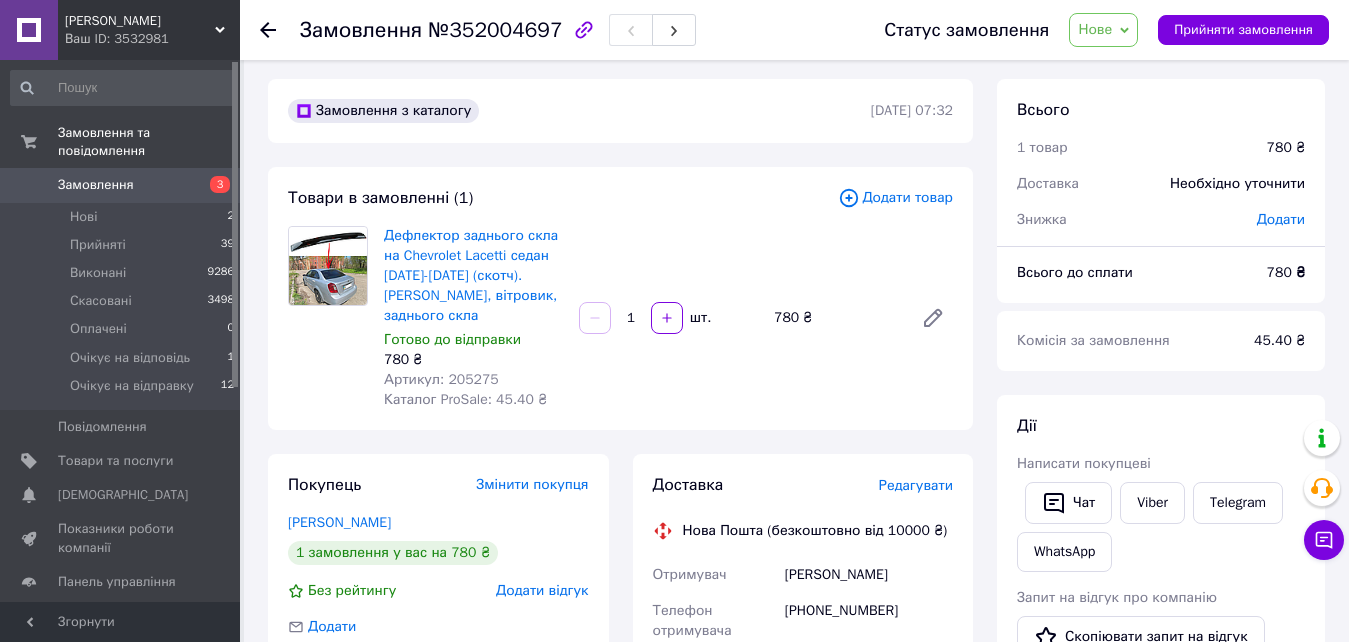 scroll, scrollTop: 0, scrollLeft: 0, axis: both 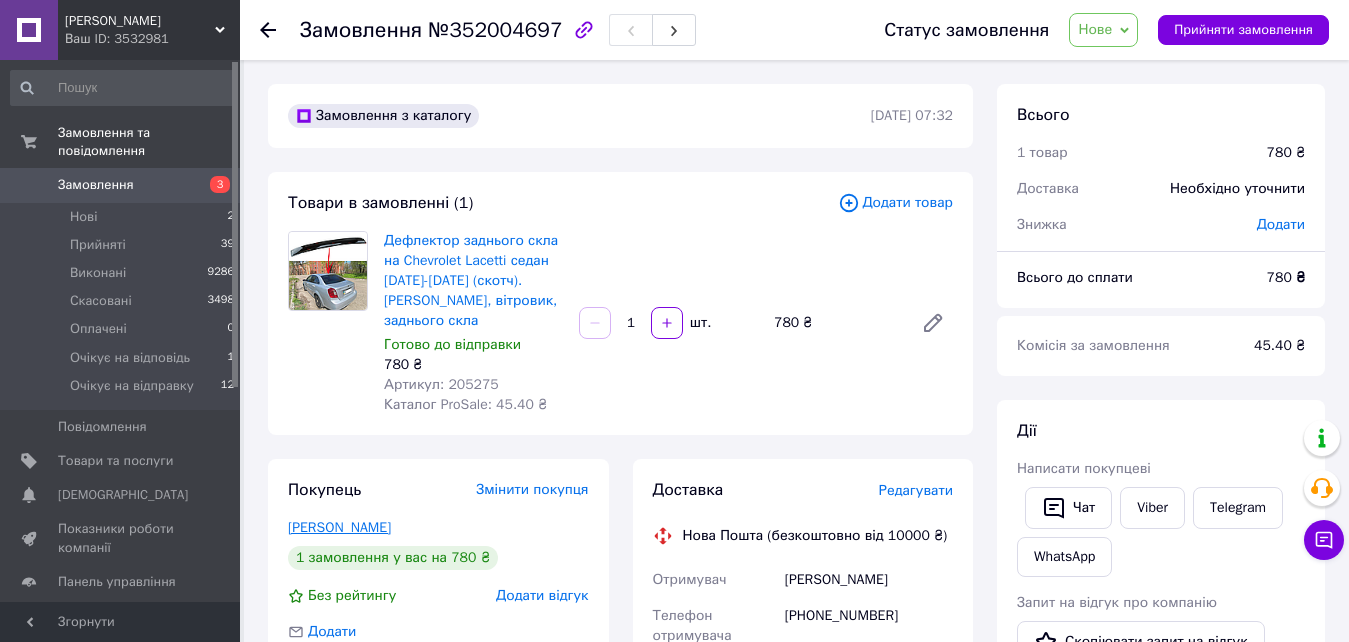 click on "Логвинова Ирина" at bounding box center (339, 527) 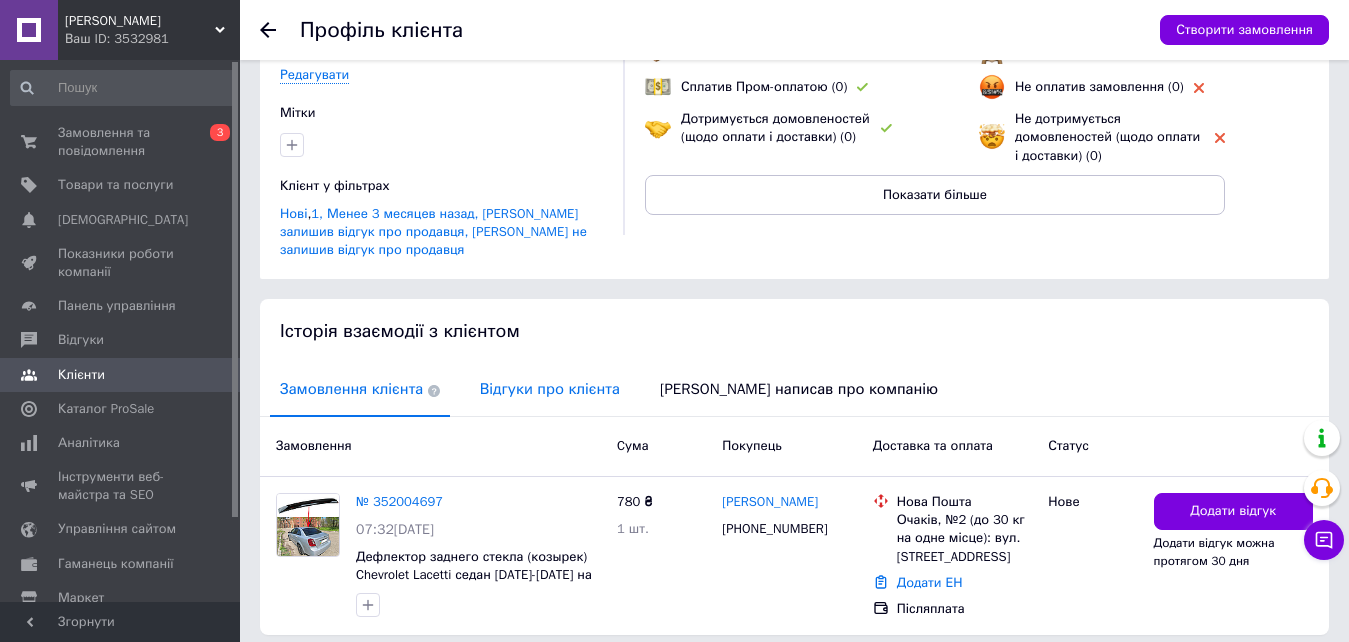 click on "Відгуки про клієнта" at bounding box center (550, 389) 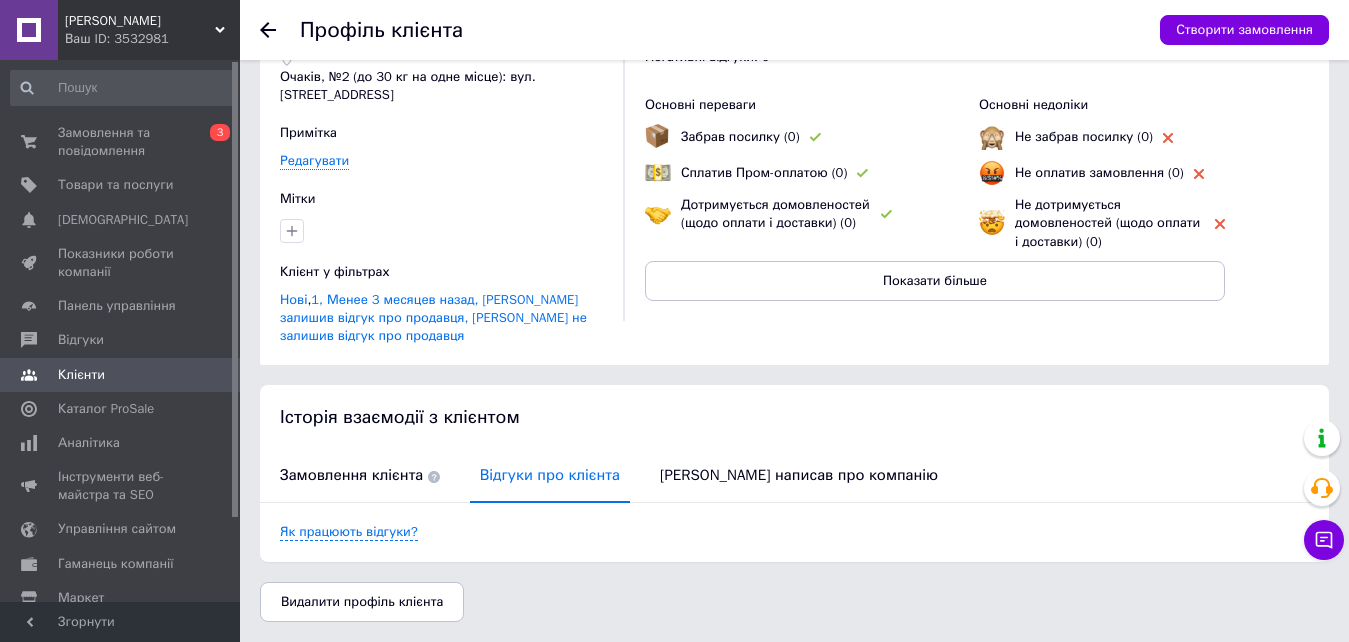 scroll, scrollTop: 114, scrollLeft: 0, axis: vertical 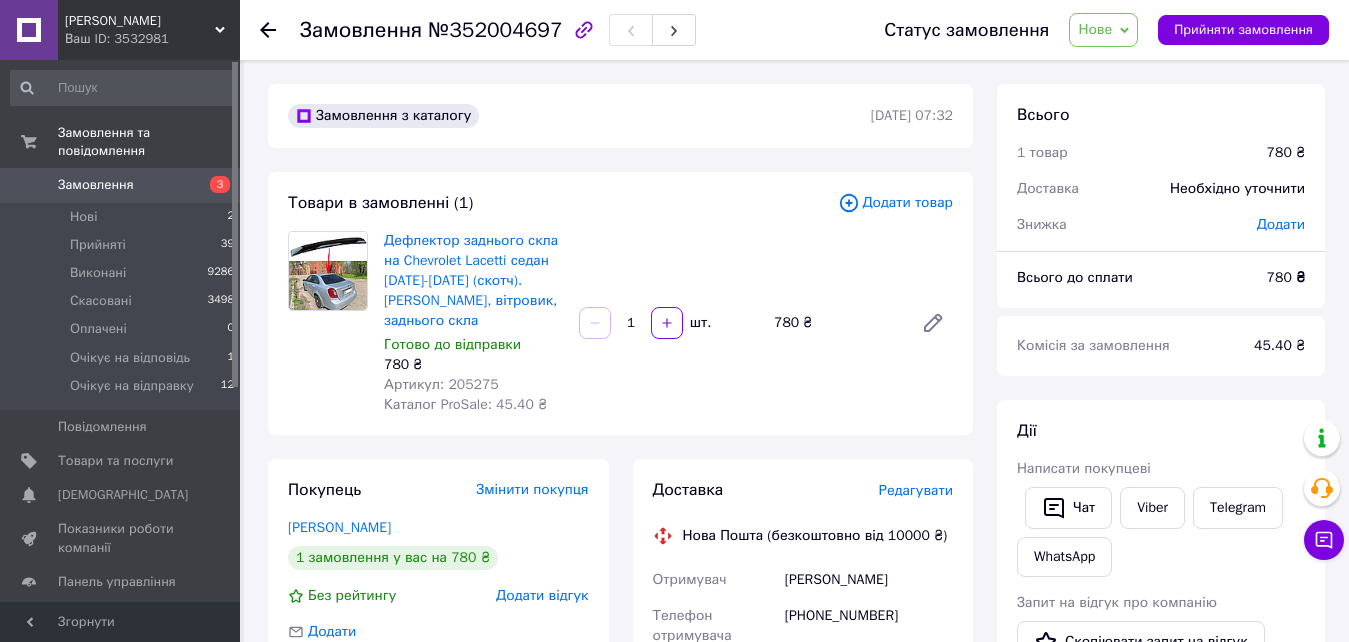 click on "Артикул: 205275" at bounding box center [441, 384] 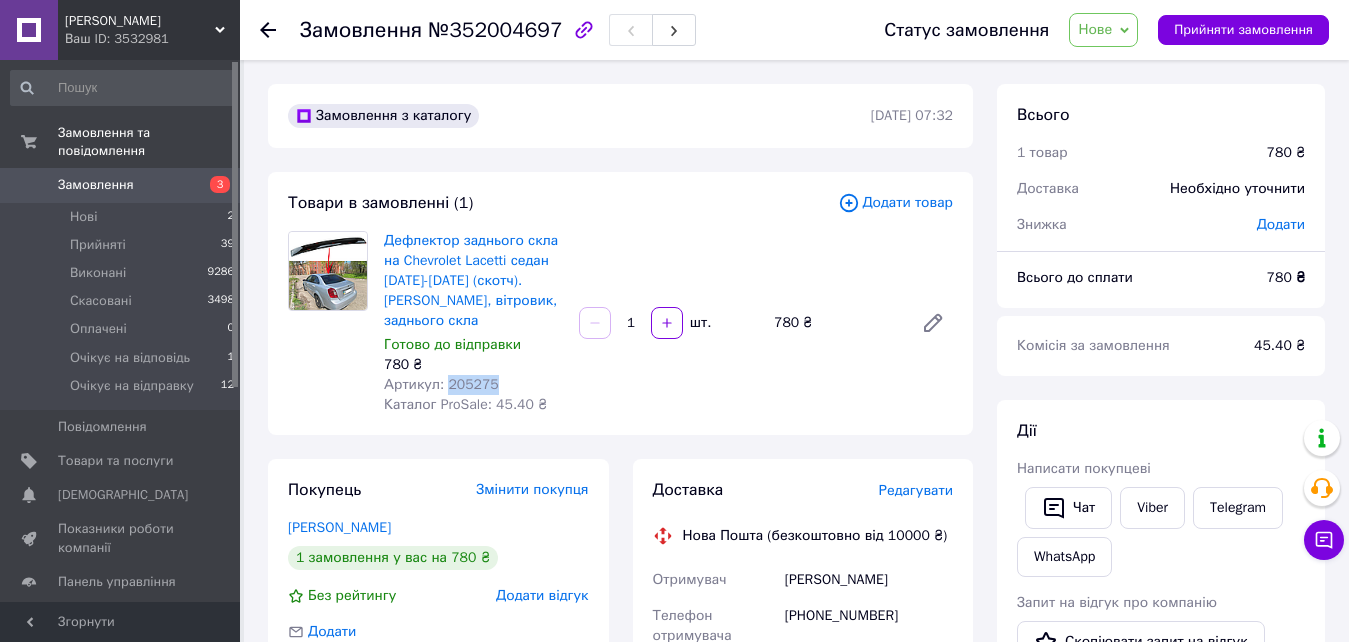 click on "Артикул: 205275" at bounding box center [441, 384] 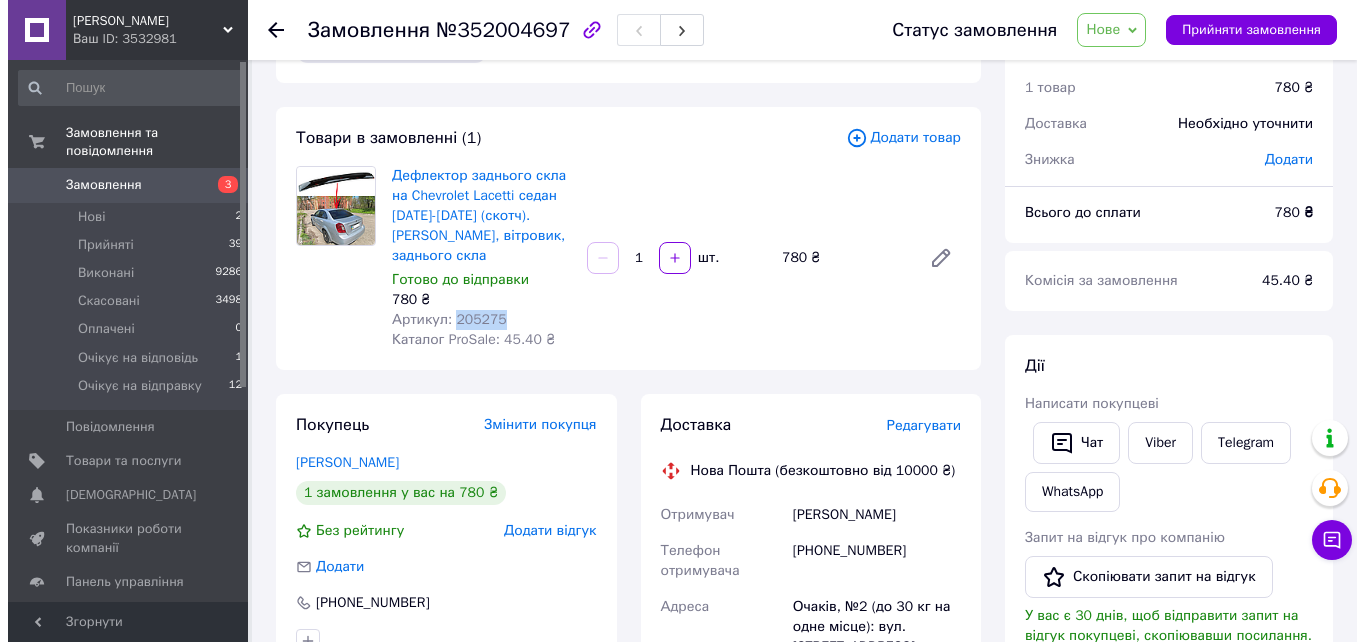 scroll, scrollTop: 200, scrollLeft: 0, axis: vertical 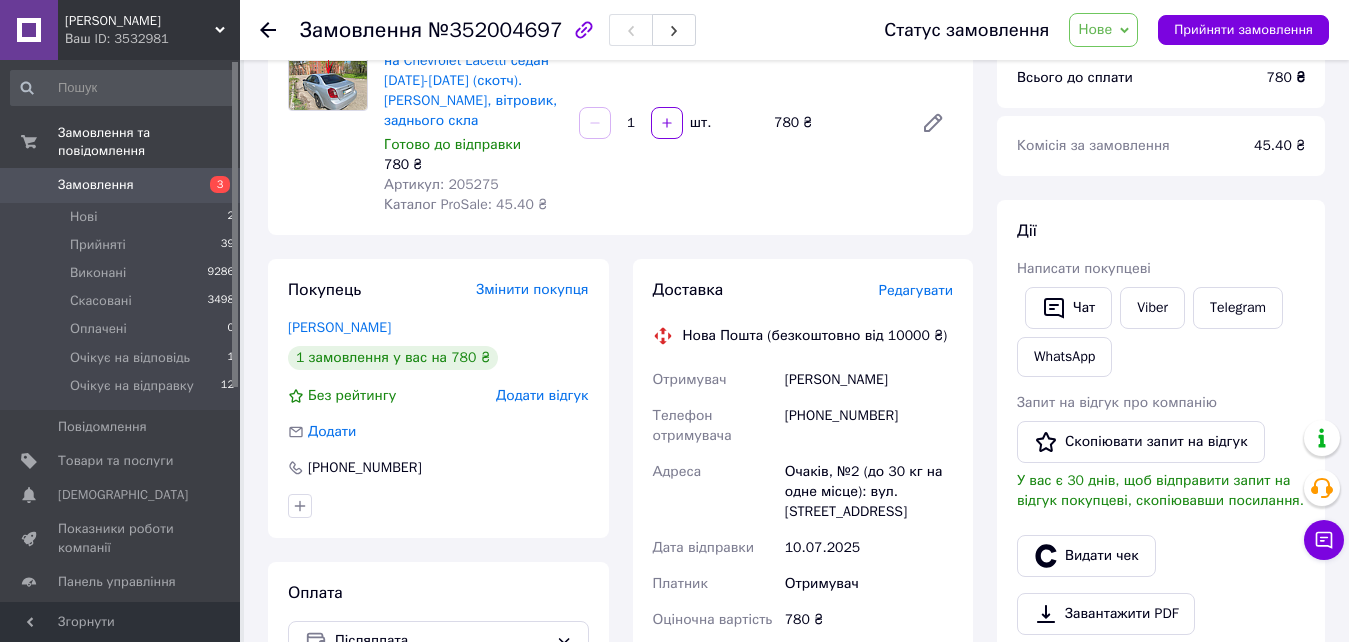 click on "Редагувати" at bounding box center [916, 290] 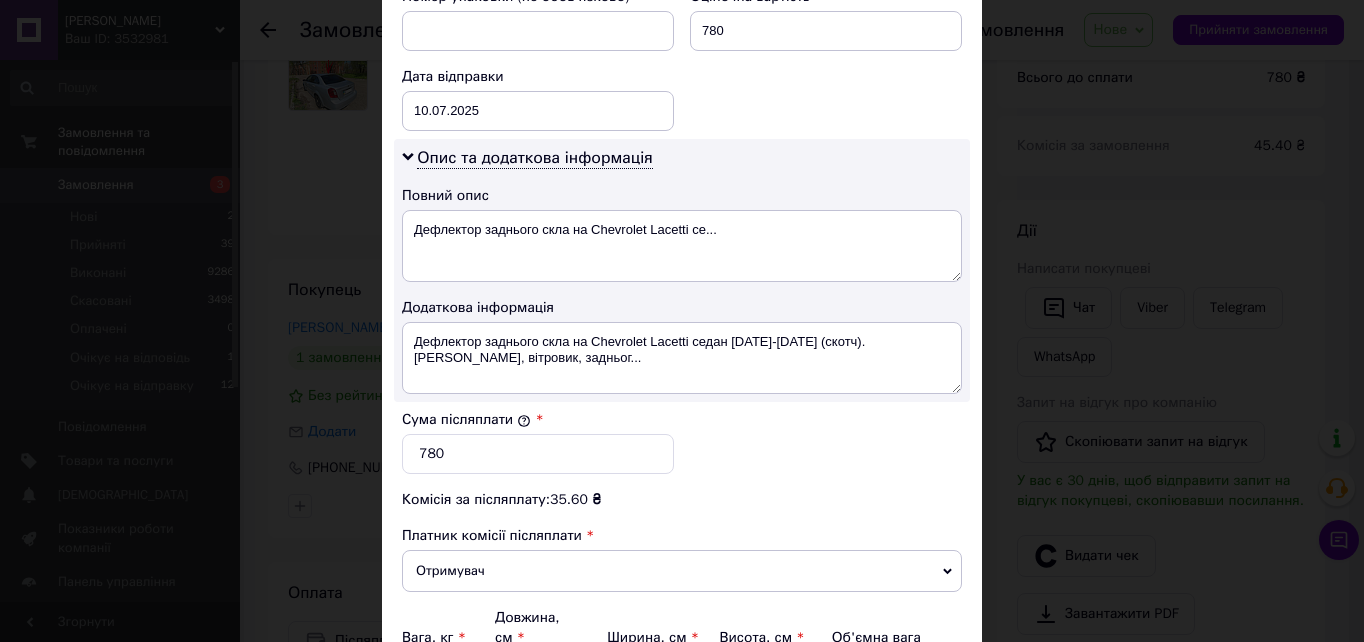 scroll, scrollTop: 900, scrollLeft: 0, axis: vertical 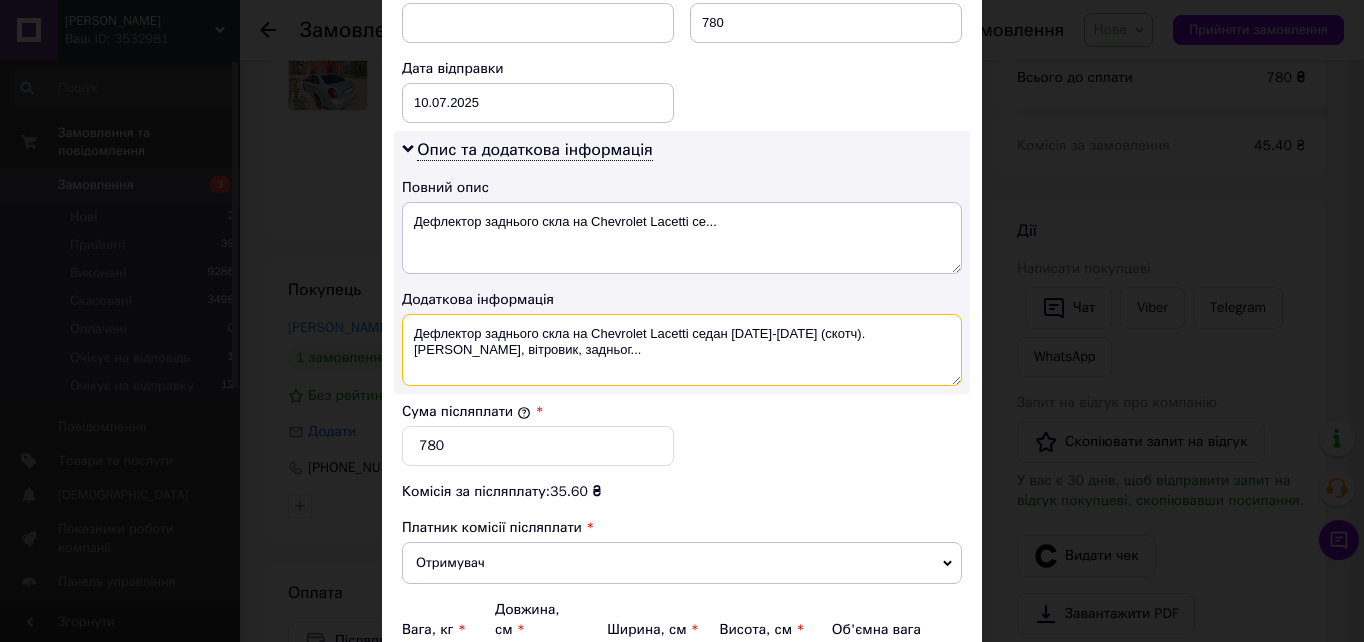 drag, startPoint x: 843, startPoint y: 329, endPoint x: 888, endPoint y: 329, distance: 45 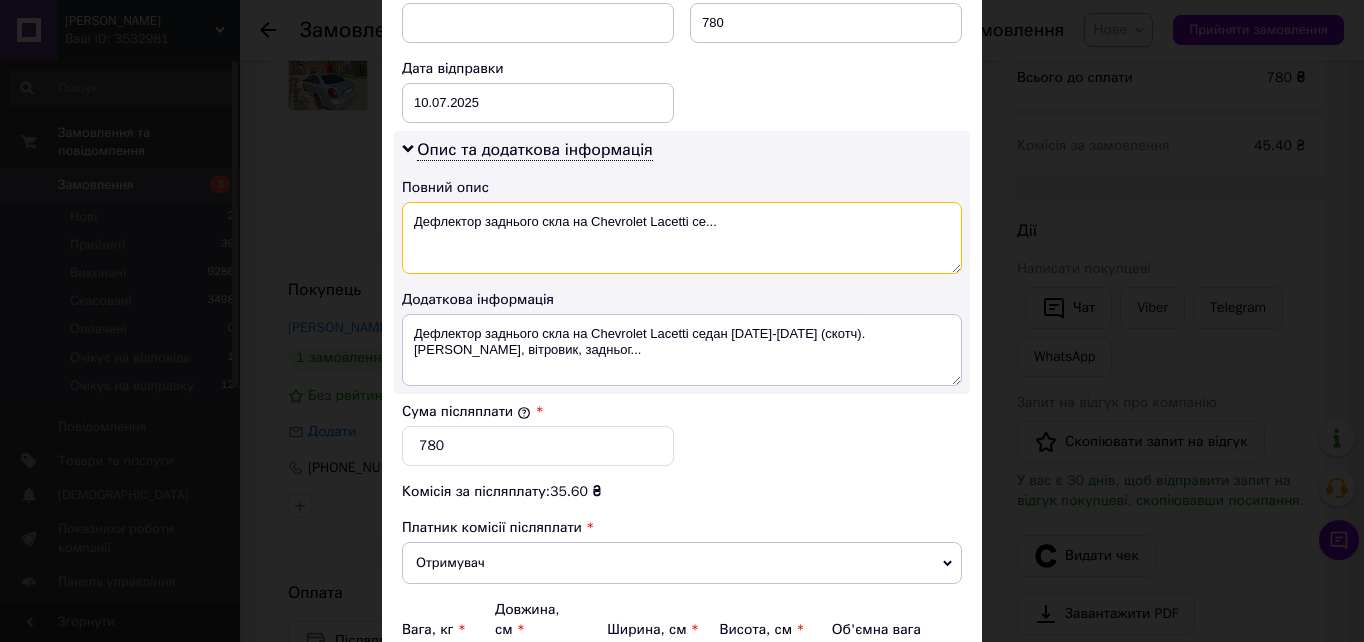 drag, startPoint x: 582, startPoint y: 217, endPoint x: 413, endPoint y: 217, distance: 169 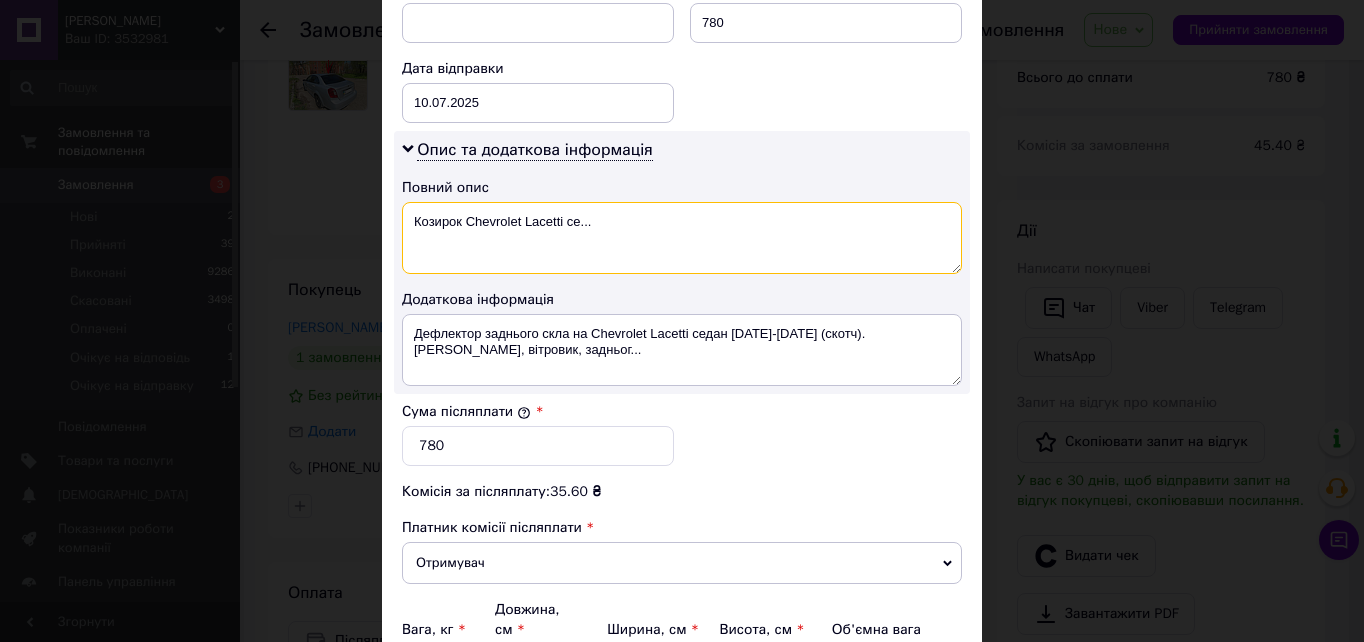 drag, startPoint x: 590, startPoint y: 222, endPoint x: 565, endPoint y: 220, distance: 25.079872 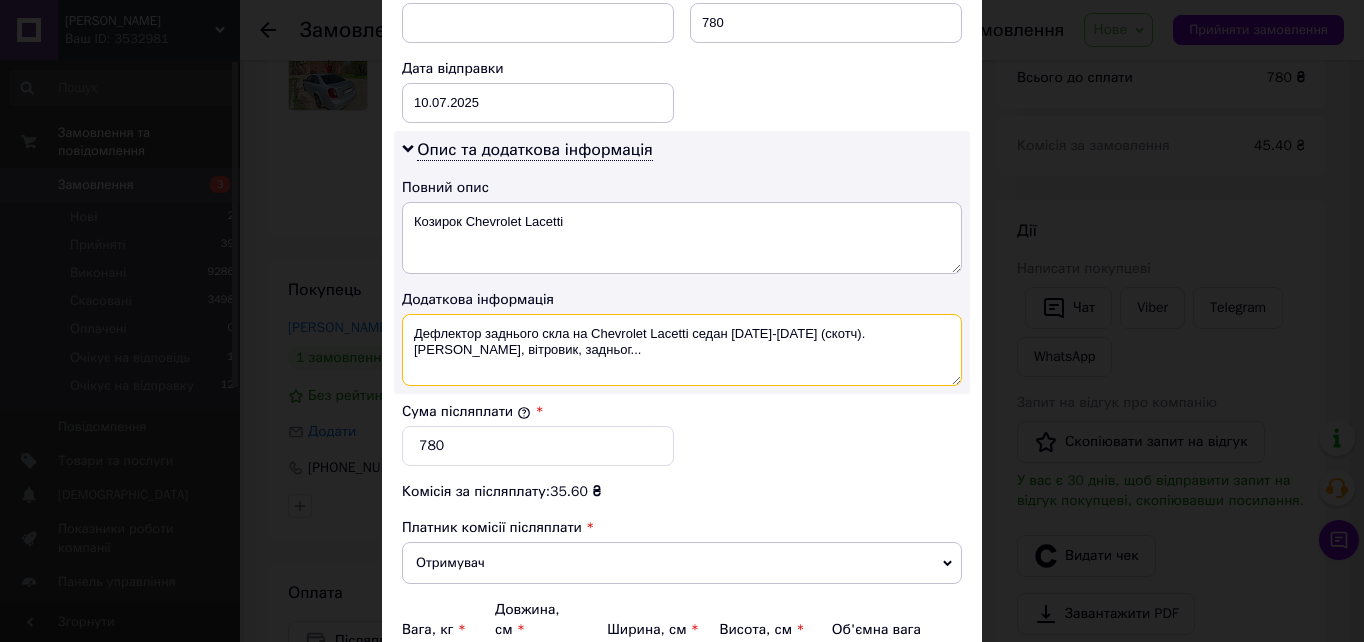 drag, startPoint x: 691, startPoint y: 328, endPoint x: 835, endPoint y: 322, distance: 144.12494 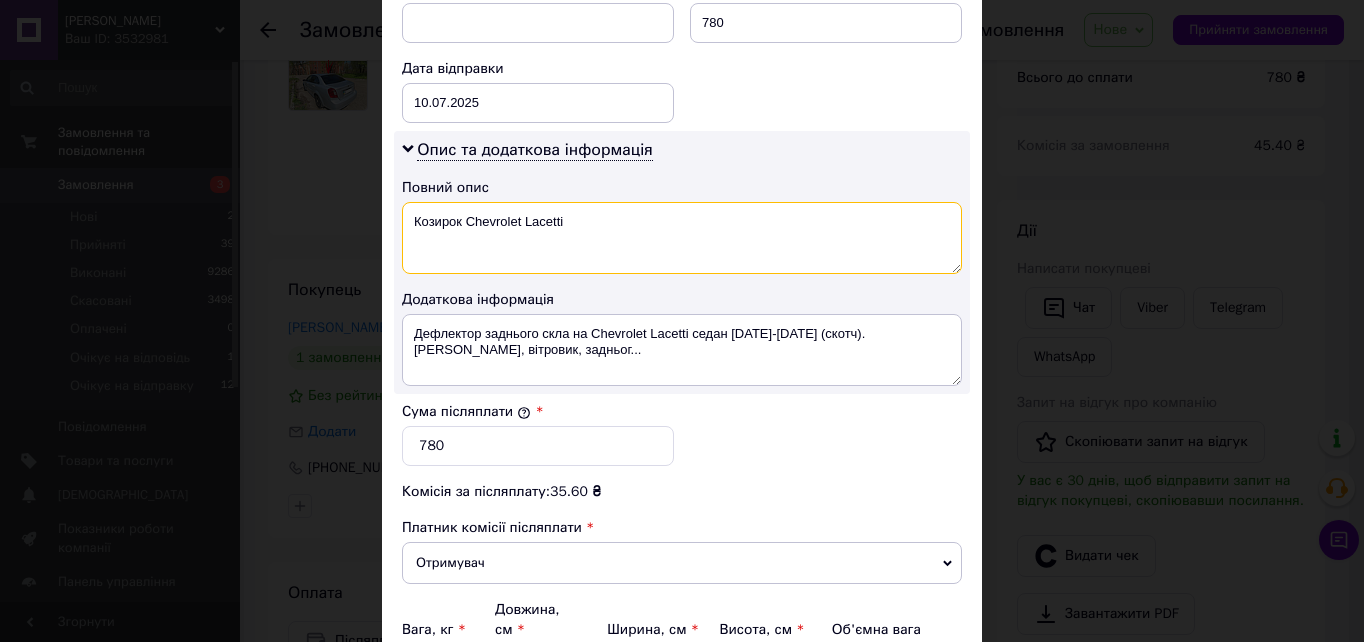 click on "Козирок Chevrolet Lacetti" at bounding box center [682, 238] 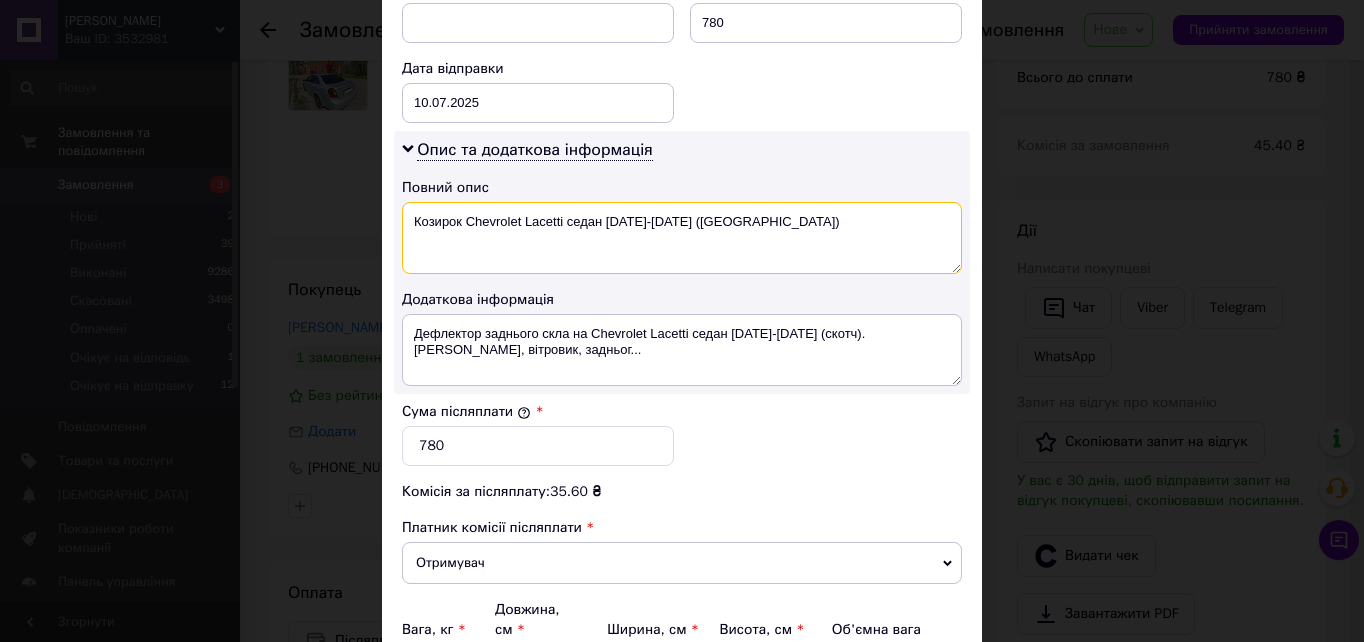 drag, startPoint x: 411, startPoint y: 220, endPoint x: 716, endPoint y: 216, distance: 305.0262 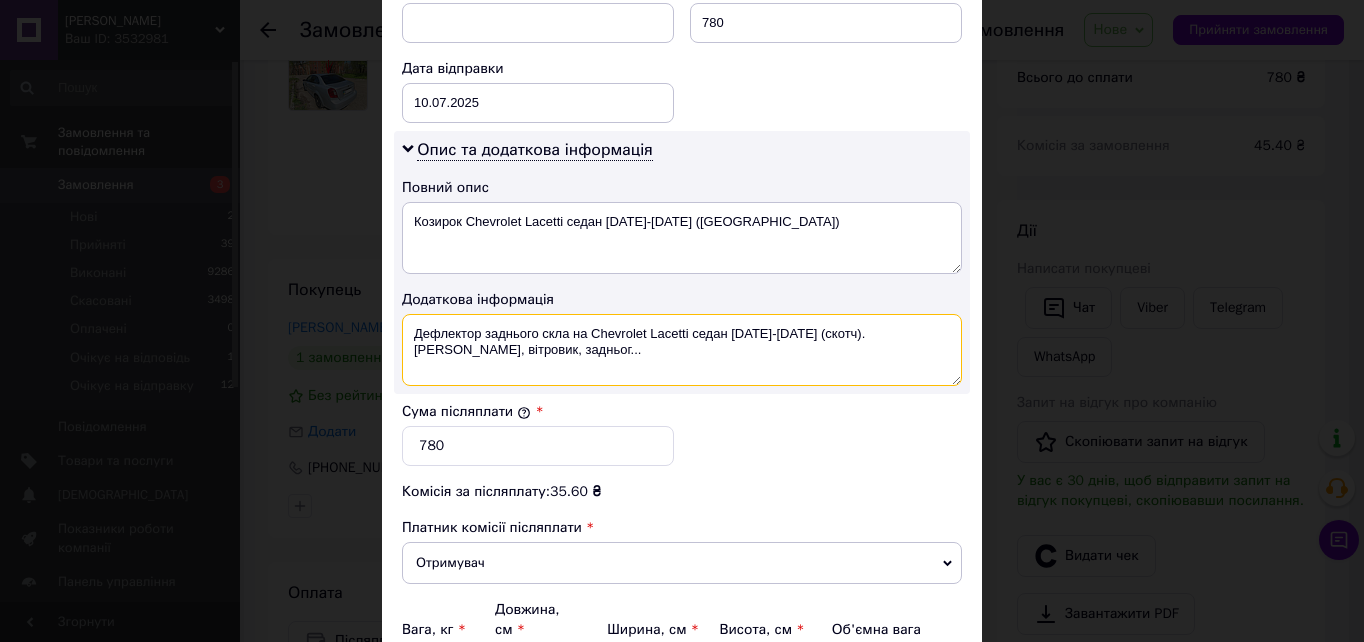 drag, startPoint x: 532, startPoint y: 350, endPoint x: 411, endPoint y: 328, distance: 122.98374 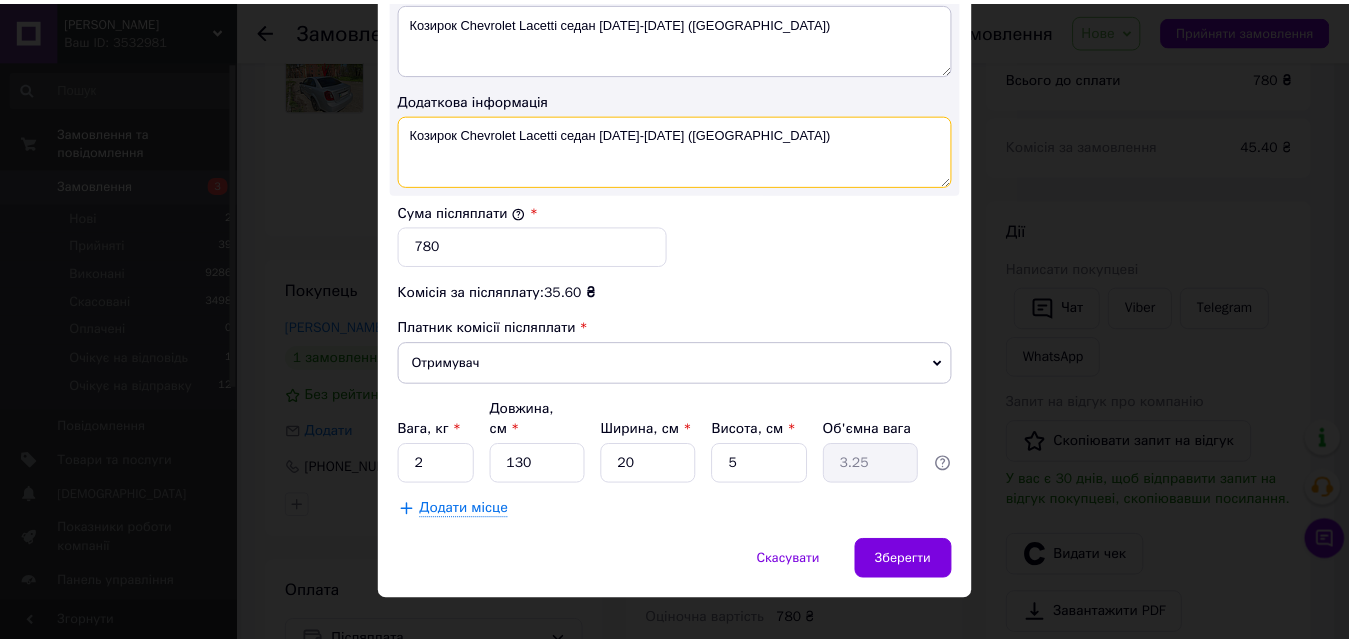 scroll, scrollTop: 1108, scrollLeft: 0, axis: vertical 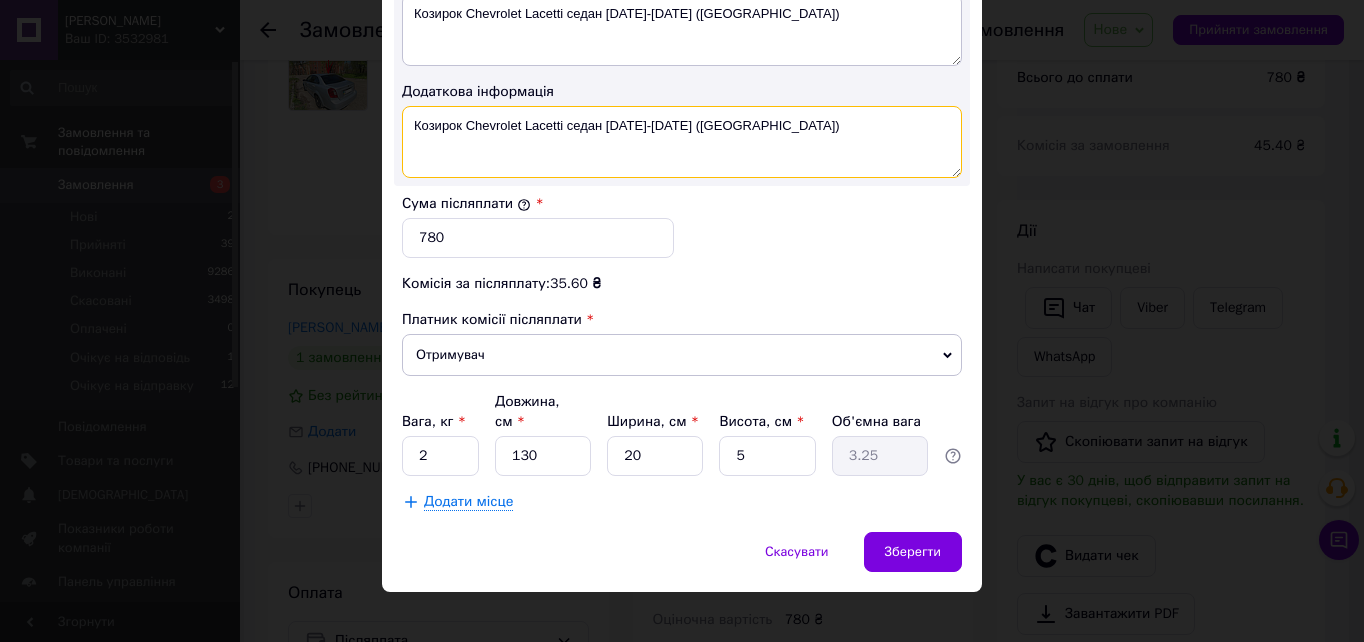 type on "Козирок Chevrolet Lacetti седан 2004-2013 (скотч)" 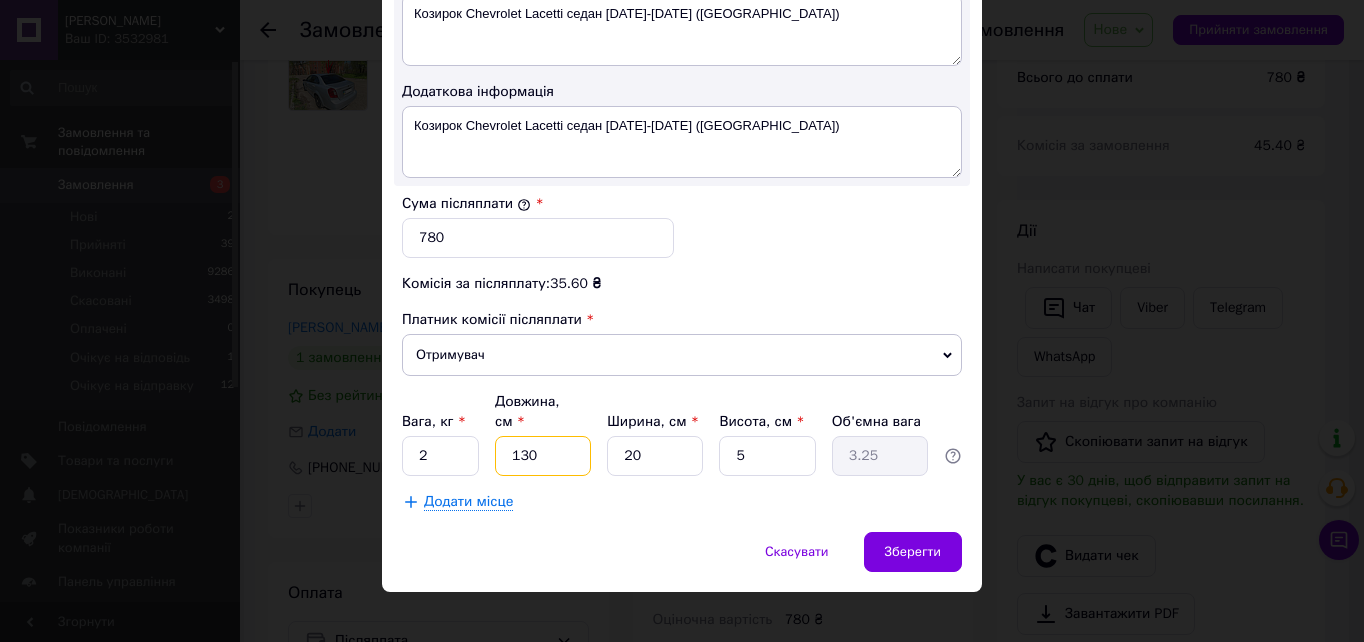 type on "13" 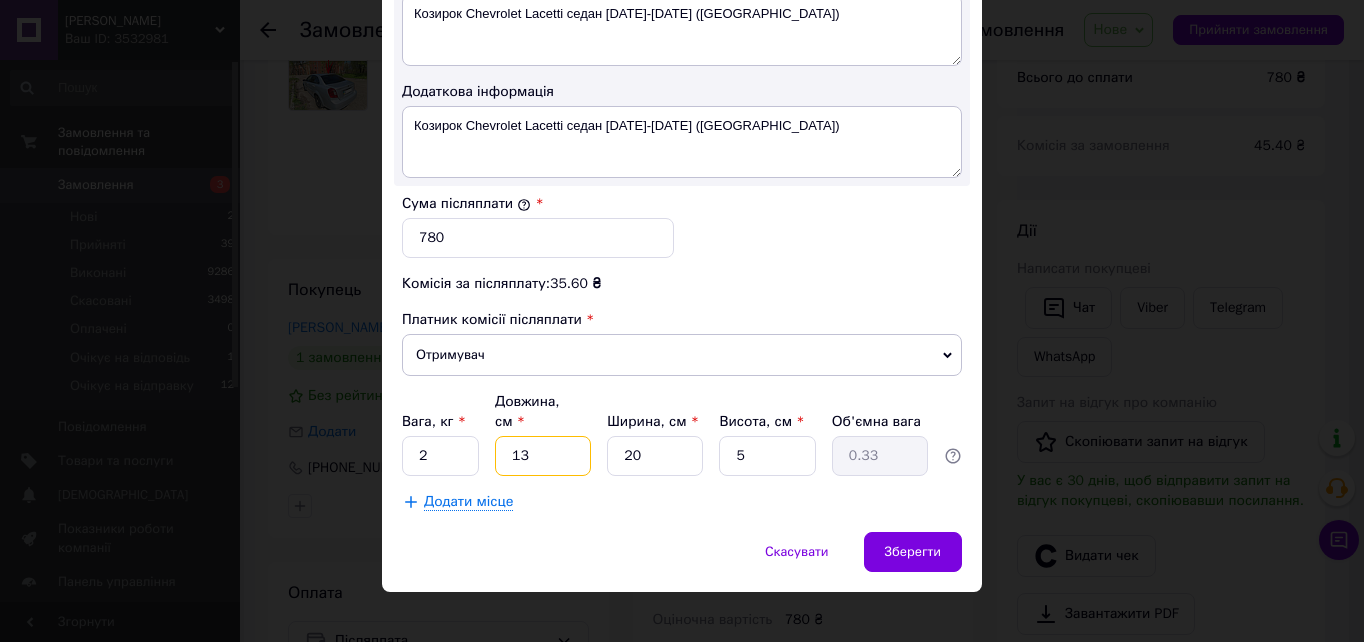 click on "13" at bounding box center [543, 456] 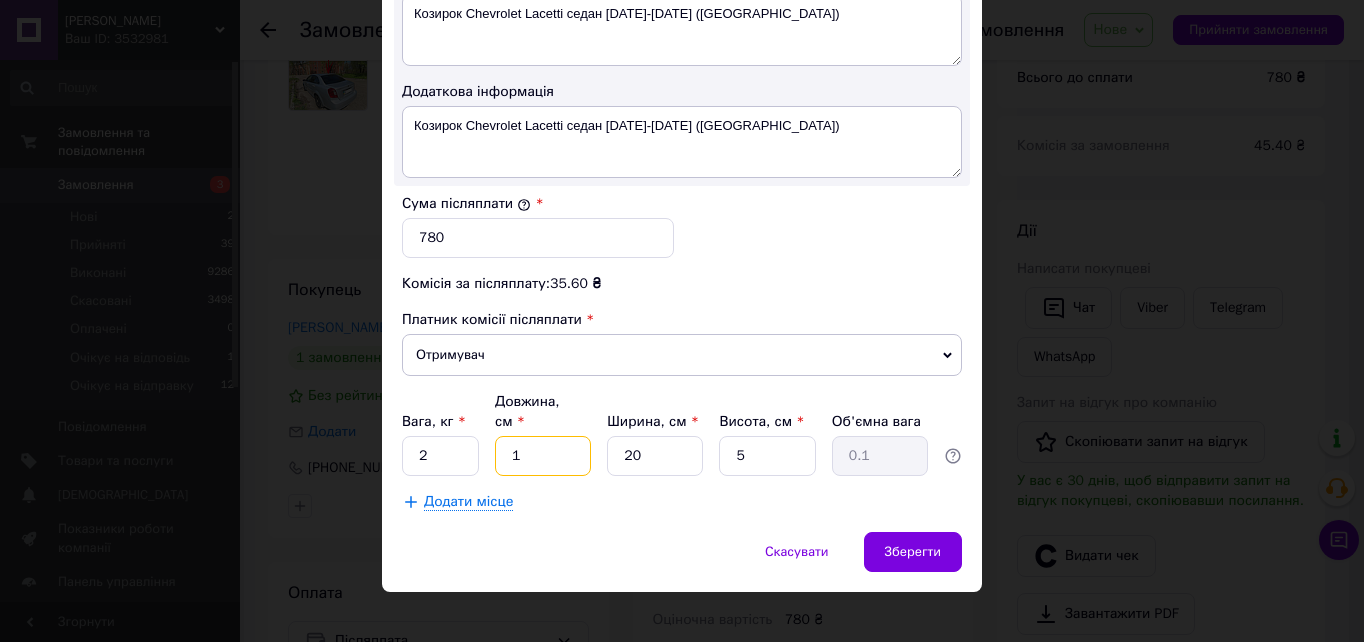 type 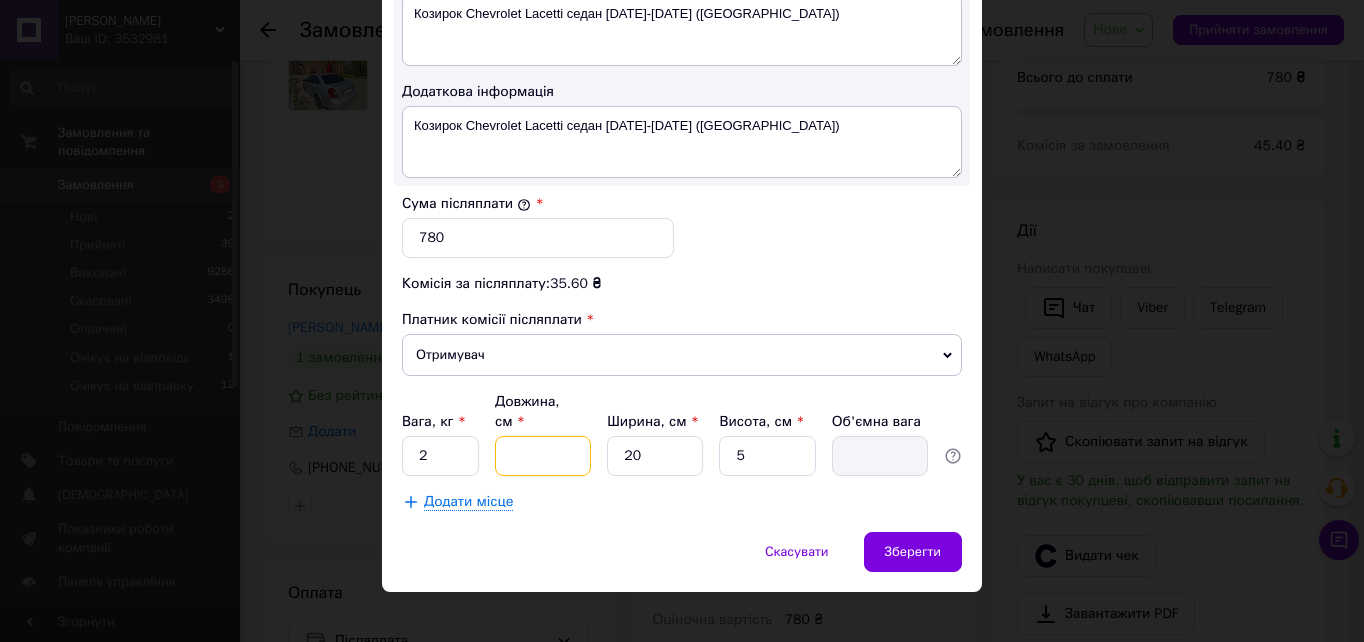type on "1" 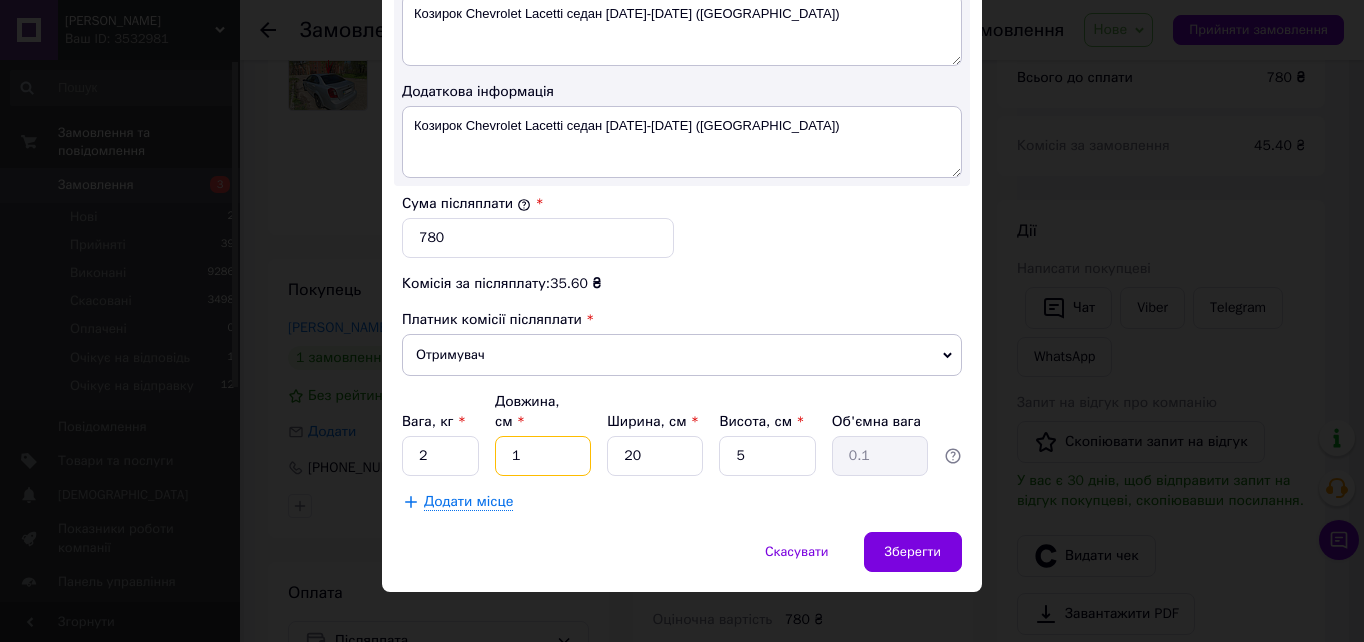 type on "12" 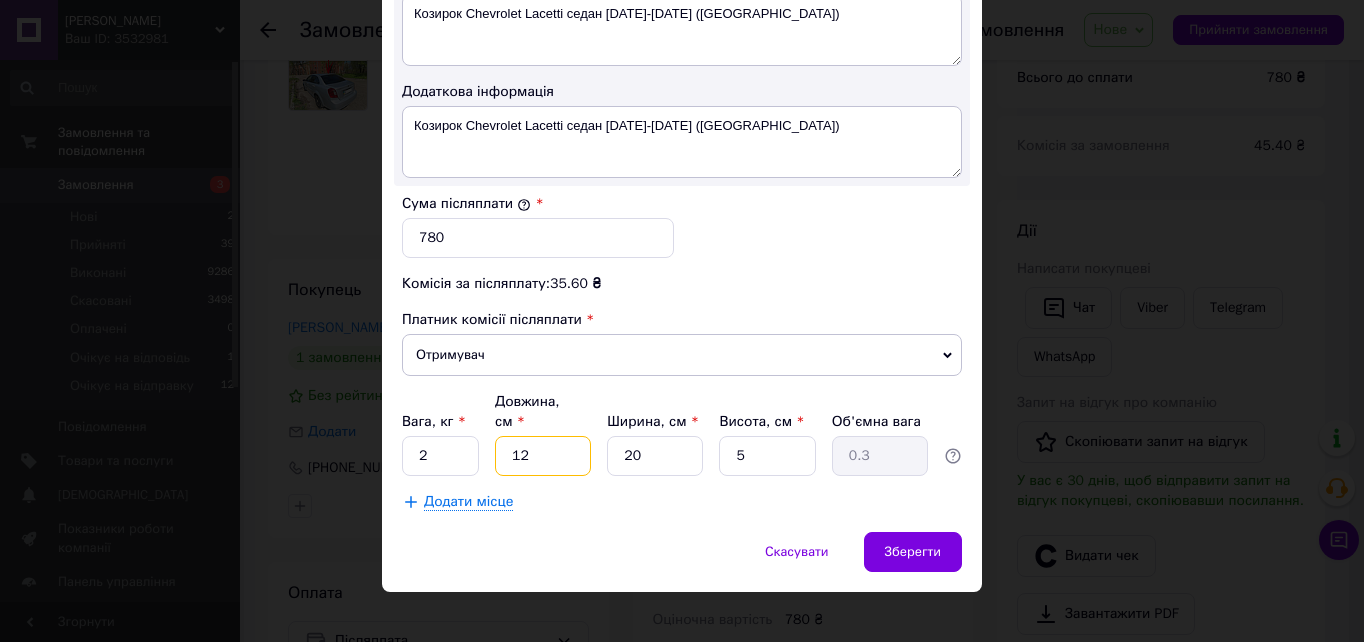 type on "120" 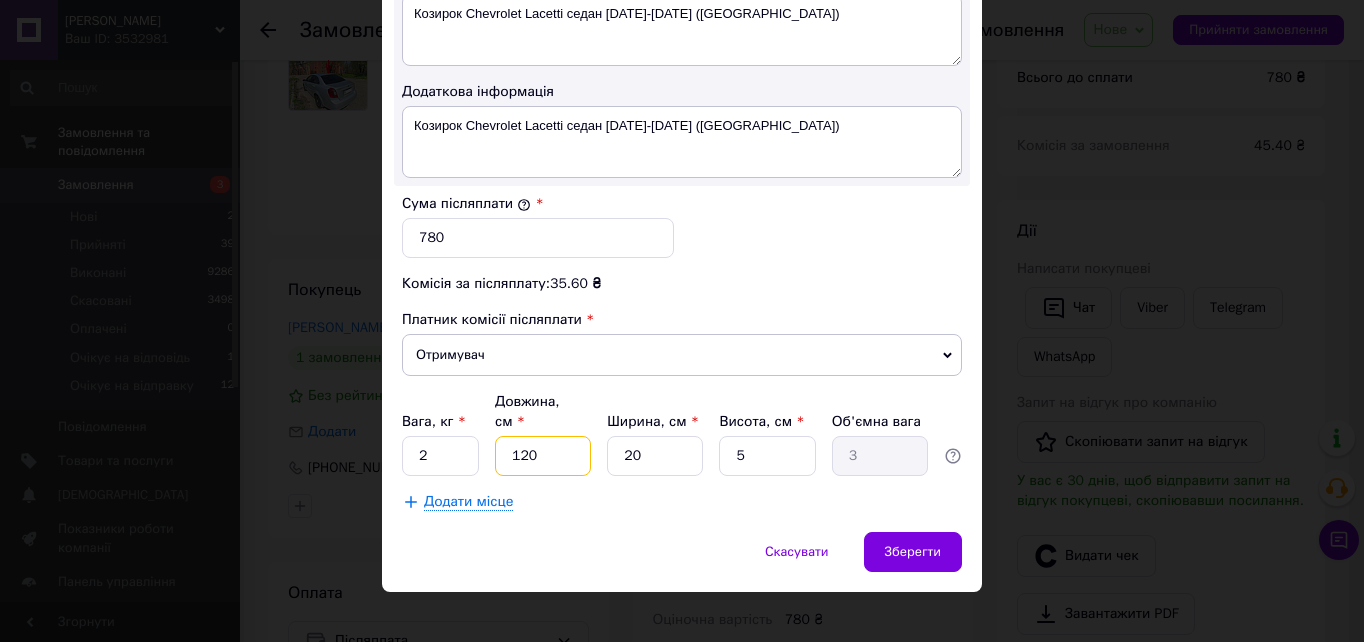 type on "120" 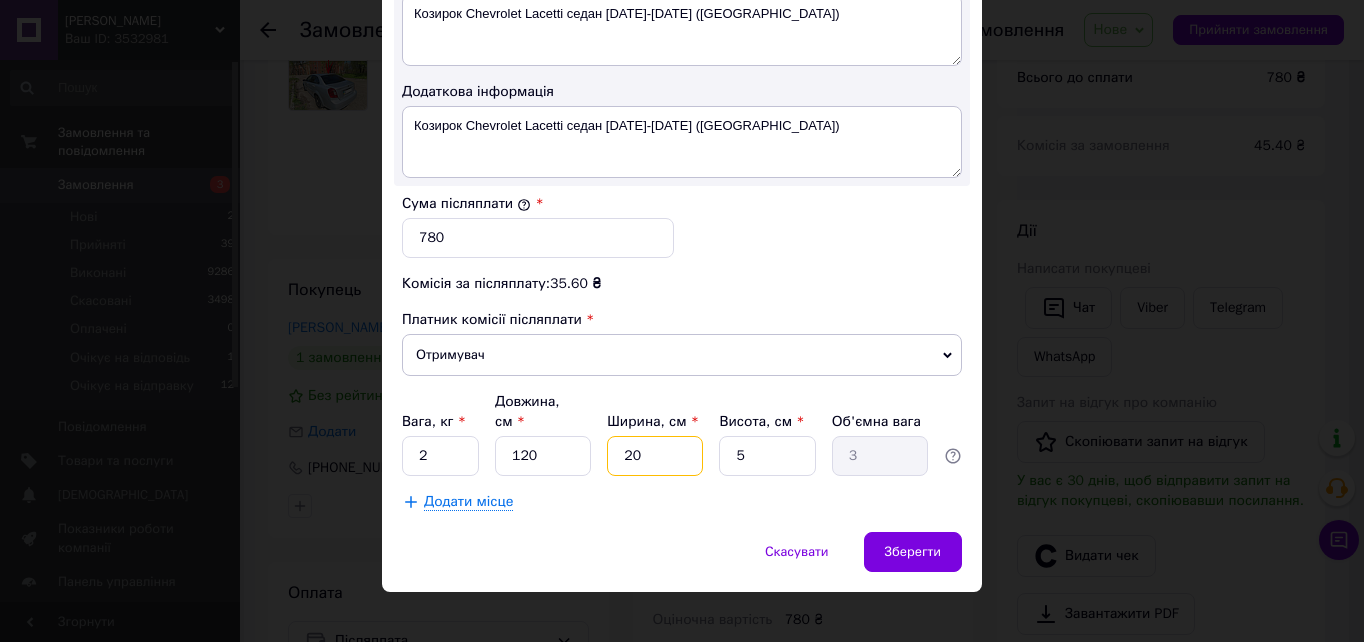 click on "20" at bounding box center [655, 456] 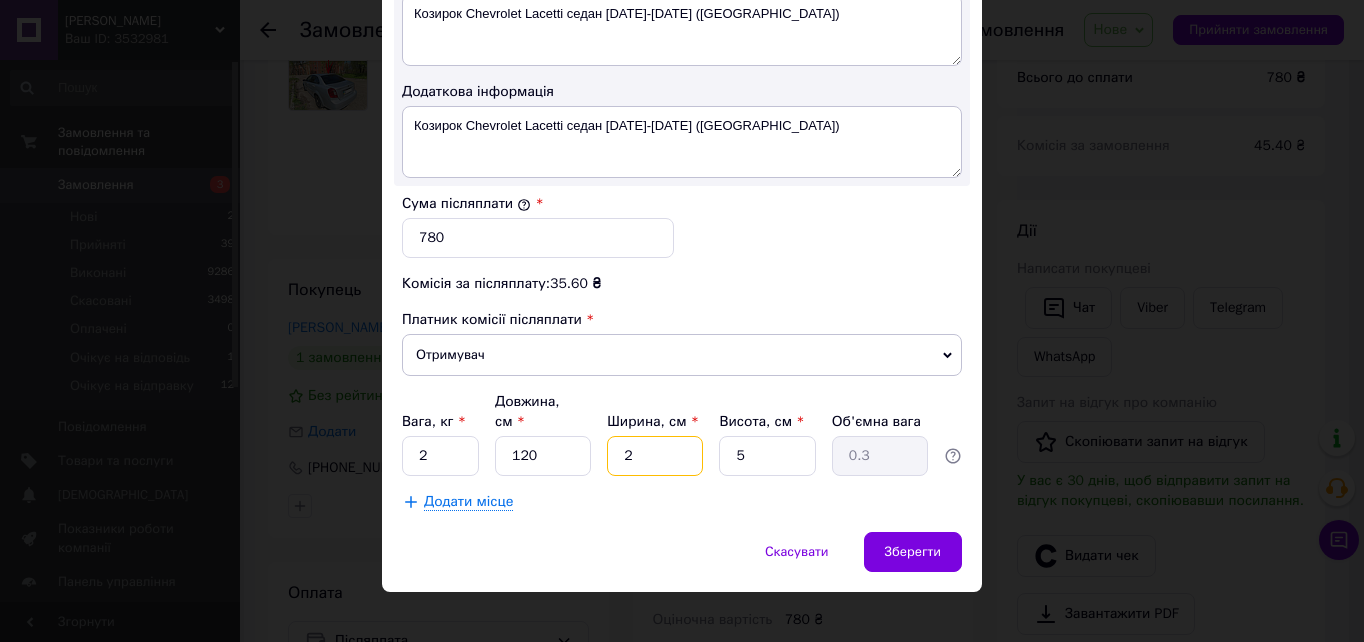 type 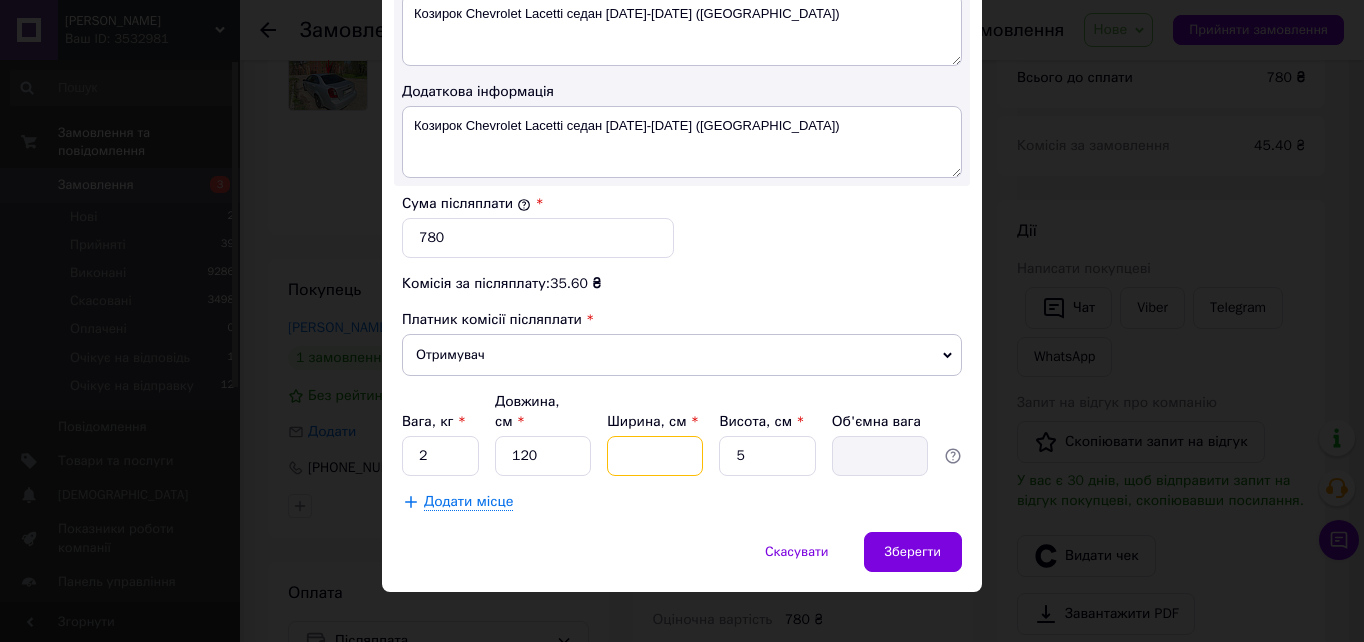 type on "1" 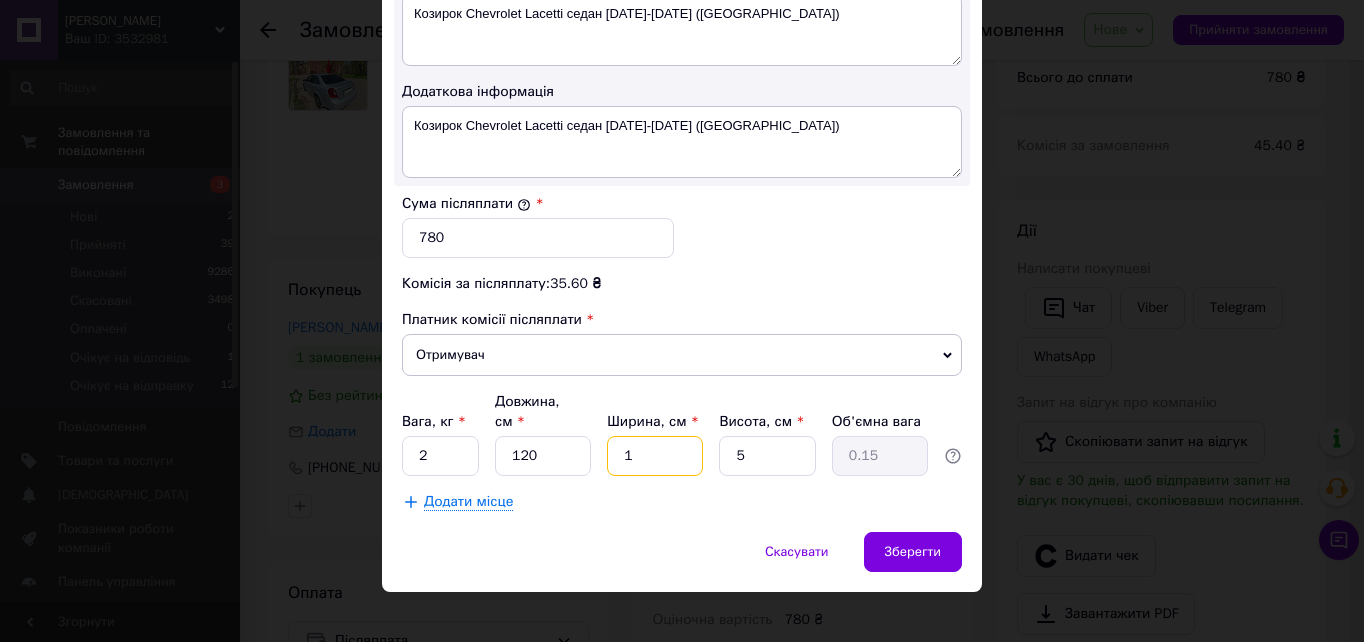 type on "10" 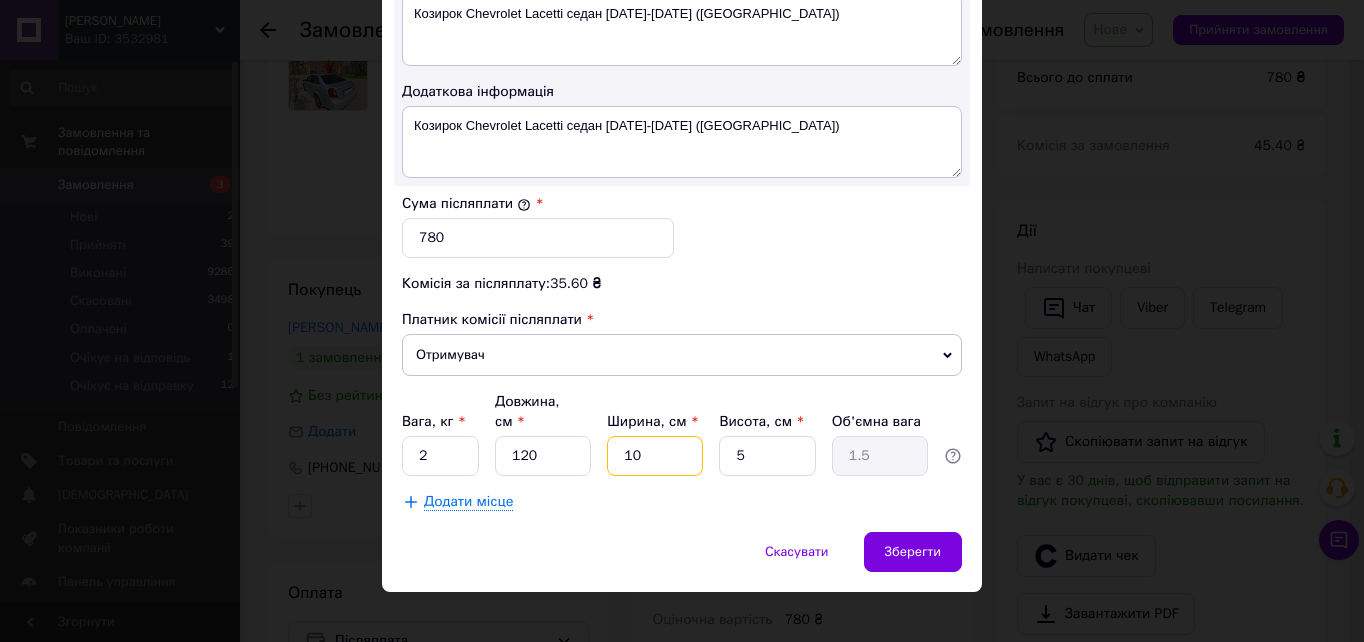 type on "10" 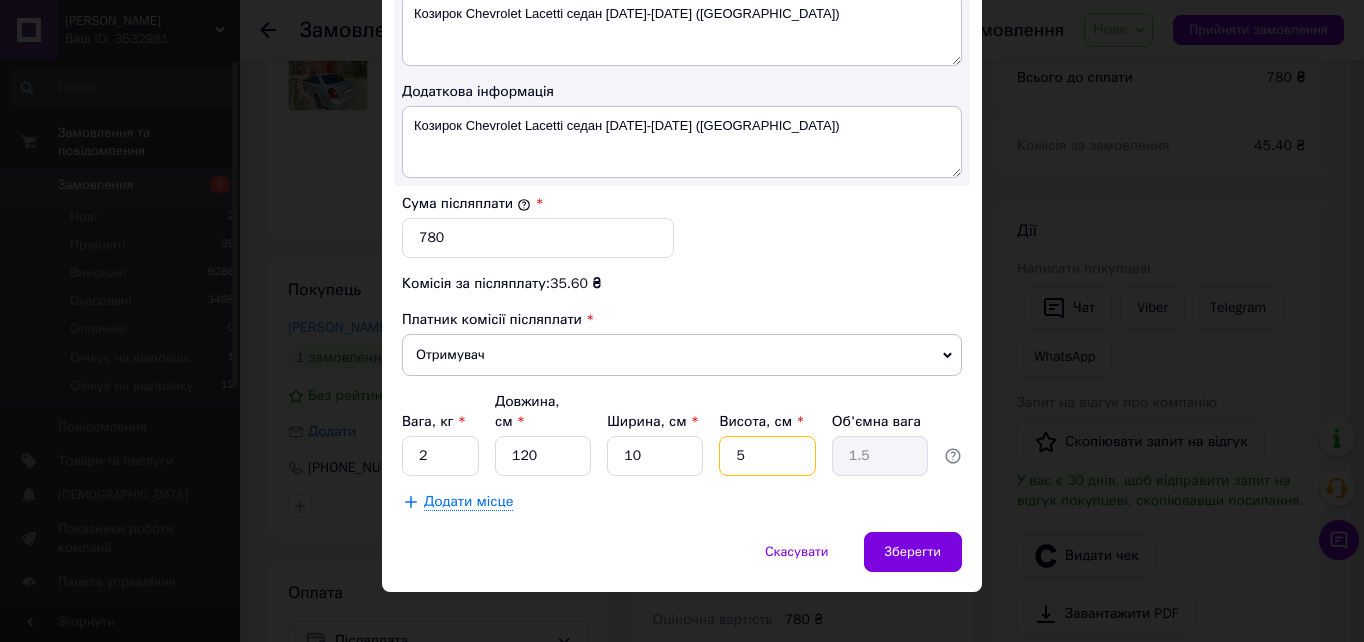 type 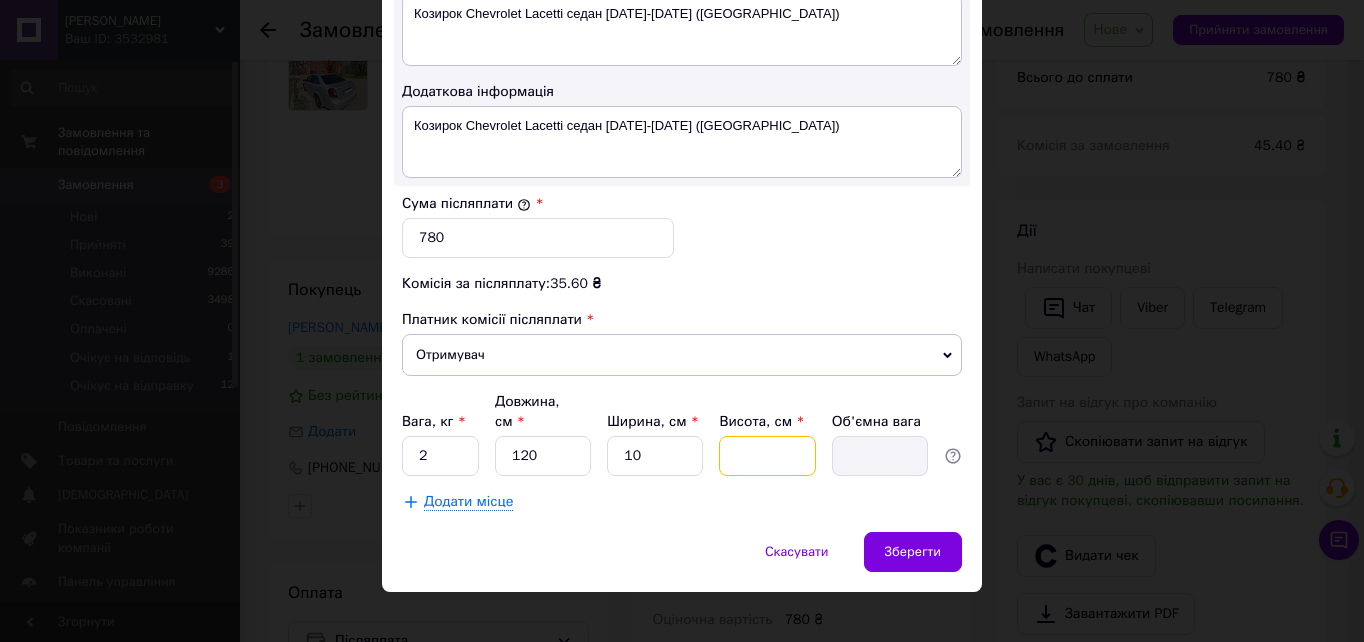 click on "Висота, см   *" at bounding box center (767, 456) 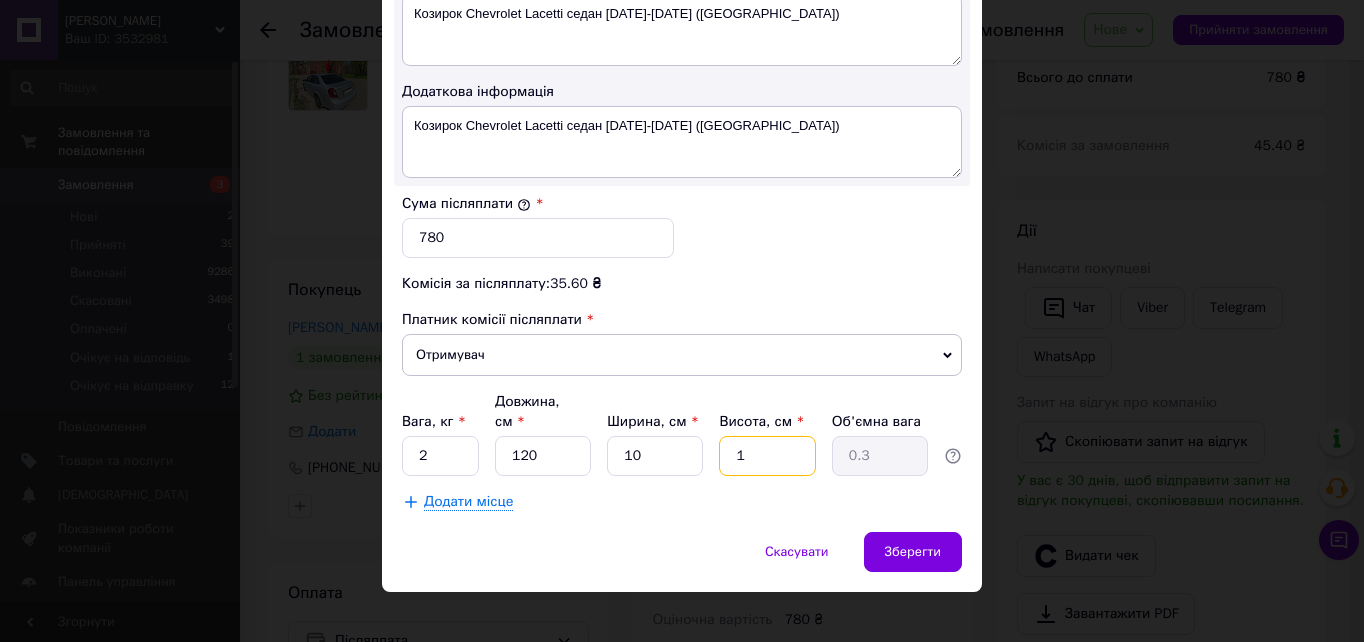 type on "10" 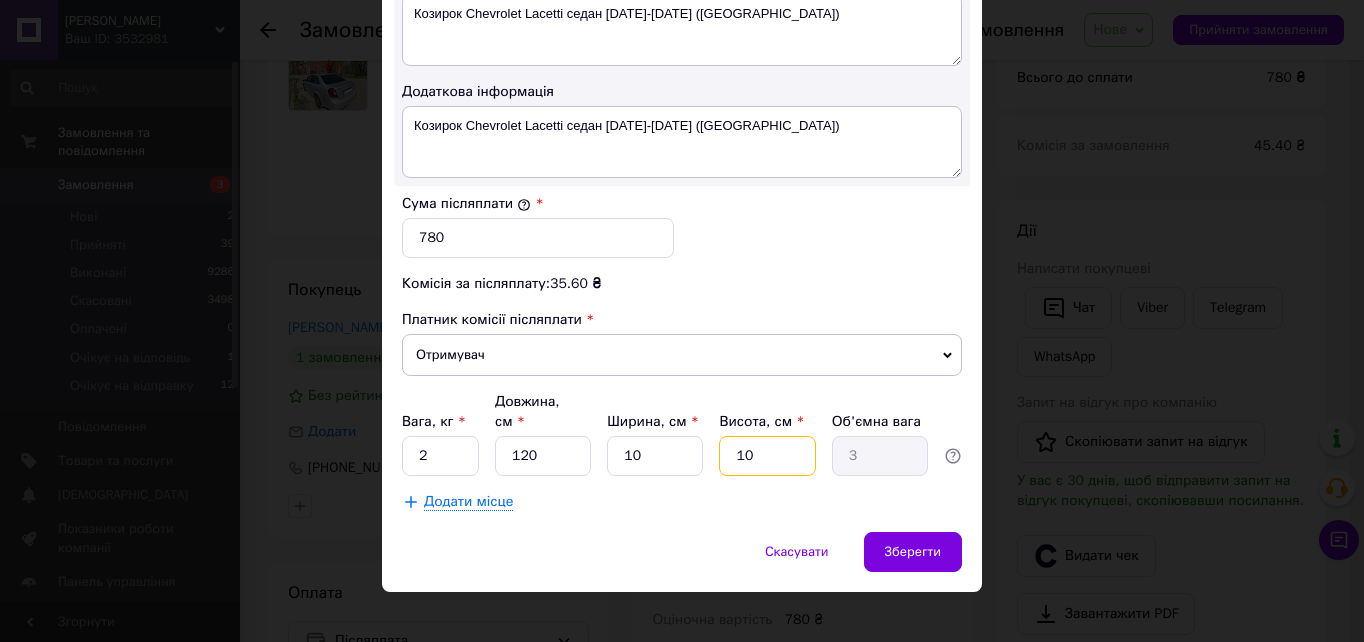 type on "10" 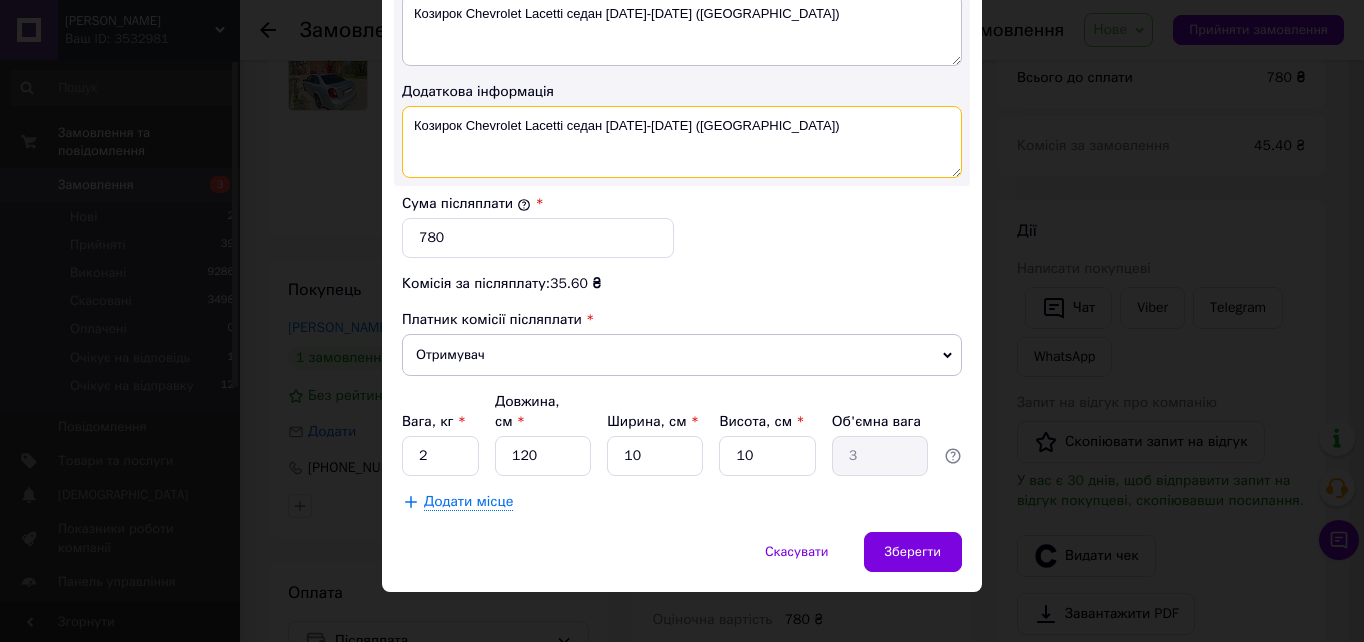 click on "Козирок Chevrolet Lacetti седан 2004-2013 (скотч)" at bounding box center [682, 142] 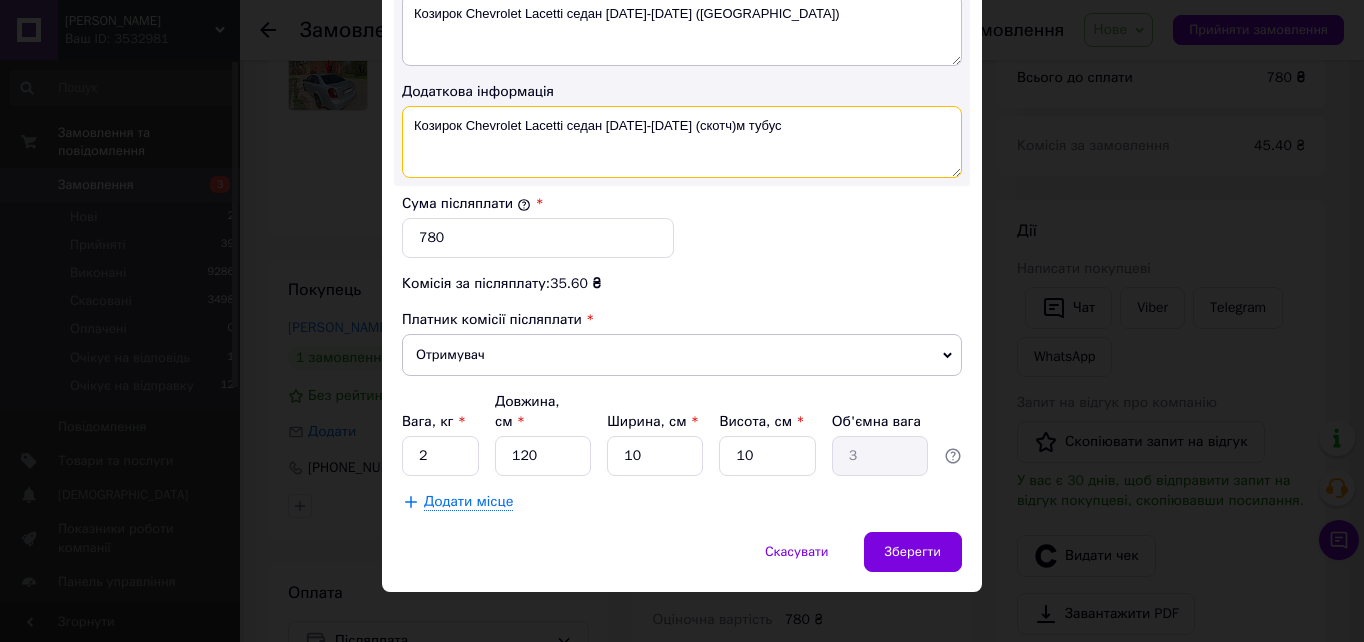 click on "Козирок Chevrolet Lacetti седан 2004-2013 (скотч)м тубус" at bounding box center (682, 142) 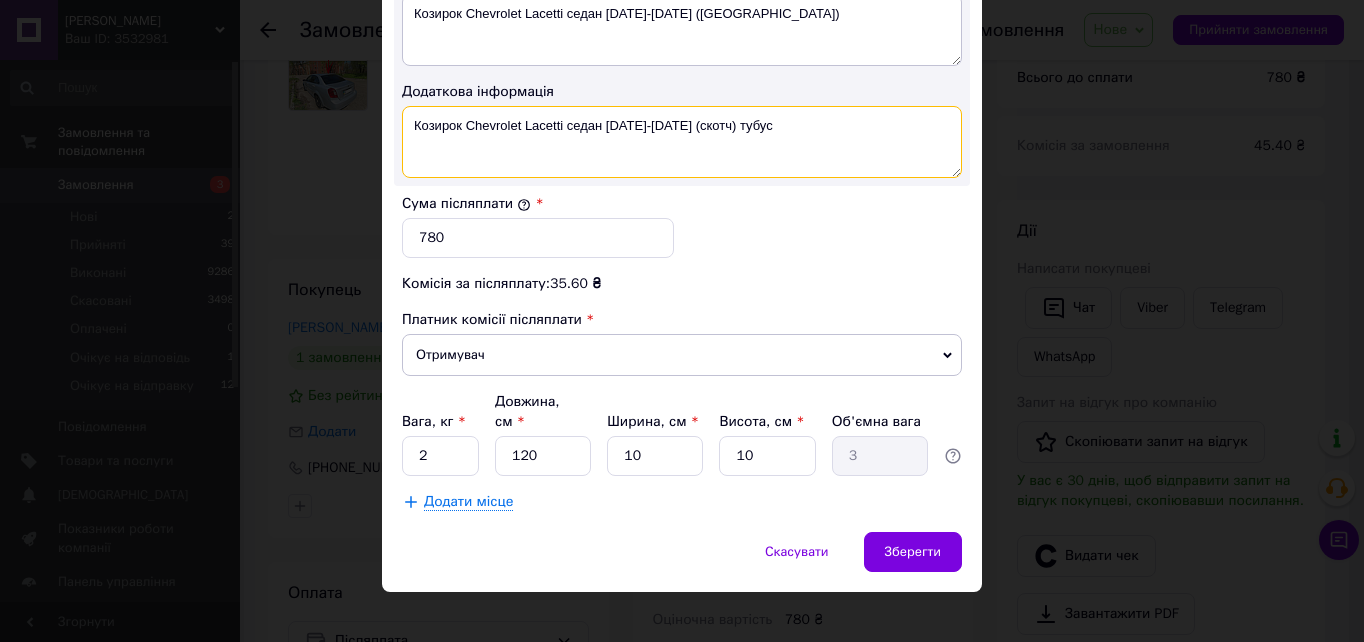 drag, startPoint x: 409, startPoint y: 118, endPoint x: 708, endPoint y: 120, distance: 299.00668 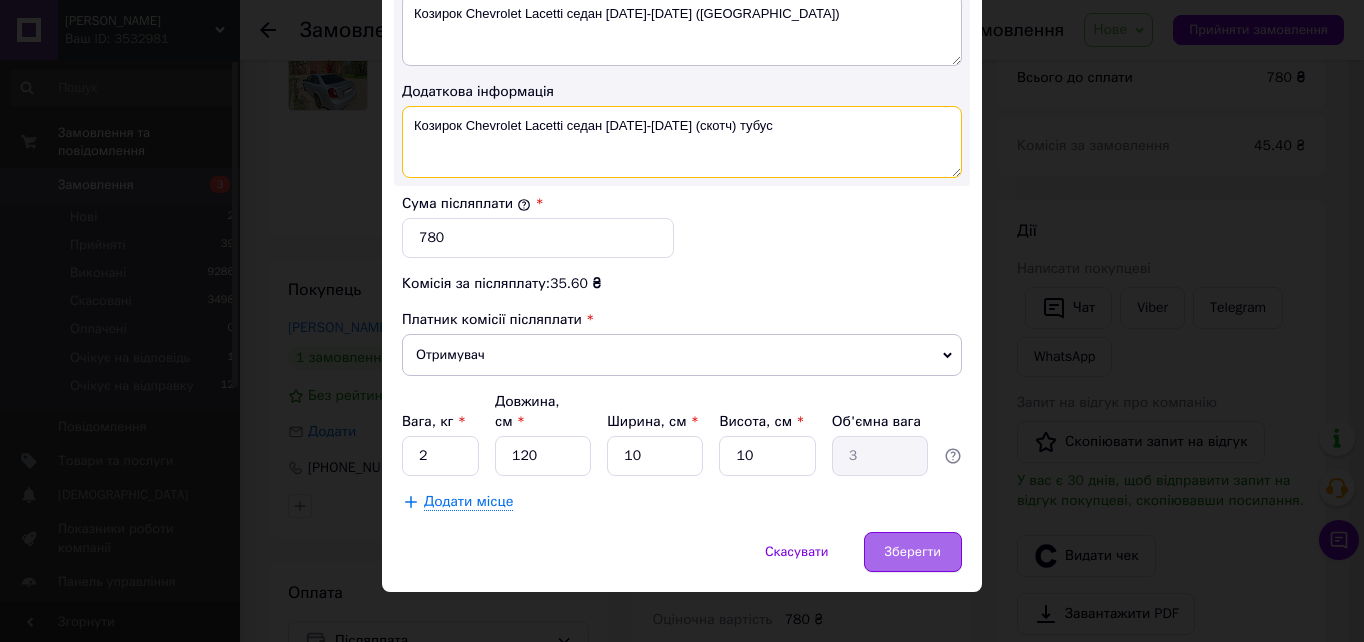 type on "Козирок Chevrolet Lacetti седан 2004-2013 (скотч) тубус" 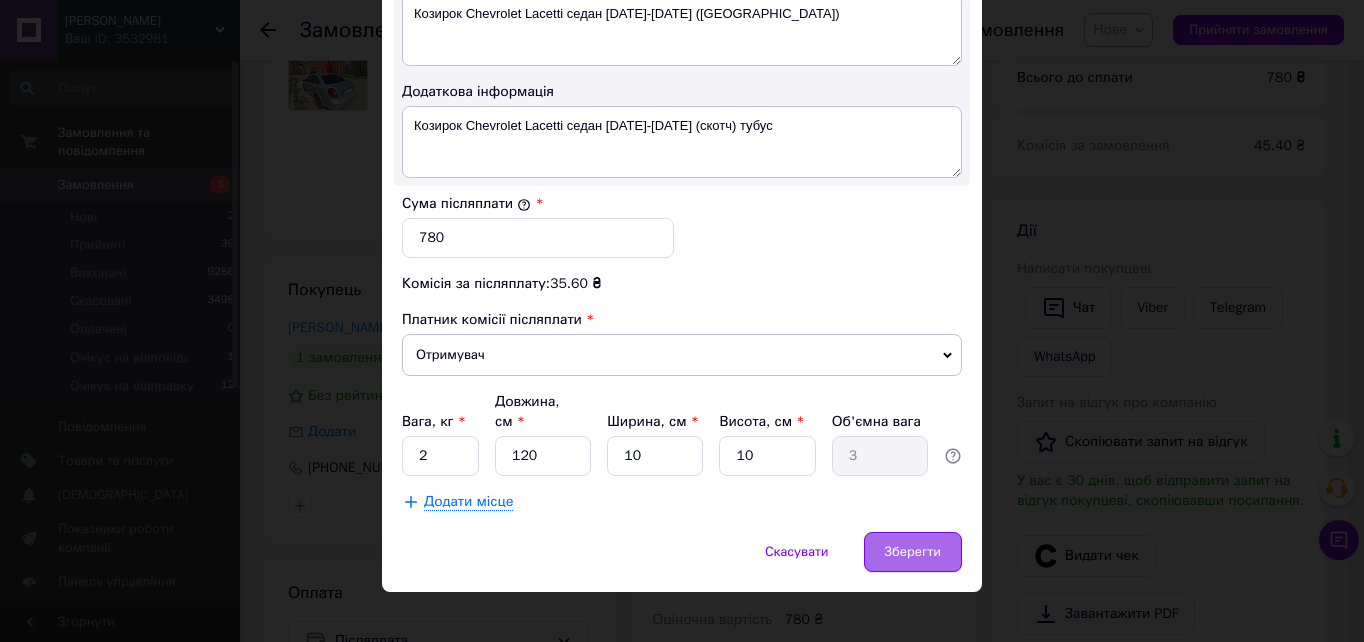 click on "Зберегти" at bounding box center (913, 552) 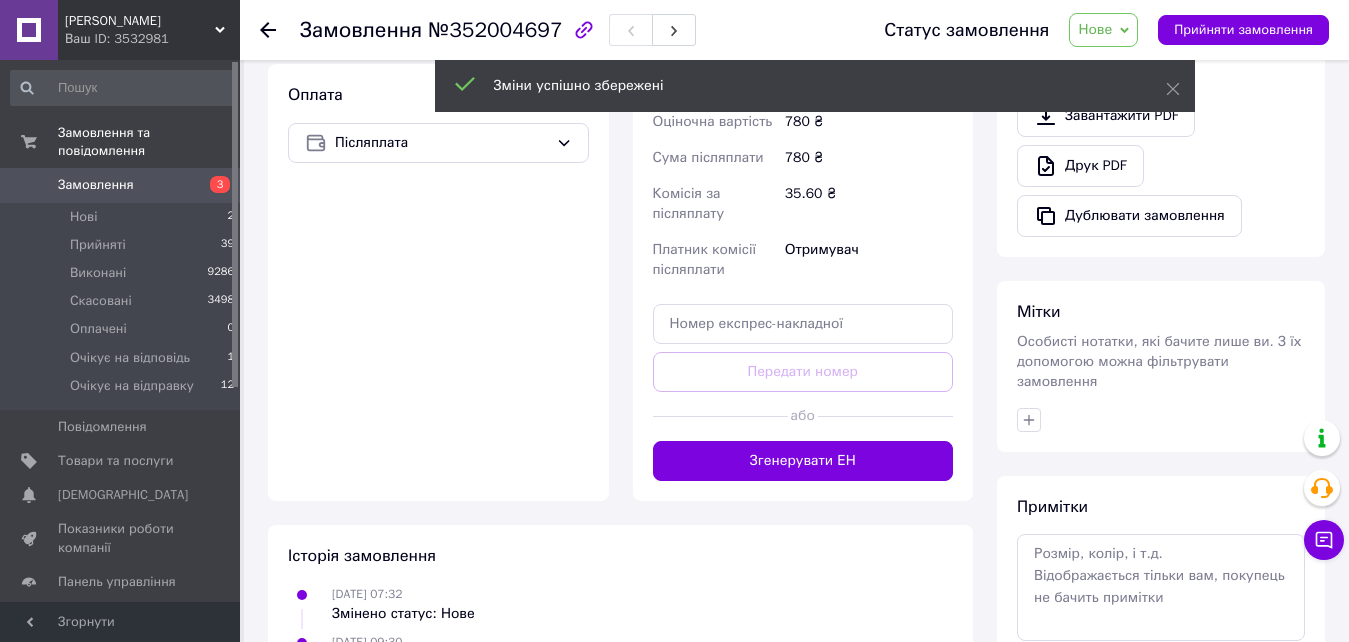 scroll, scrollTop: 700, scrollLeft: 0, axis: vertical 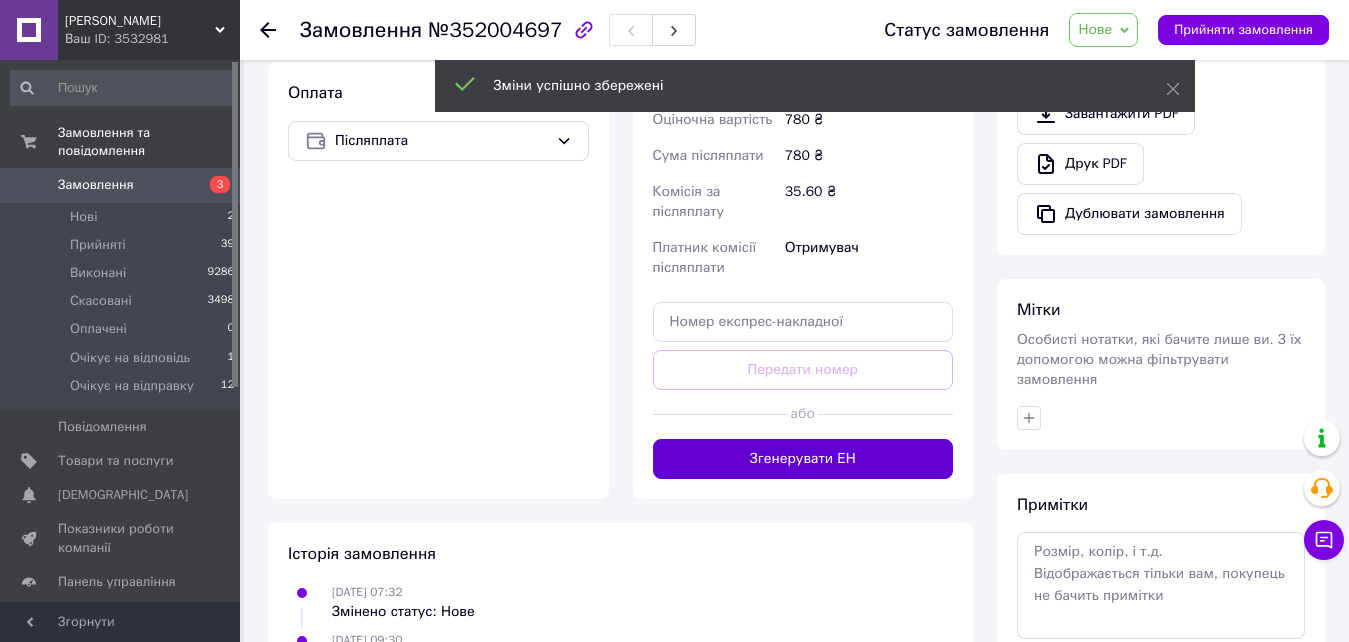 click on "Згенерувати ЕН" at bounding box center [803, 459] 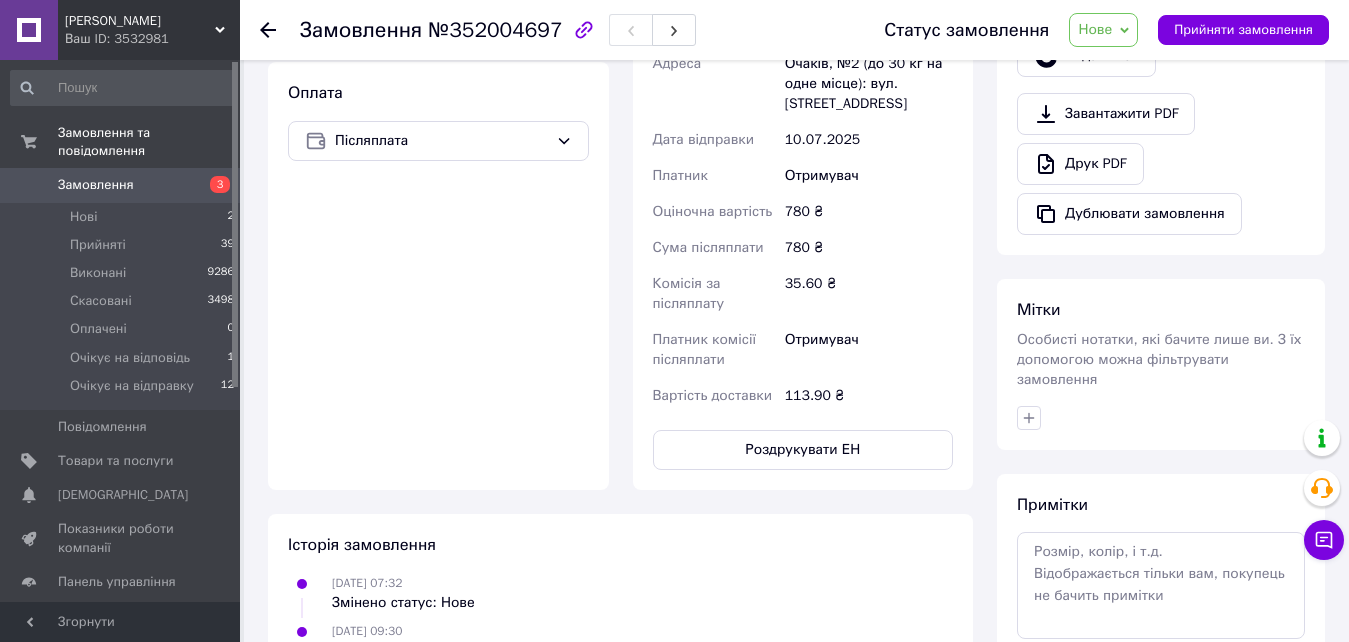 click on "Нове" at bounding box center [1095, 29] 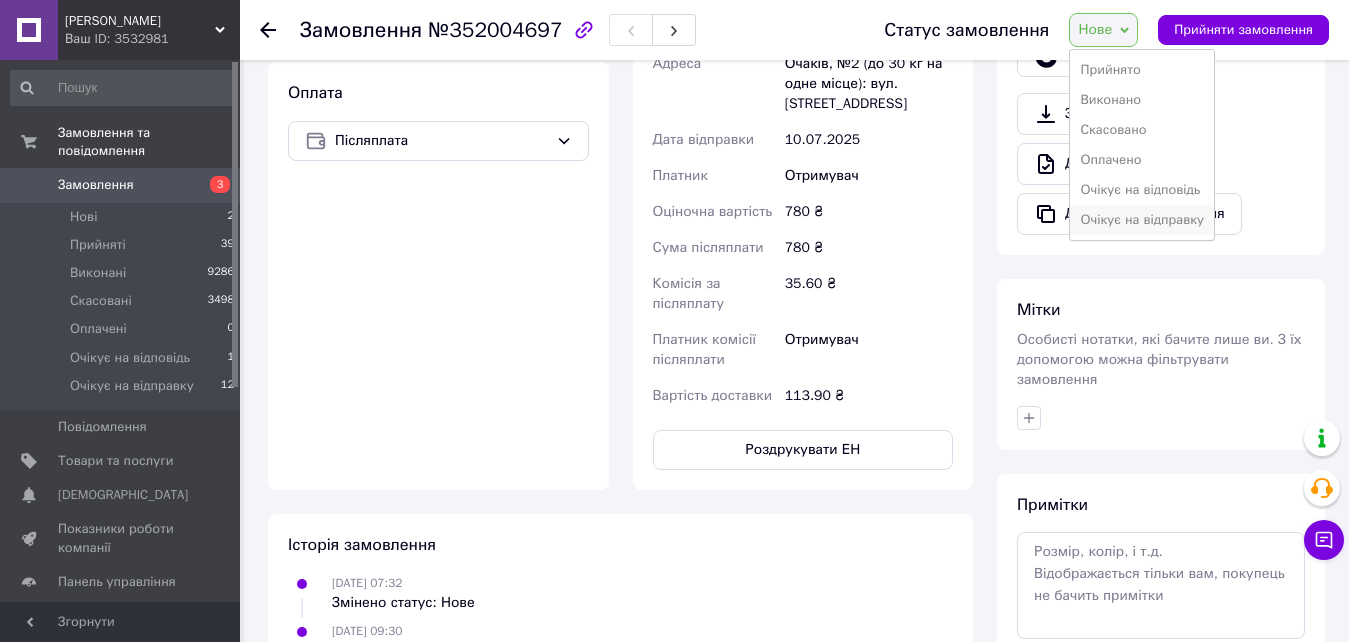 click on "Очікує на відправку" at bounding box center (1142, 220) 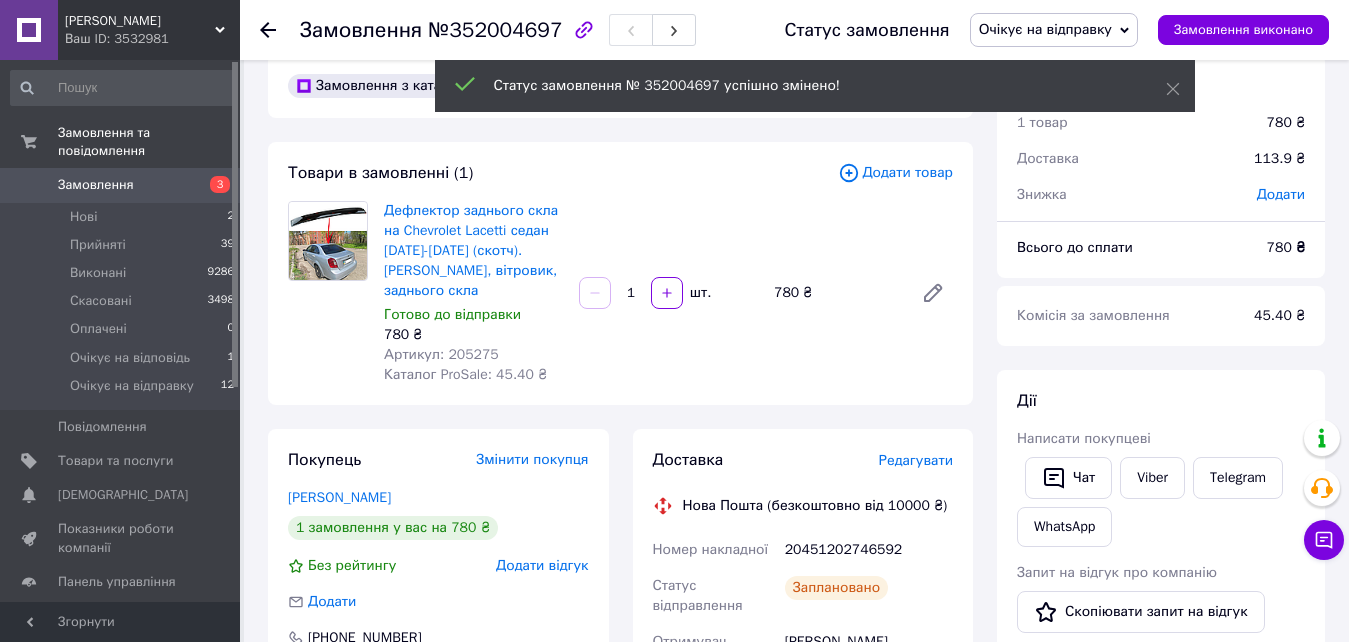 scroll, scrollTop: 0, scrollLeft: 0, axis: both 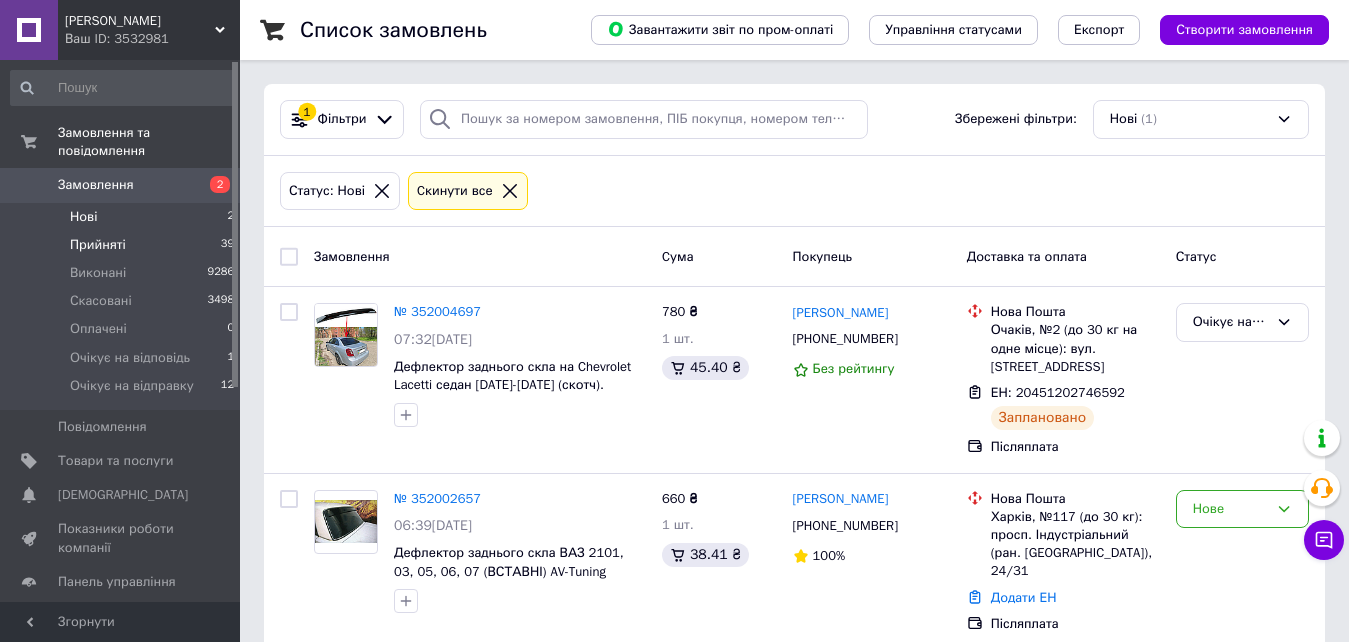 click on "Прийняті" at bounding box center (98, 245) 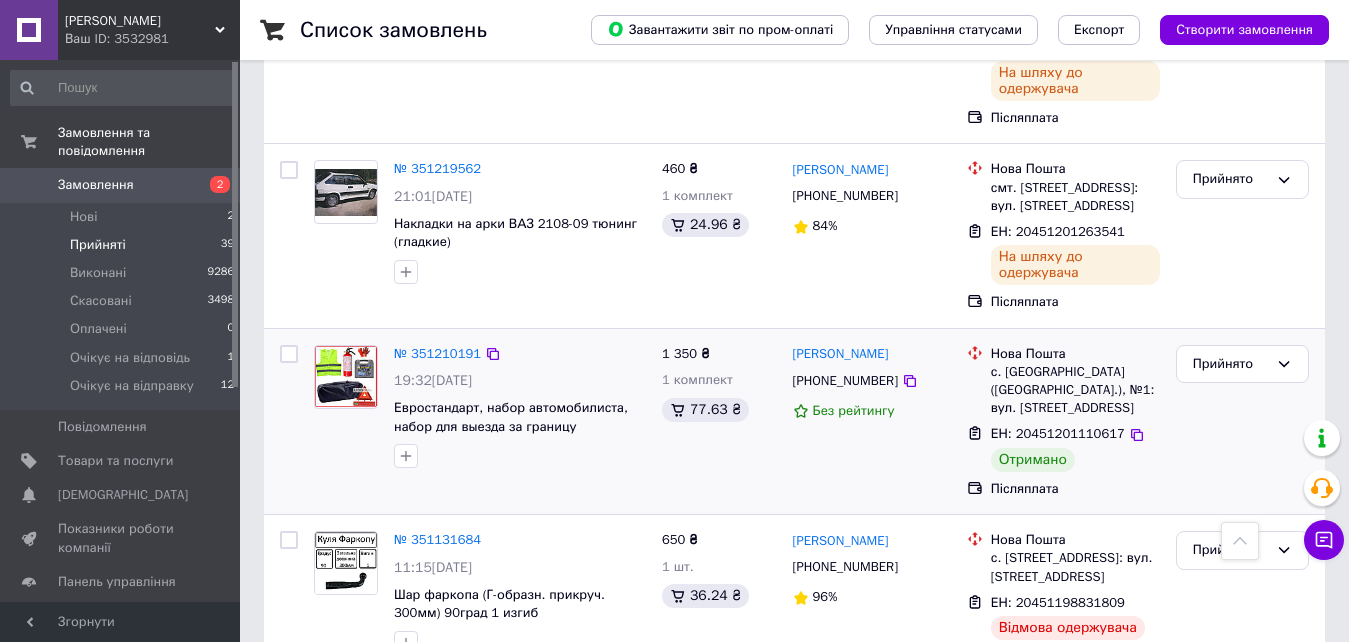 scroll, scrollTop: 6100, scrollLeft: 0, axis: vertical 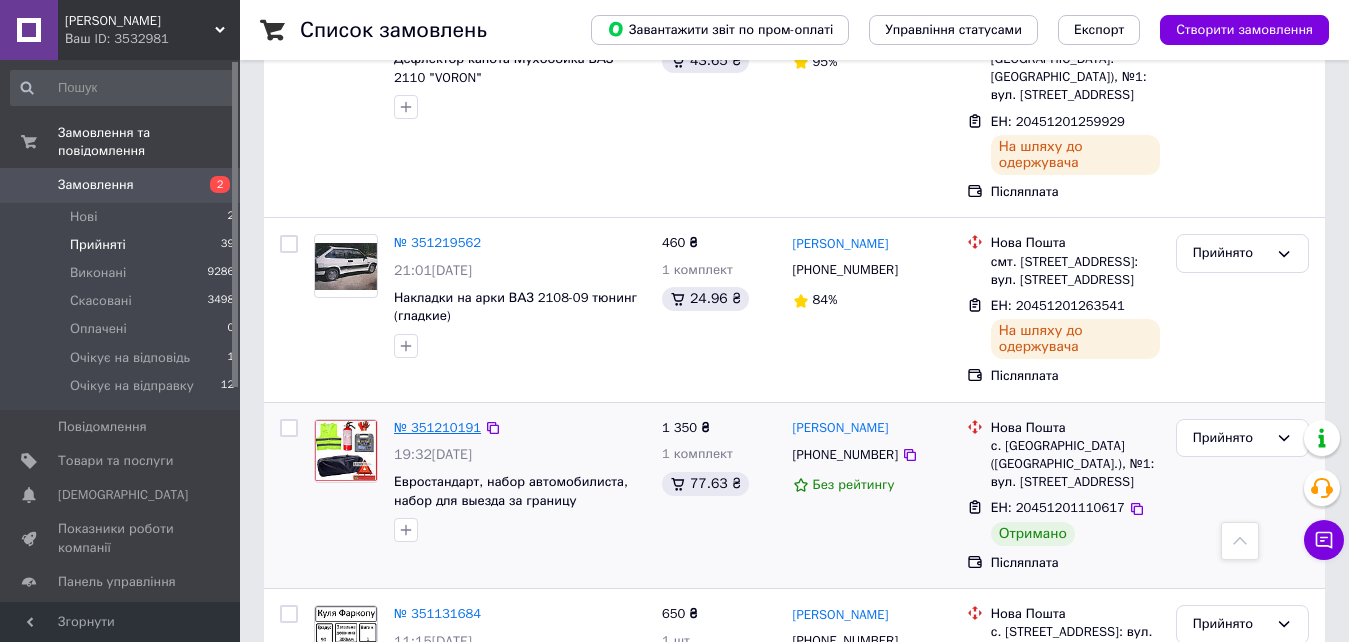 click on "№ 351210191" at bounding box center [437, 427] 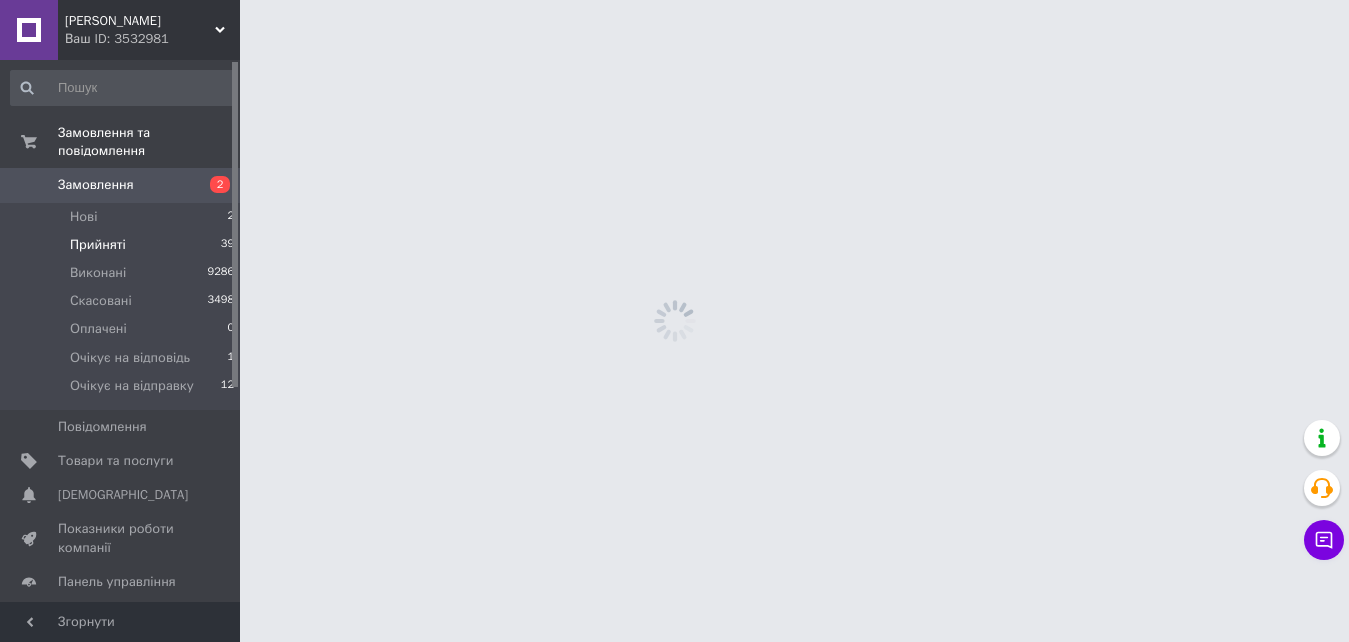 scroll, scrollTop: 0, scrollLeft: 0, axis: both 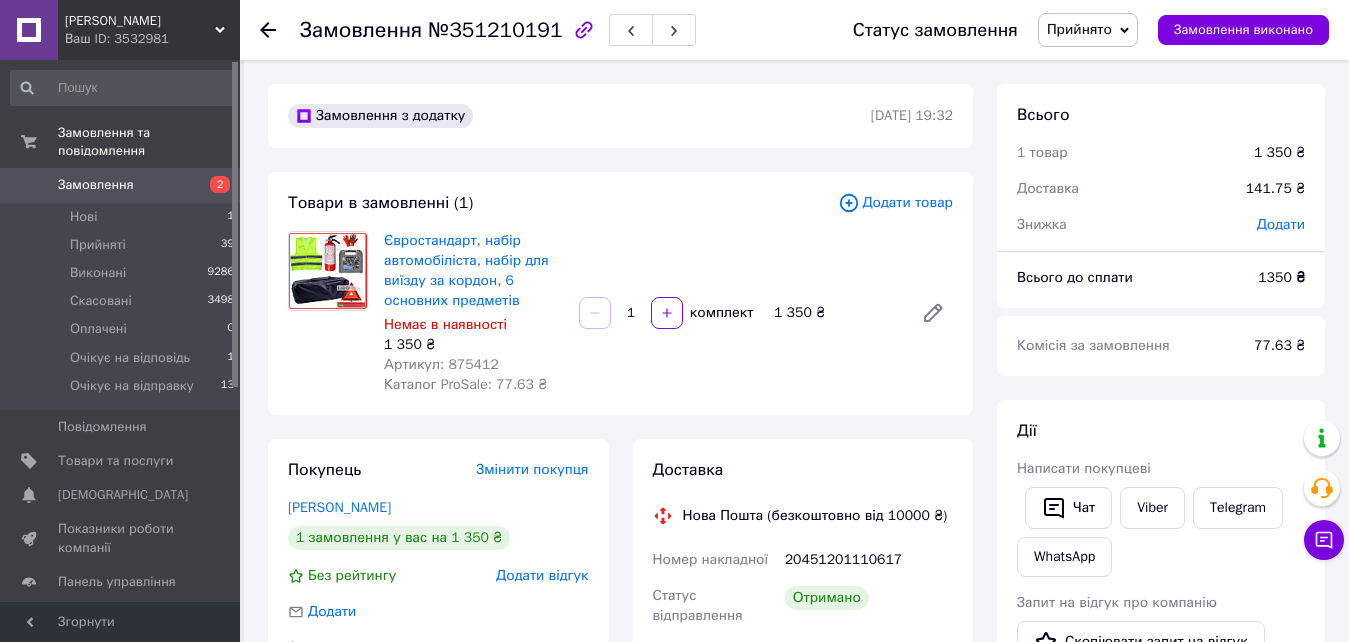 click on "Прийнято" at bounding box center (1079, 29) 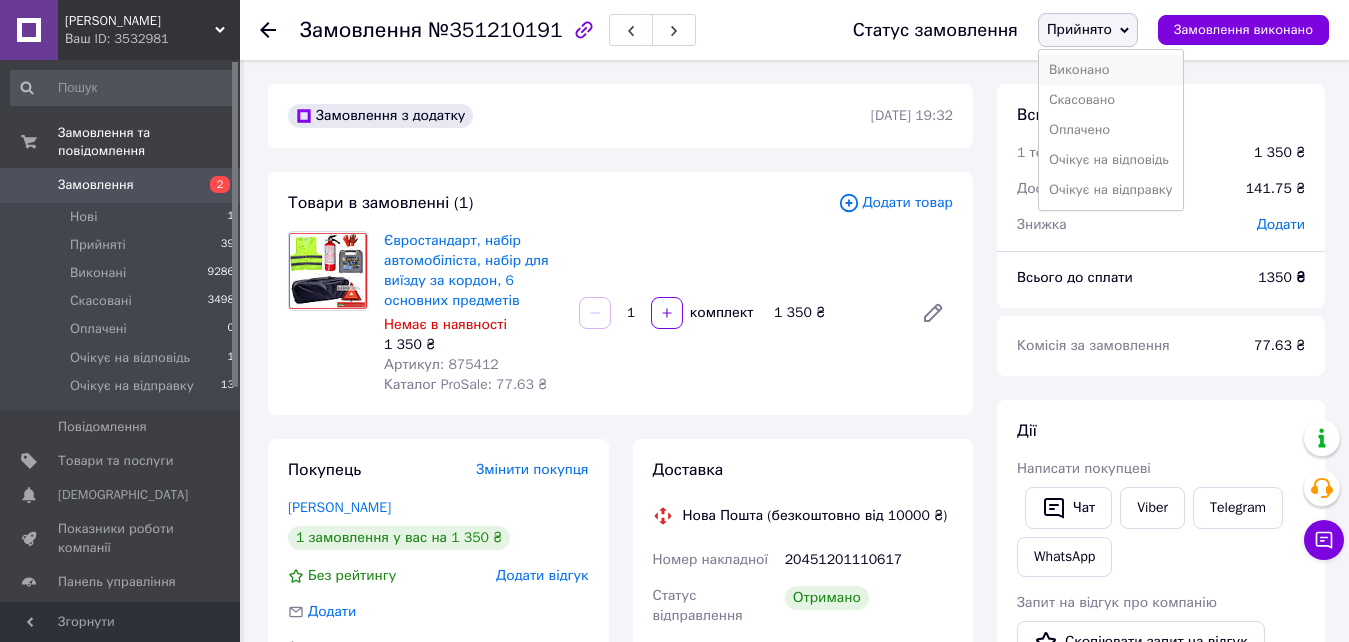 click on "Виконано" at bounding box center (1111, 70) 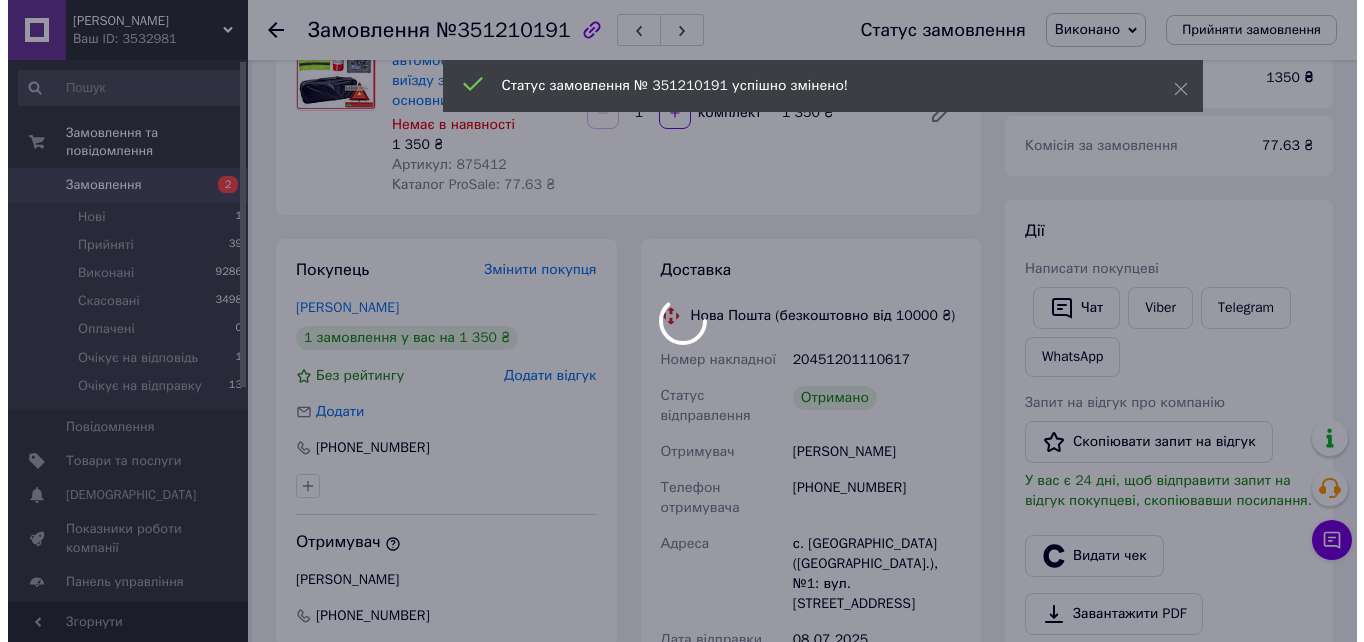 scroll, scrollTop: 400, scrollLeft: 0, axis: vertical 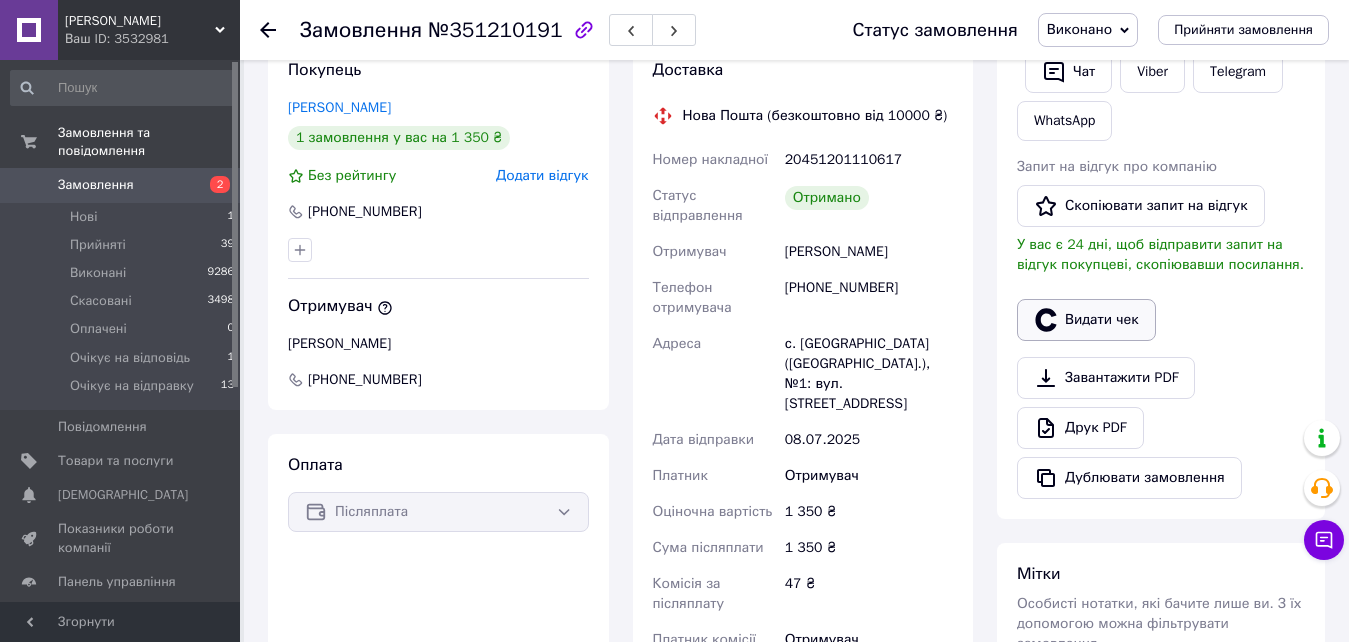 click on "Видати чек" at bounding box center [1086, 320] 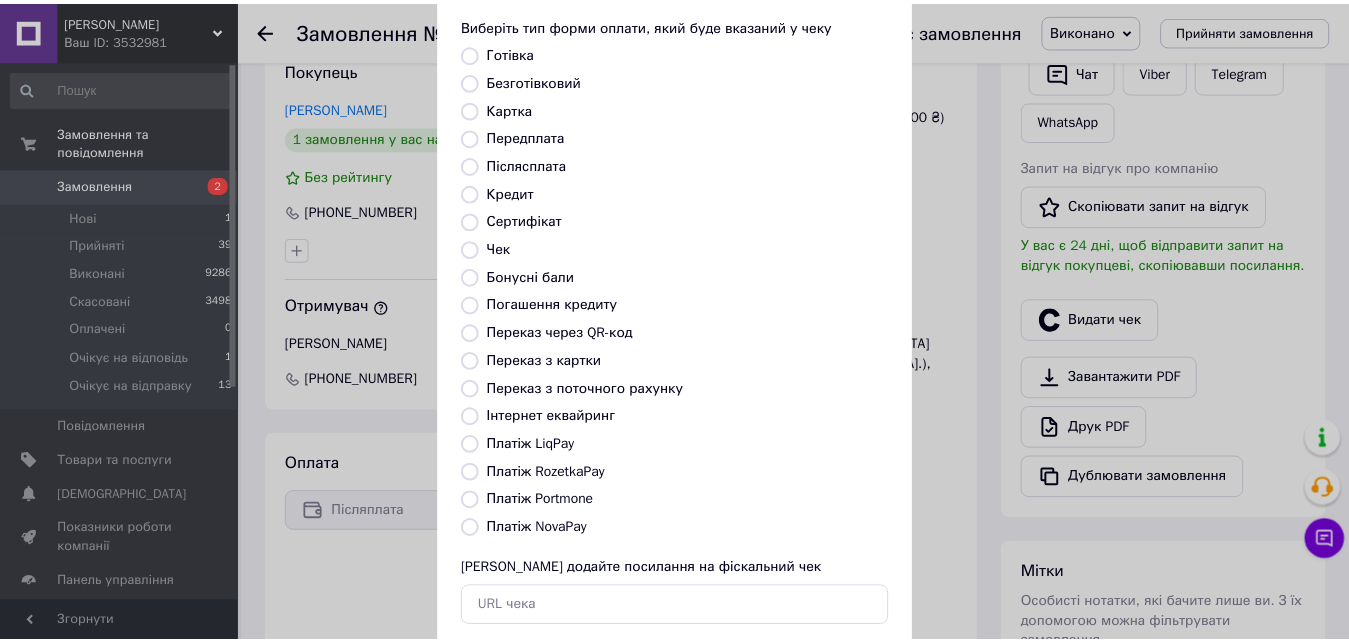 scroll, scrollTop: 200, scrollLeft: 0, axis: vertical 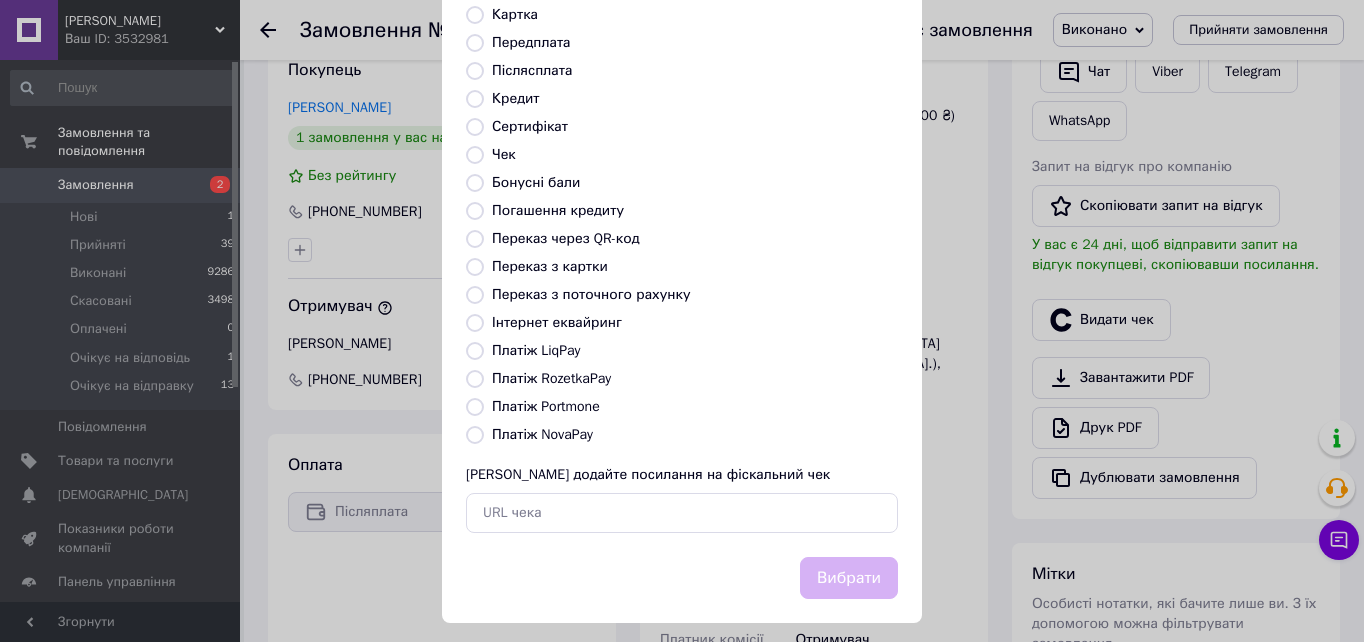 click on "Платіж NovaPay" at bounding box center [475, 435] 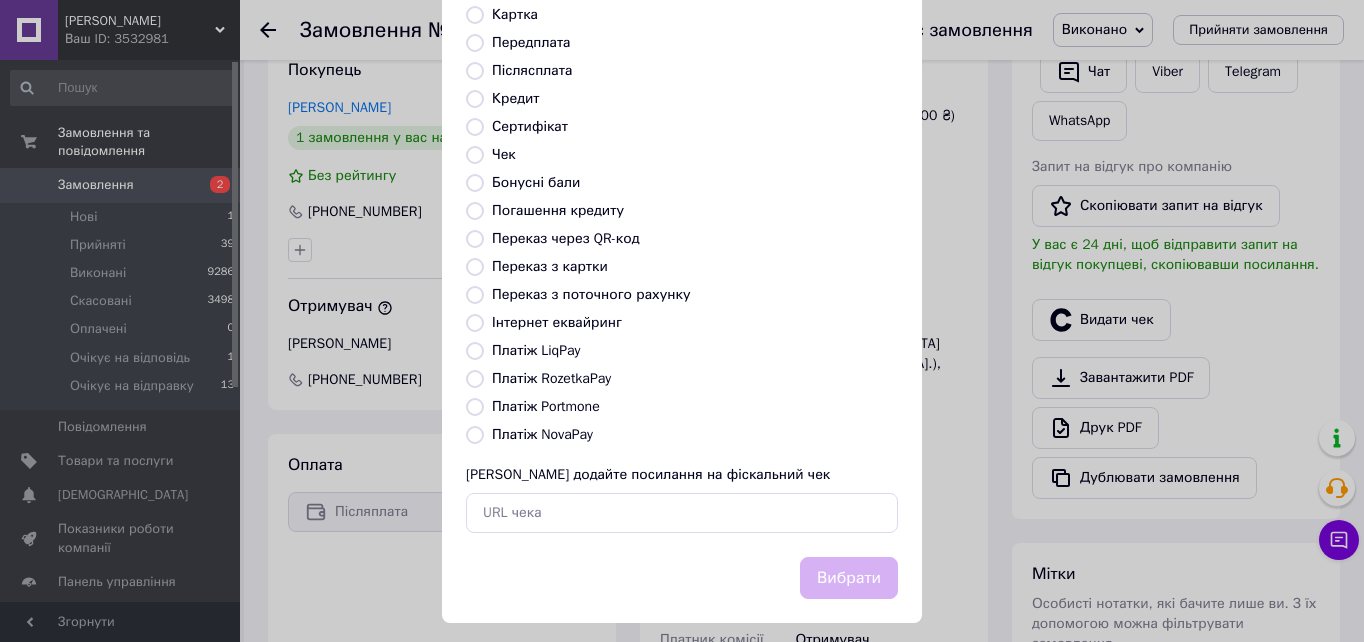 radio on "true" 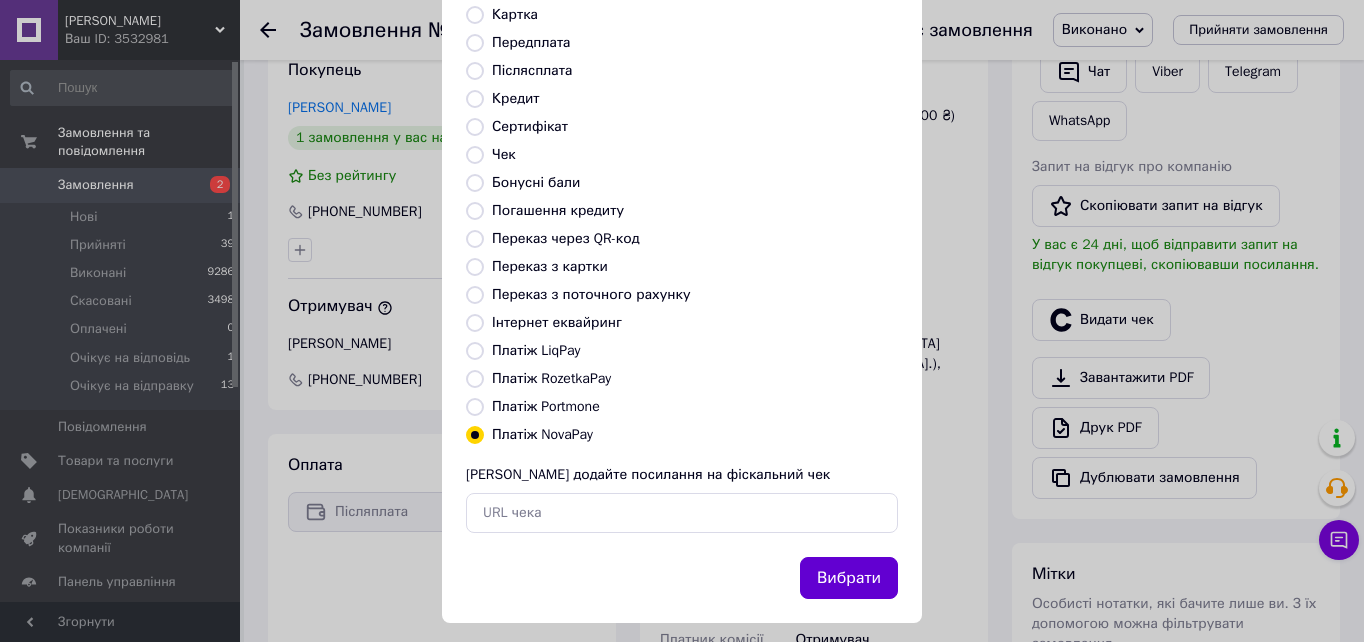 click on "Вибрати" at bounding box center (849, 578) 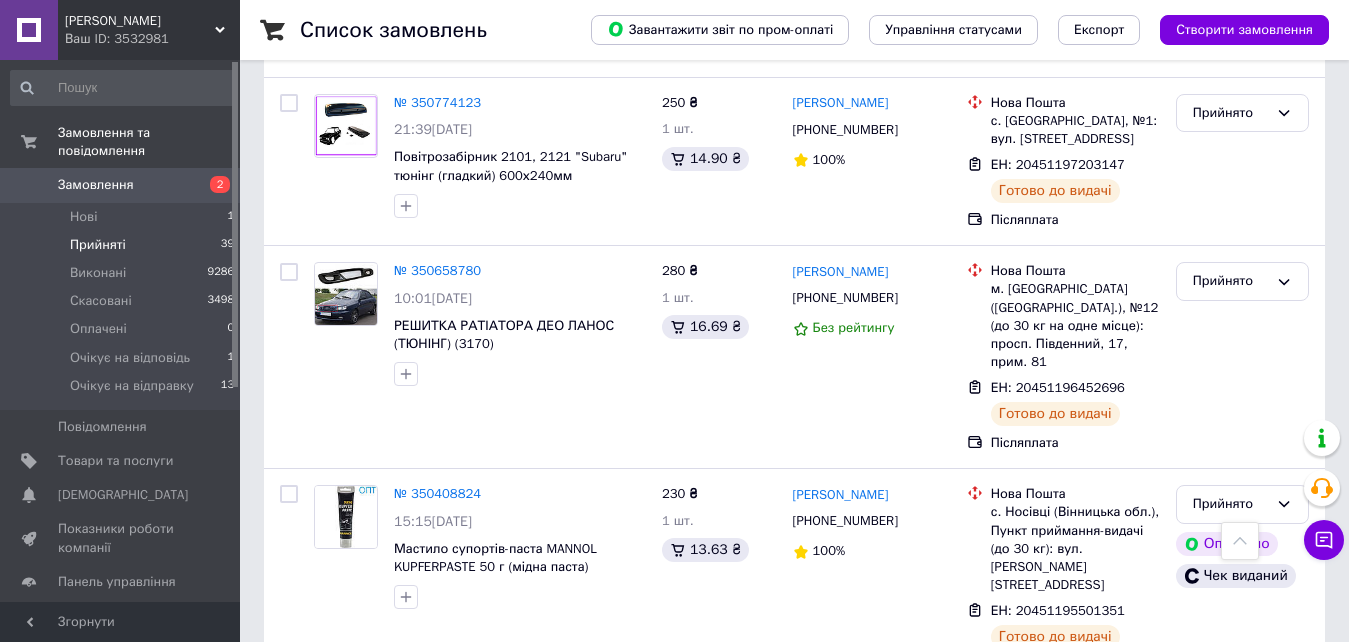 scroll, scrollTop: 7192, scrollLeft: 0, axis: vertical 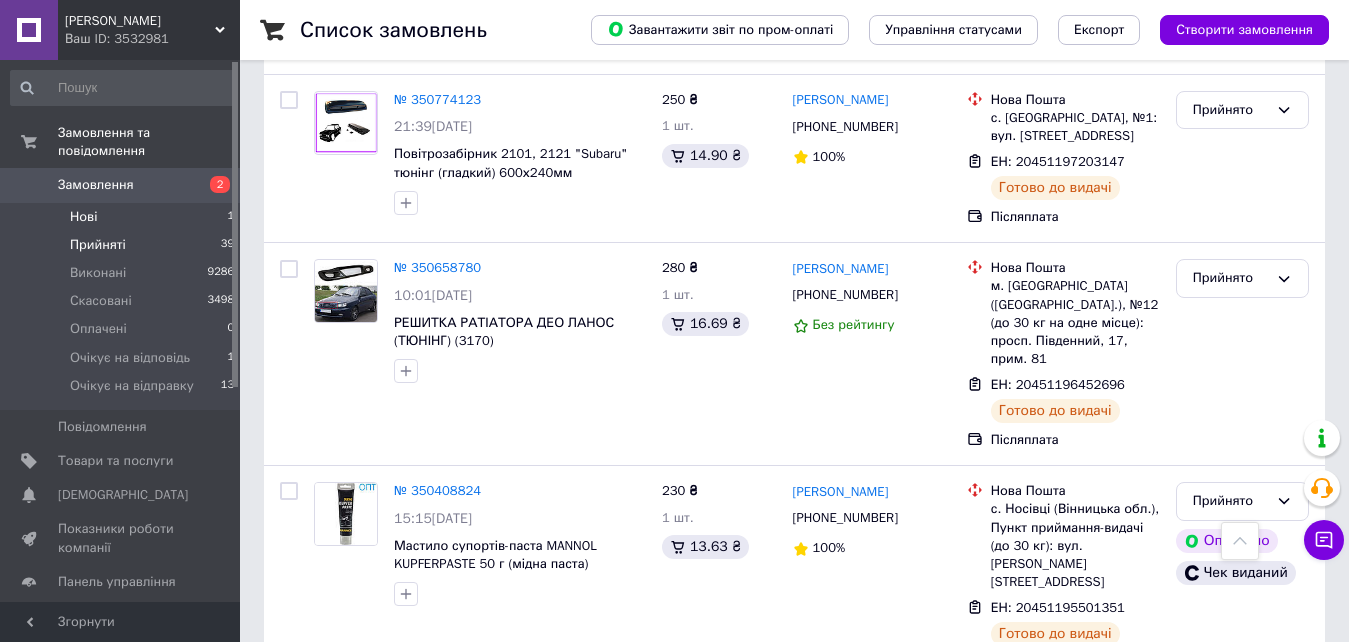 click on "Нові 1" at bounding box center [123, 217] 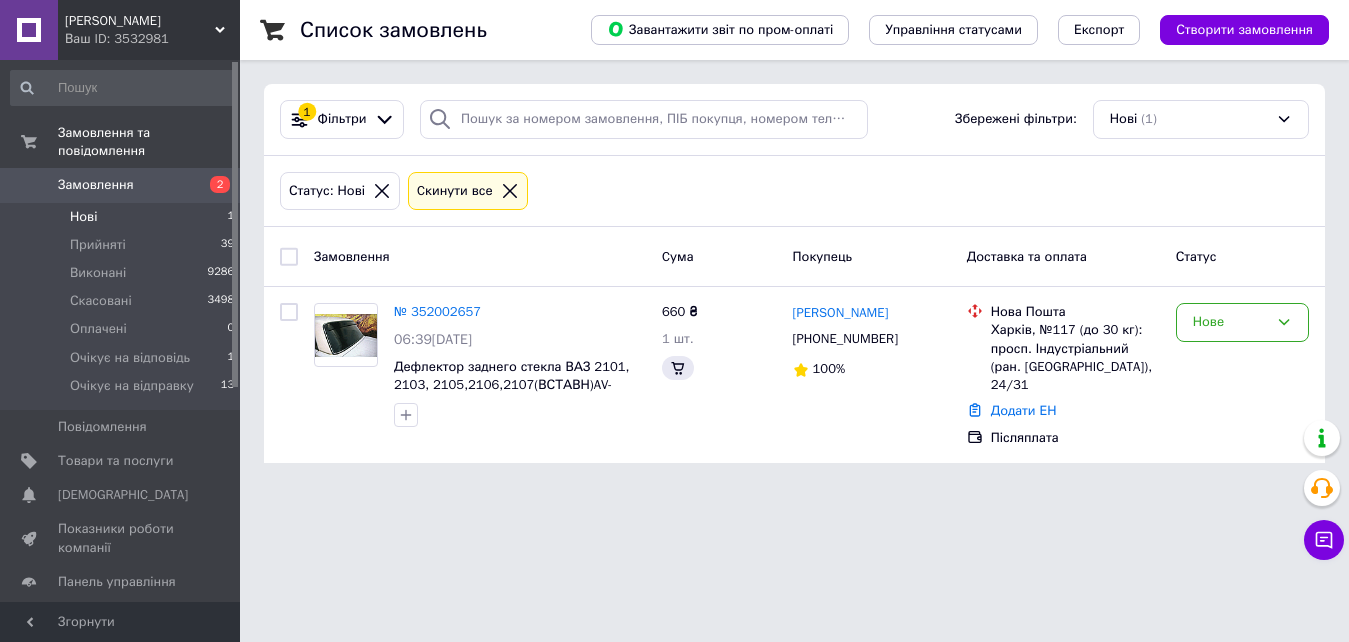 scroll, scrollTop: 0, scrollLeft: 0, axis: both 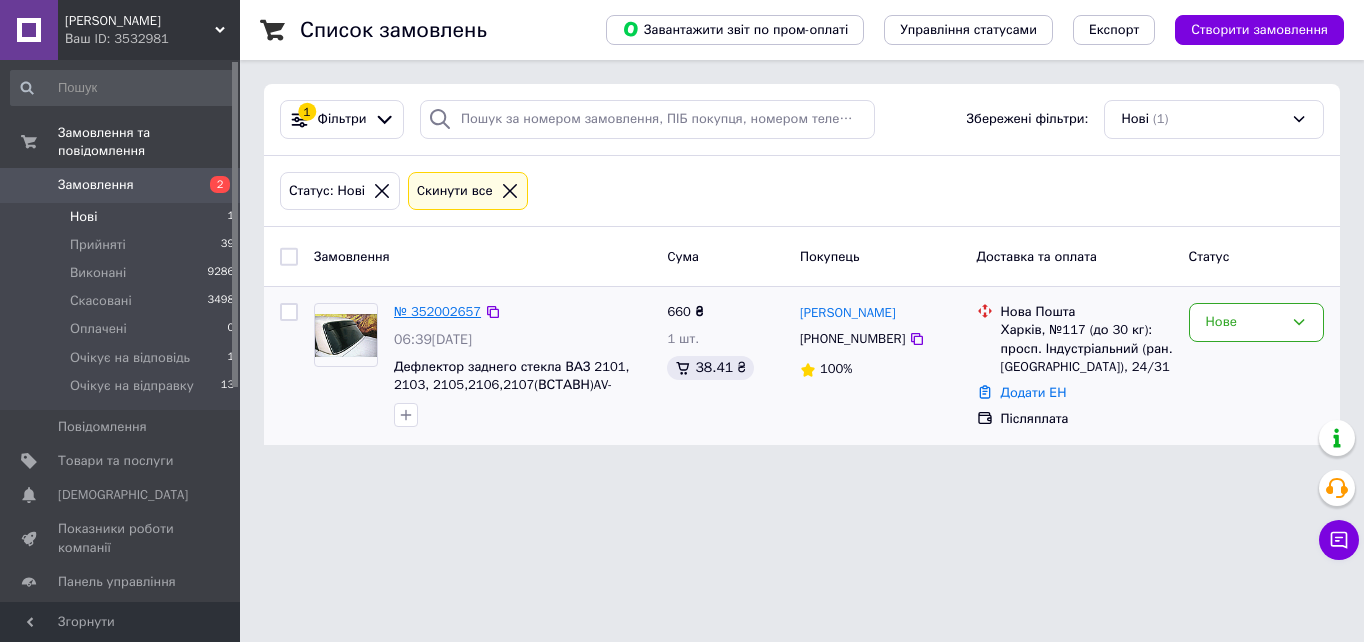 click on "№ 352002657" at bounding box center [437, 311] 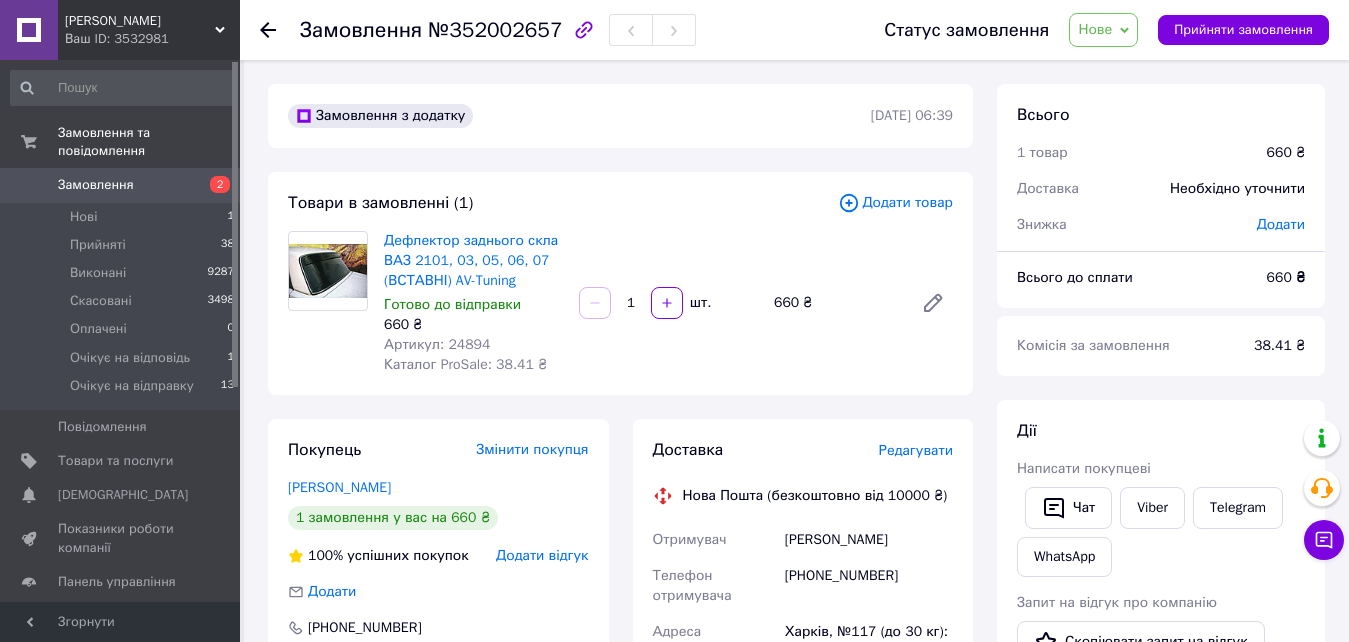 click on "Артикул: 24894" at bounding box center [437, 344] 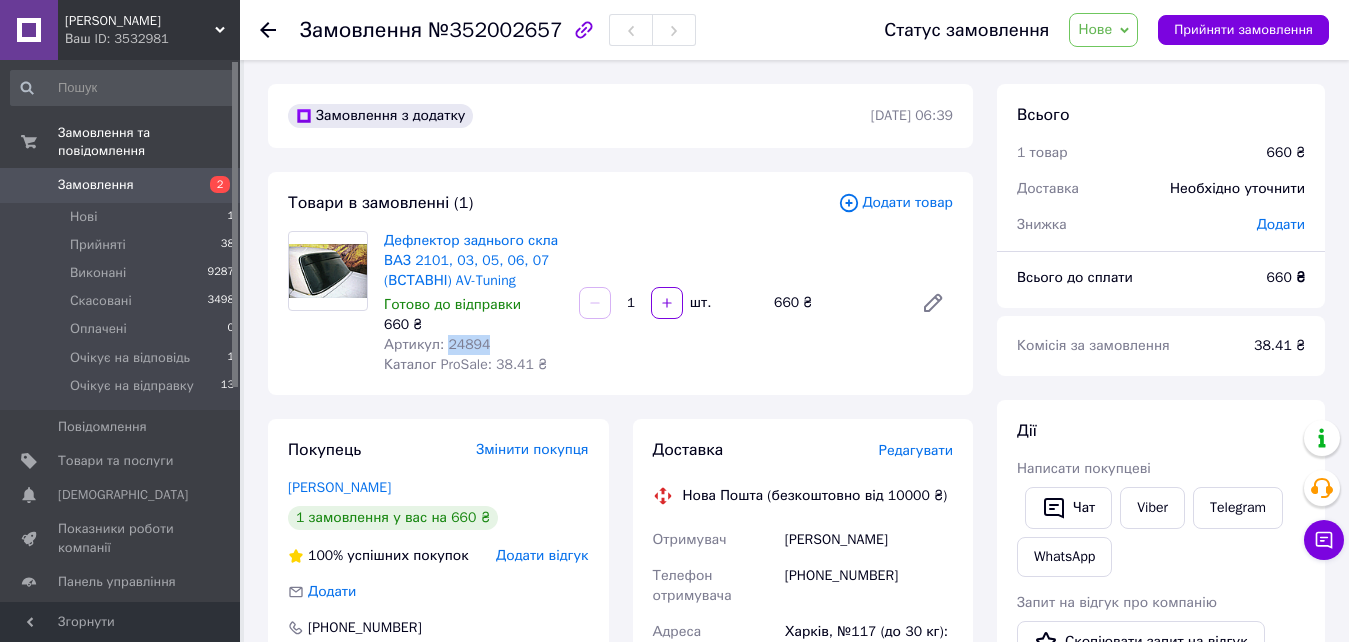 click on "Артикул: 24894" at bounding box center [437, 344] 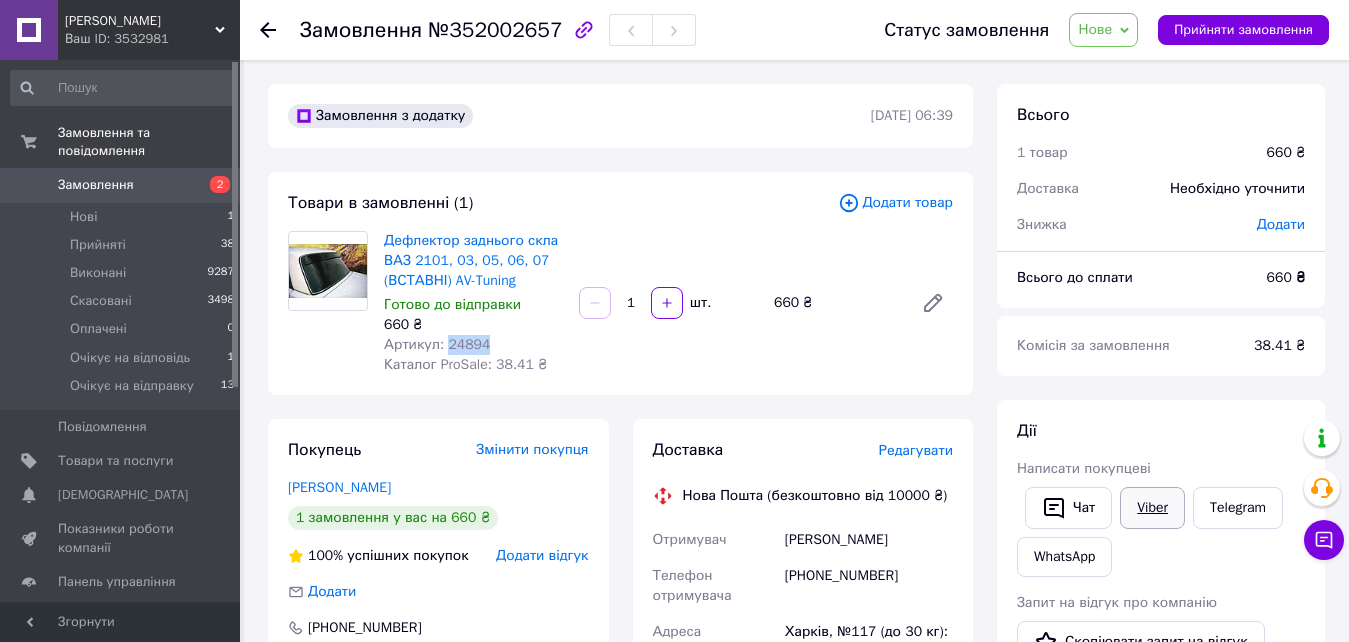 click on "Viber" at bounding box center (1152, 508) 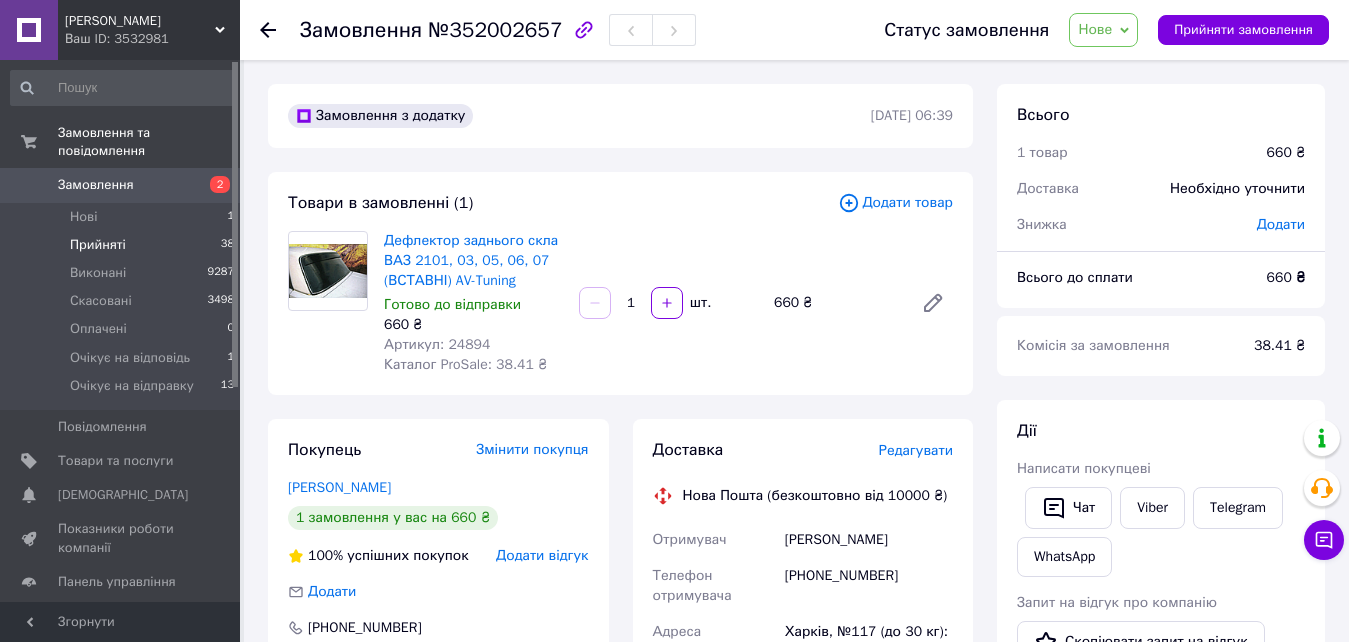 click on "Прийняті 38" at bounding box center (123, 245) 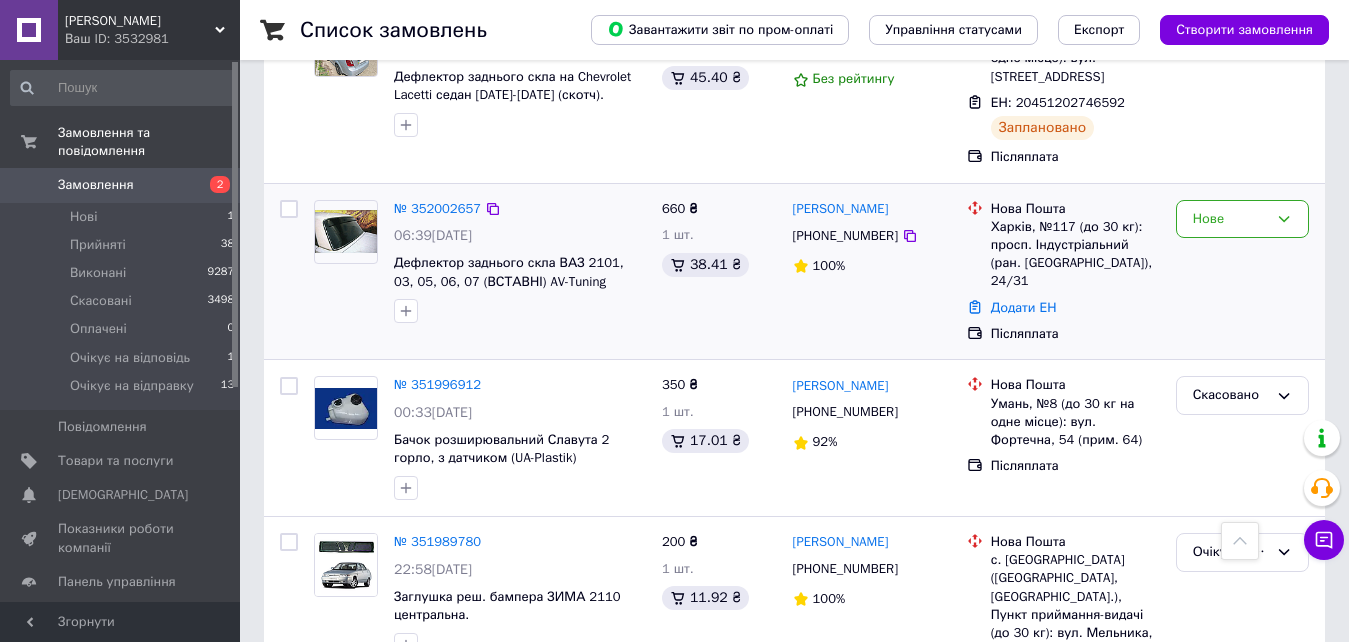 scroll, scrollTop: 400, scrollLeft: 0, axis: vertical 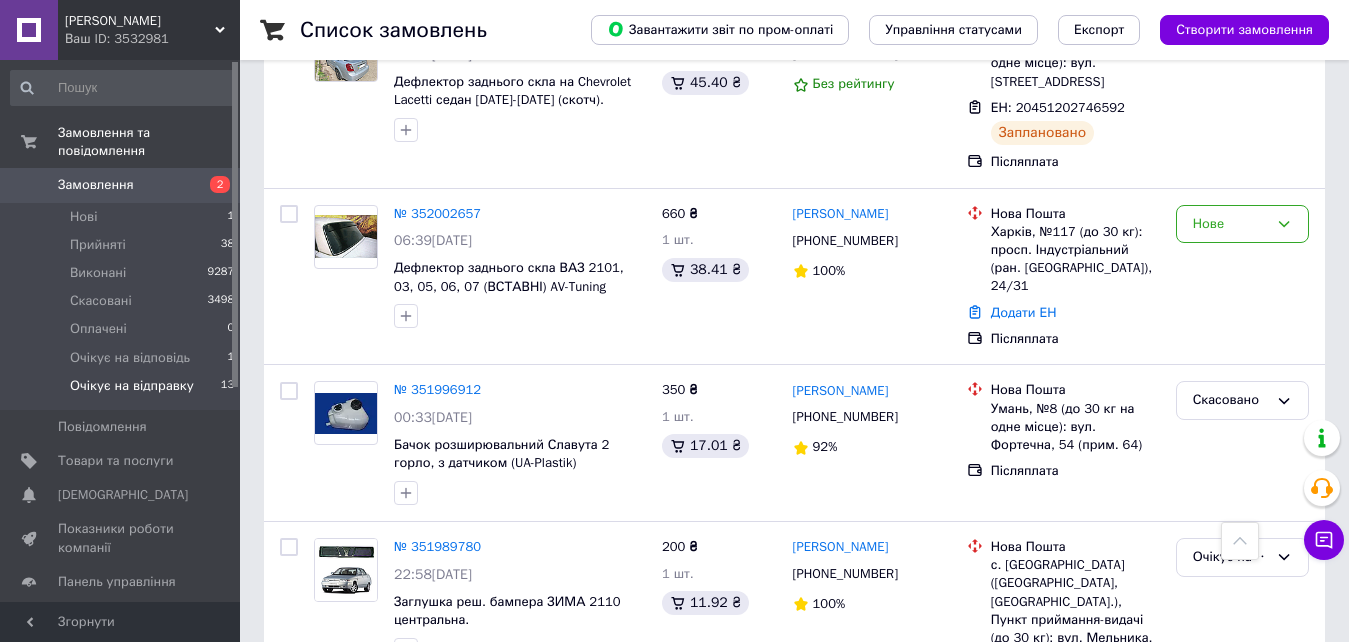 click on "Очікує на відправку" at bounding box center [132, 386] 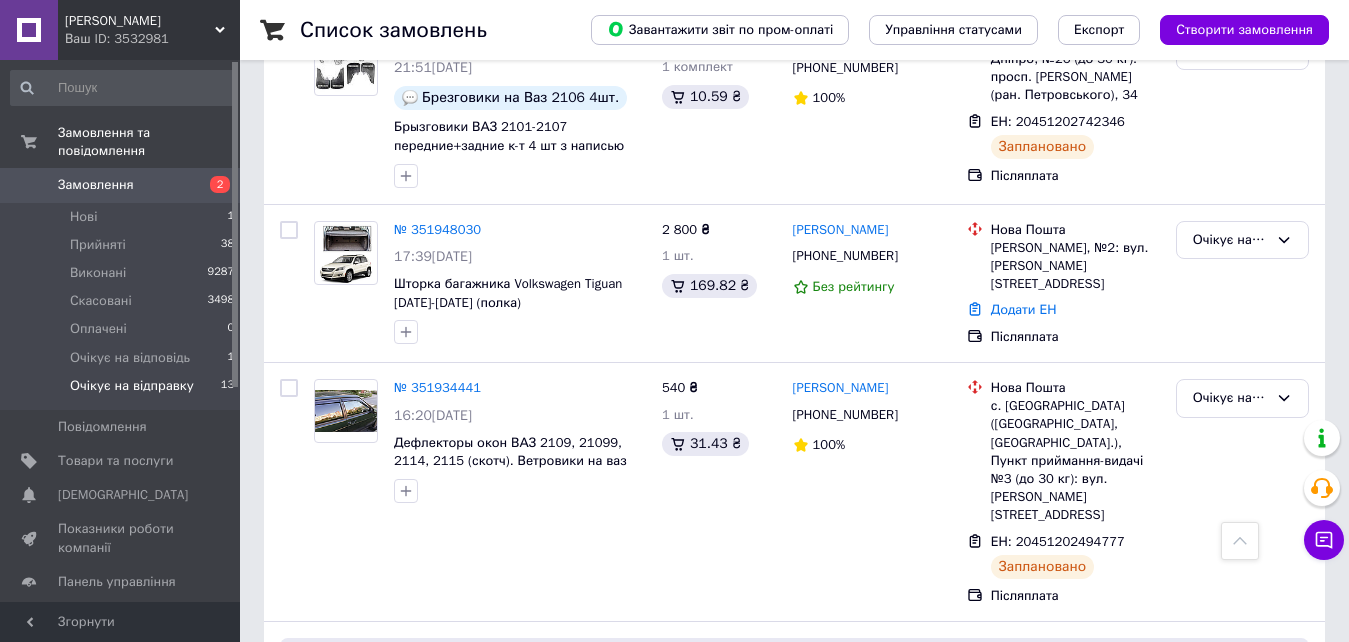 scroll, scrollTop: 1030, scrollLeft: 0, axis: vertical 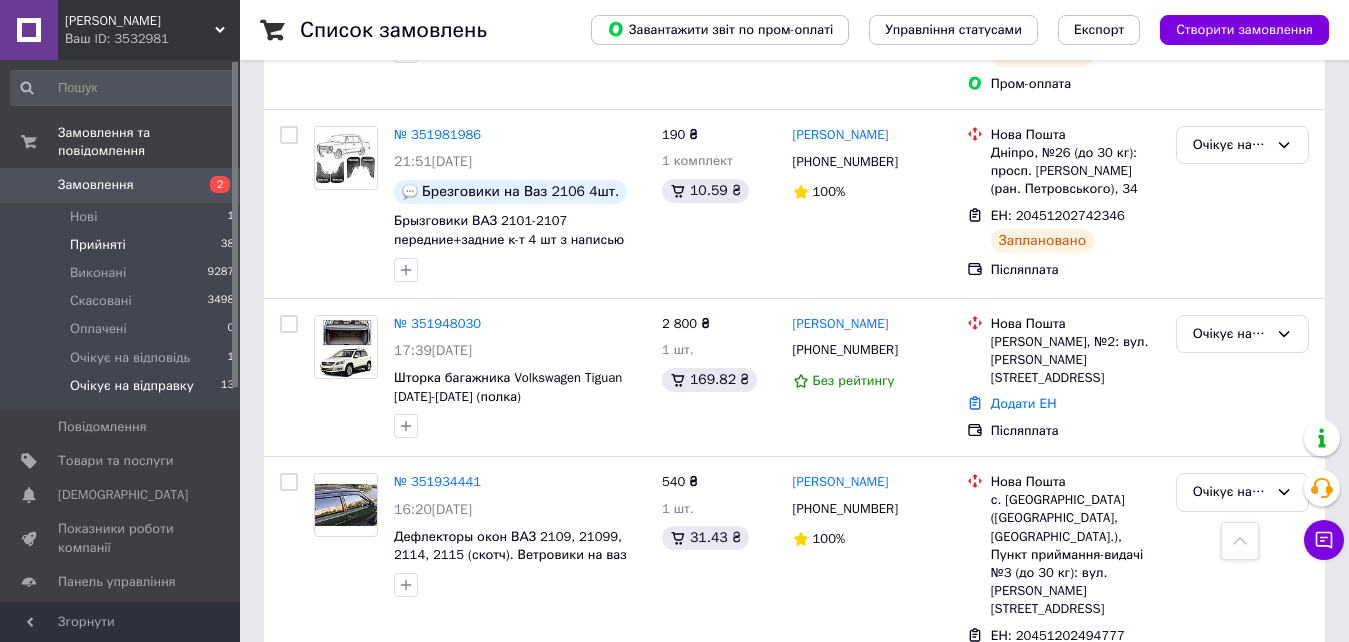 click on "Прийняті 38" at bounding box center (123, 245) 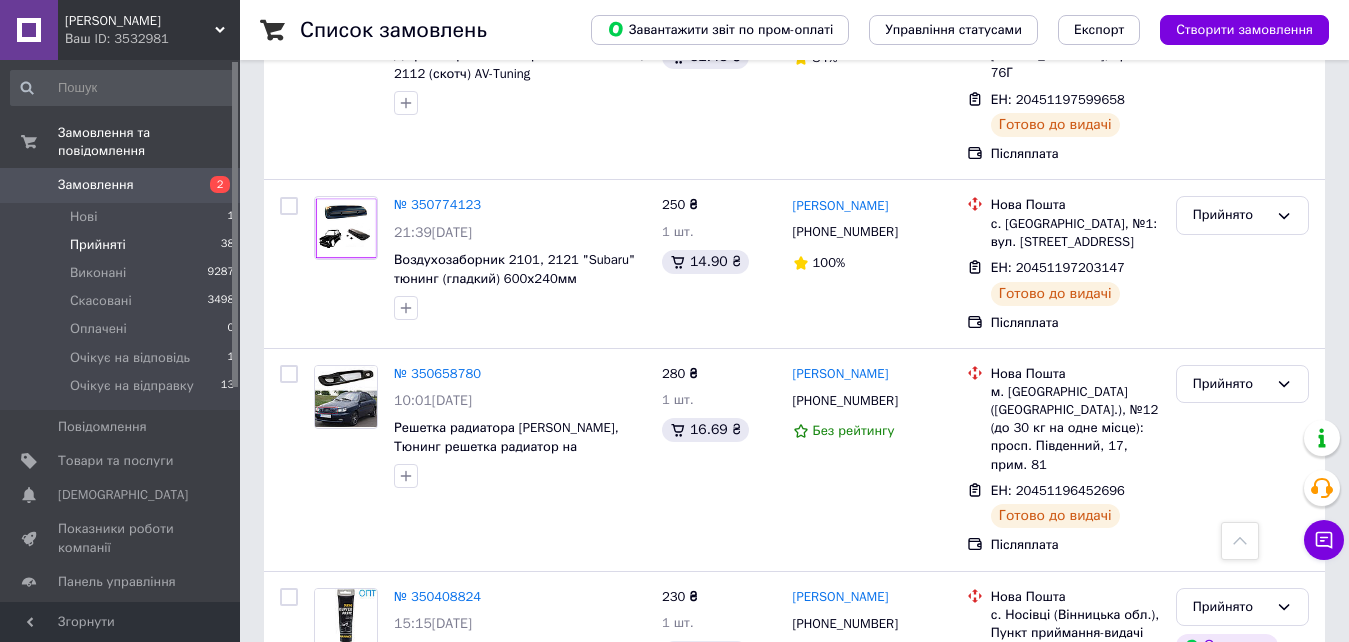 scroll, scrollTop: 7006, scrollLeft: 0, axis: vertical 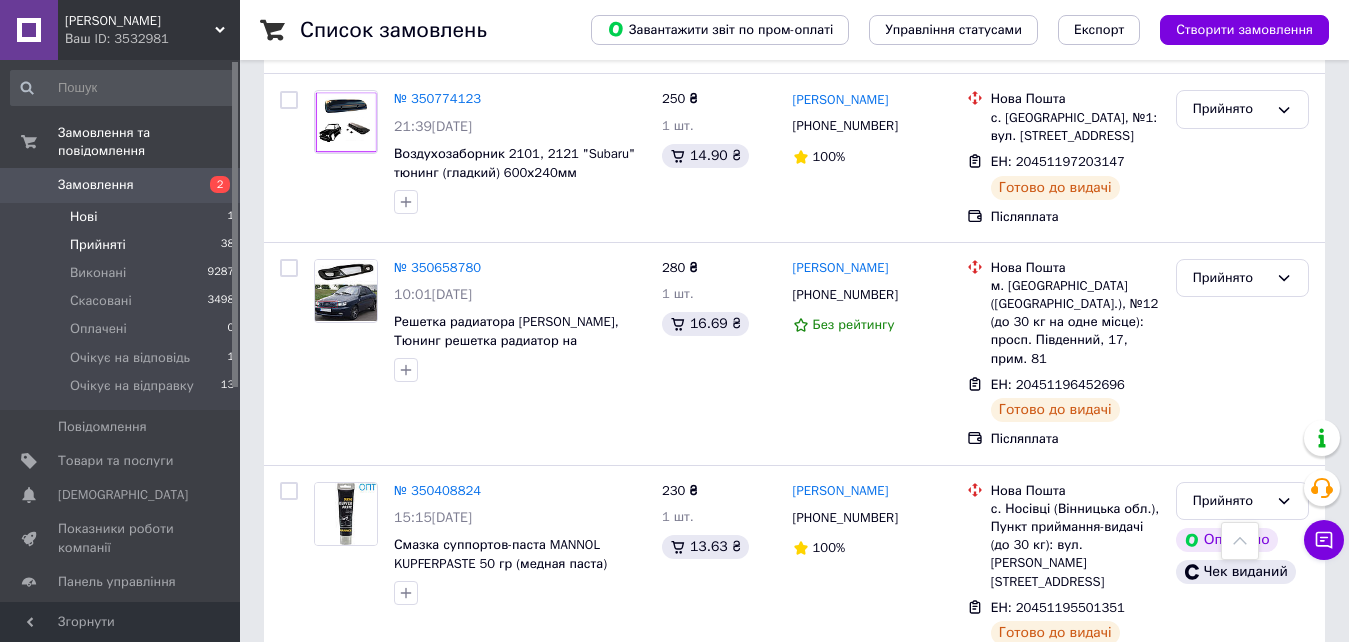 click on "Нові" at bounding box center [83, 217] 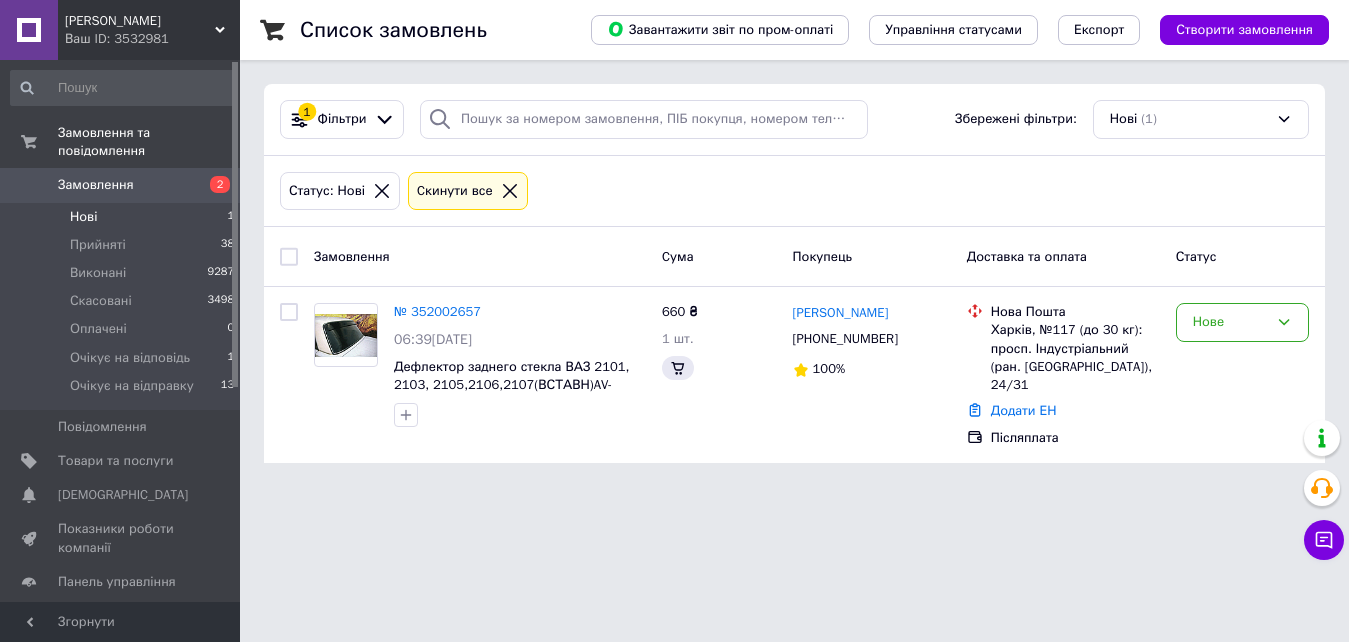 scroll, scrollTop: 0, scrollLeft: 0, axis: both 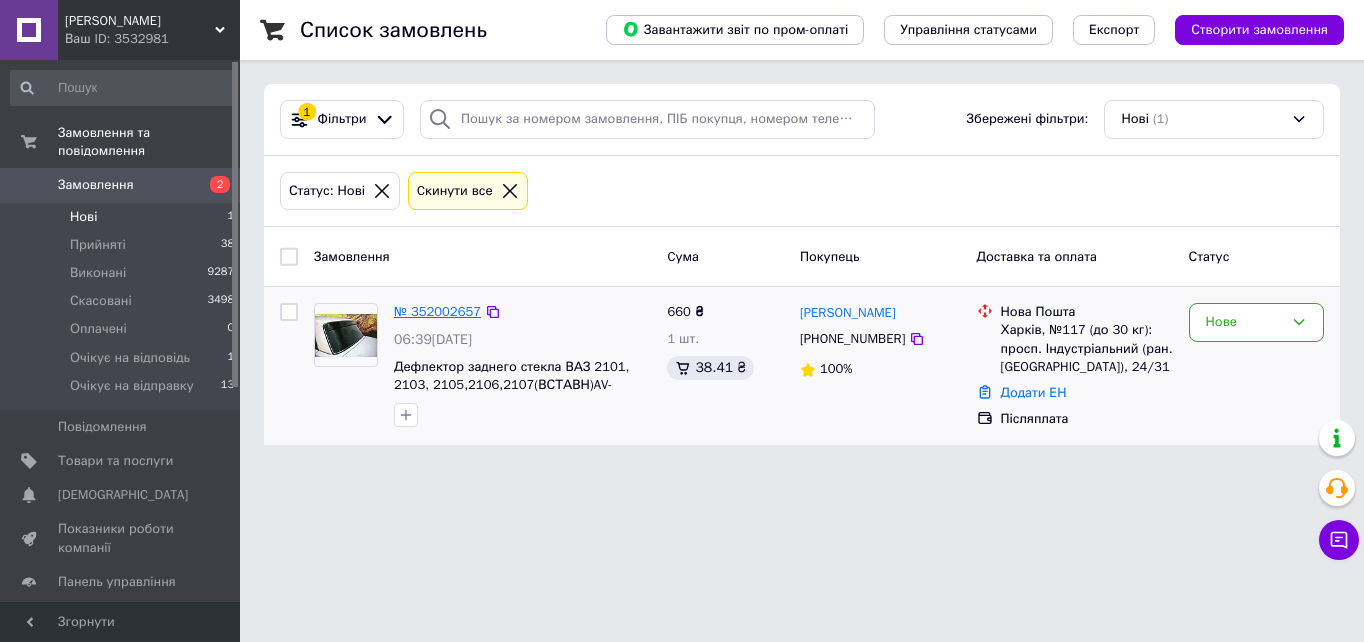 click on "№ 352002657" at bounding box center [437, 311] 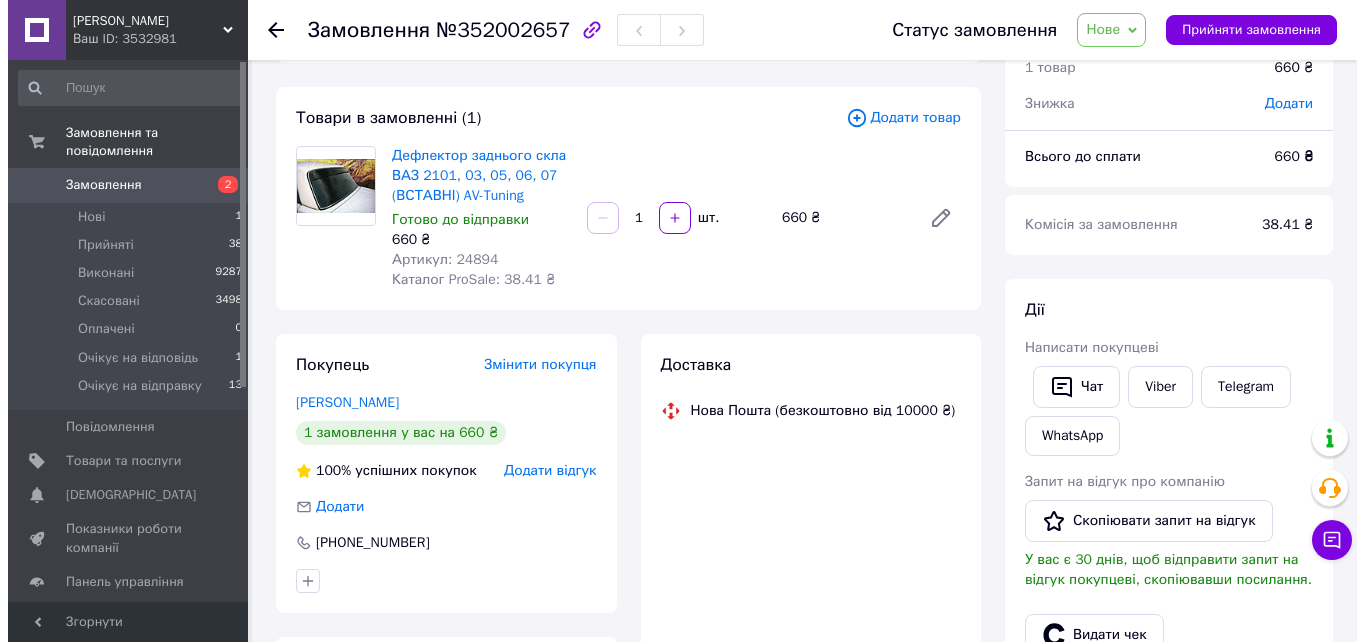 scroll, scrollTop: 200, scrollLeft: 0, axis: vertical 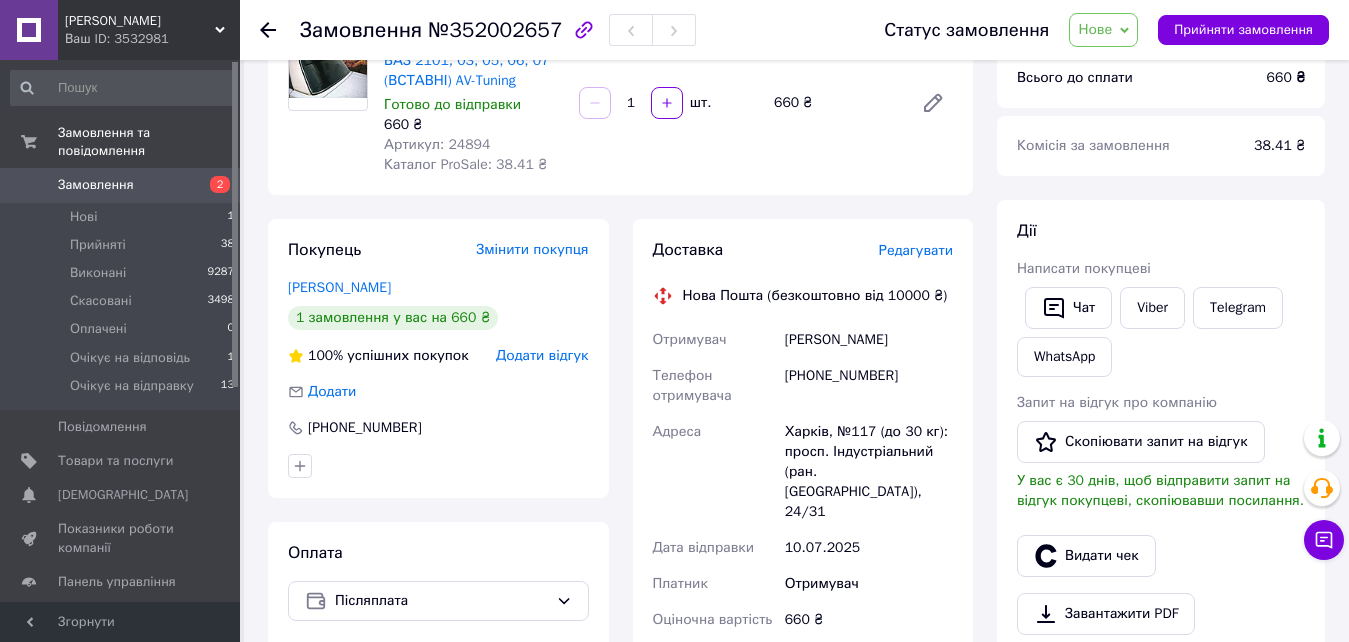 click on "Редагувати" at bounding box center [916, 250] 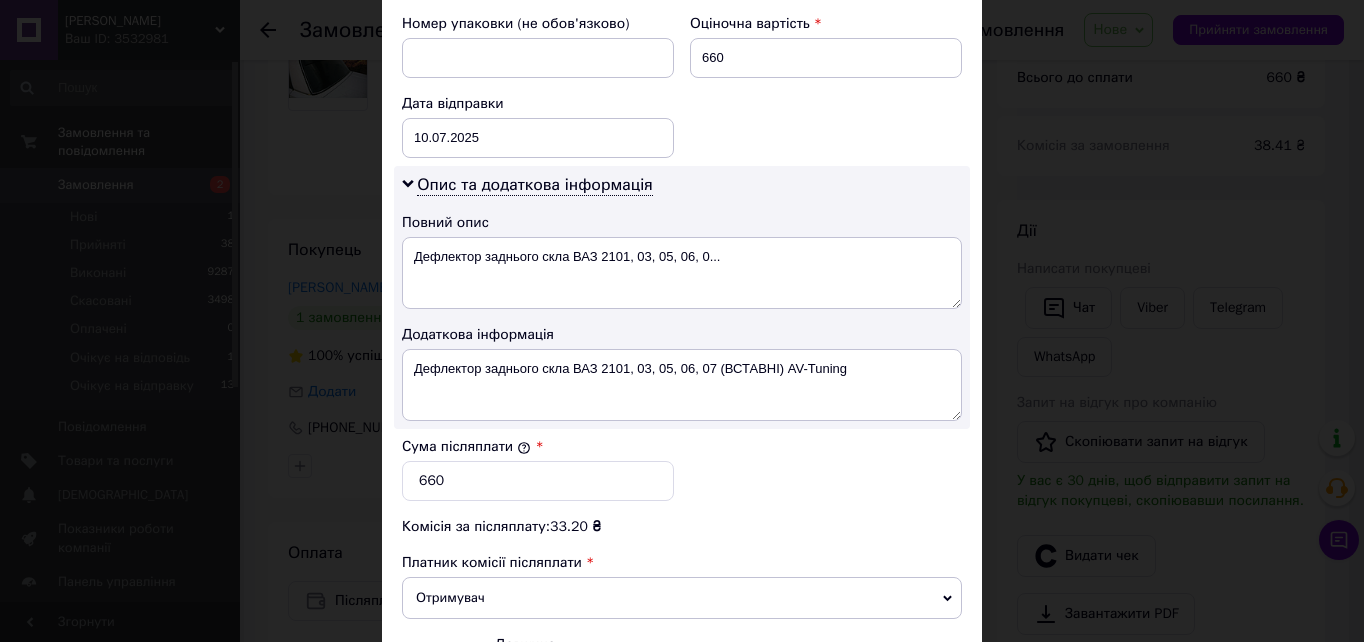 scroll, scrollTop: 900, scrollLeft: 0, axis: vertical 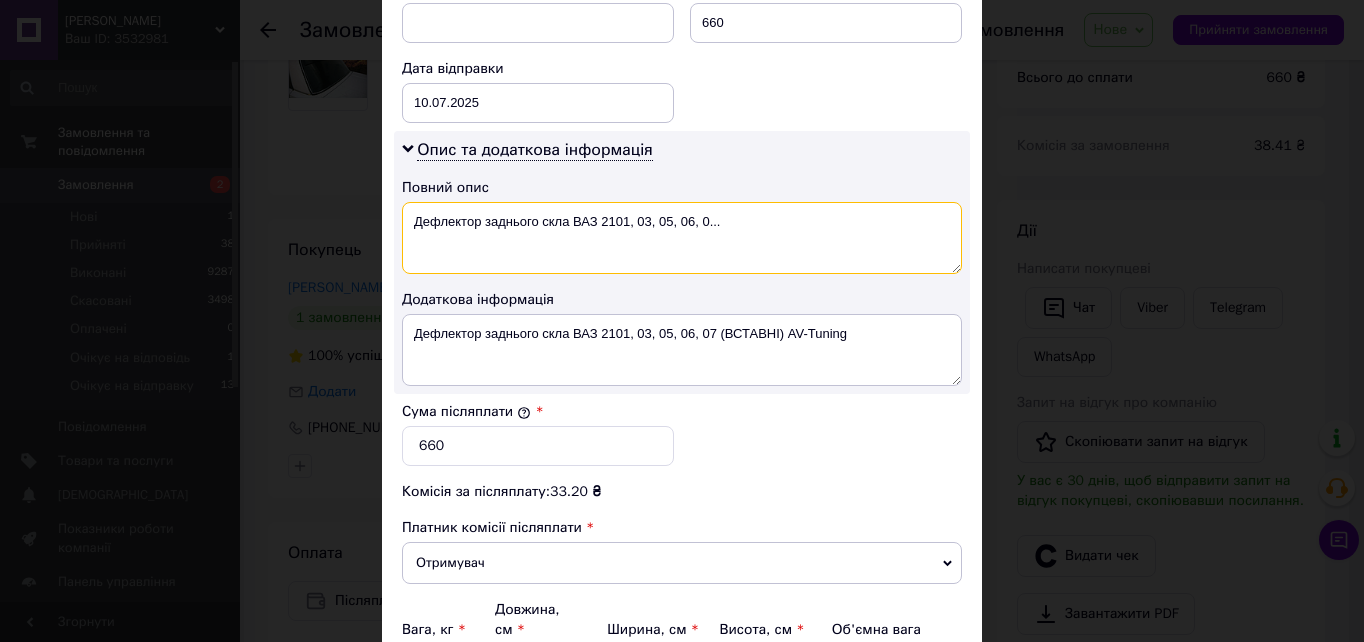 click on "Дефлектор заднього скла ВАЗ 2101, 03, 05, 06, 0..." at bounding box center [682, 238] 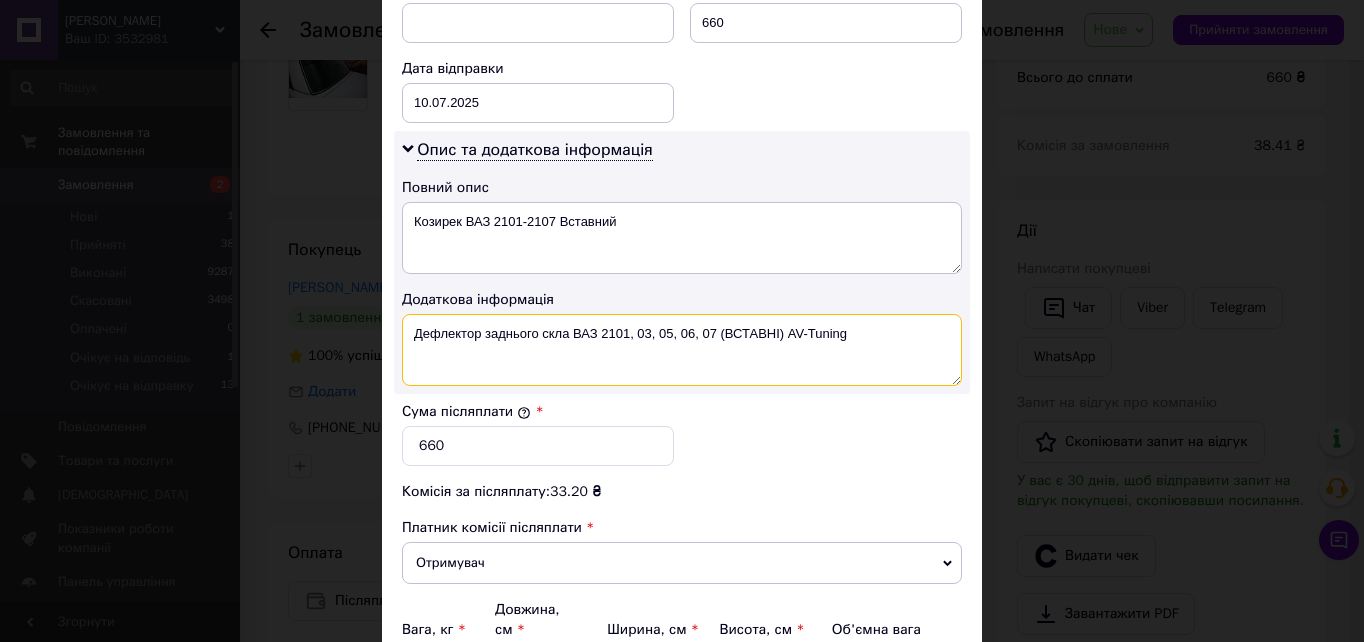 drag, startPoint x: 788, startPoint y: 332, endPoint x: 844, endPoint y: 330, distance: 56.0357 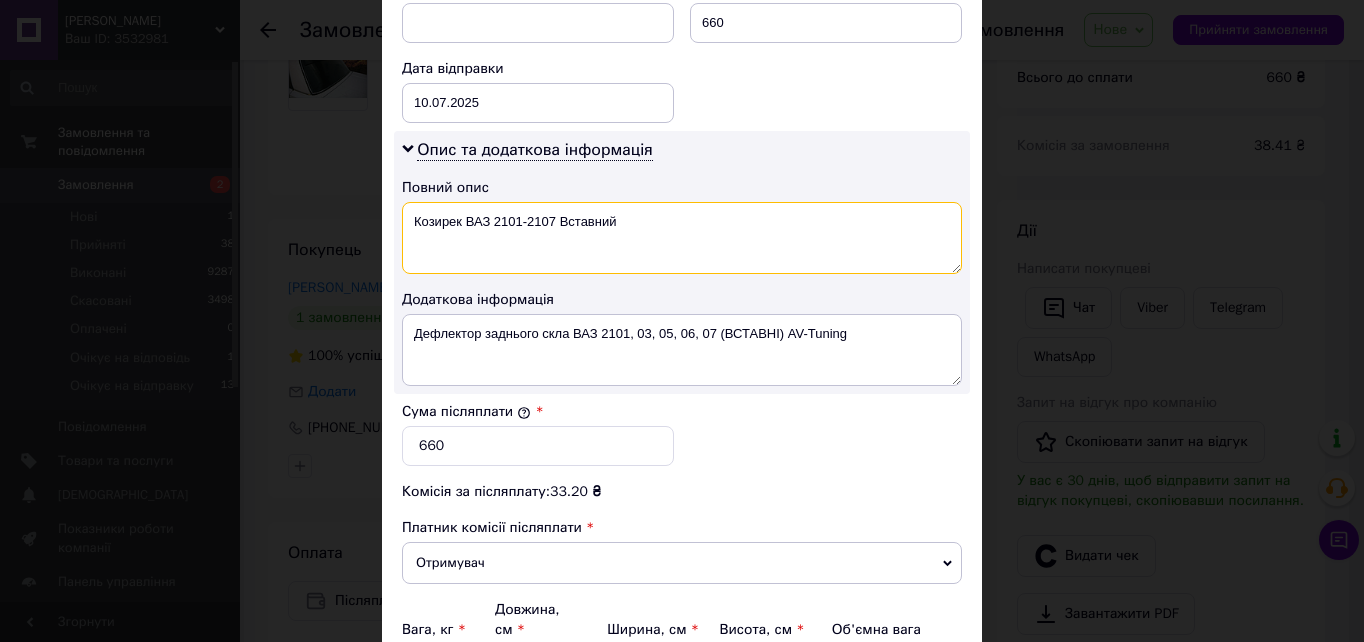 click on "Козирек ВАЗ 2101-2107 Вставний" at bounding box center [682, 238] 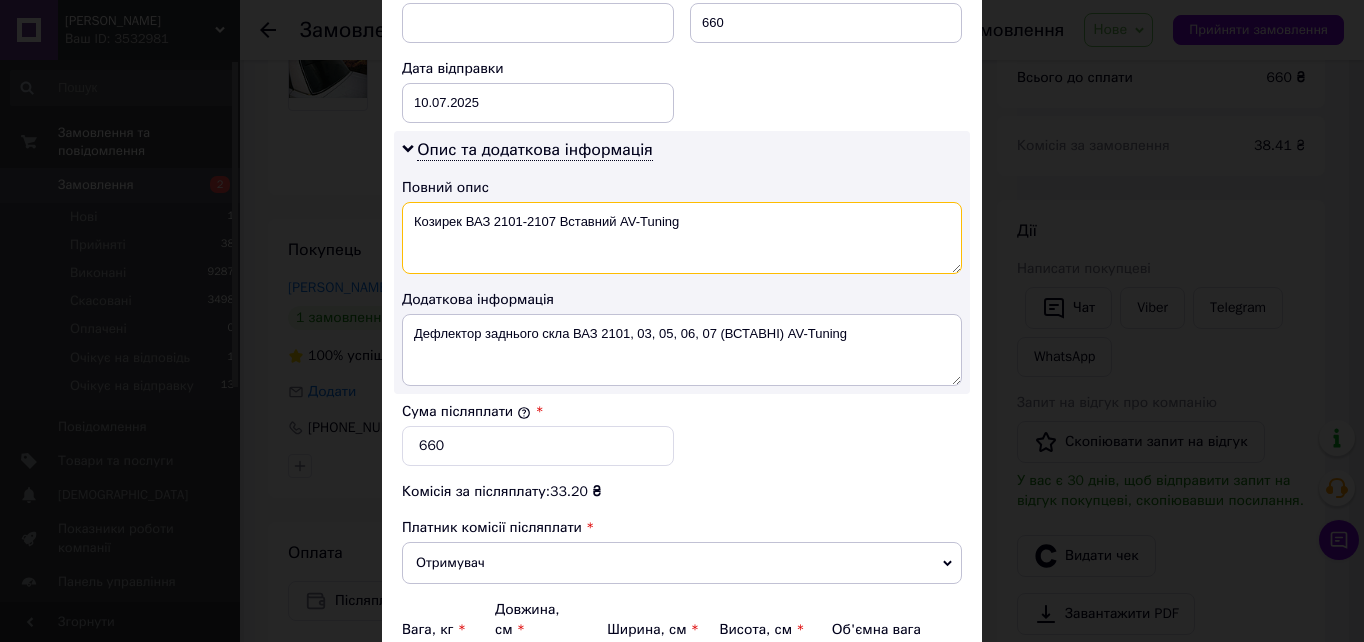 drag, startPoint x: 675, startPoint y: 219, endPoint x: 413, endPoint y: 212, distance: 262.0935 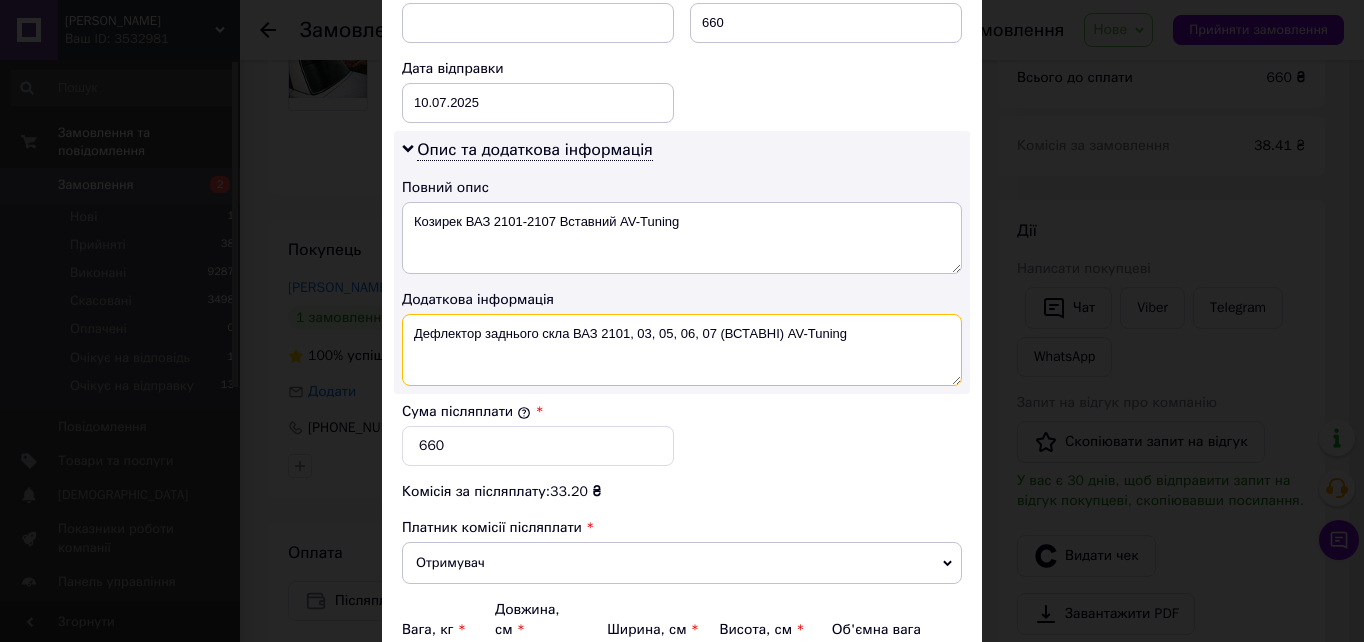 drag, startPoint x: 845, startPoint y: 323, endPoint x: 412, endPoint y: 329, distance: 433.04156 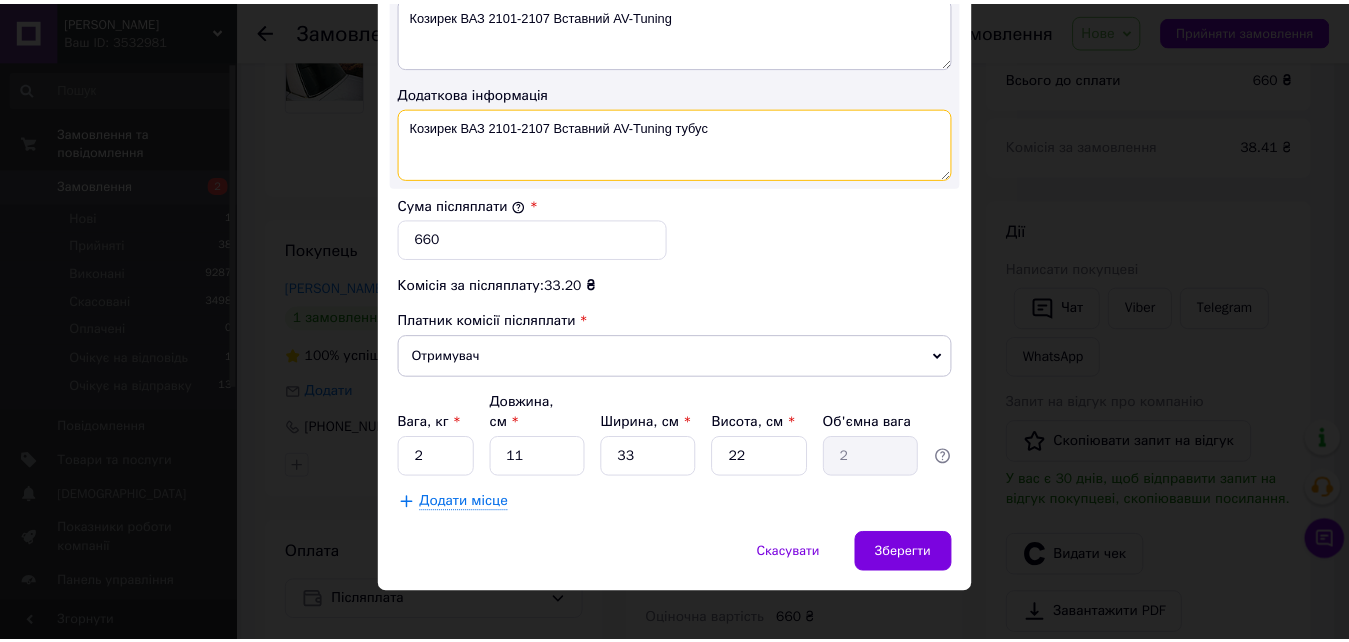 scroll, scrollTop: 1108, scrollLeft: 0, axis: vertical 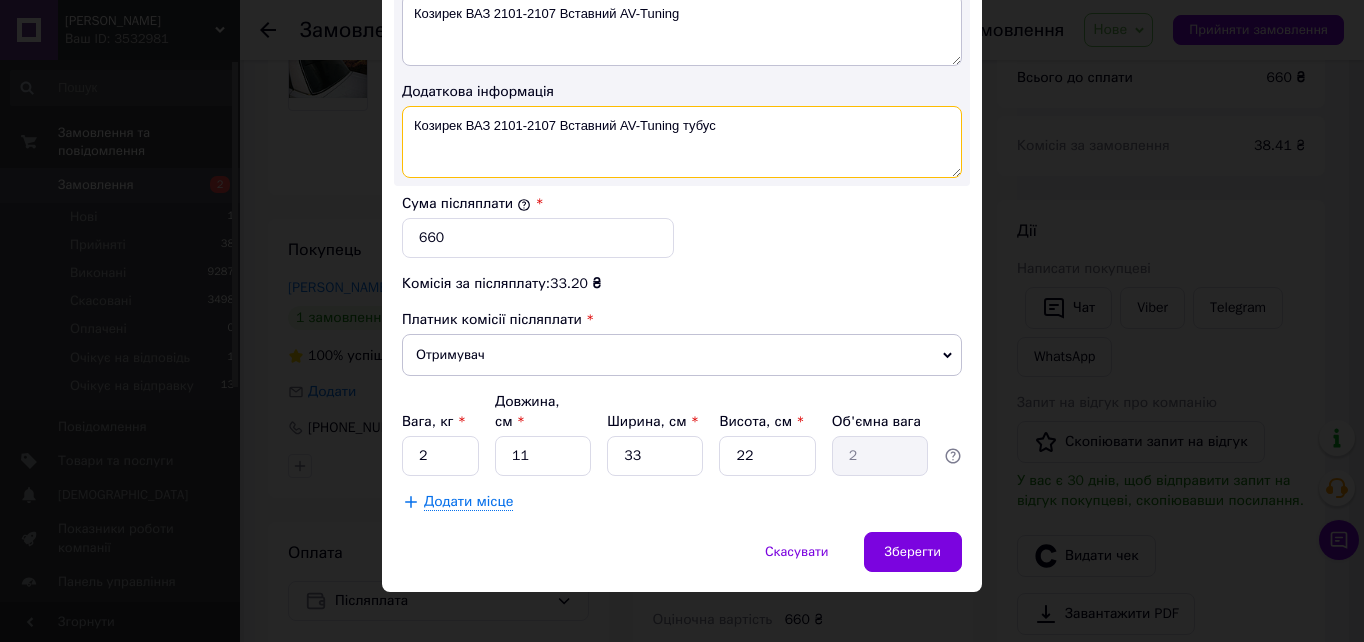 type on "Козирек ВАЗ 2101-2107 Вставний AV-Tuning тубус" 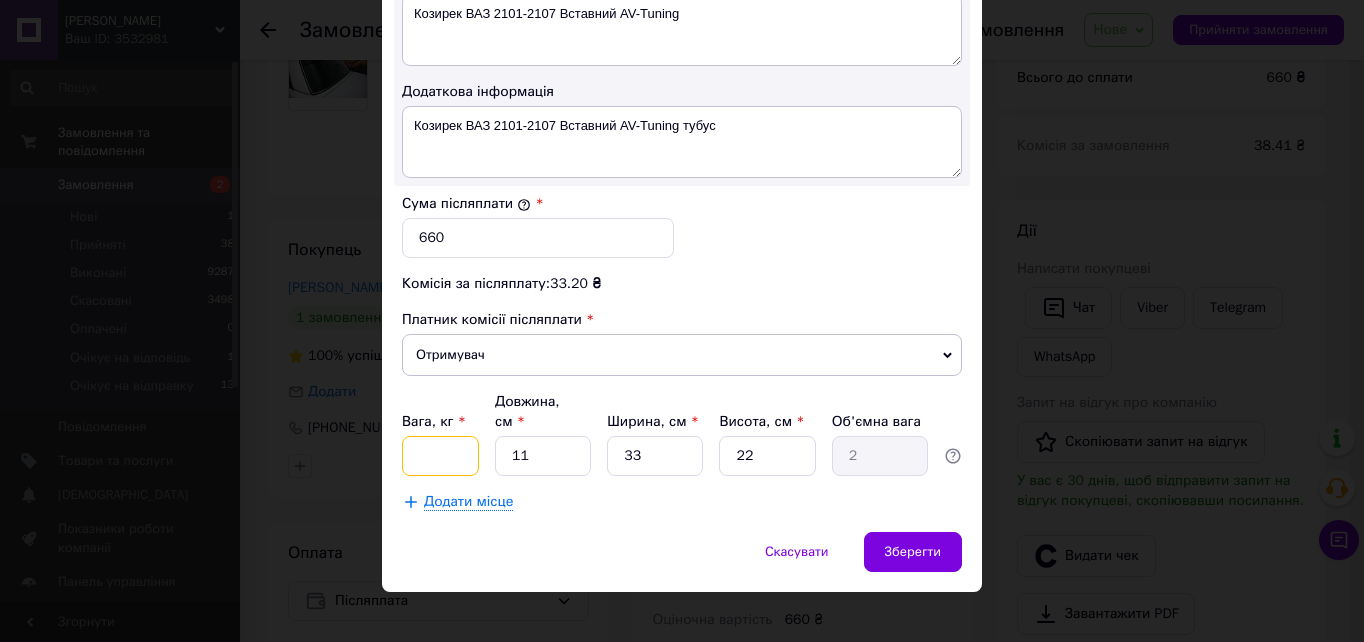 click on "Вага, кг   *" at bounding box center (440, 456) 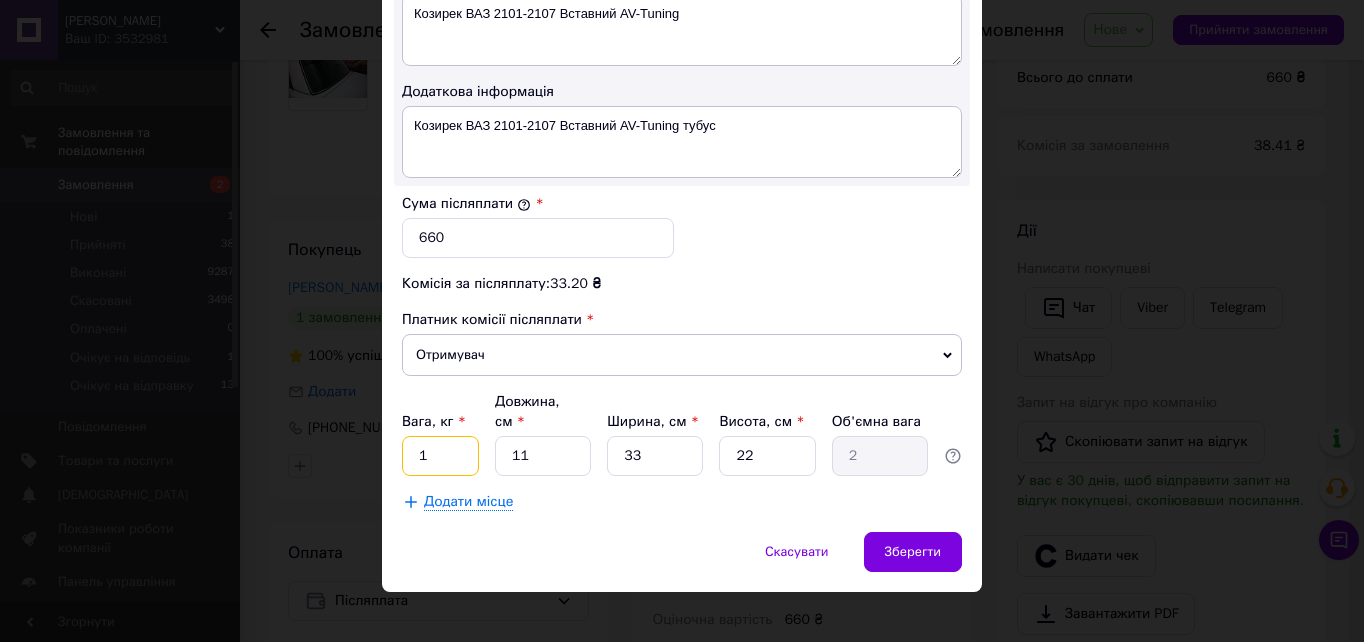 type on "1" 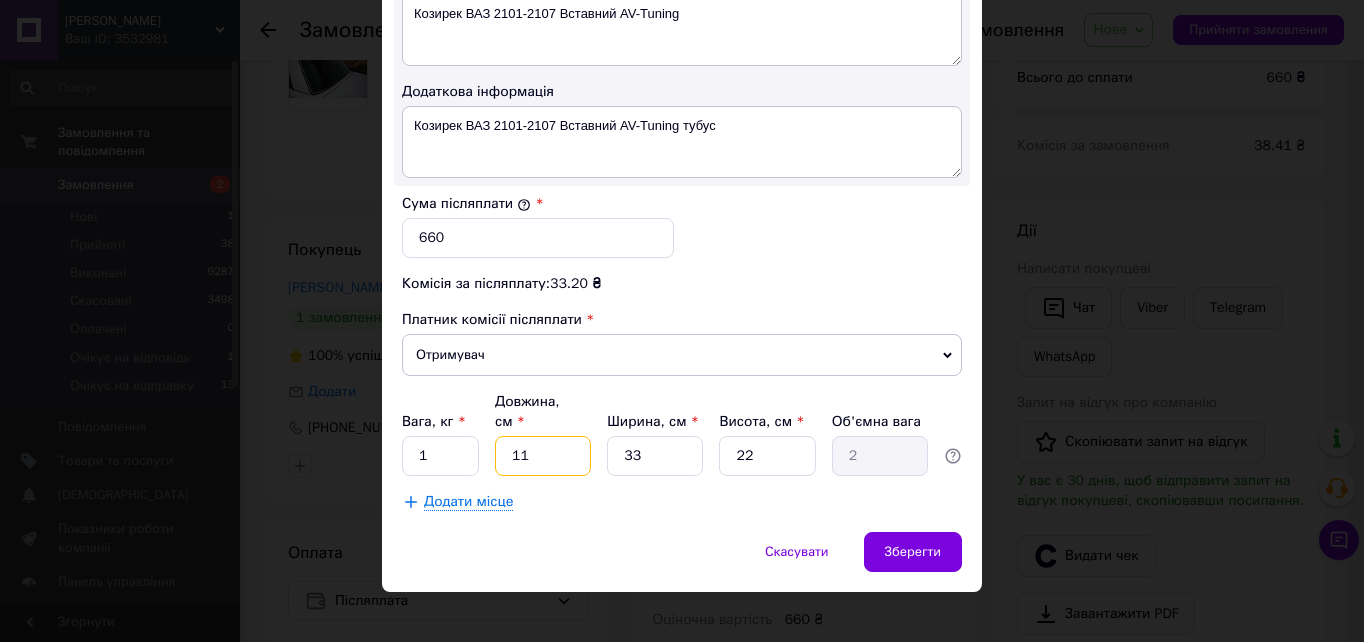 click on "11" at bounding box center [543, 456] 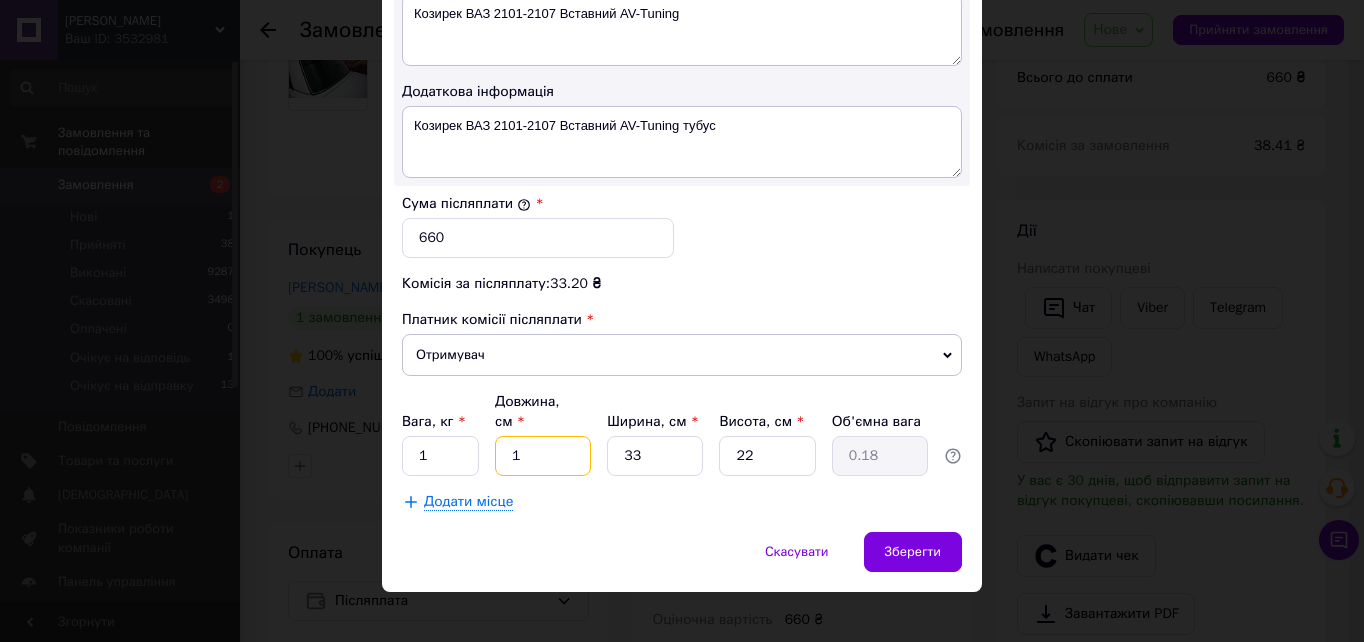 type 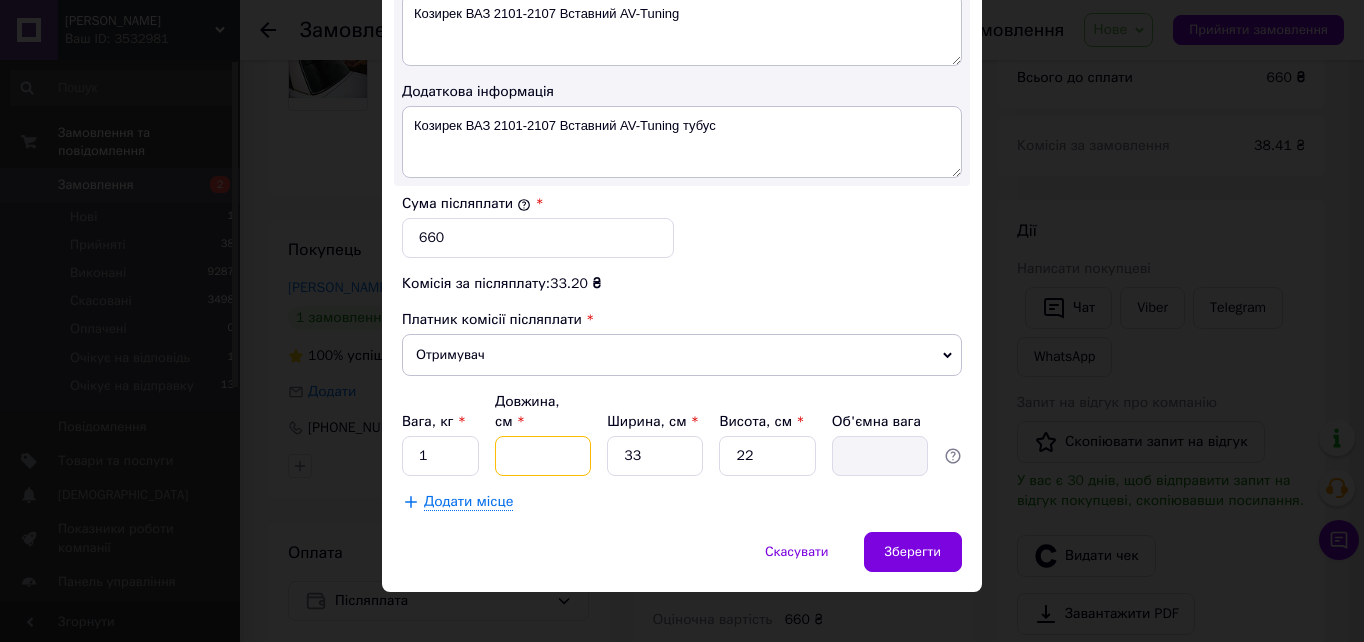 type on "1" 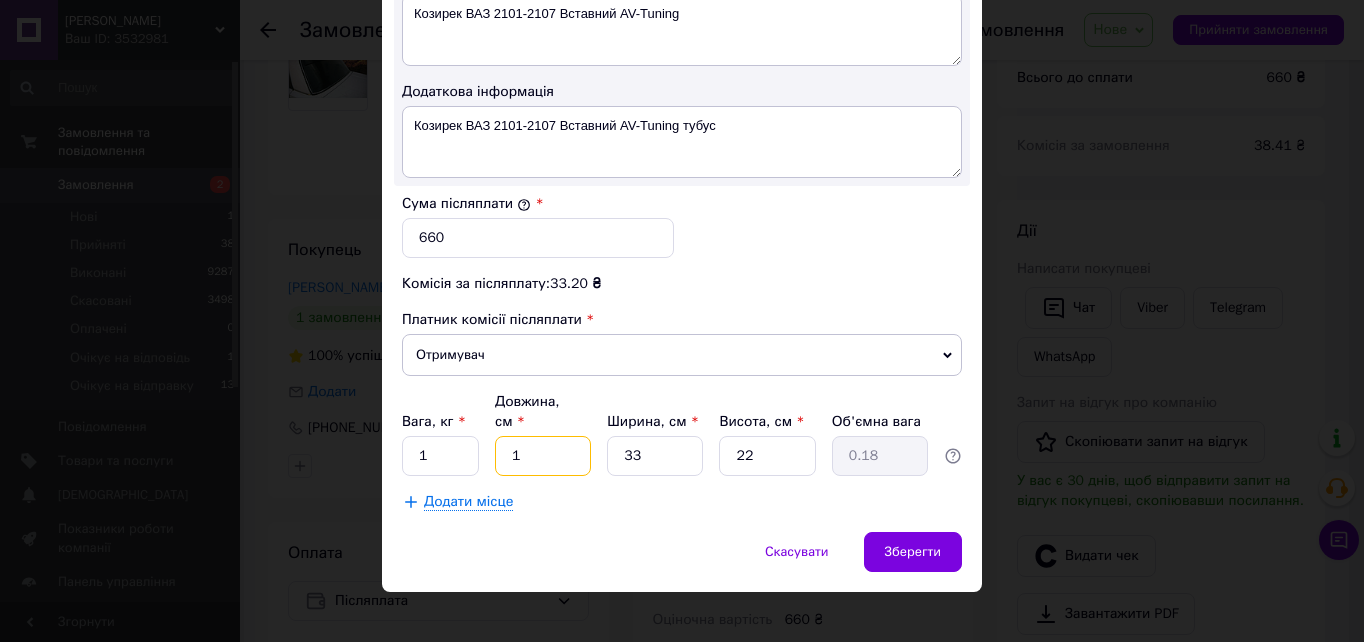 type on "12" 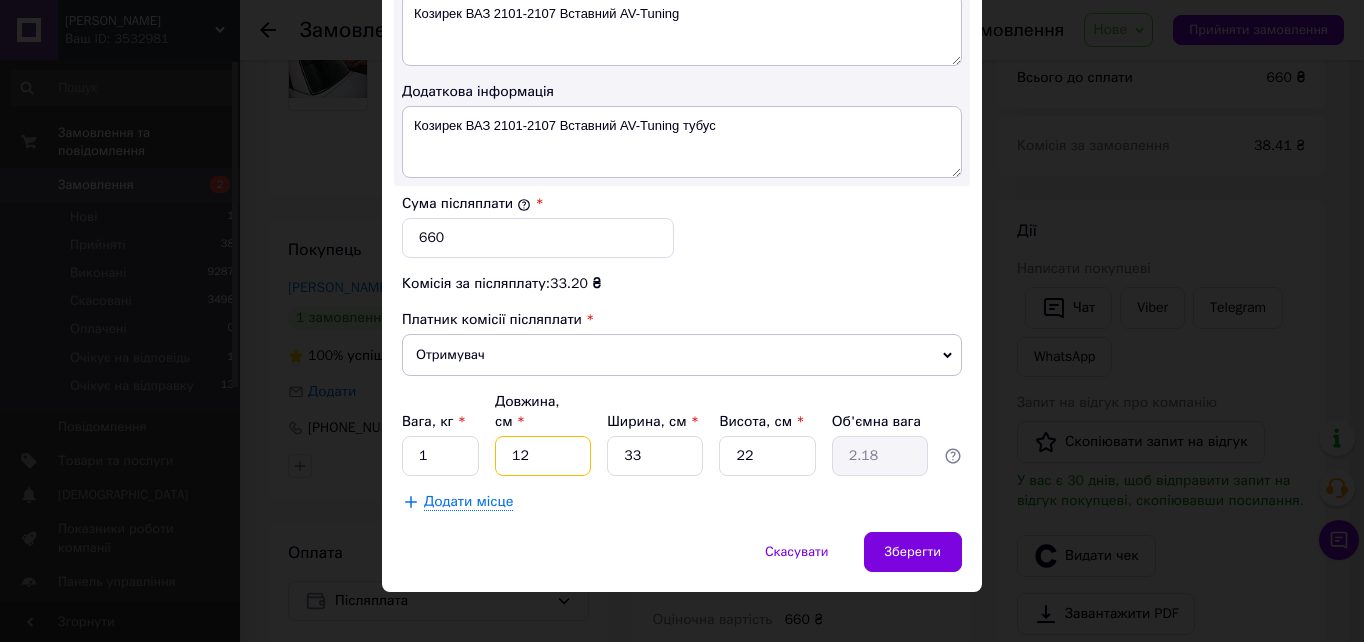 type on "120" 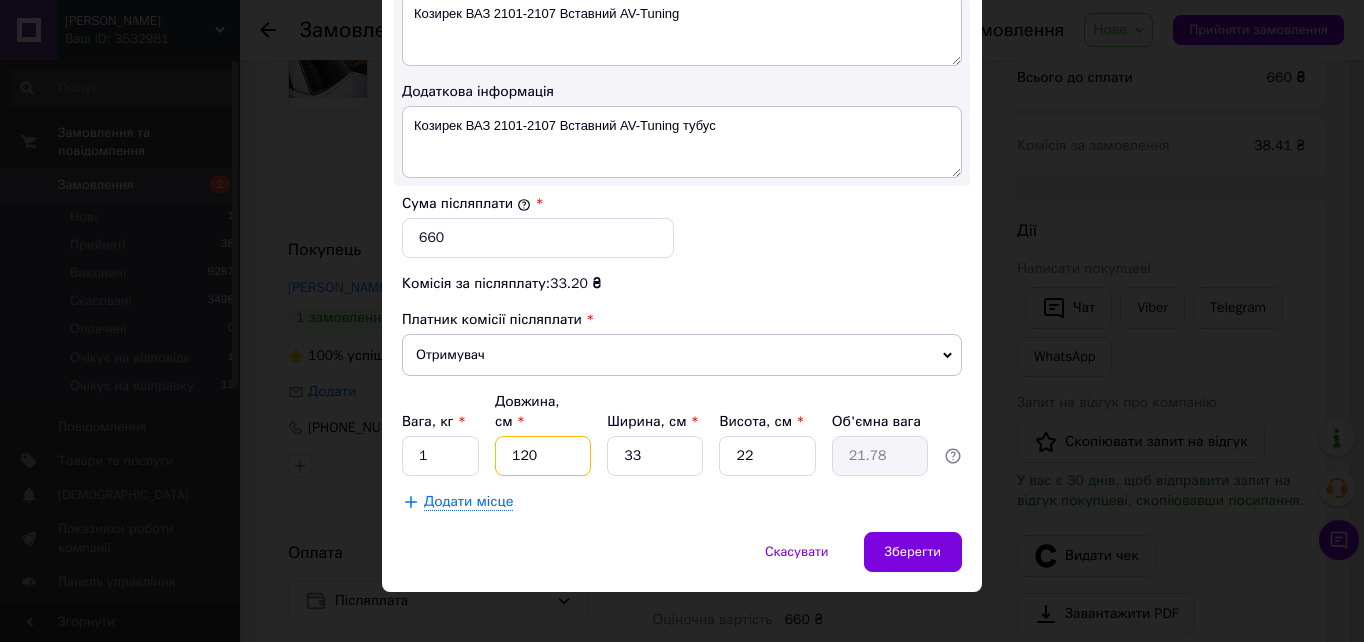 type on "120" 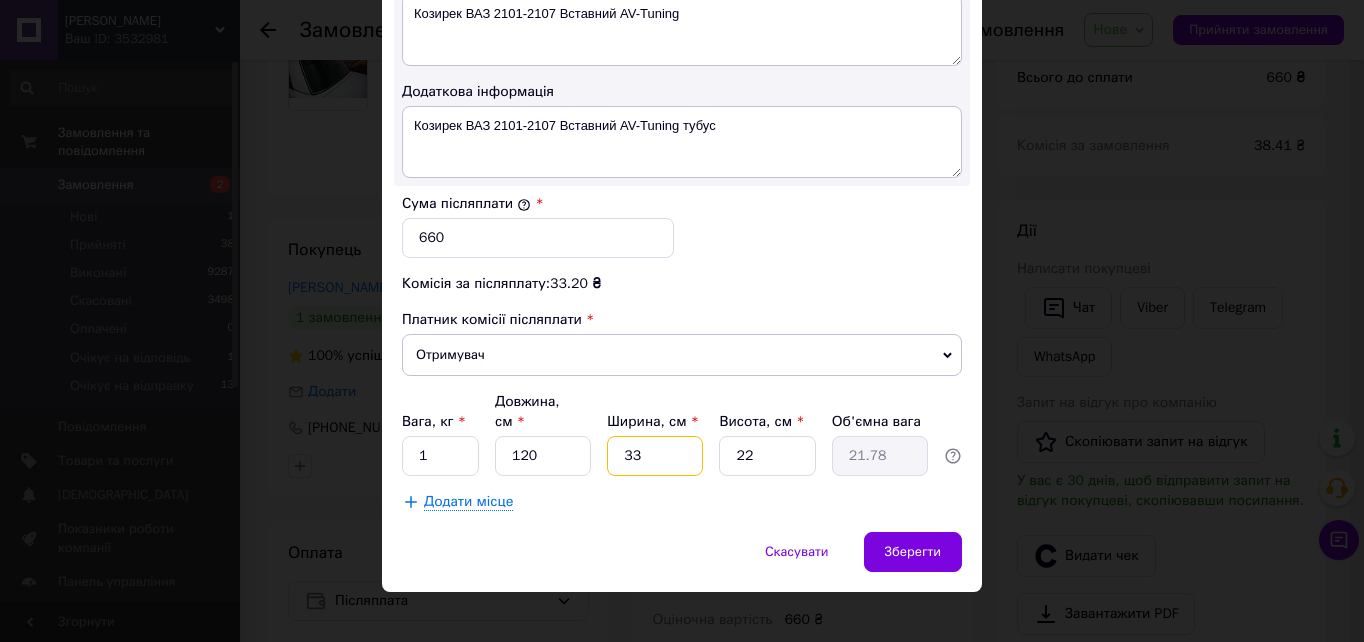 type on "3" 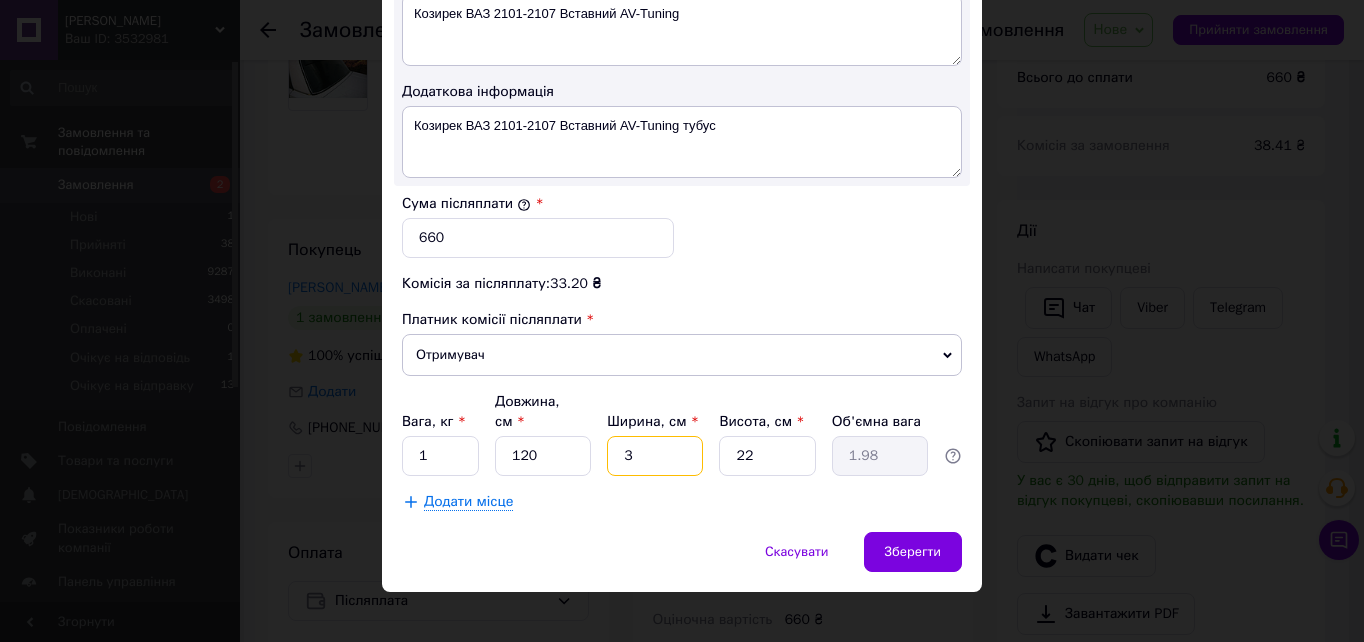 click on "3" at bounding box center (655, 456) 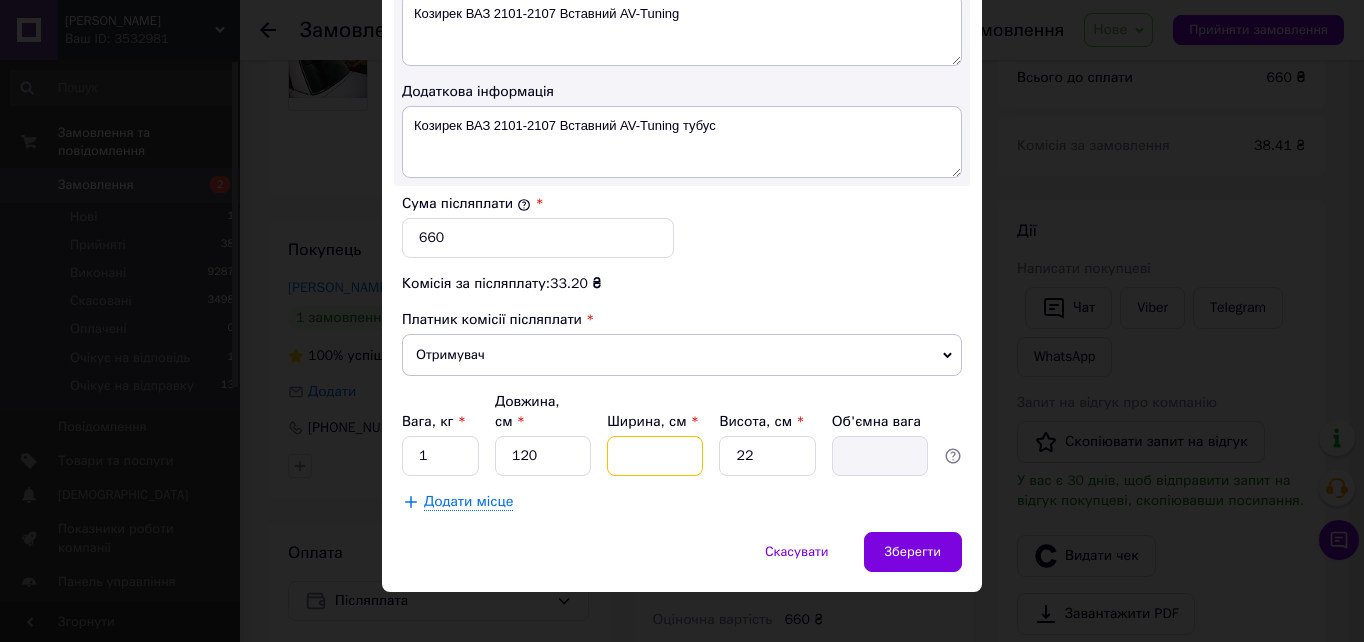 type on "1" 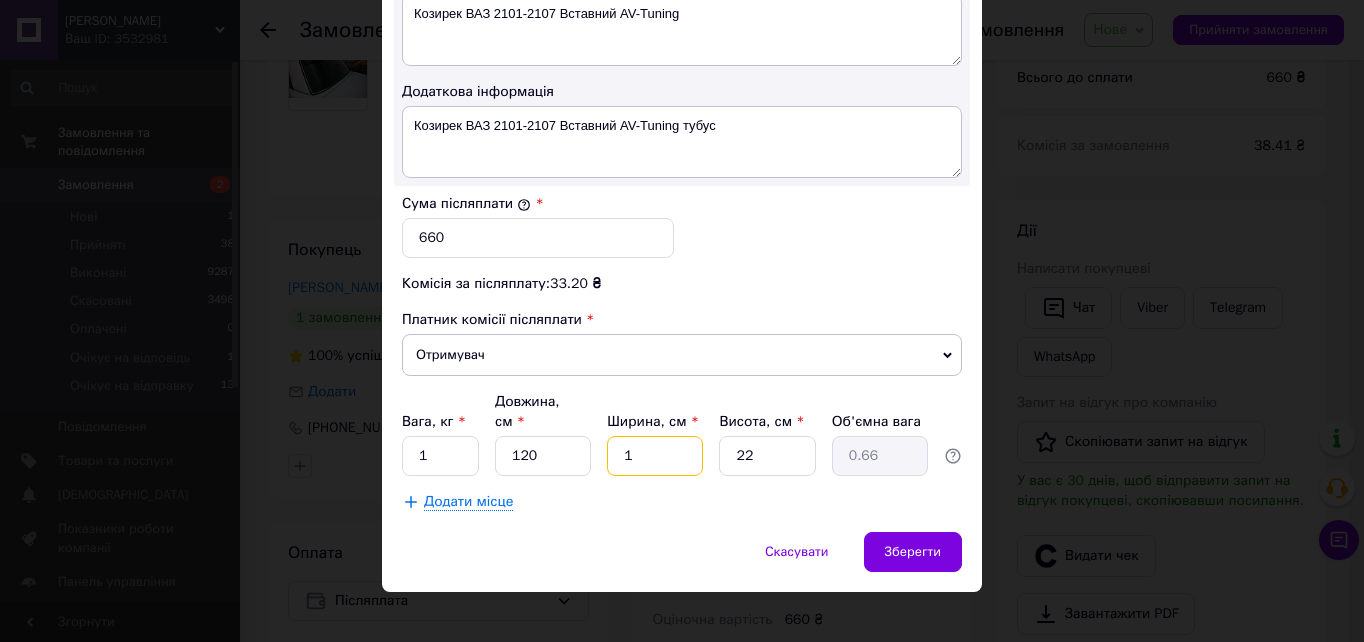 type on "10" 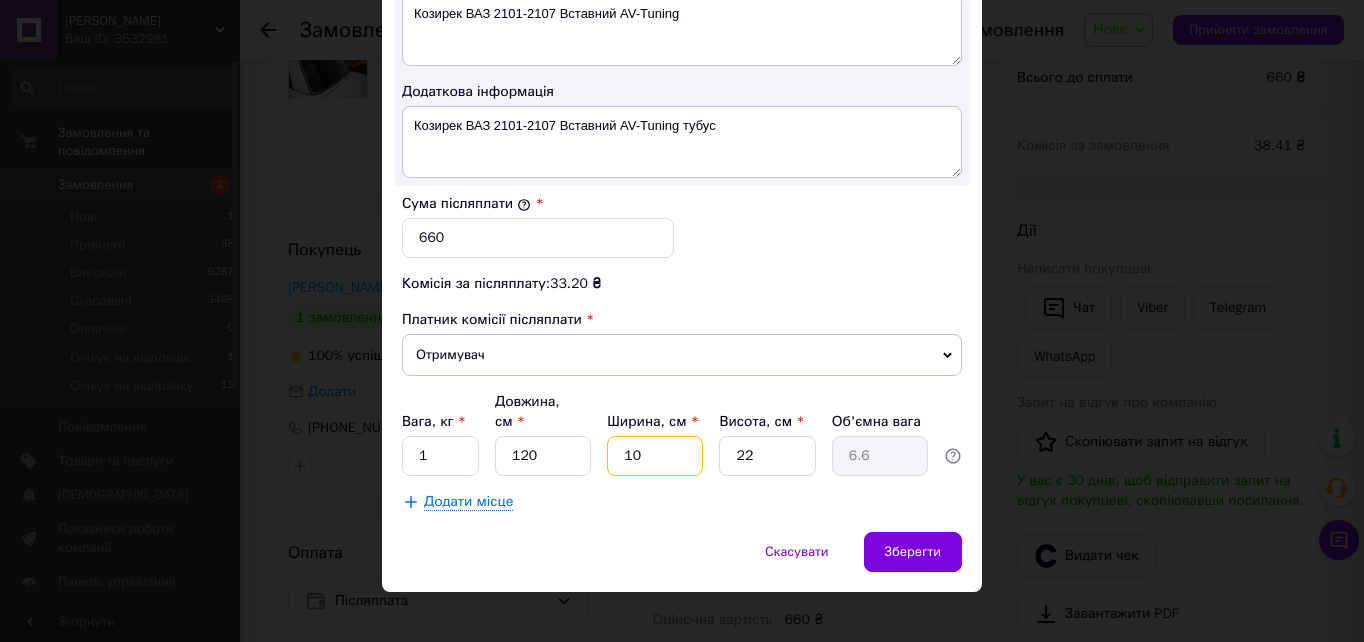 type on "10" 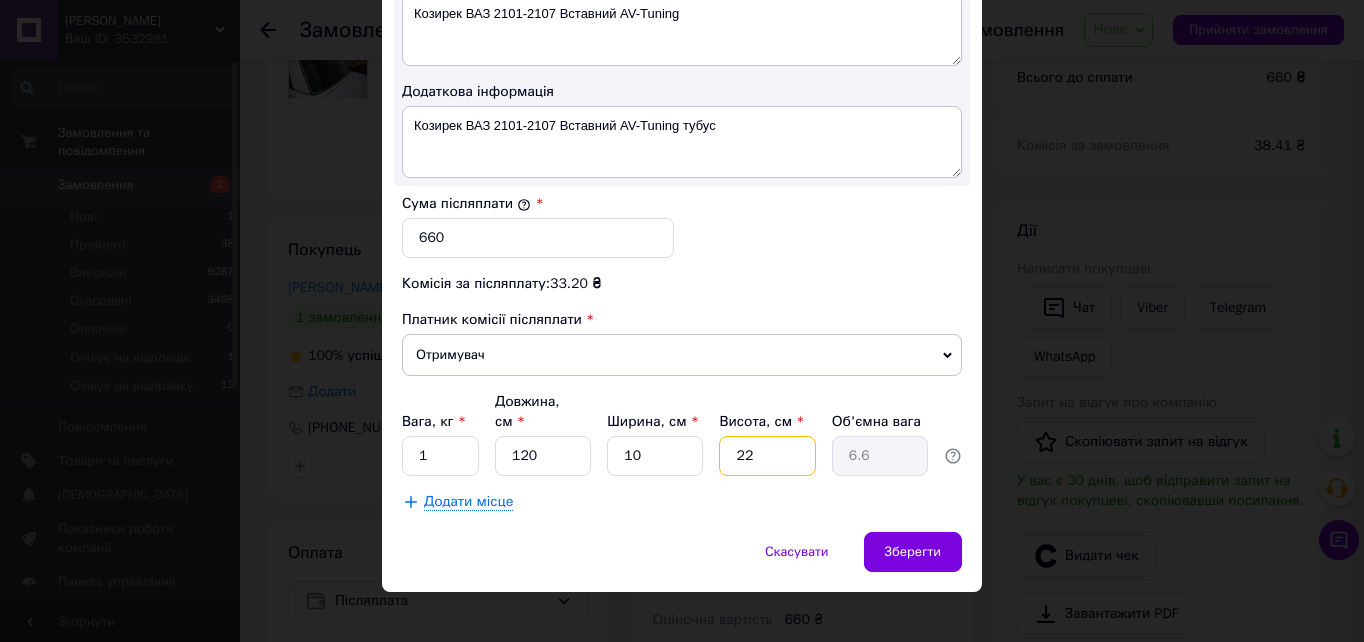 type on "2" 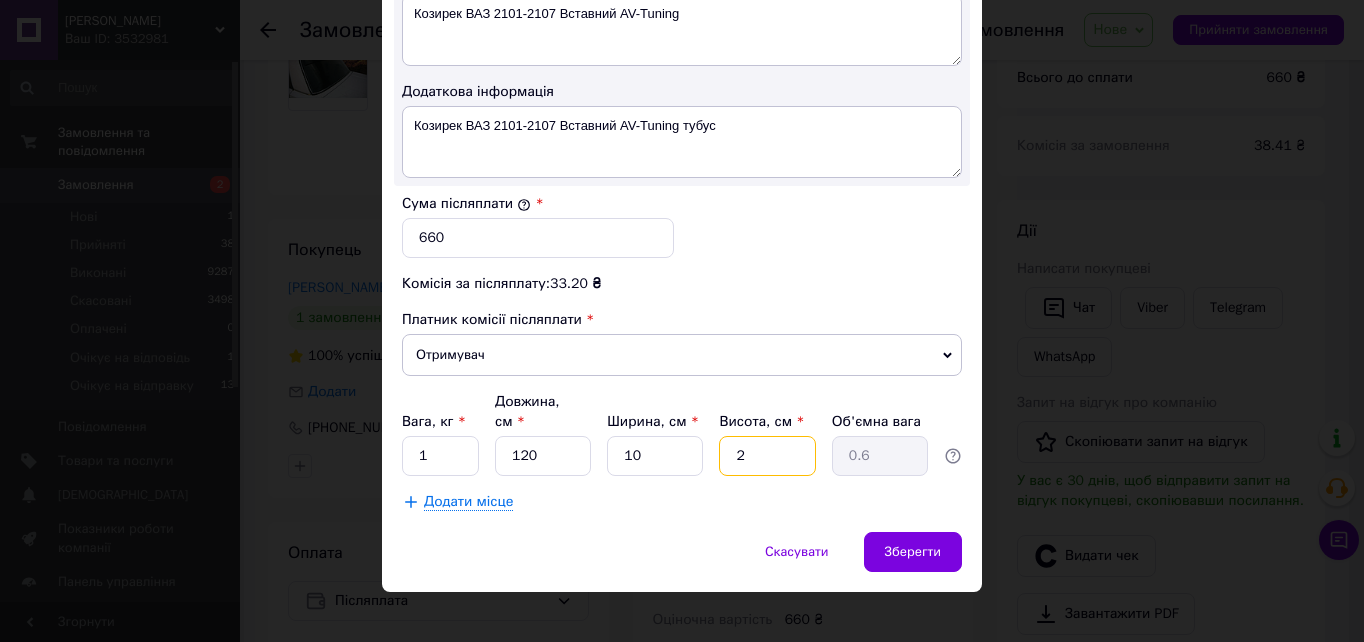 click on "2" at bounding box center (767, 456) 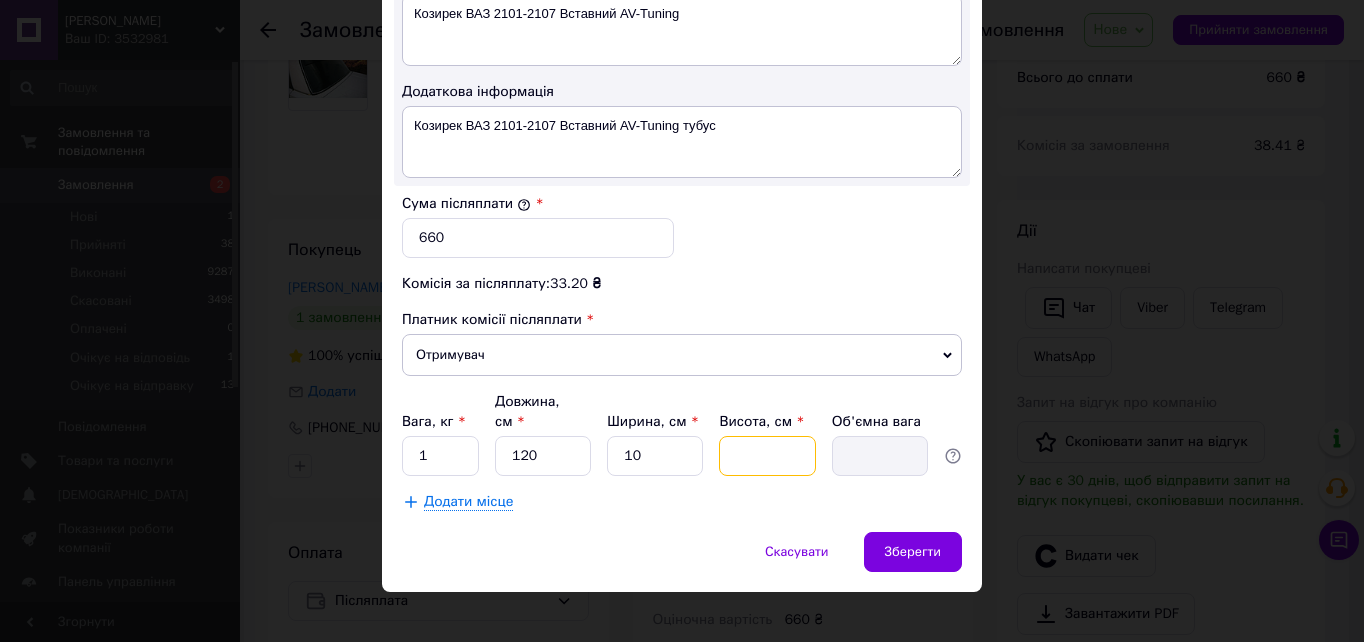 type on "1" 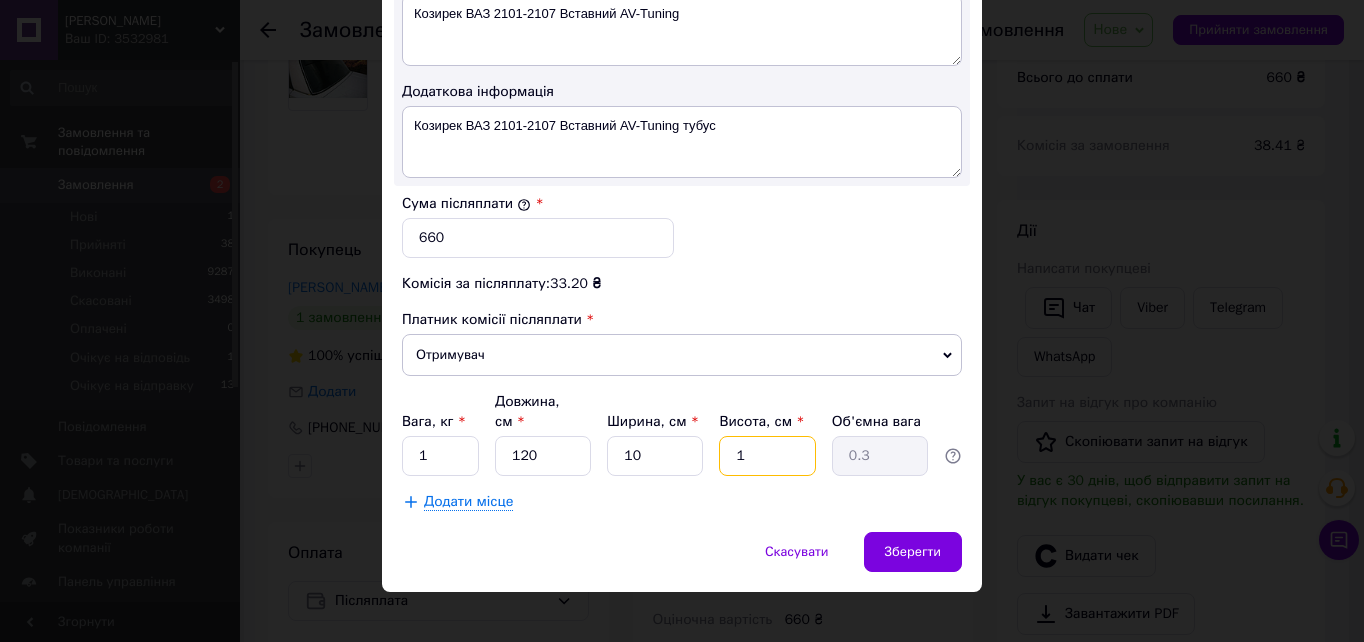 type on "10" 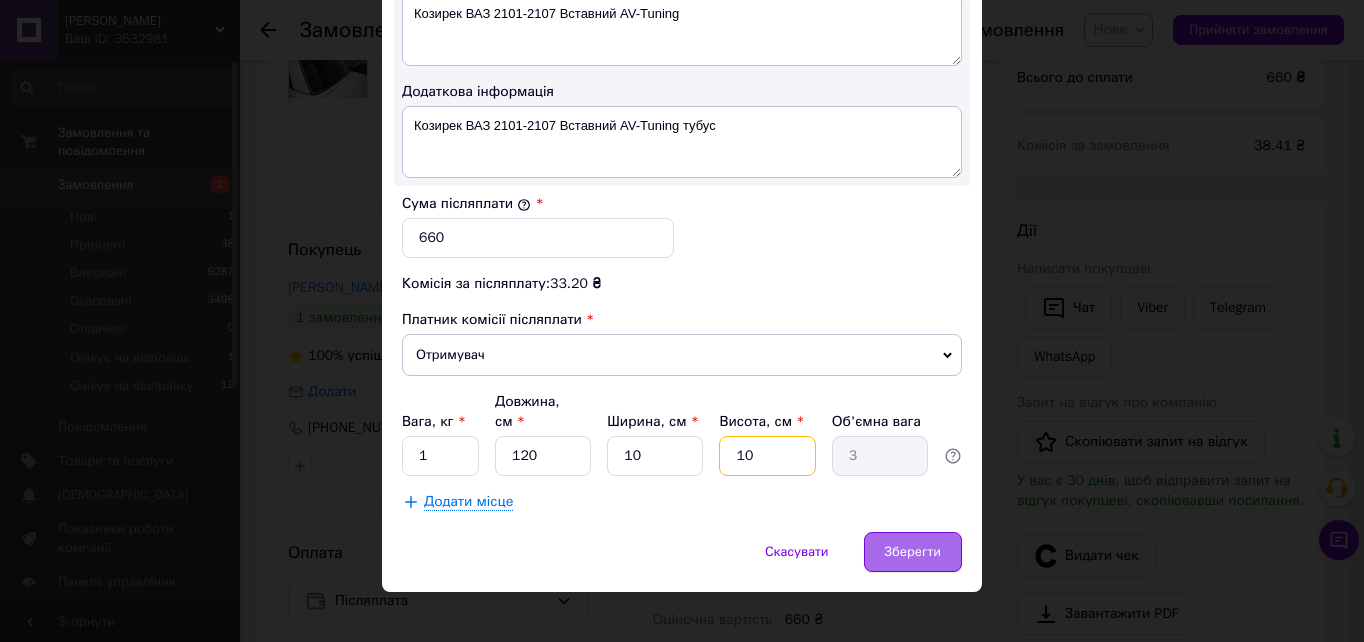 type on "10" 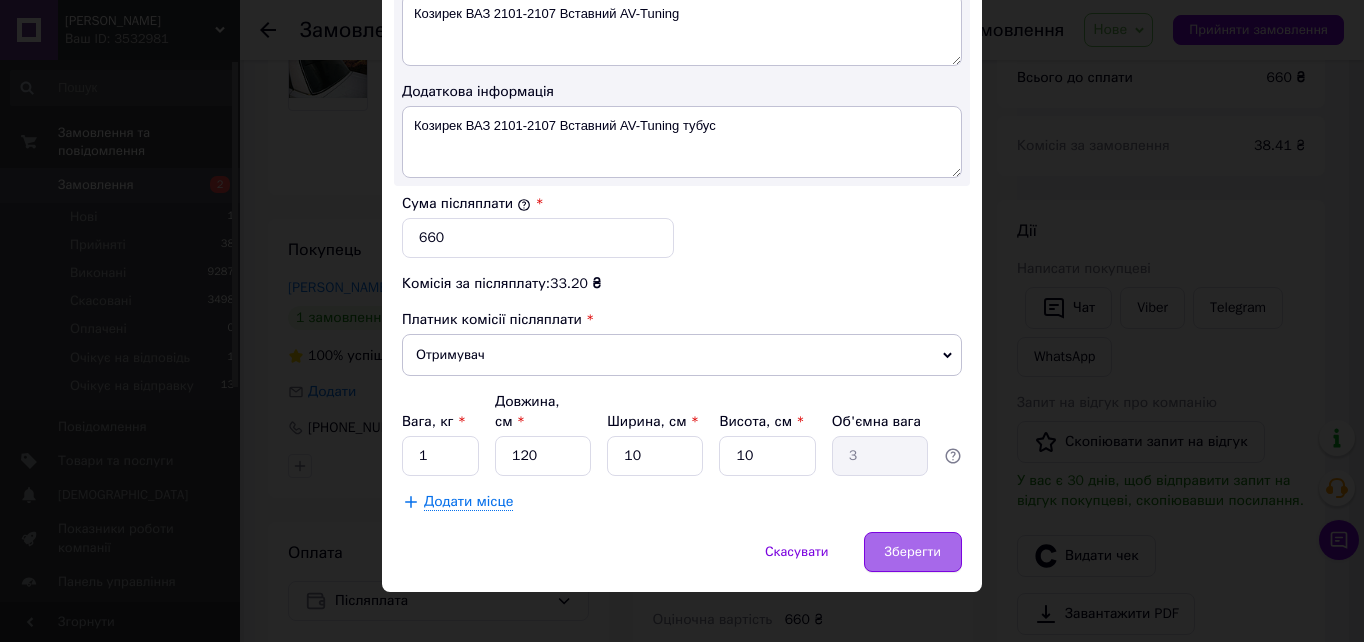 click on "Зберегти" at bounding box center [913, 552] 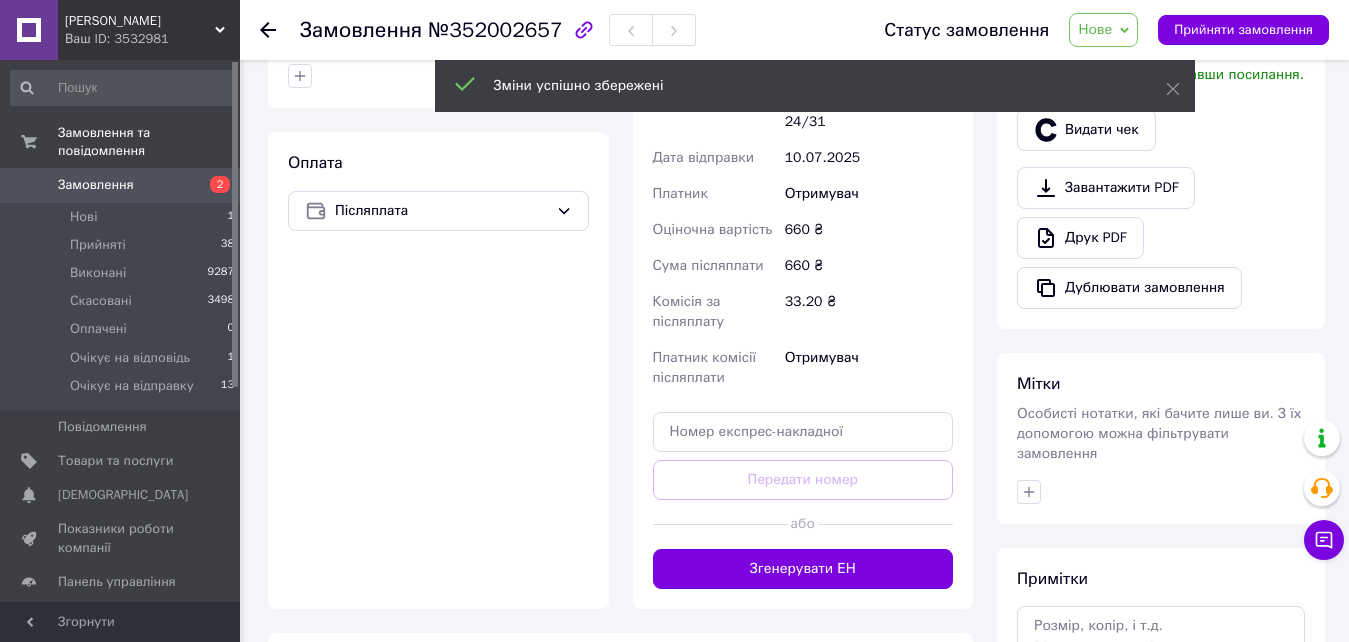 scroll, scrollTop: 700, scrollLeft: 0, axis: vertical 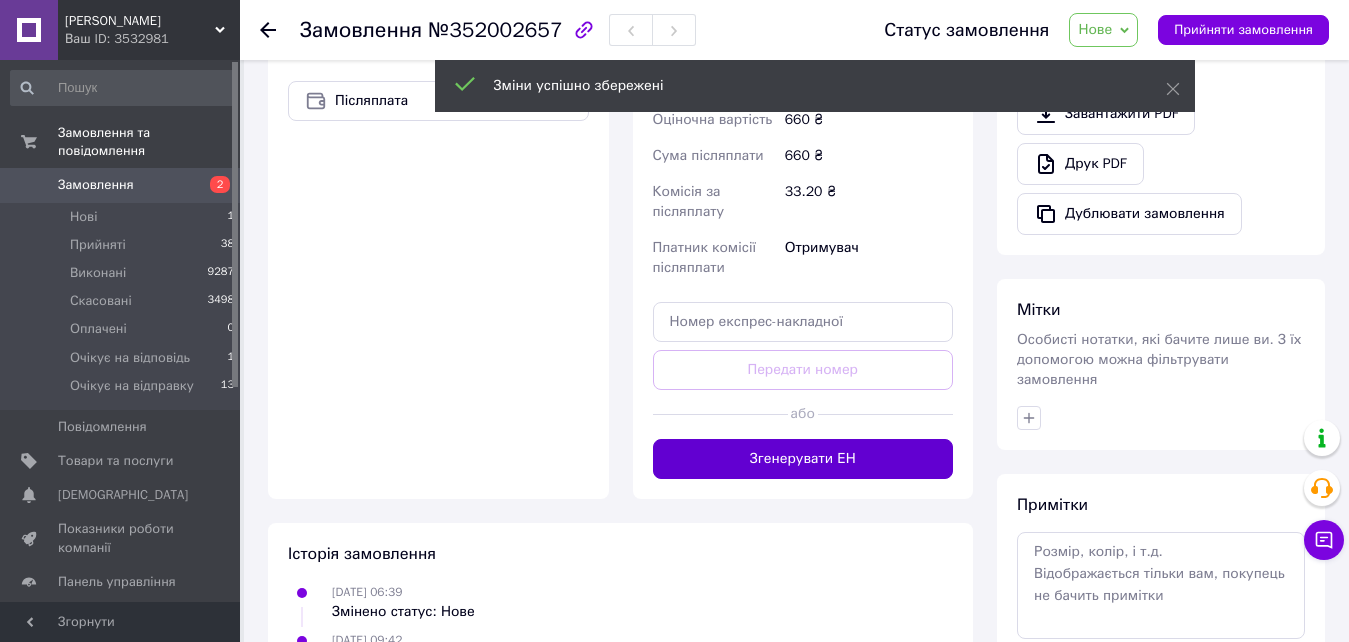 click on "Згенерувати ЕН" at bounding box center [803, 459] 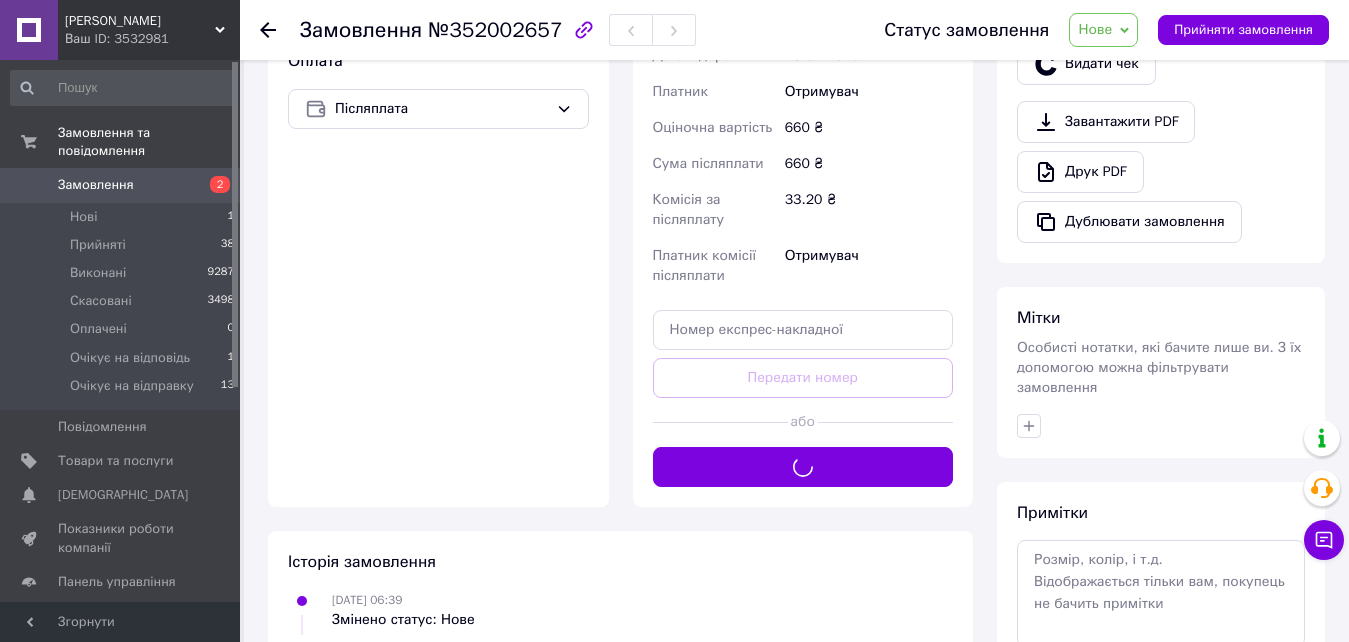 scroll, scrollTop: 700, scrollLeft: 0, axis: vertical 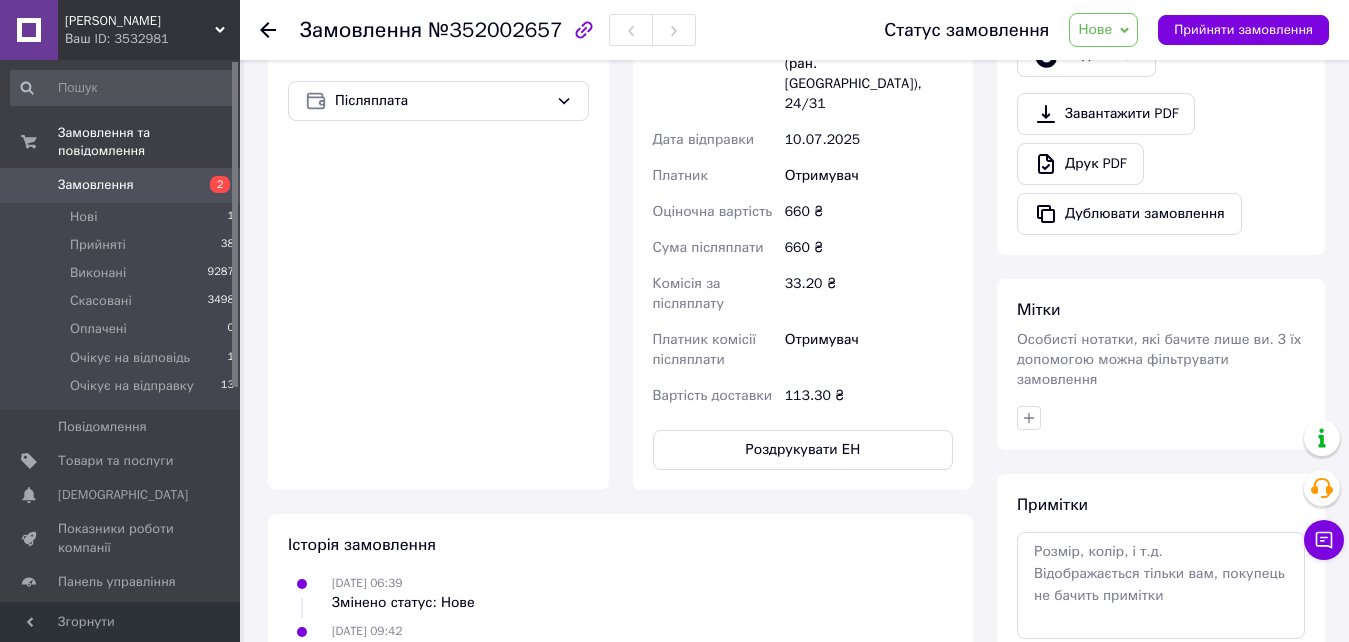 click on "Нове" at bounding box center (1095, 29) 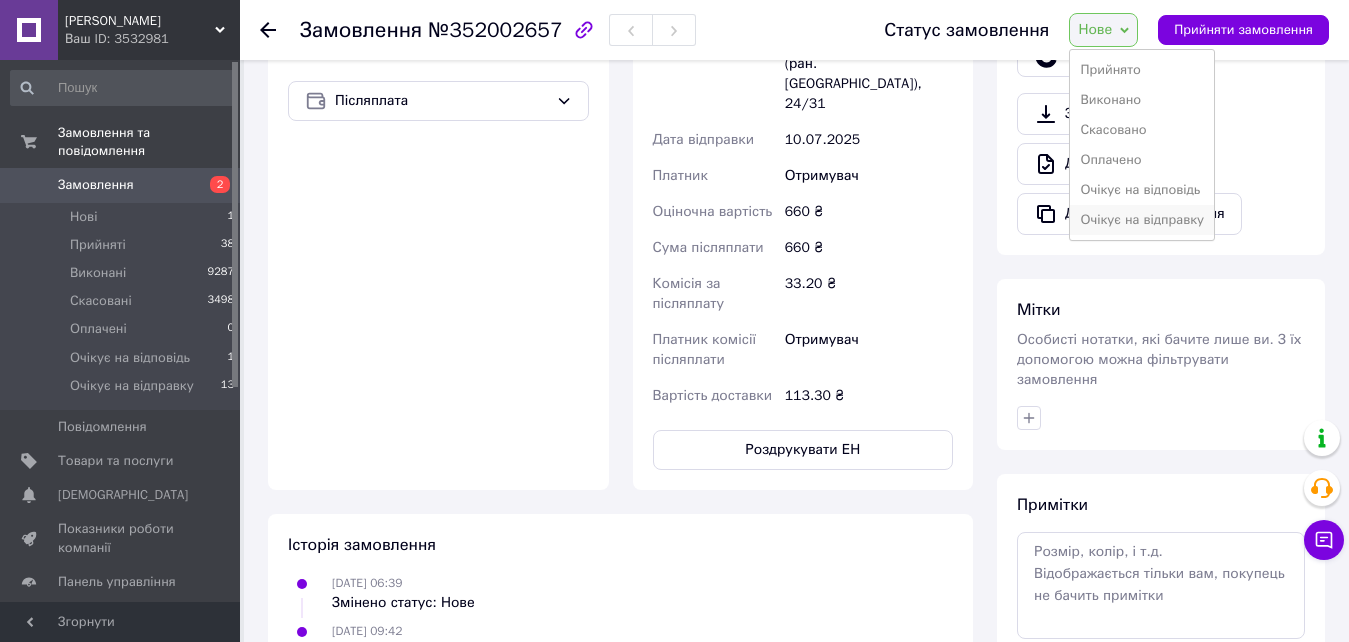 click on "Очікує на відправку" at bounding box center [1142, 220] 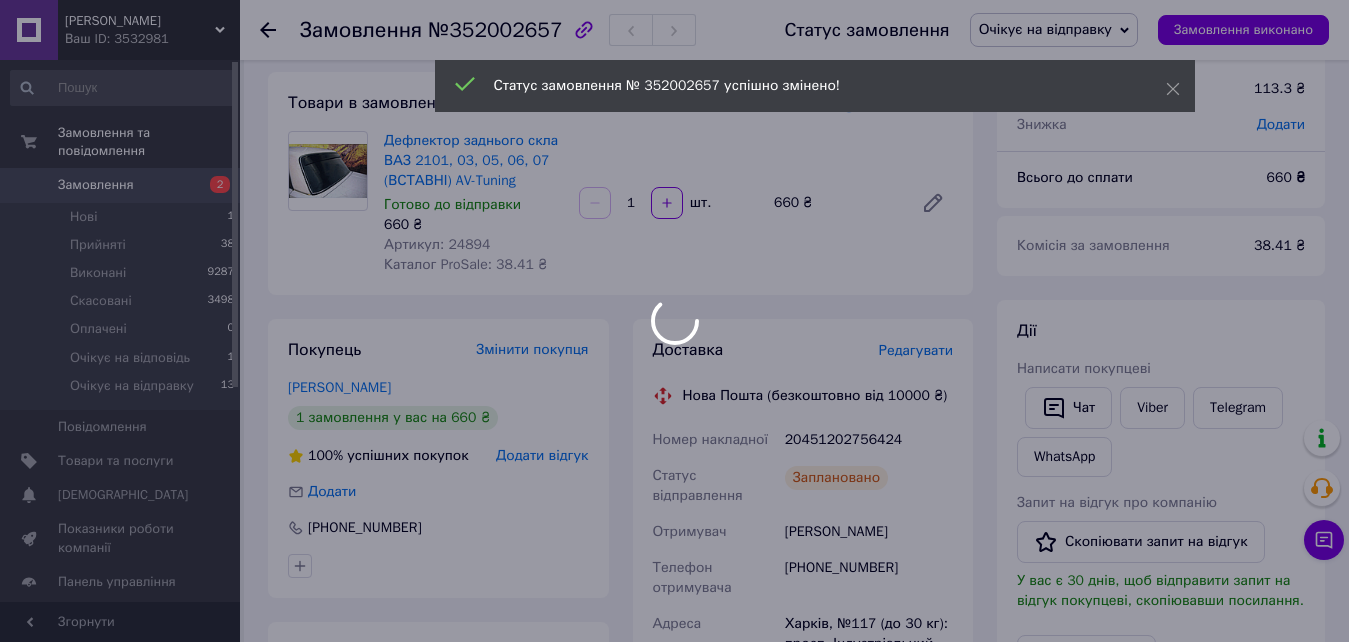 scroll, scrollTop: 0, scrollLeft: 0, axis: both 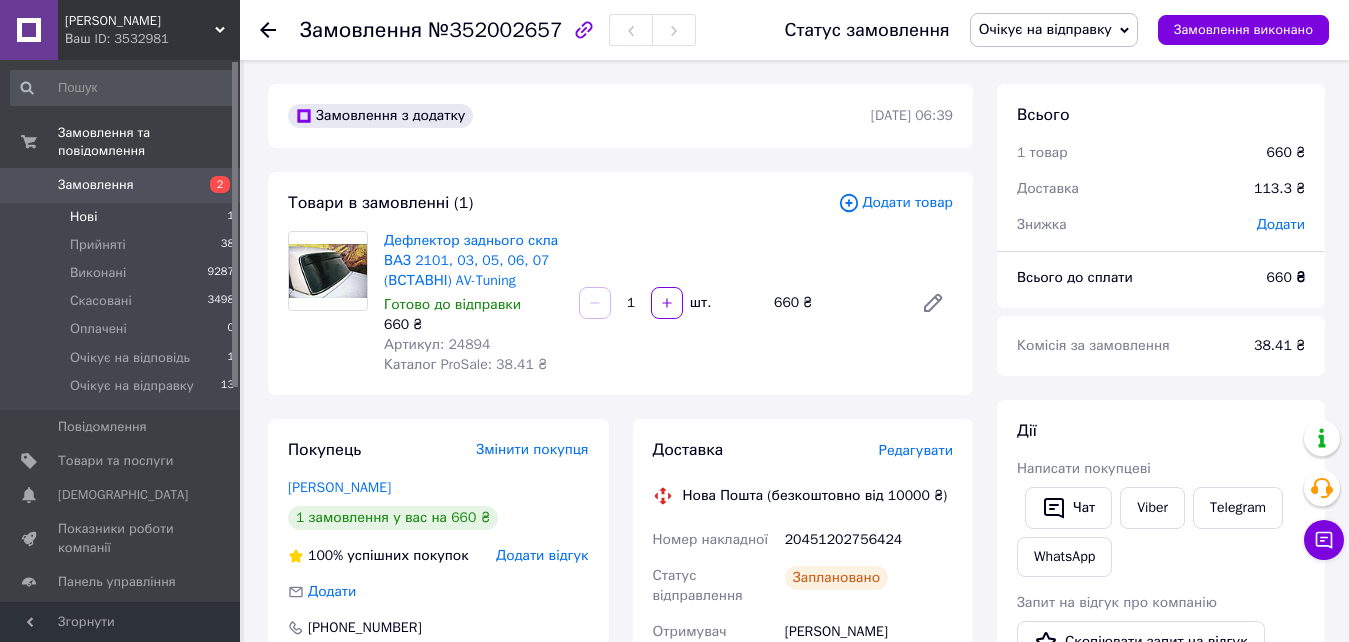 click on "Нові 1" at bounding box center (123, 217) 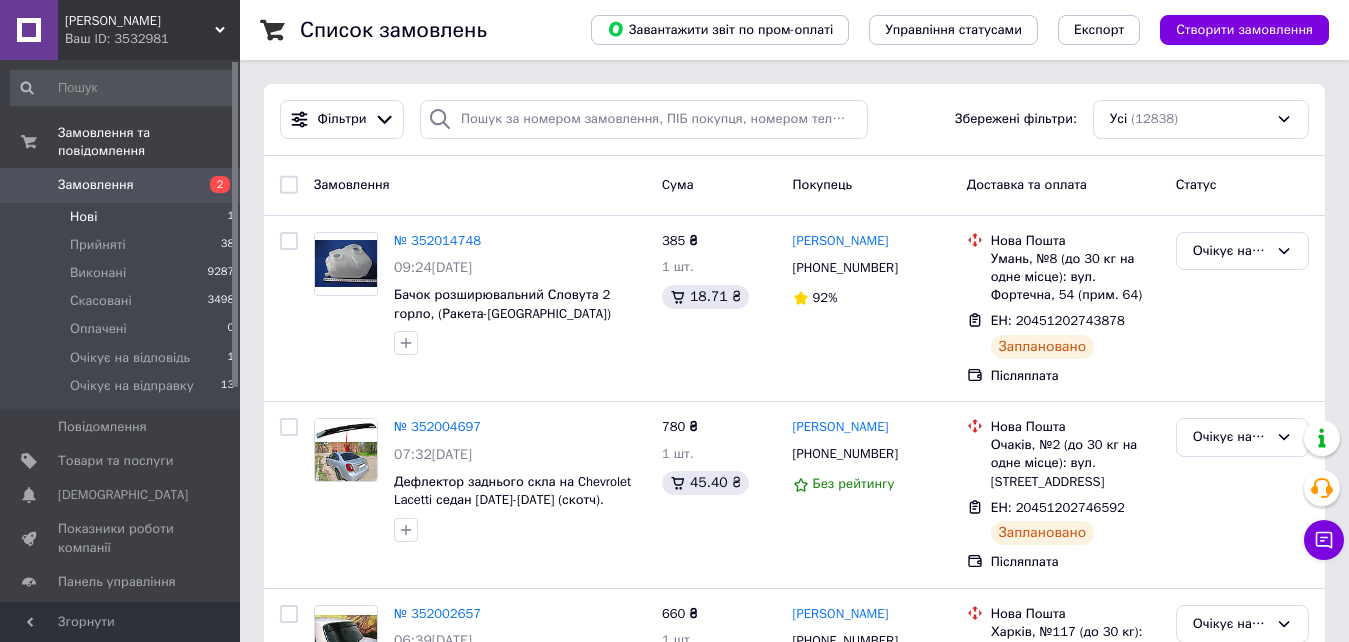 click on "Нові 1" at bounding box center (123, 217) 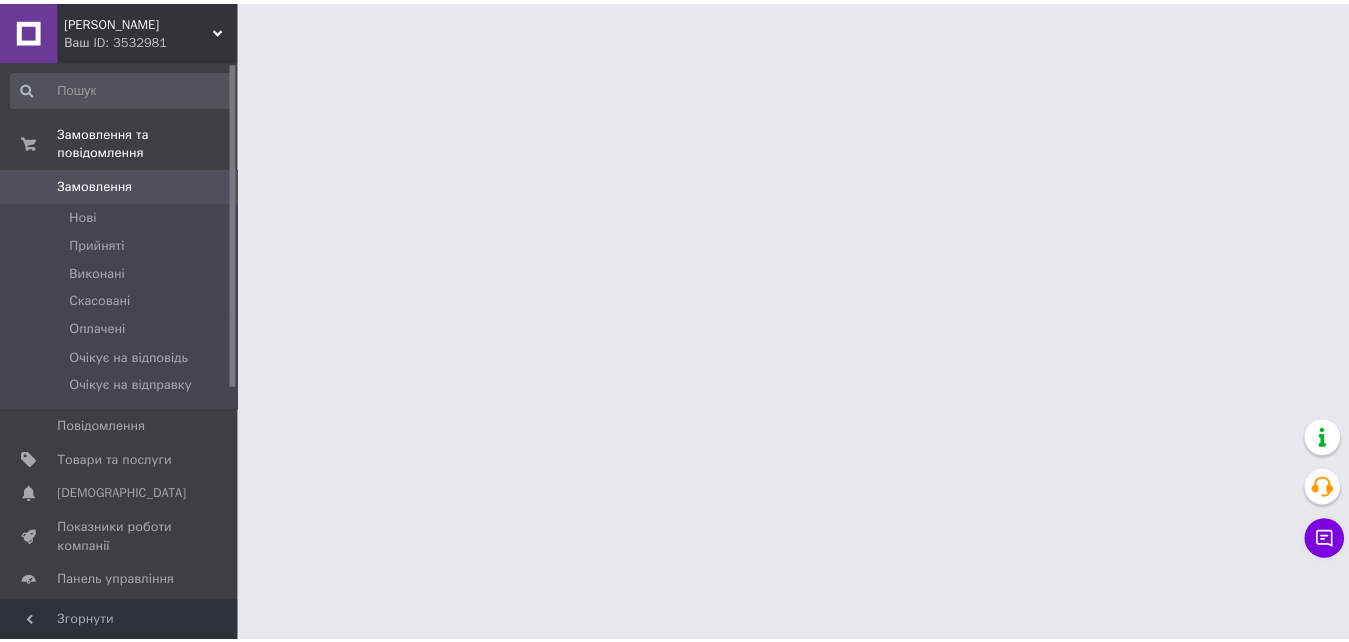 scroll, scrollTop: 0, scrollLeft: 0, axis: both 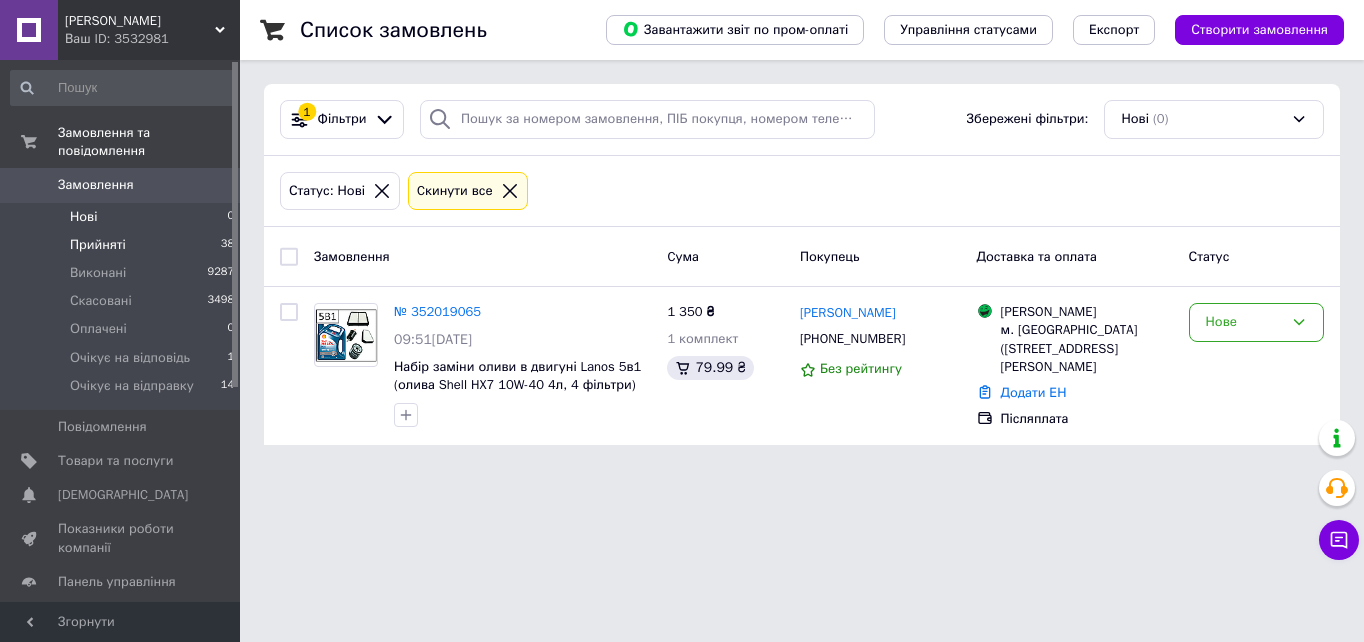 click on "Прийняті" at bounding box center (98, 245) 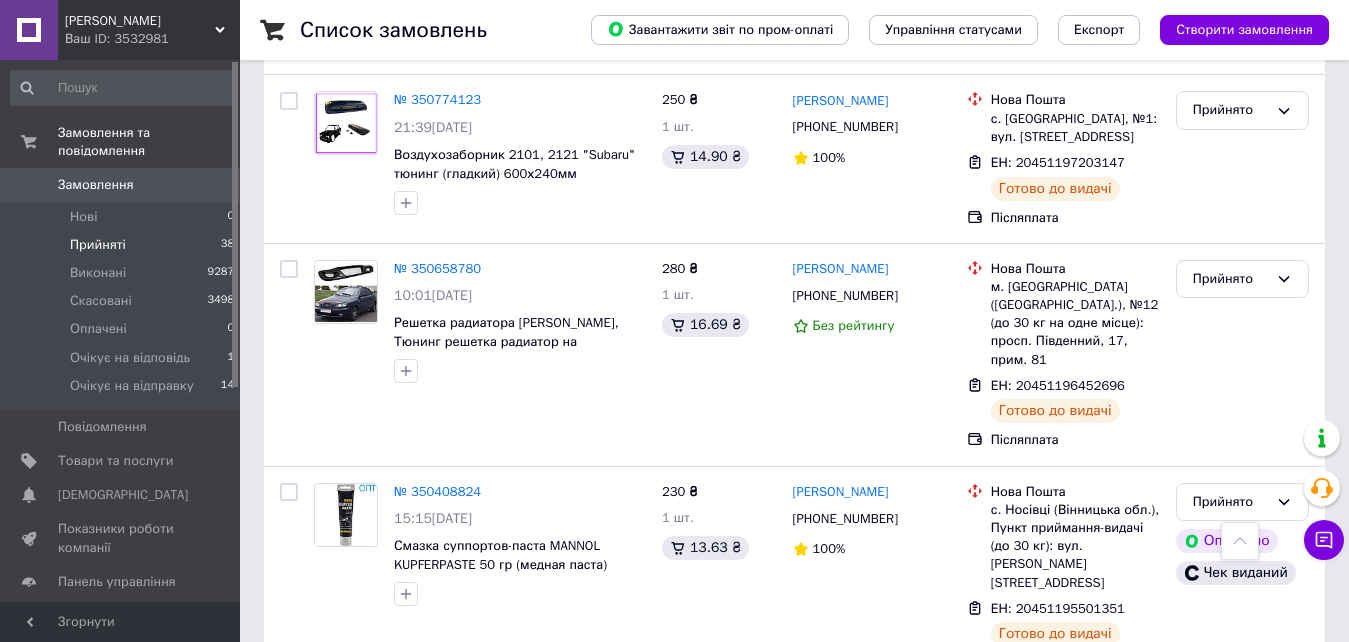 scroll, scrollTop: 7006, scrollLeft: 0, axis: vertical 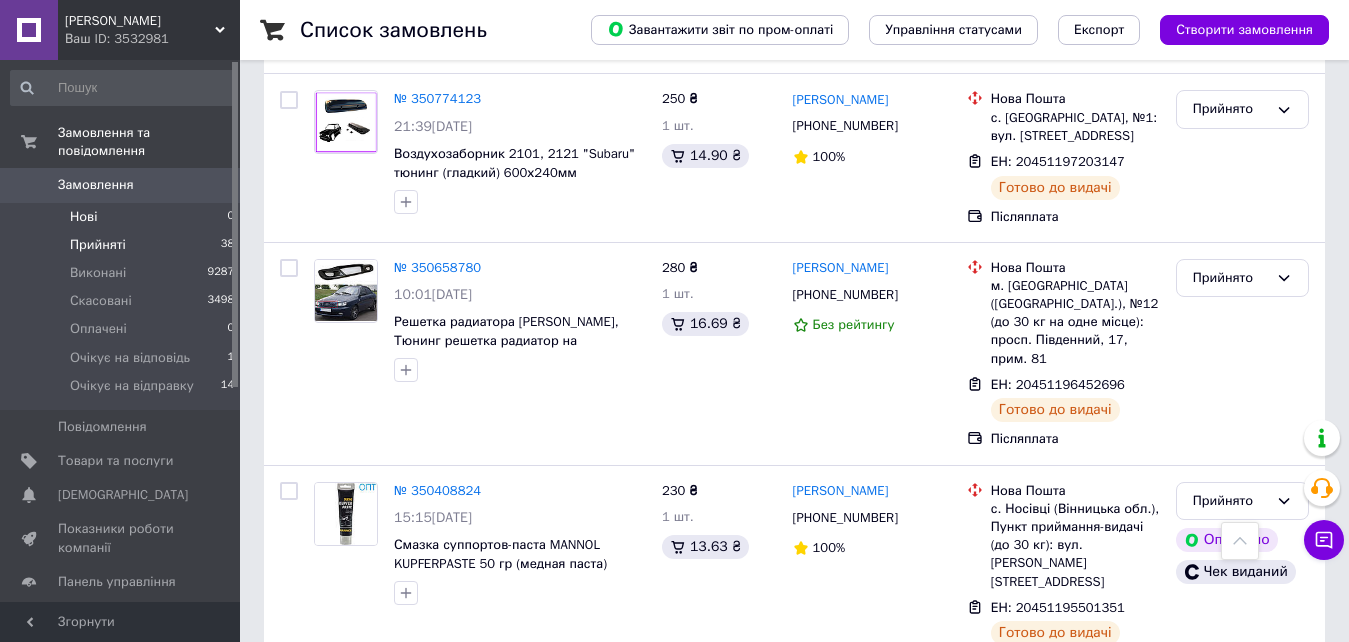 click on "Нові" at bounding box center [83, 217] 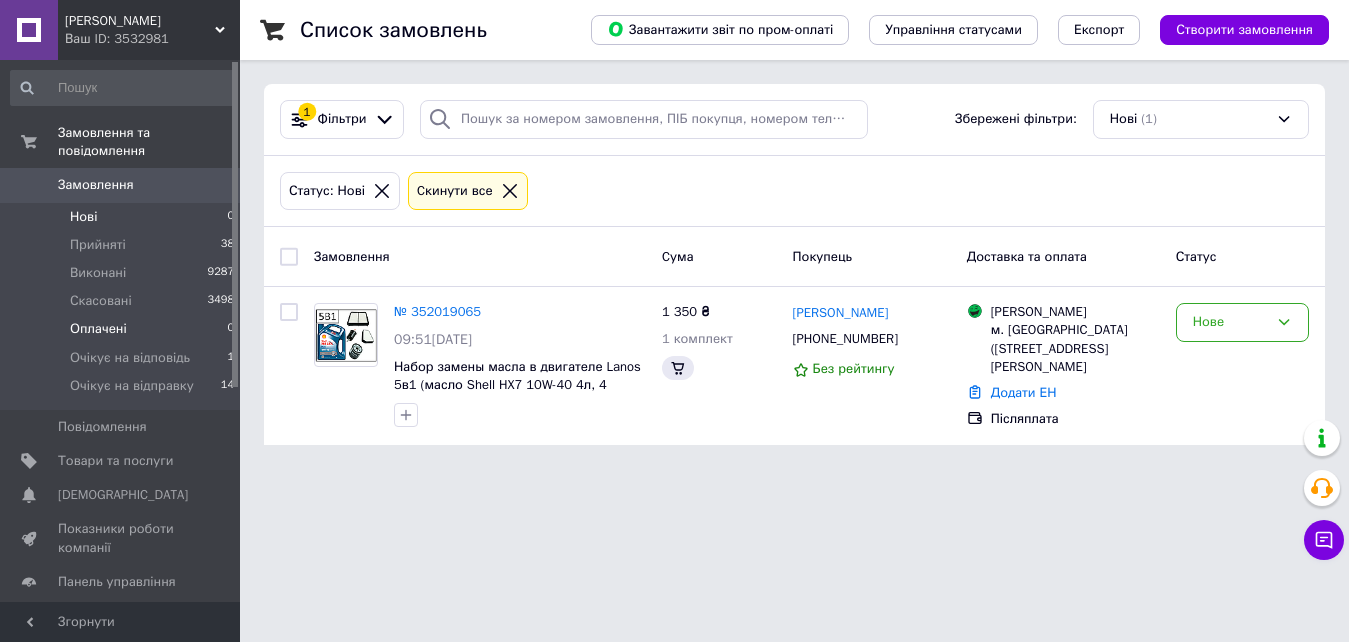 scroll, scrollTop: 0, scrollLeft: 0, axis: both 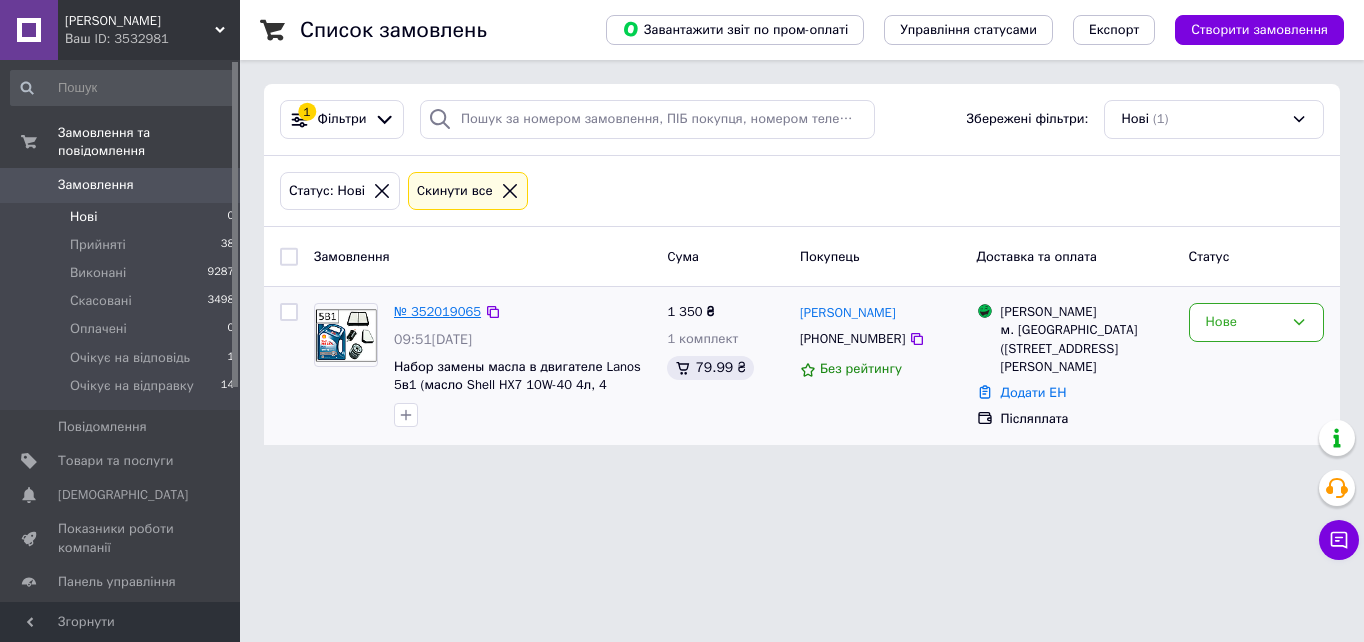 click on "№ 352019065" at bounding box center (437, 311) 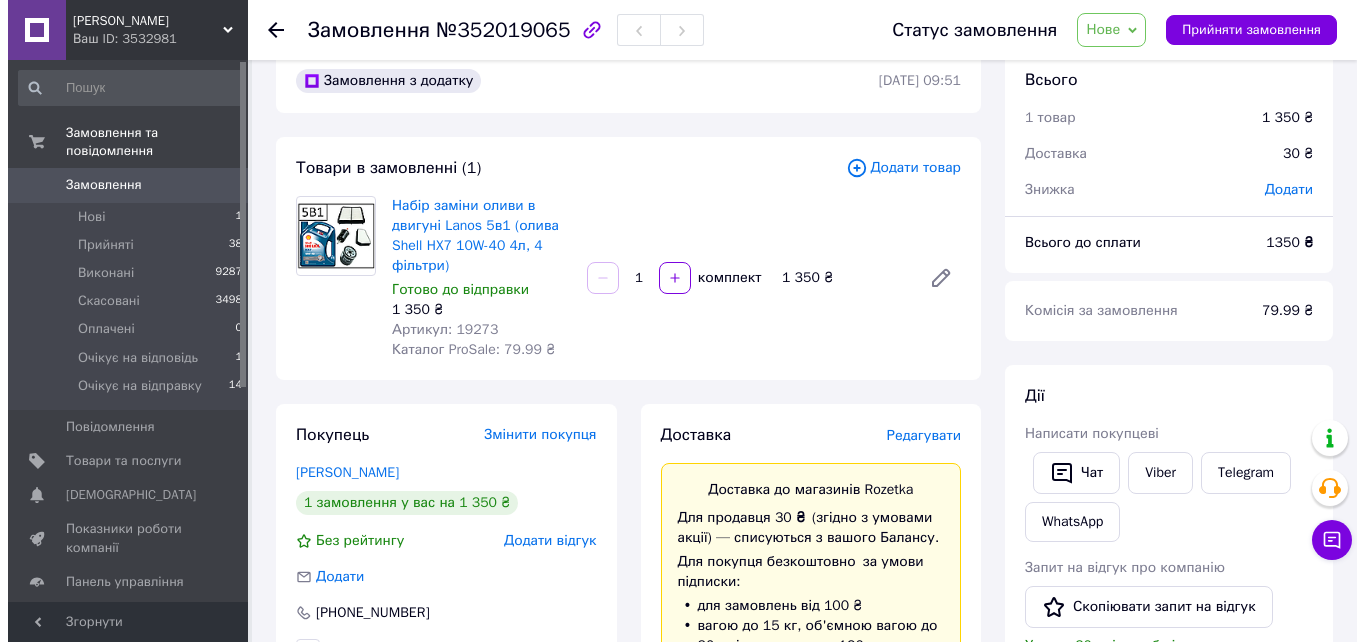 scroll, scrollTop: 0, scrollLeft: 0, axis: both 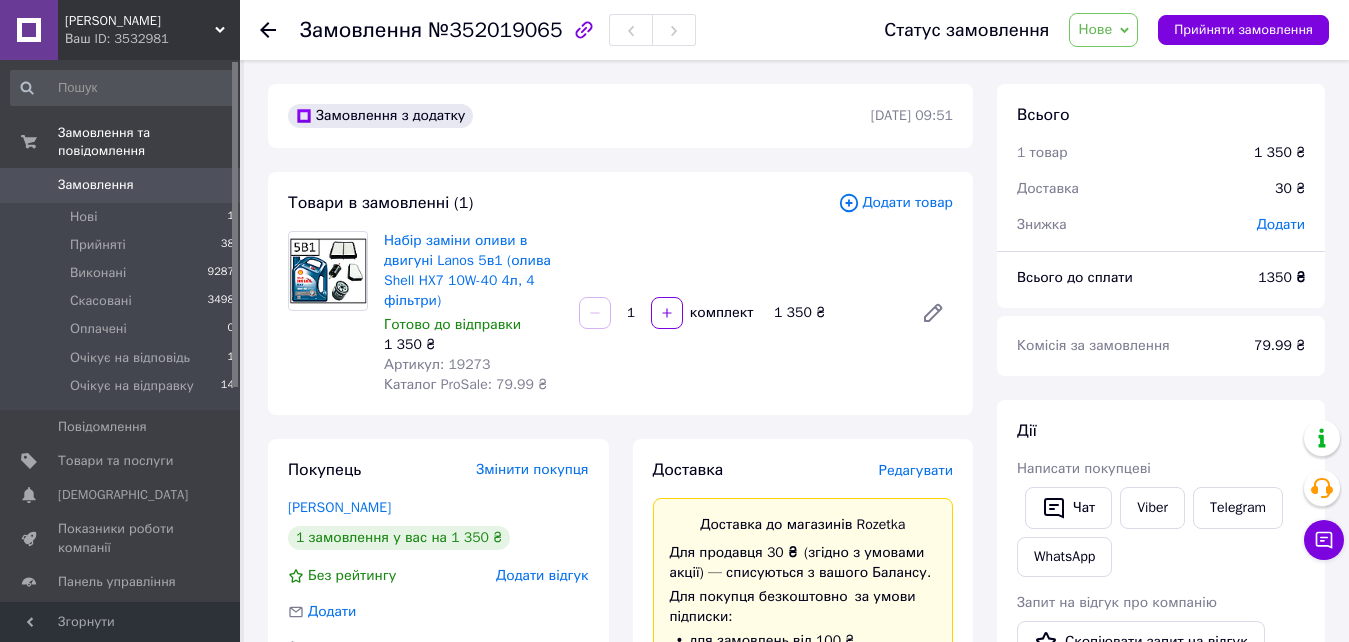 click on "Редагувати" at bounding box center (916, 470) 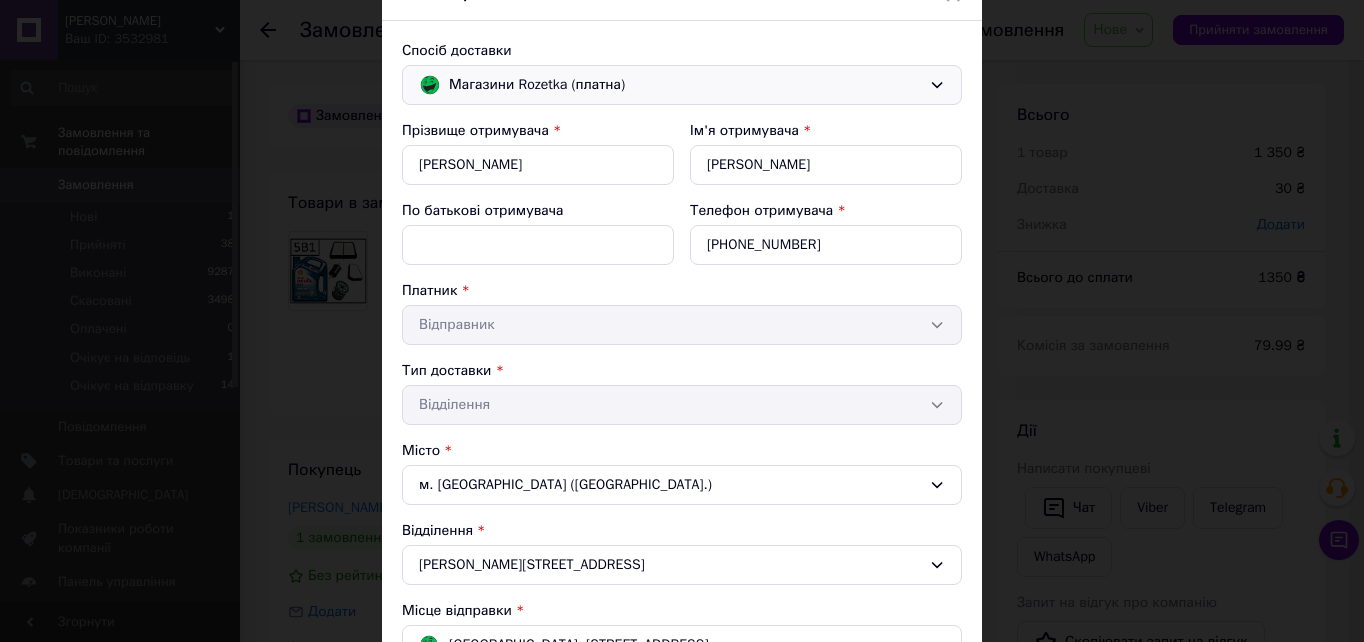 scroll, scrollTop: 0, scrollLeft: 0, axis: both 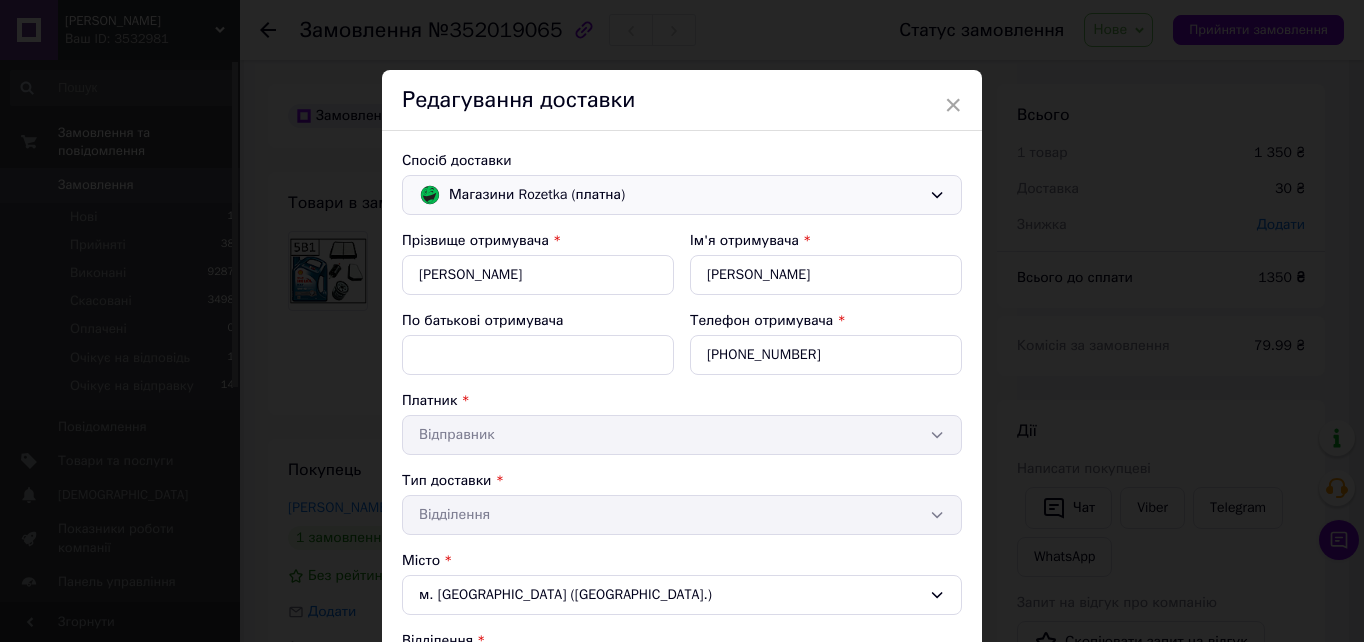 click on "Магазини Rozetka (платна)" at bounding box center (682, 195) 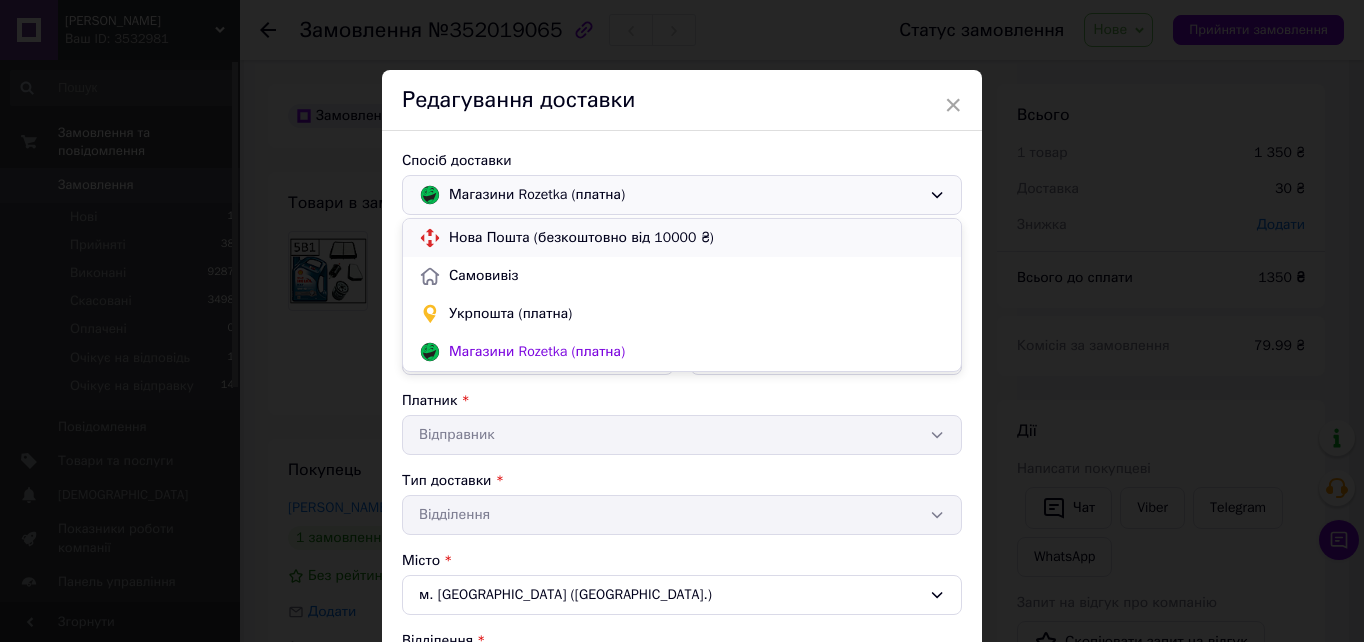click on "Нова Пошта (безкоштовно від 10000 ₴)" at bounding box center (697, 238) 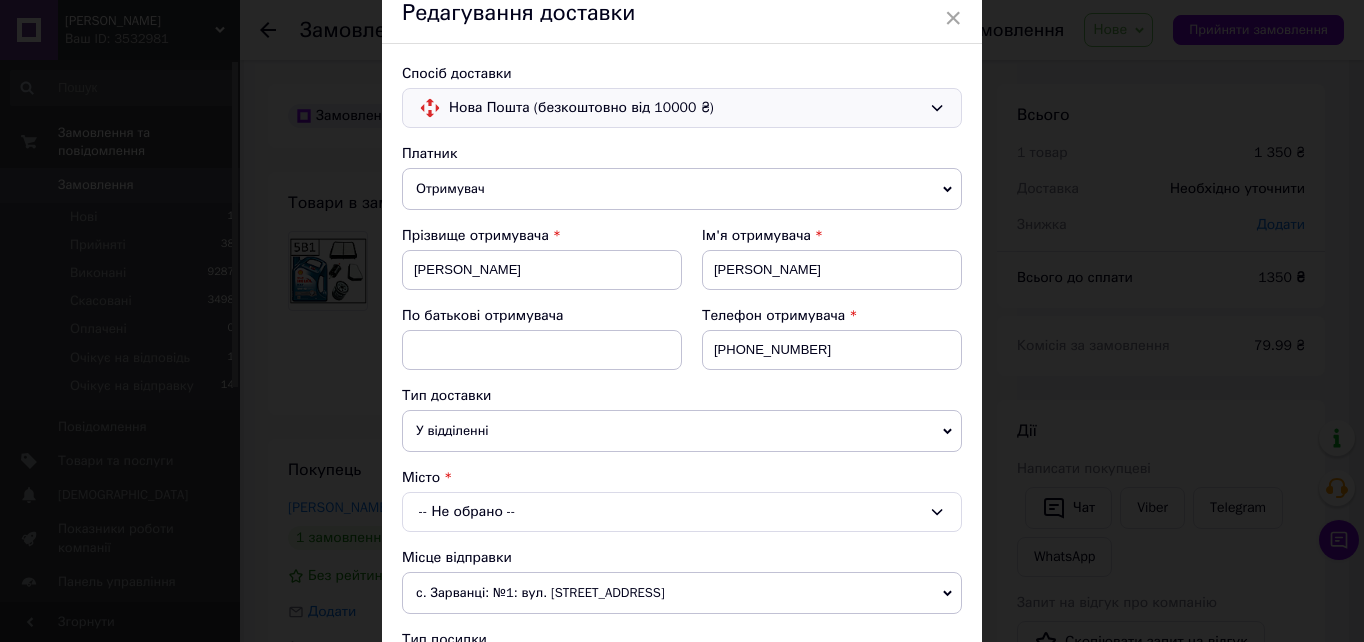 scroll, scrollTop: 200, scrollLeft: 0, axis: vertical 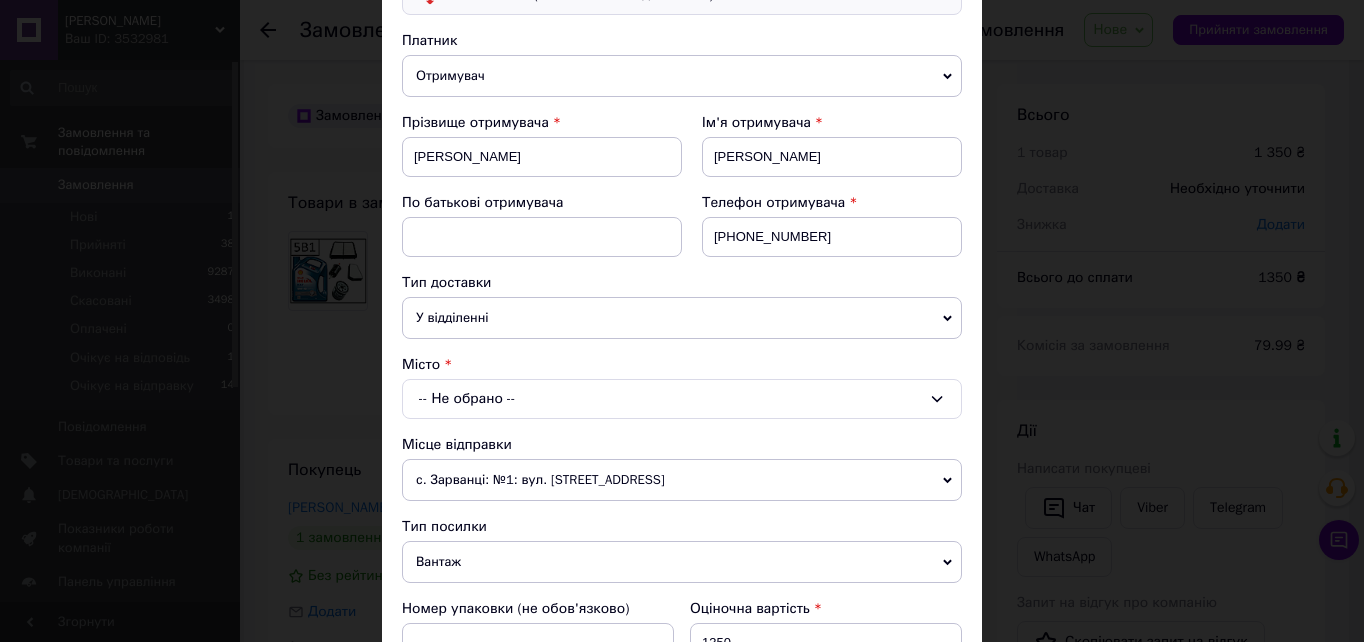 click on "-- Не обрано --" at bounding box center (682, 399) 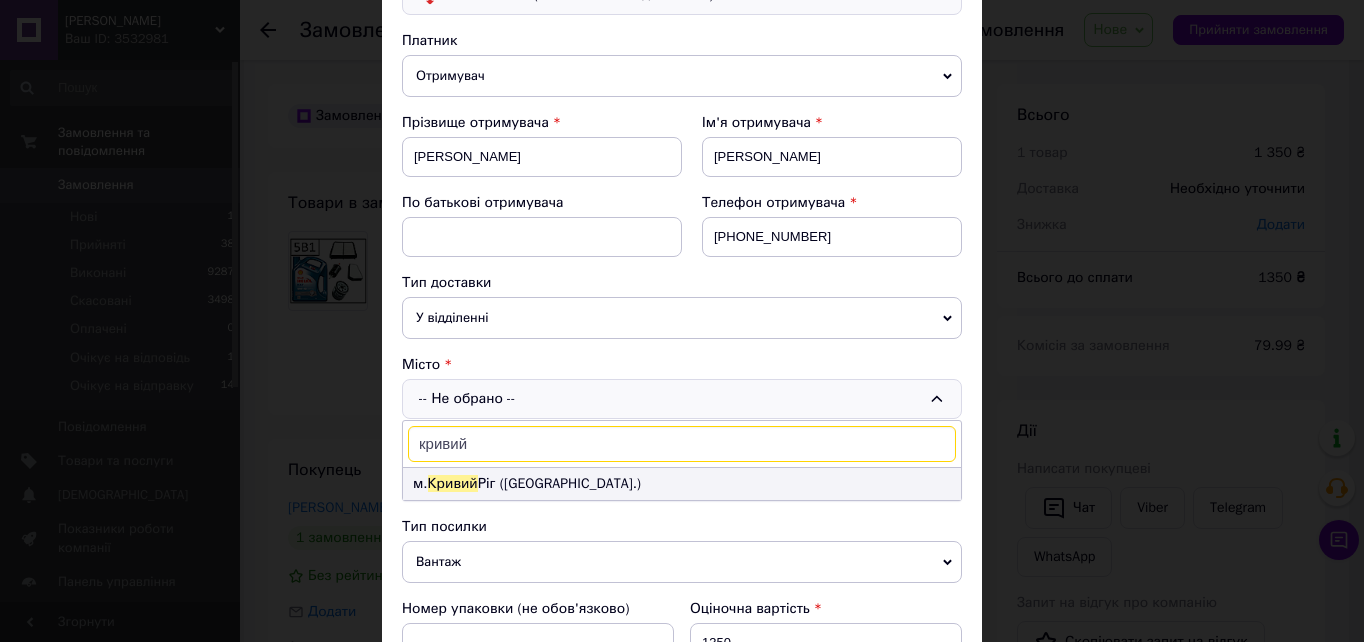 type on "кривий" 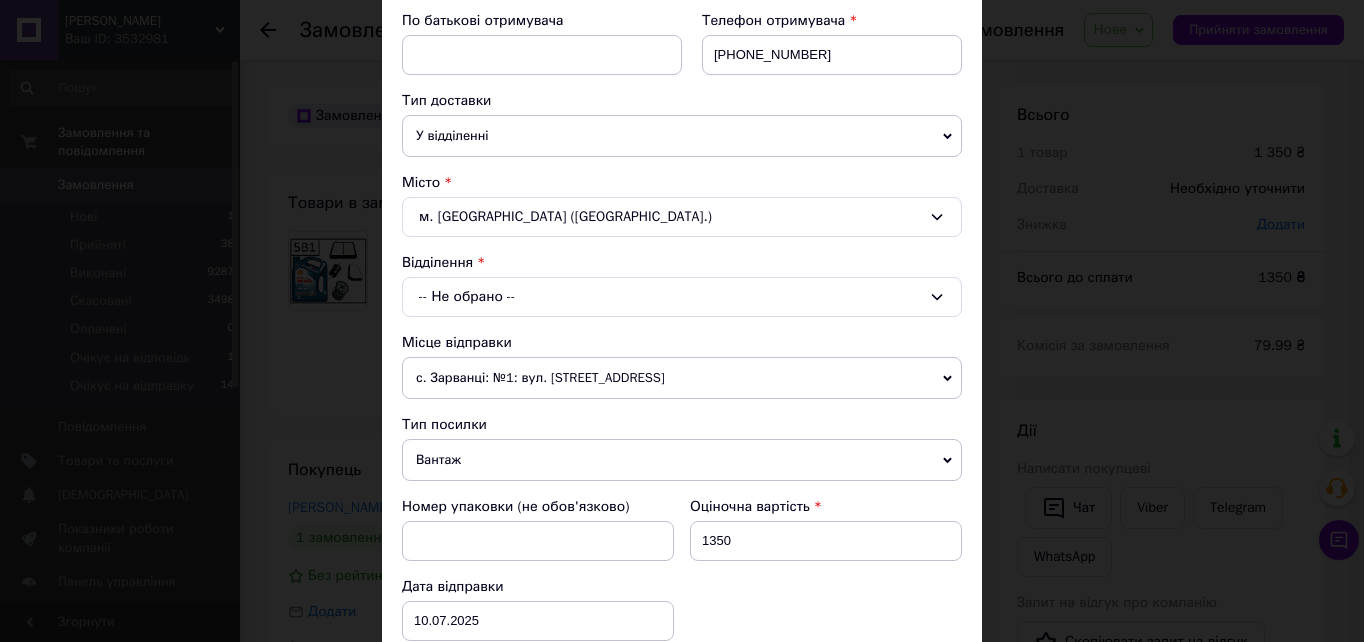 scroll, scrollTop: 400, scrollLeft: 0, axis: vertical 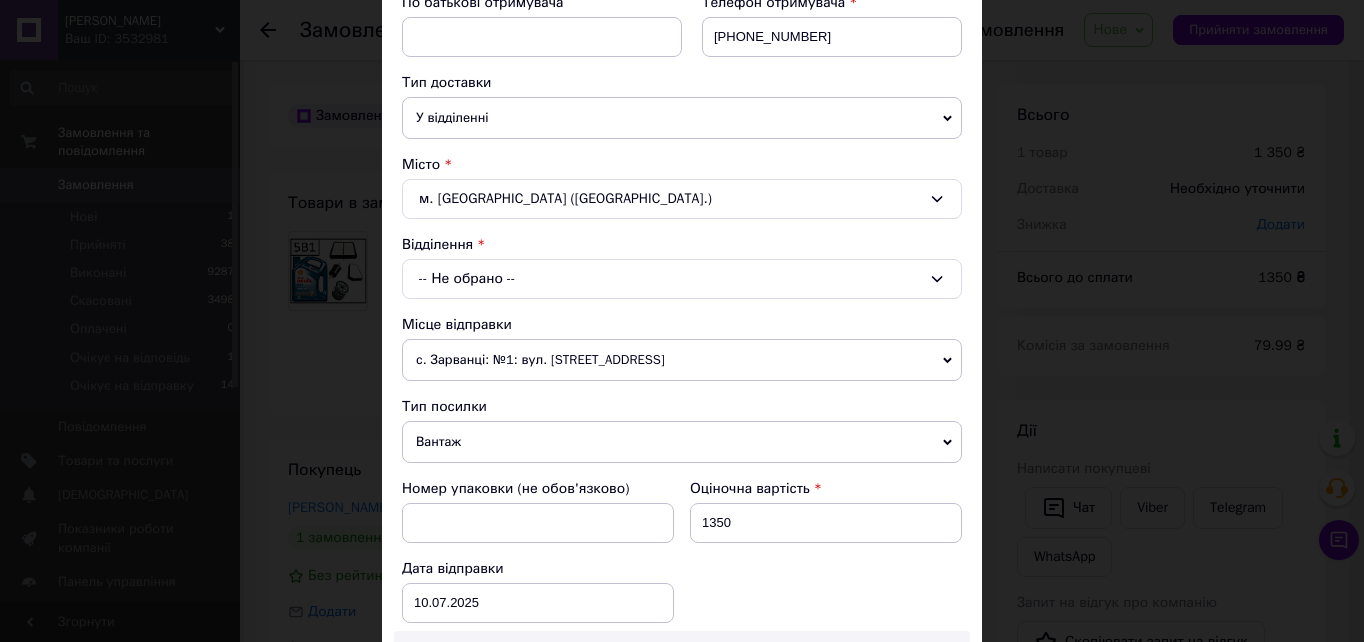 click on "-- Не обрано --" at bounding box center (682, 279) 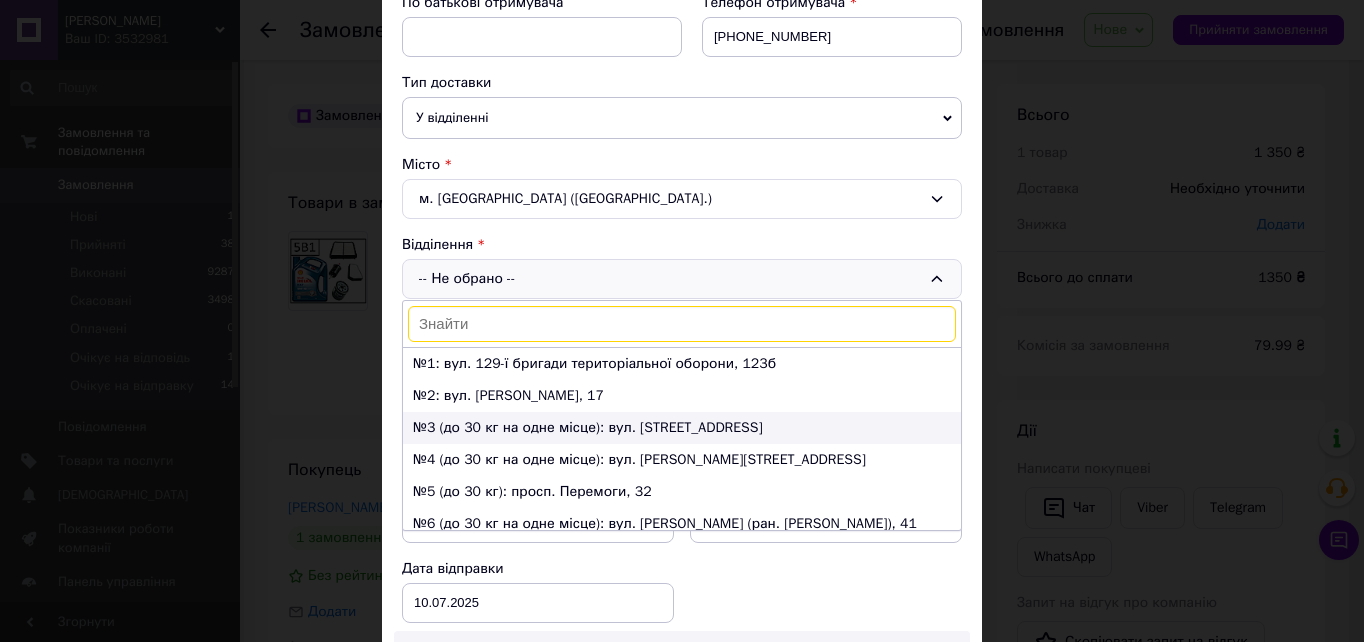 click on "№3 (до 30 кг на одне місце): вул. Кропивницького, 29в" at bounding box center (682, 428) 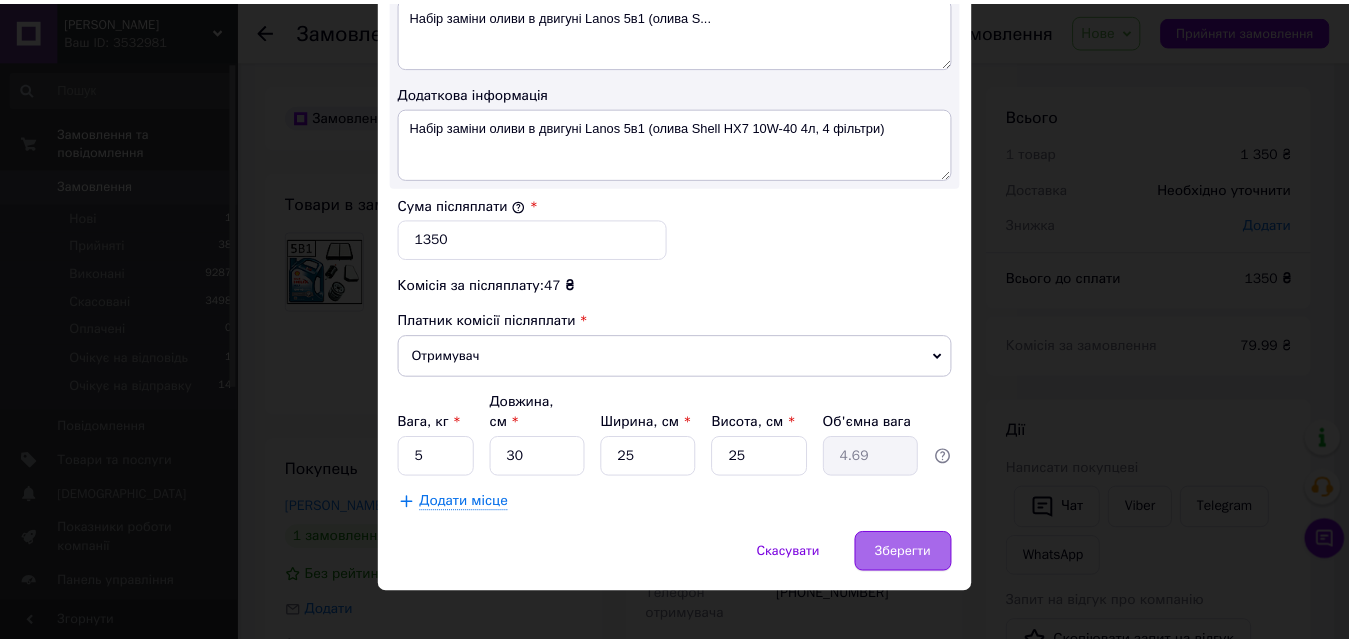 scroll, scrollTop: 1108, scrollLeft: 0, axis: vertical 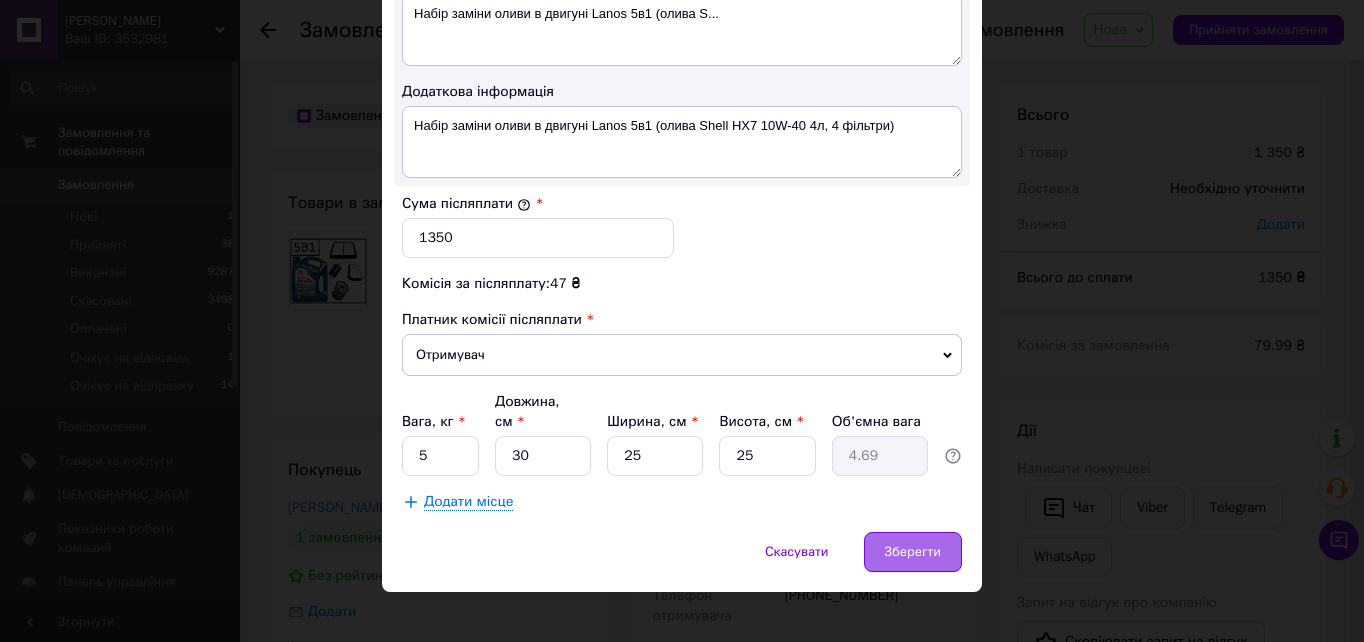 click on "Зберегти" at bounding box center (913, 552) 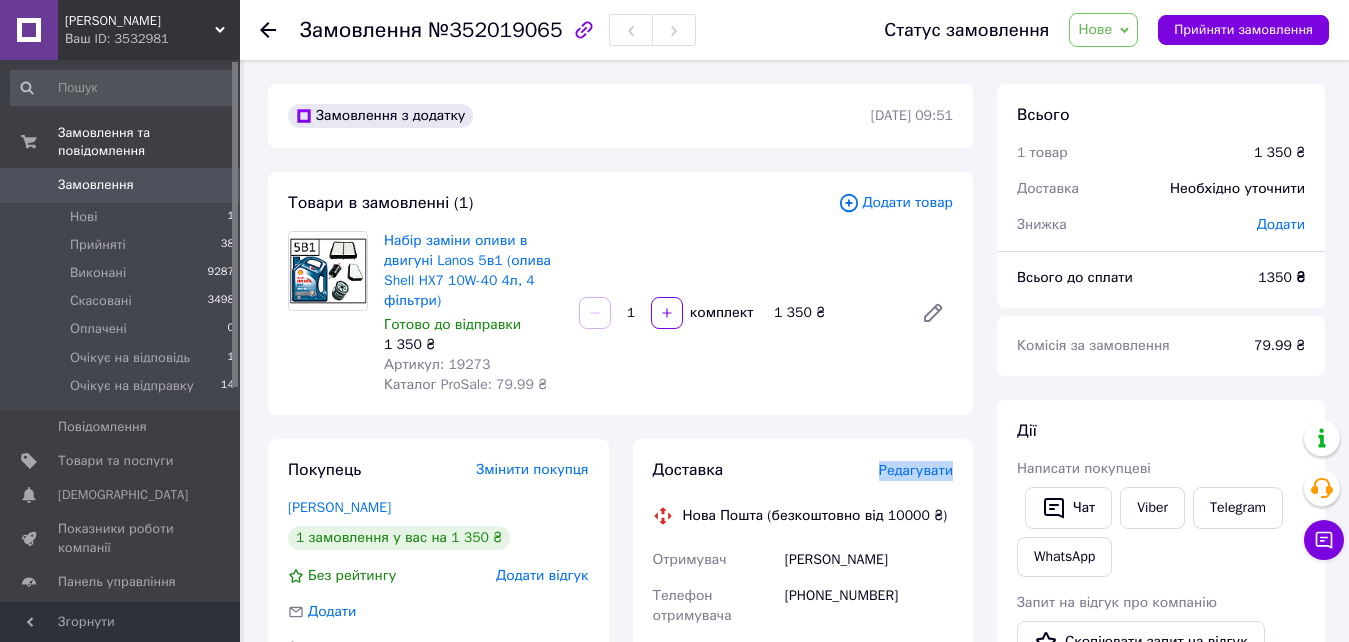 click on "Редагувати" at bounding box center [916, 470] 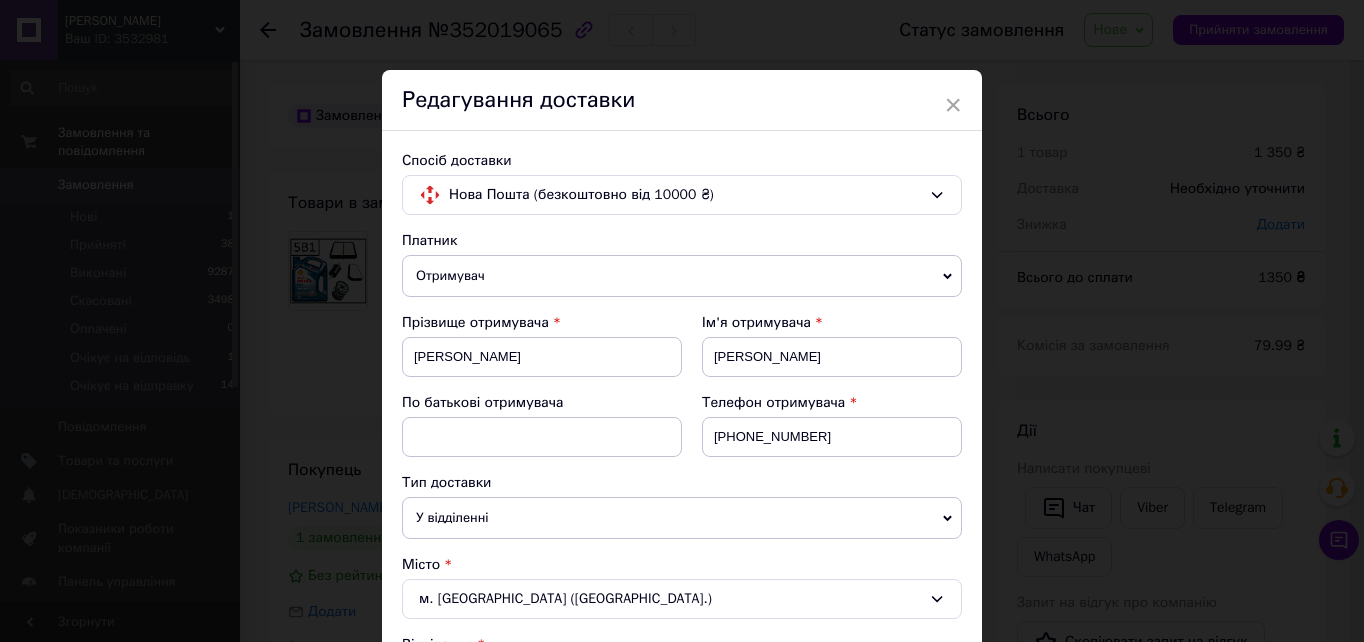 drag, startPoint x: 958, startPoint y: 100, endPoint x: 930, endPoint y: 117, distance: 32.75668 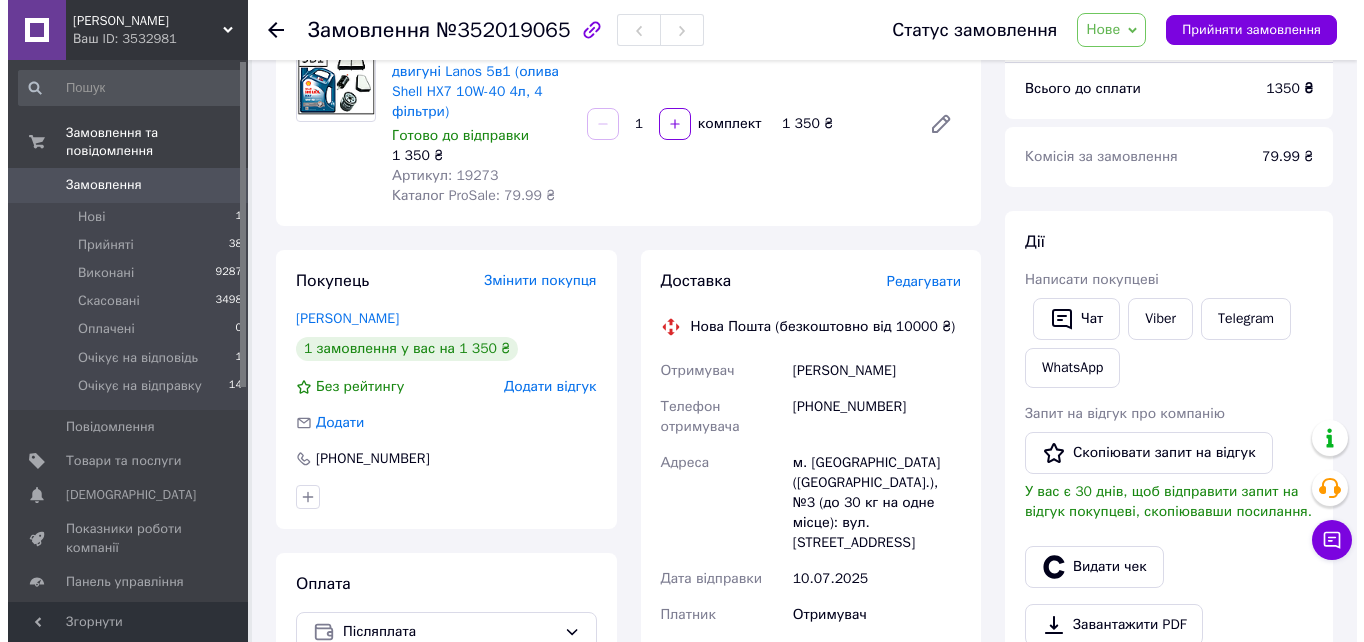 scroll, scrollTop: 0, scrollLeft: 0, axis: both 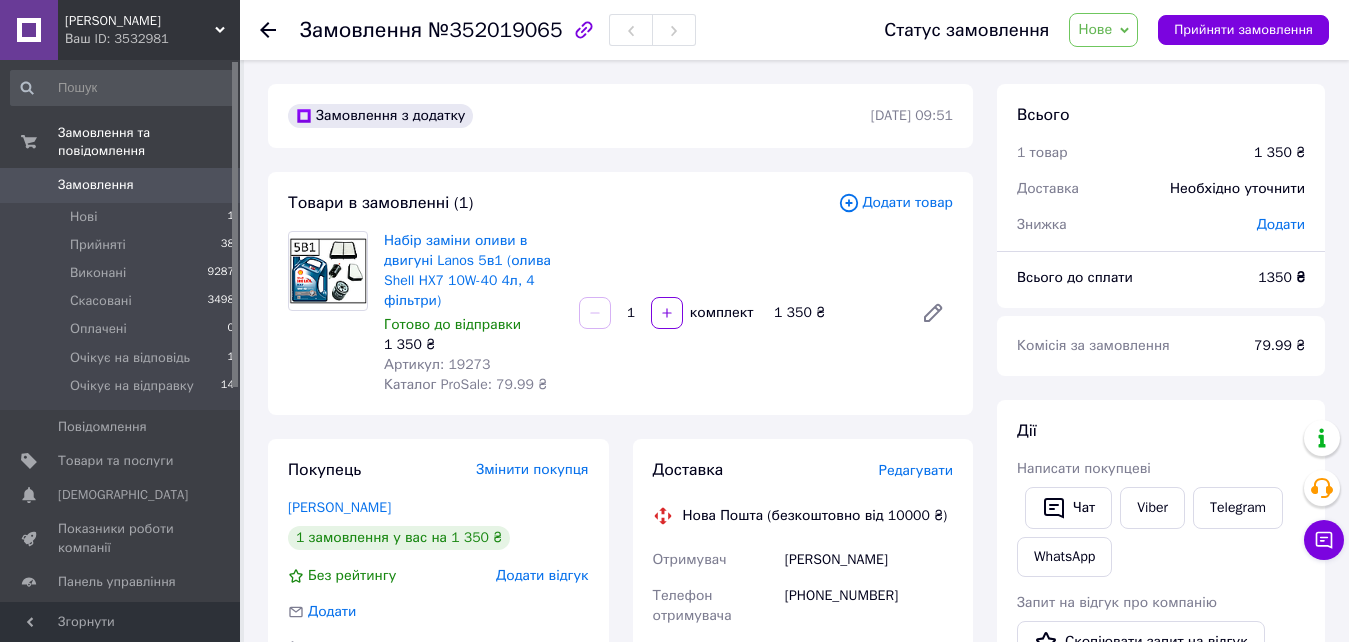 click on "Редагувати" at bounding box center (916, 470) 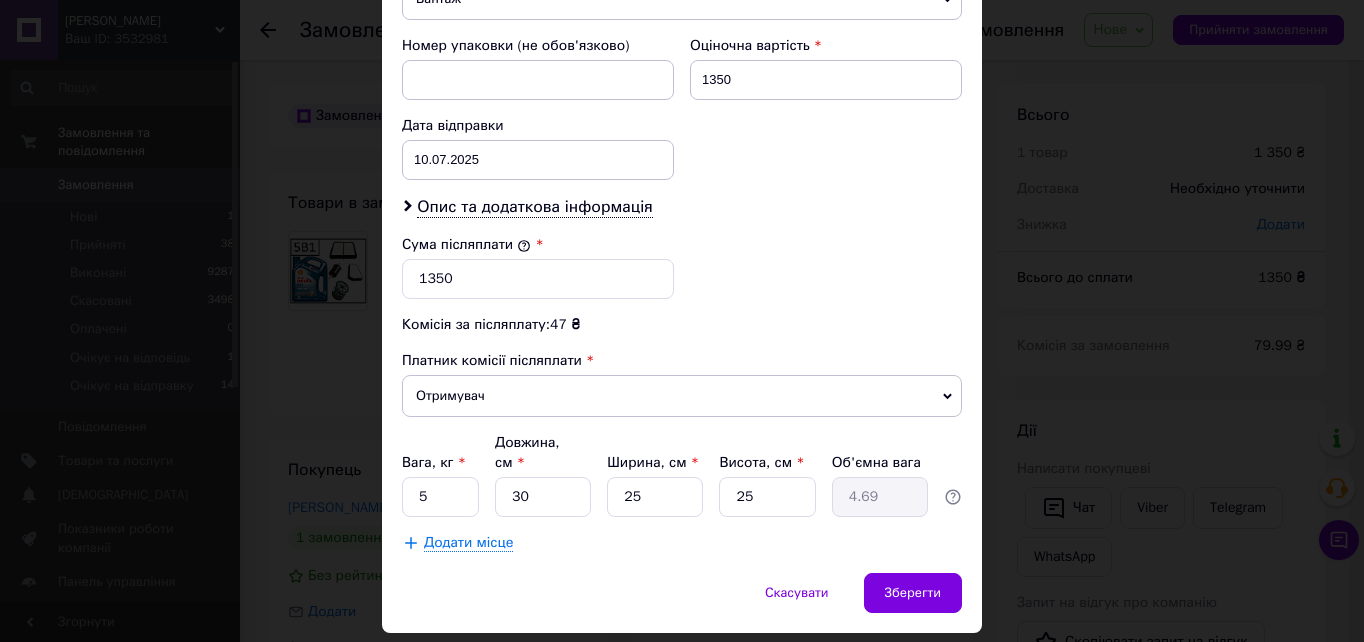 scroll, scrollTop: 884, scrollLeft: 0, axis: vertical 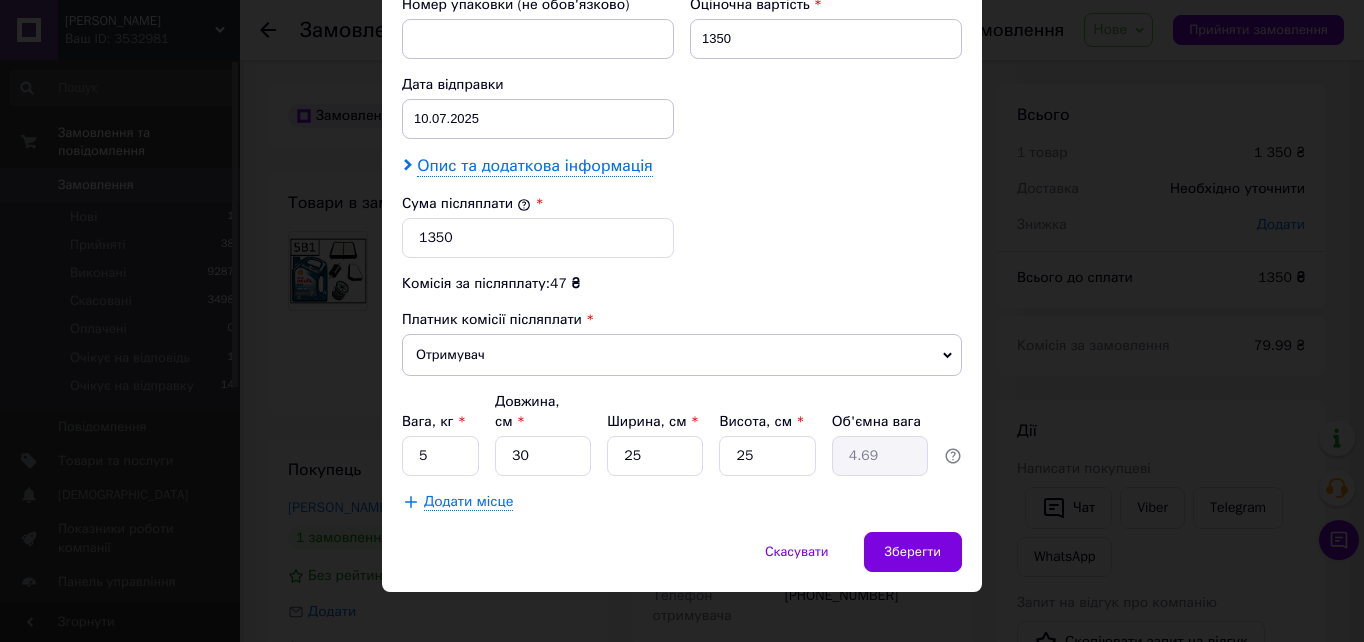 click on "Опис та додаткова інформація" at bounding box center [534, 166] 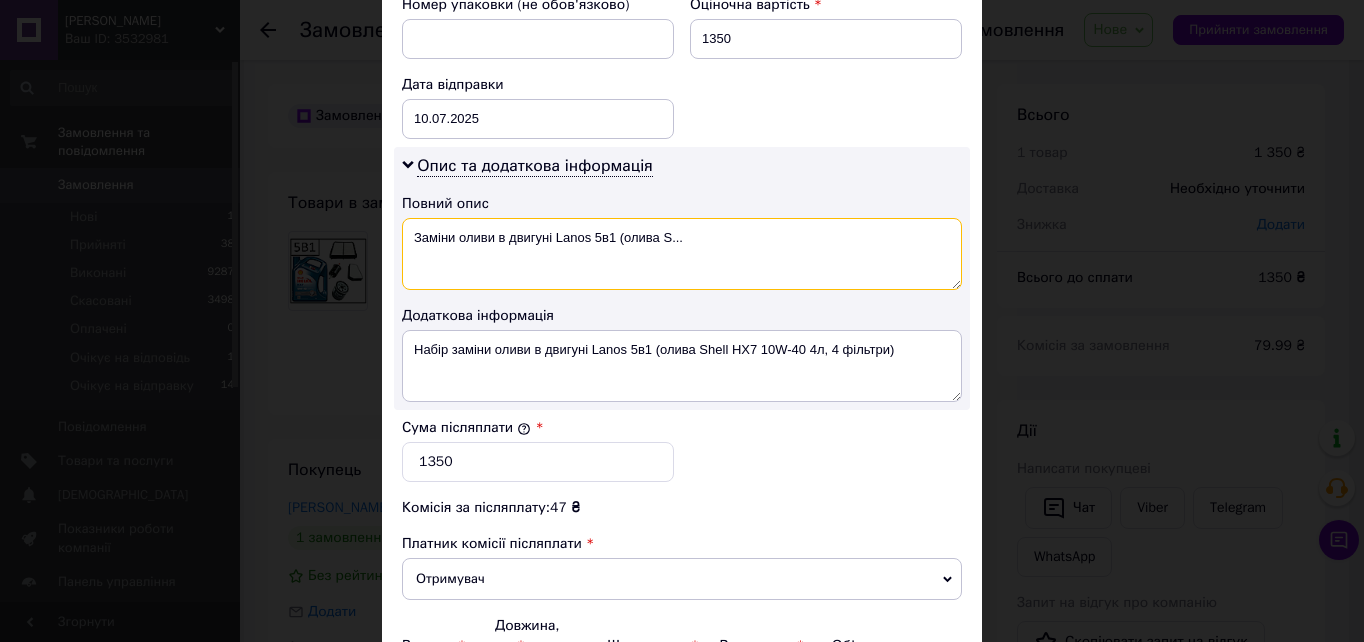 click on "Заміни оливи в двигуні Lanos 5в1 (олива S..." at bounding box center [682, 254] 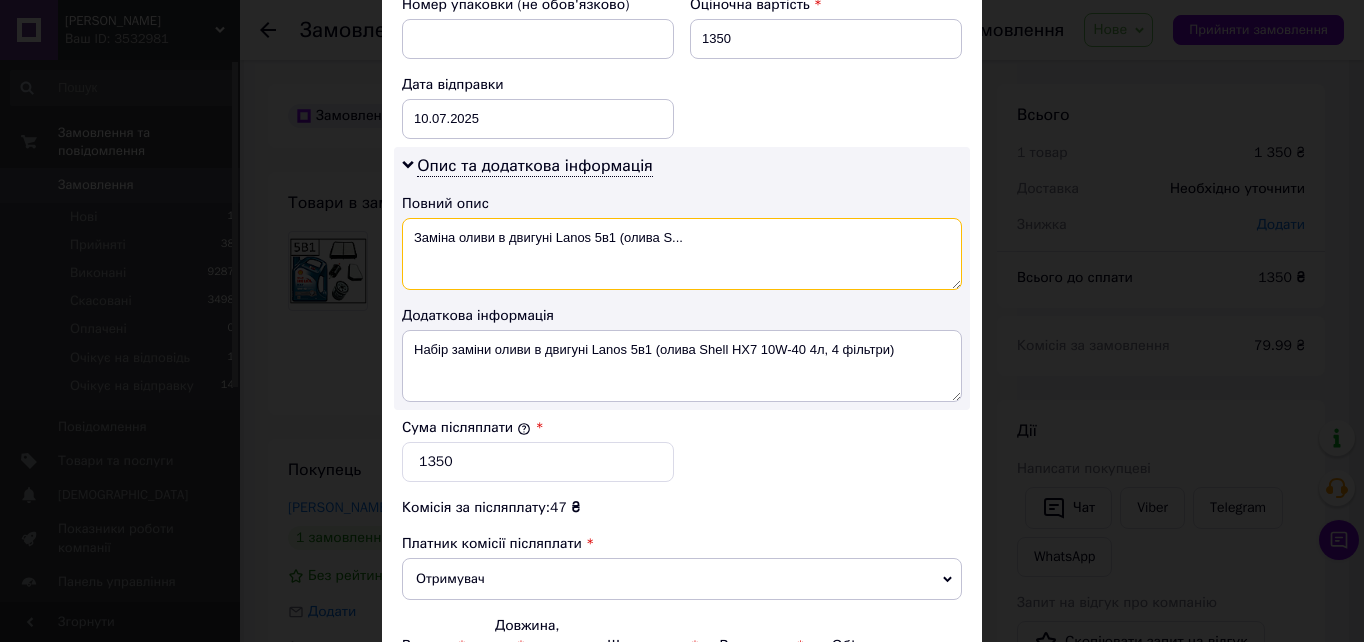 click on "Заміна оливи в двигуні Lanos 5в1 (олива S..." at bounding box center (682, 254) 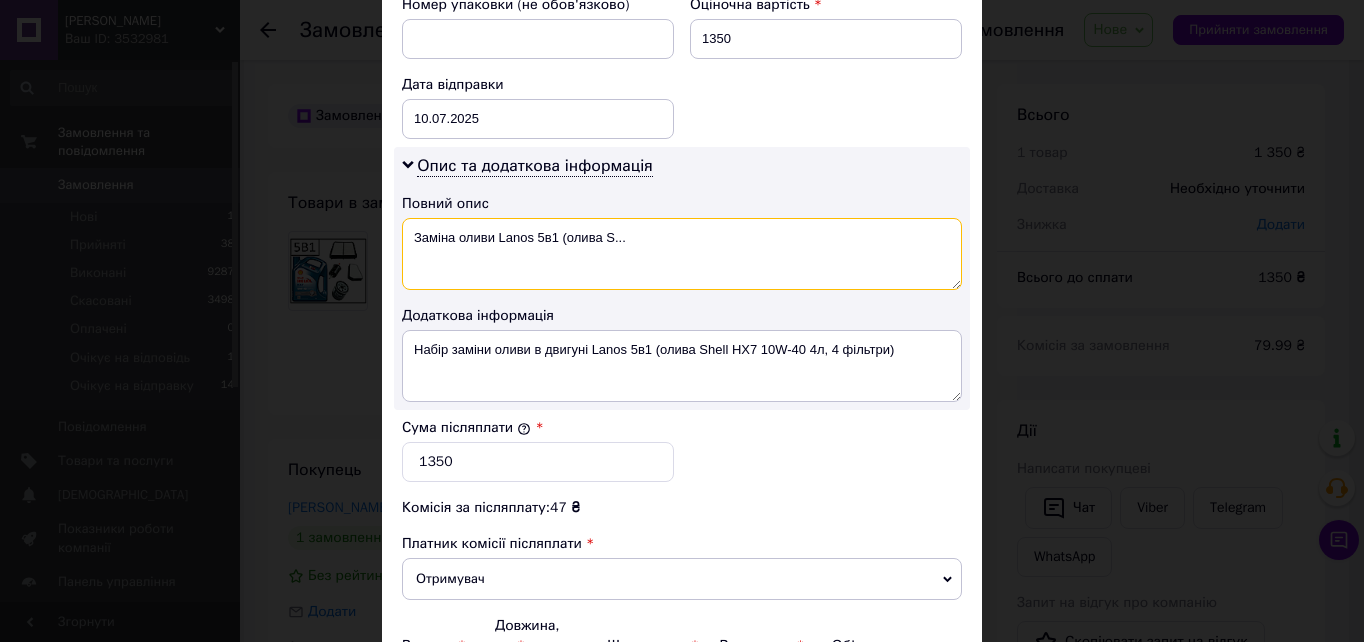 click on "Заміна оливи Lanos 5в1 (олива S..." at bounding box center (682, 254) 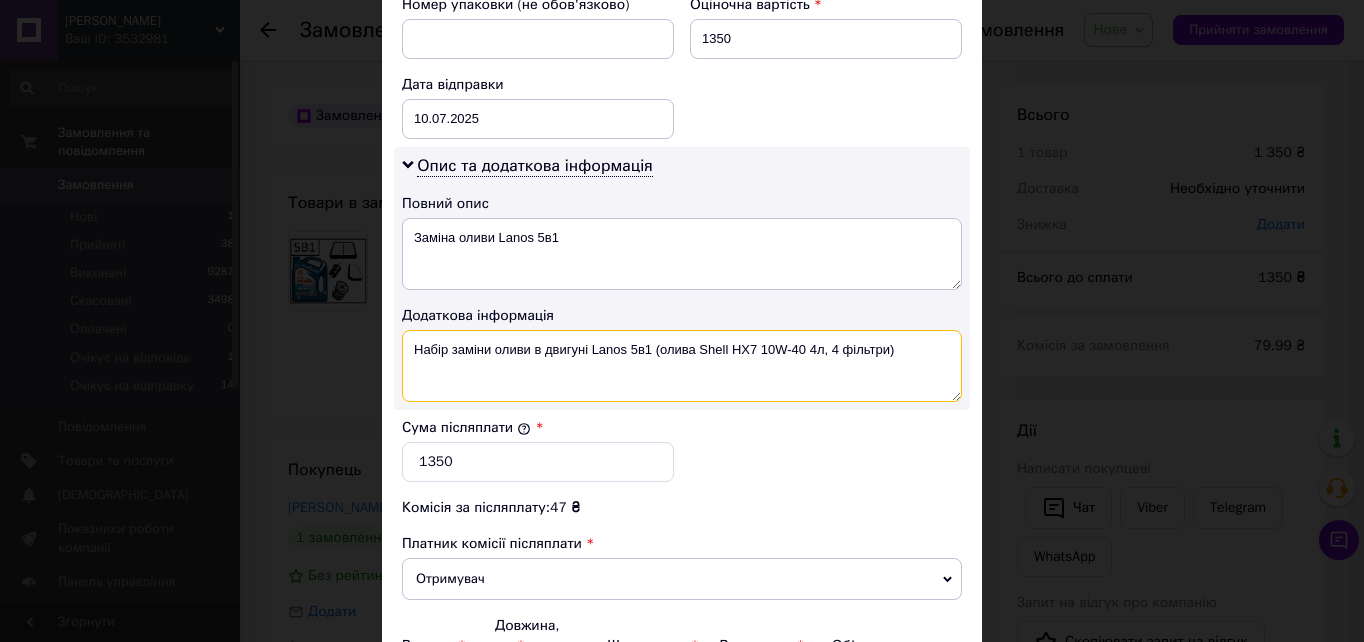 drag, startPoint x: 699, startPoint y: 348, endPoint x: 752, endPoint y: 341, distance: 53.460266 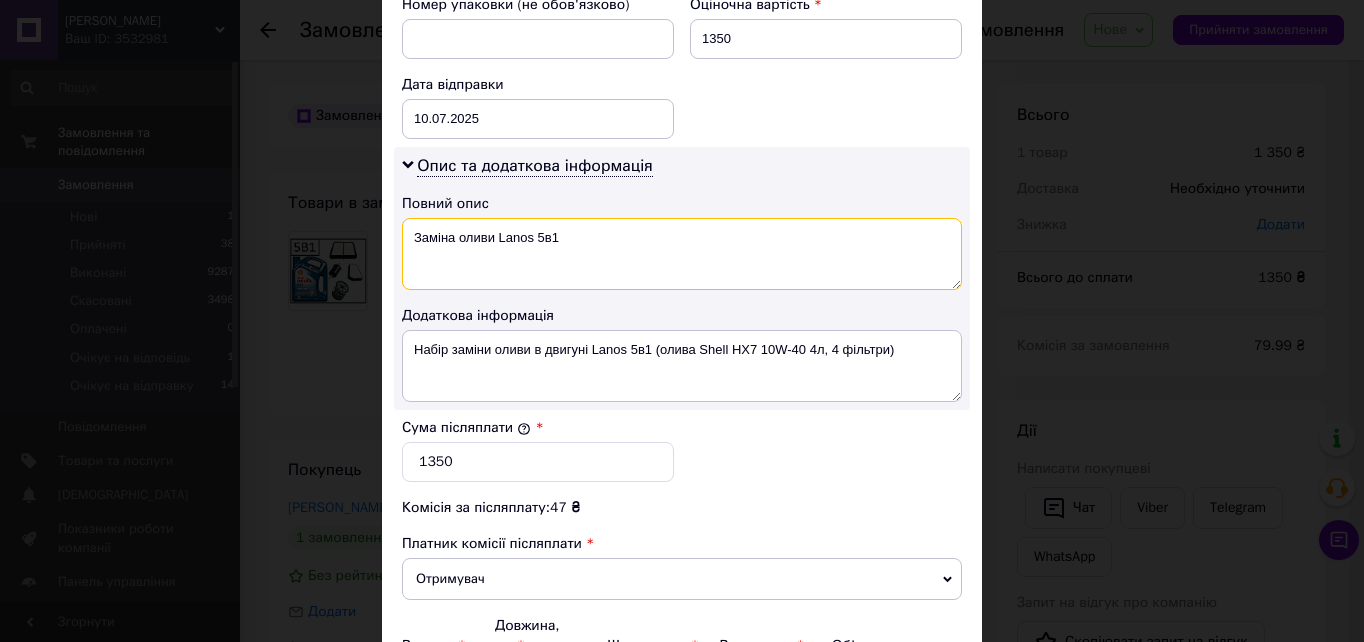 click on "Заміна оливи Lanos 5в1" at bounding box center (682, 254) 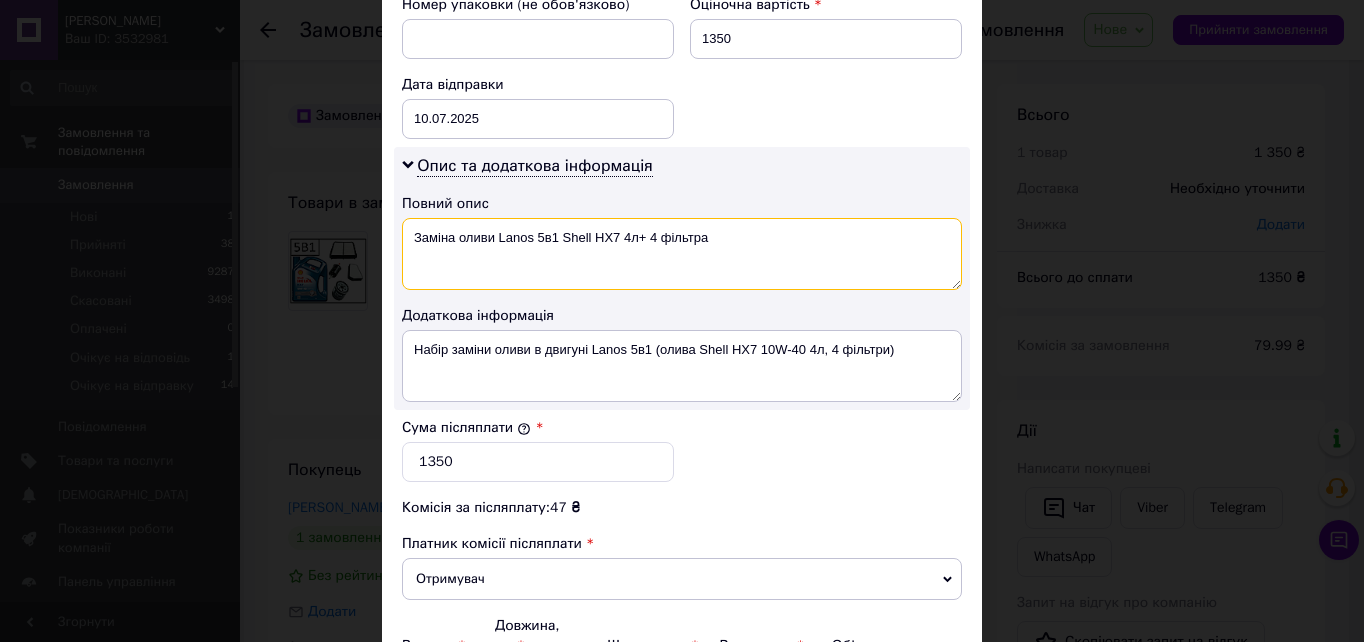 click on "Заміна оливи Lanos 5в1 Shell HX7 4л+ 4 фільтра" at bounding box center (682, 254) 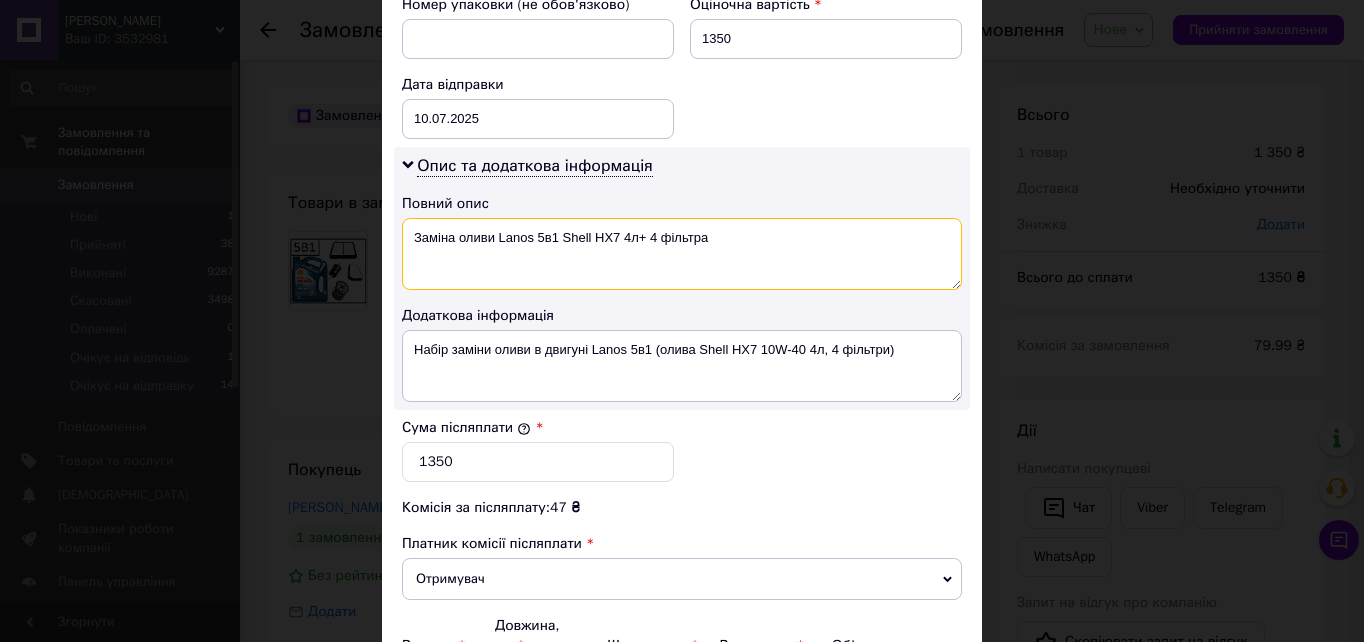 click on "Заміна оливи Lanos 5в1 Shell HX7 4л+ 4 фільтра" at bounding box center [682, 254] 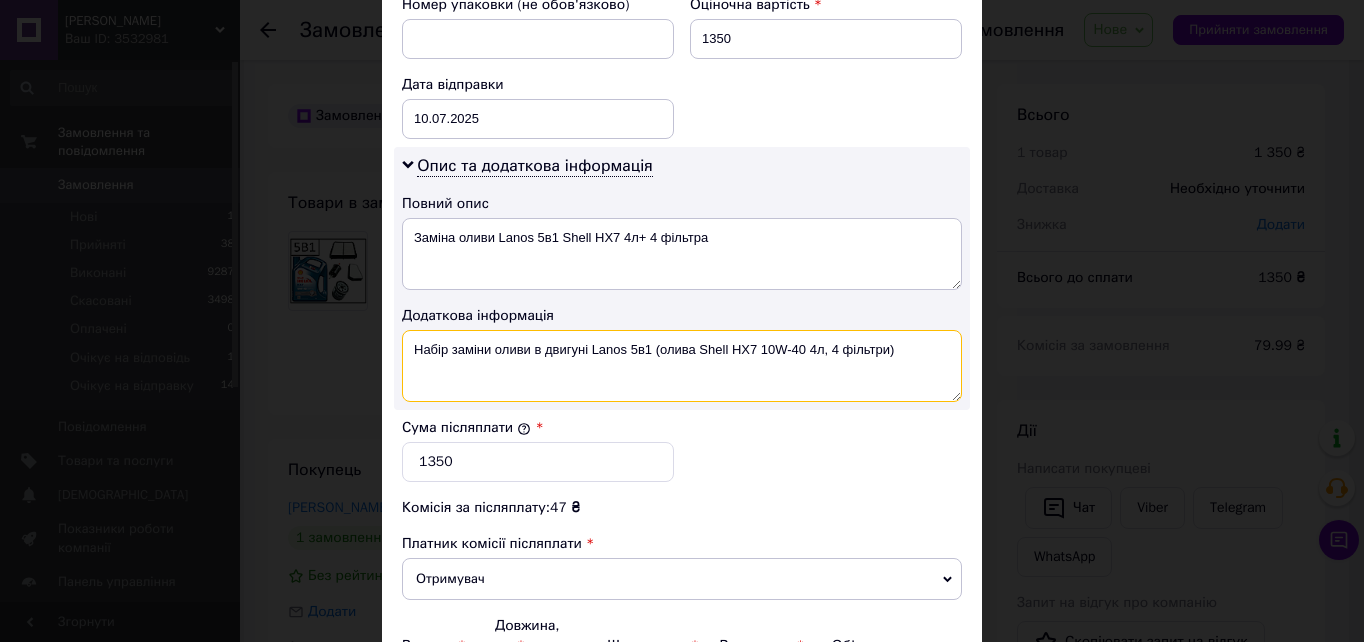 drag, startPoint x: 898, startPoint y: 351, endPoint x: 408, endPoint y: 341, distance: 490.10202 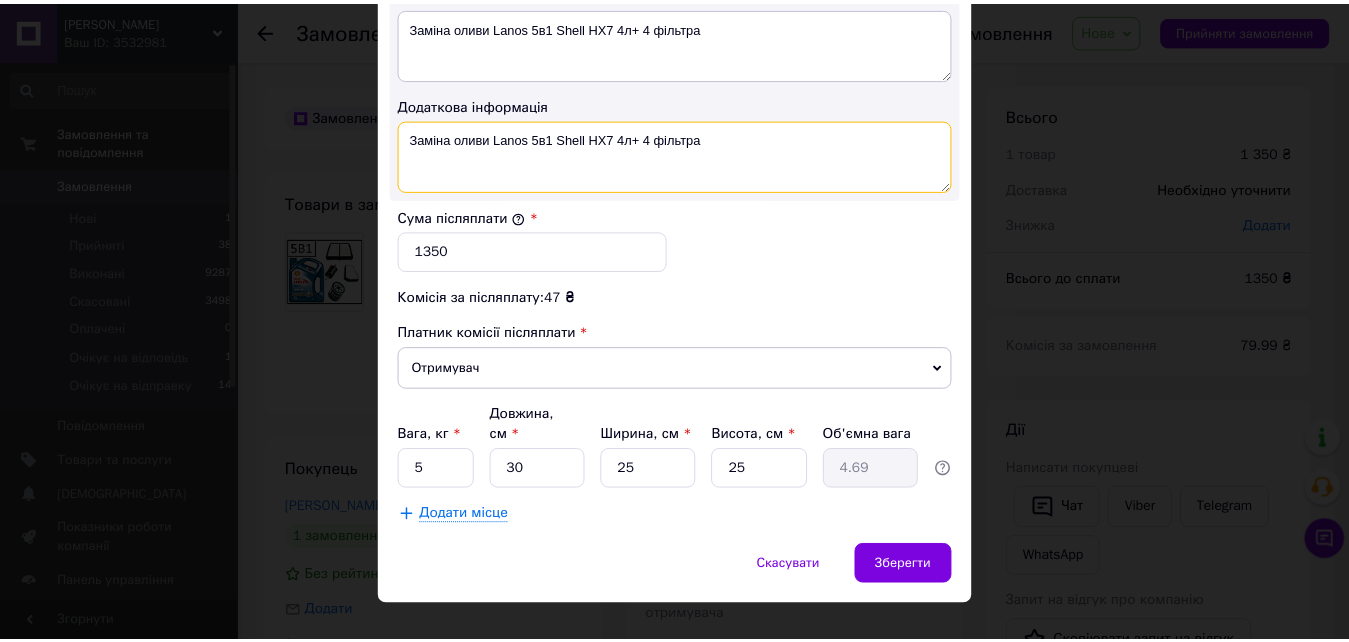 scroll, scrollTop: 1108, scrollLeft: 0, axis: vertical 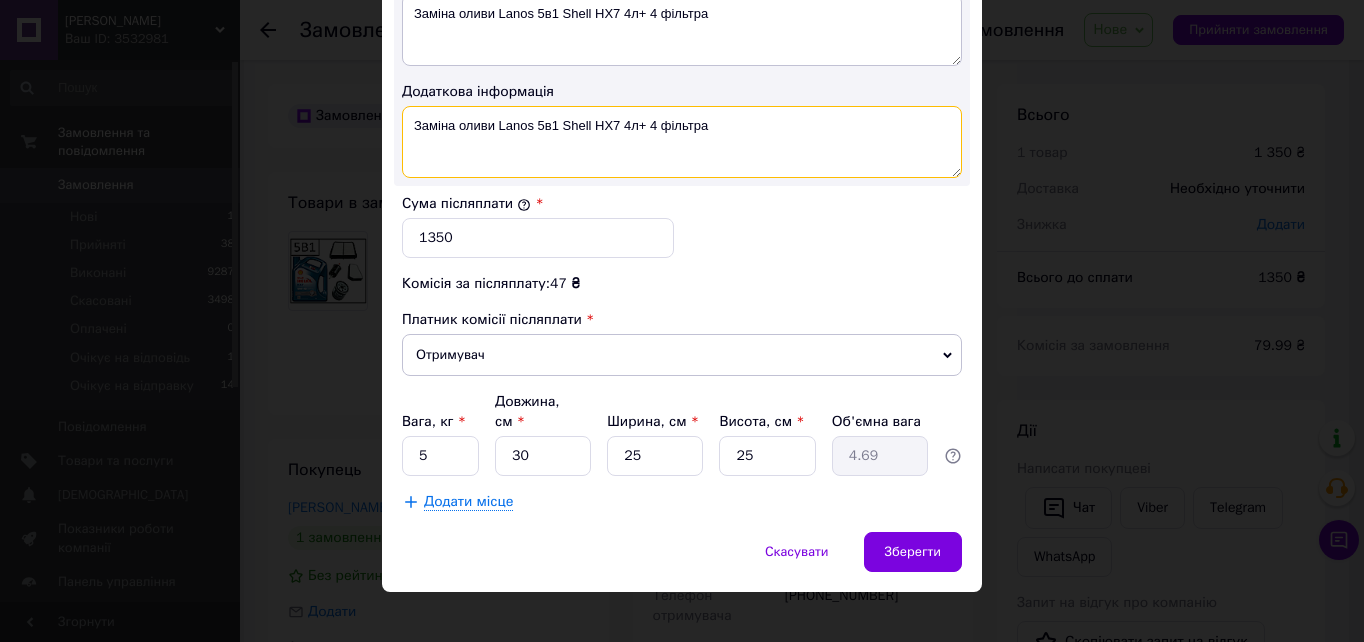 type on "Заміна оливи Lanos 5в1 Shell HX7 4л+ 4 фільтра" 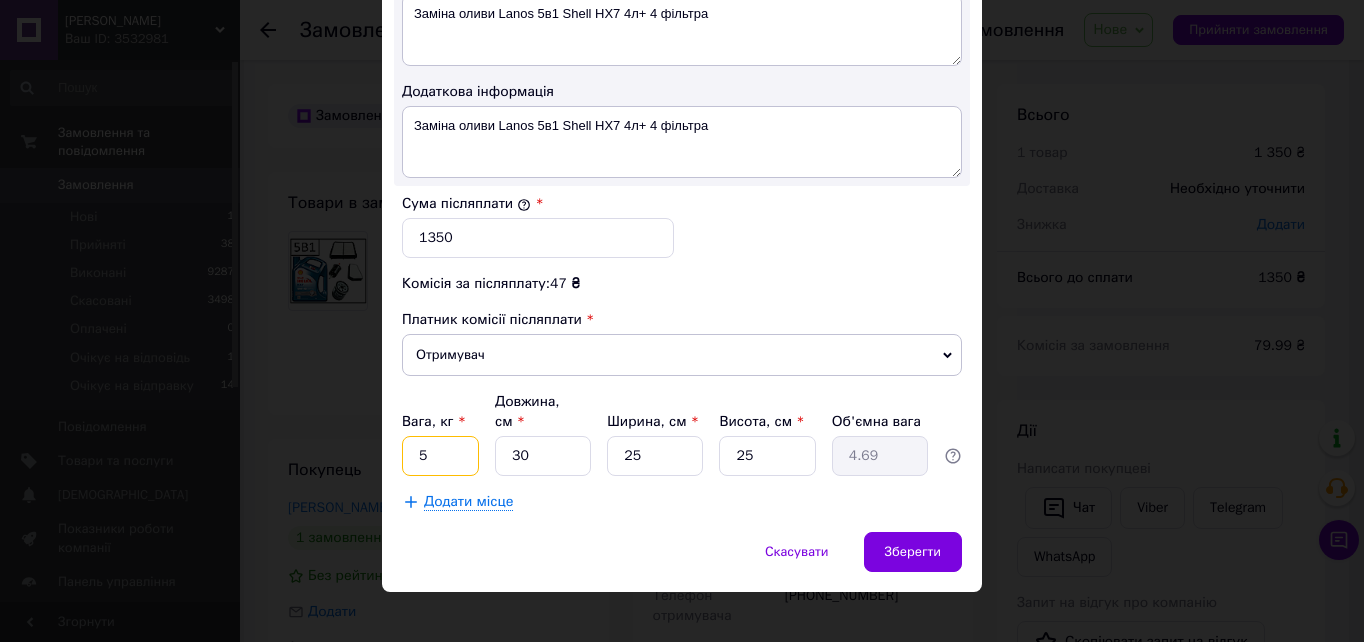 click on "5" at bounding box center (440, 456) 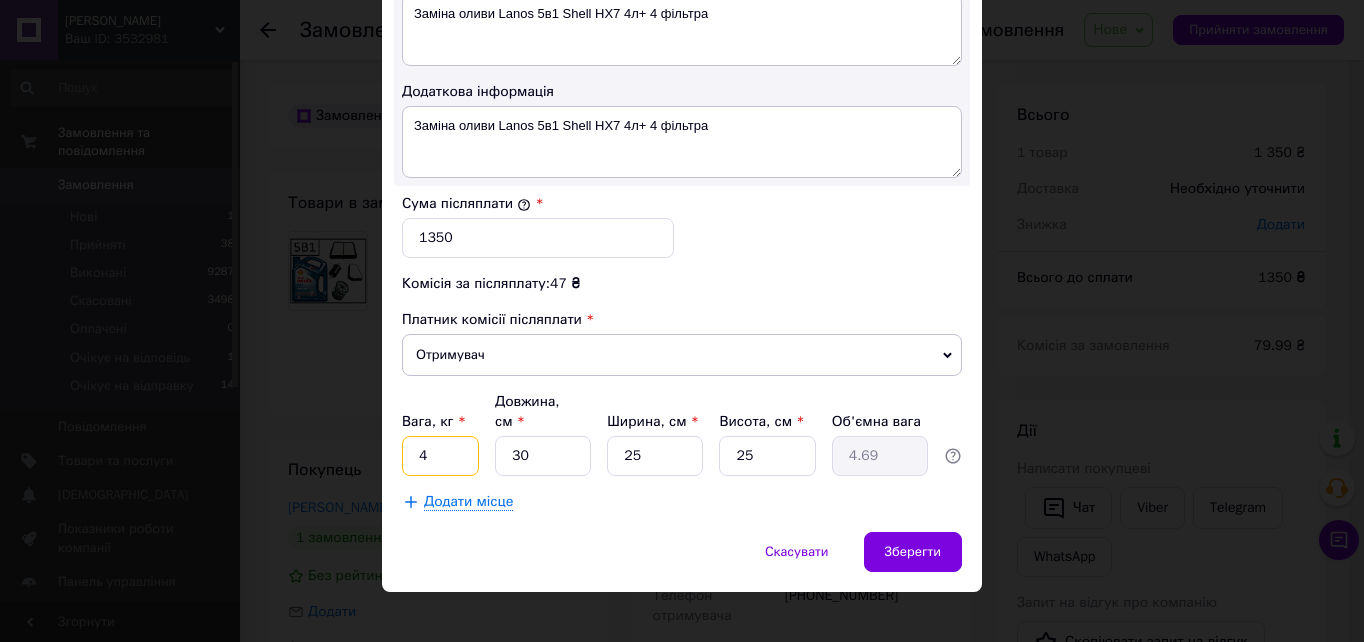type on "4" 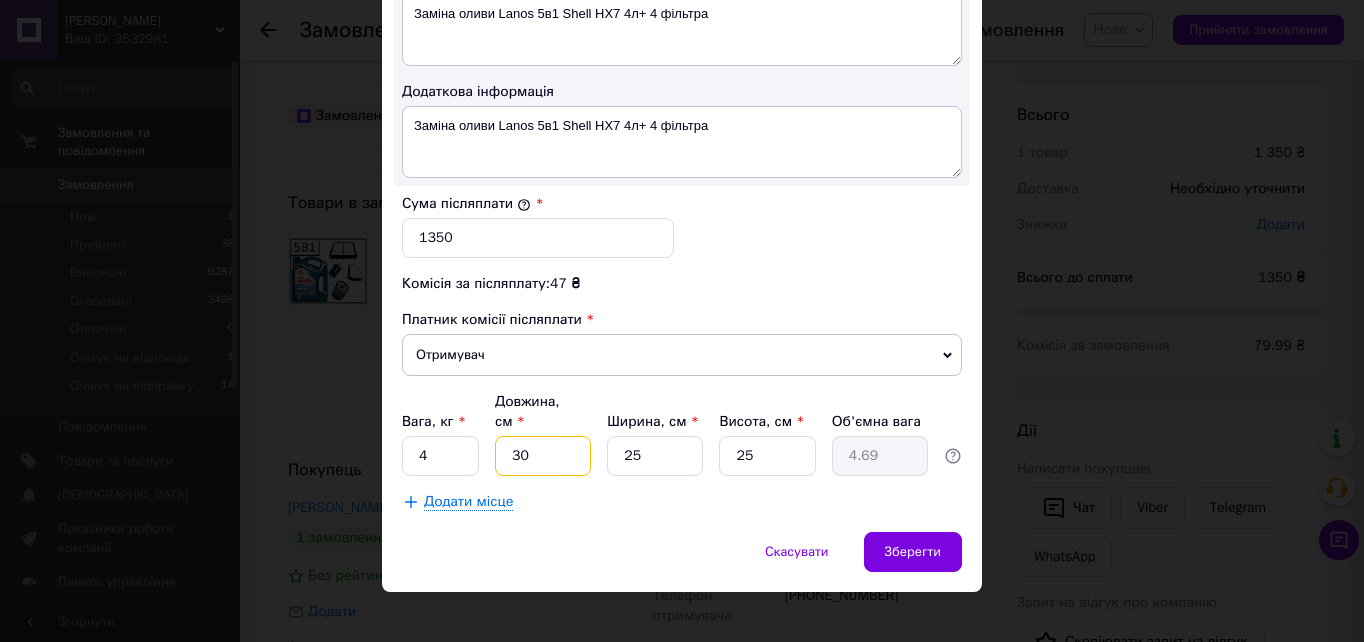 click on "30" at bounding box center (543, 456) 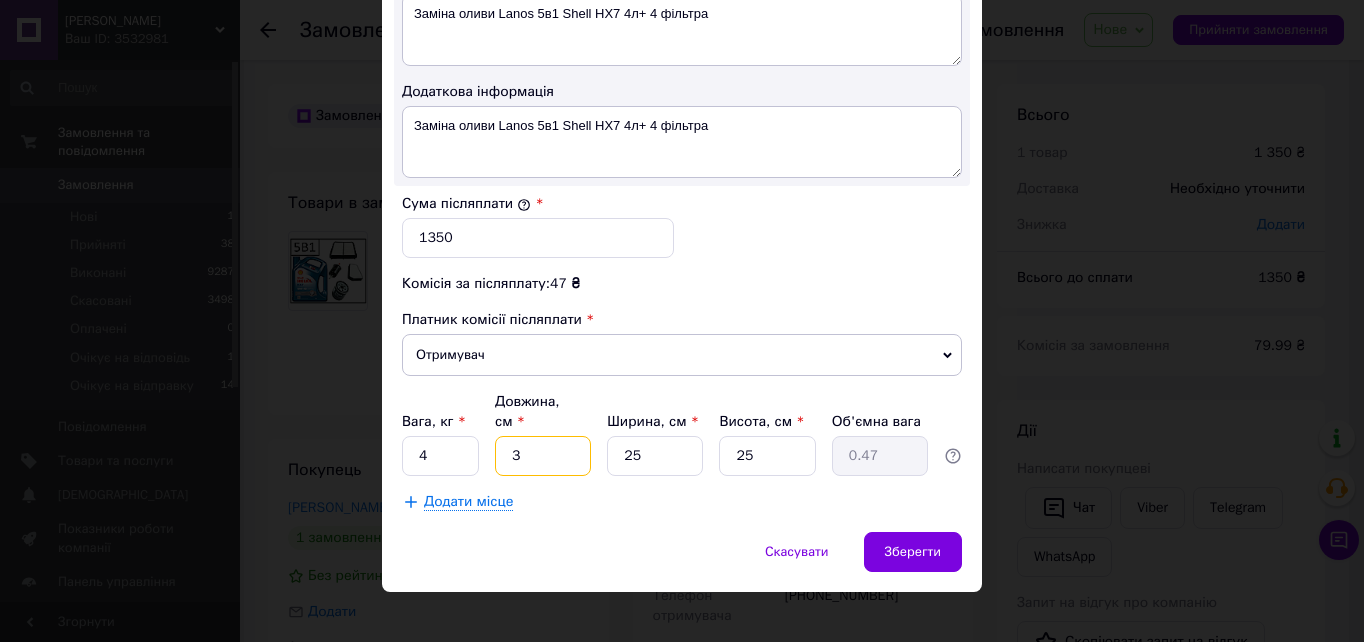 type 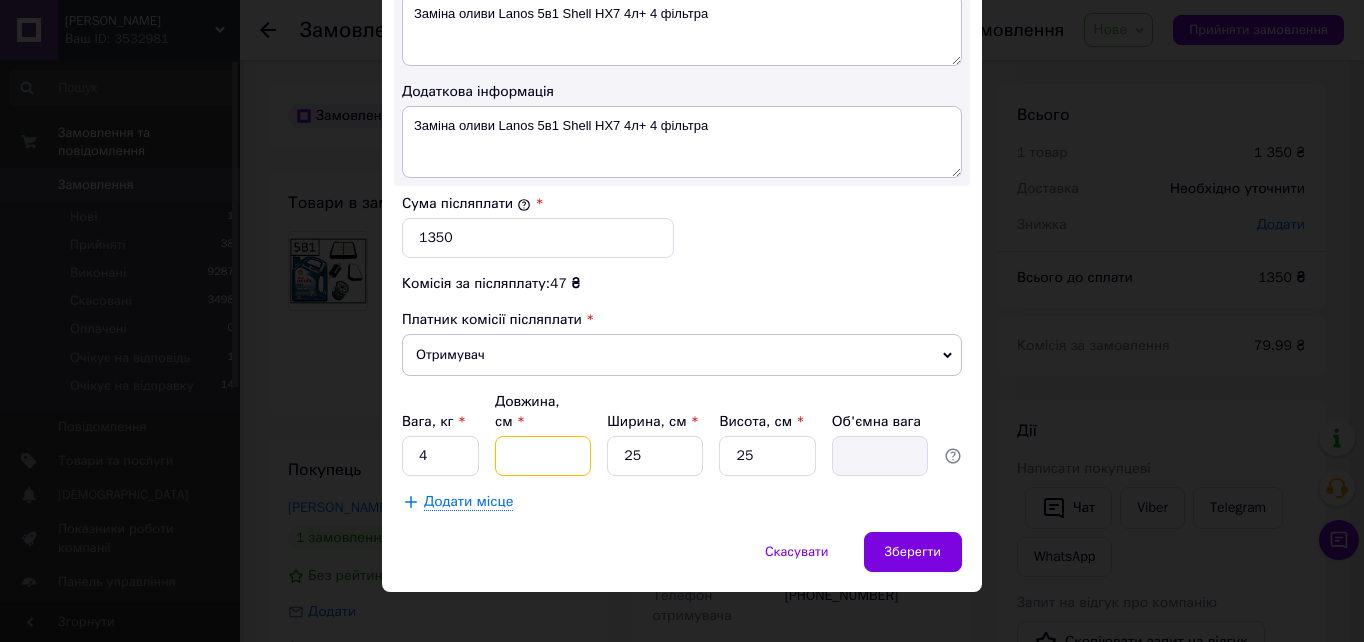 type on "0.63" 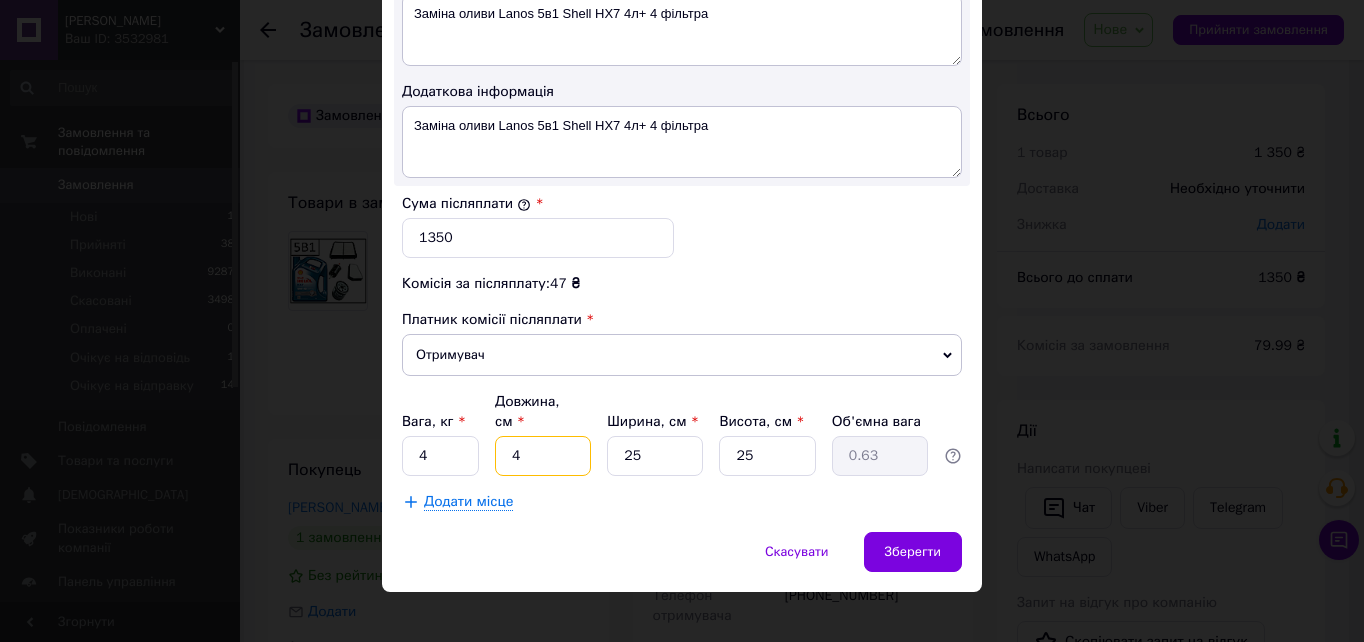 type on "40" 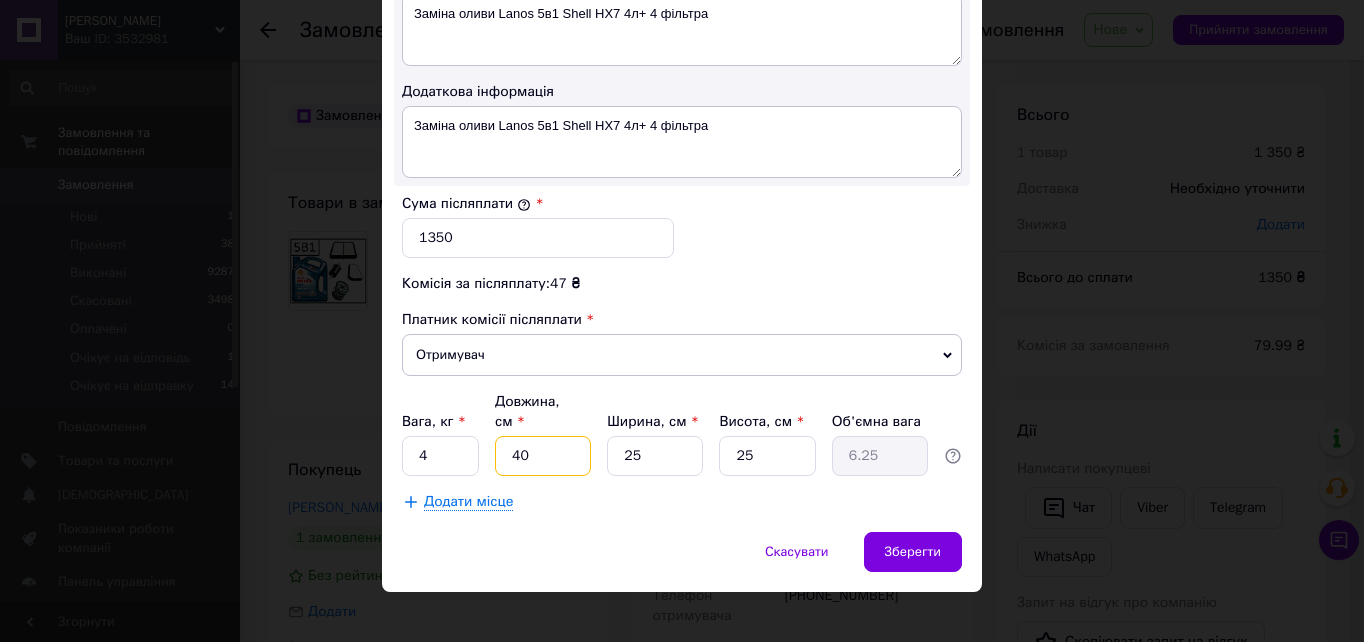 type on "40" 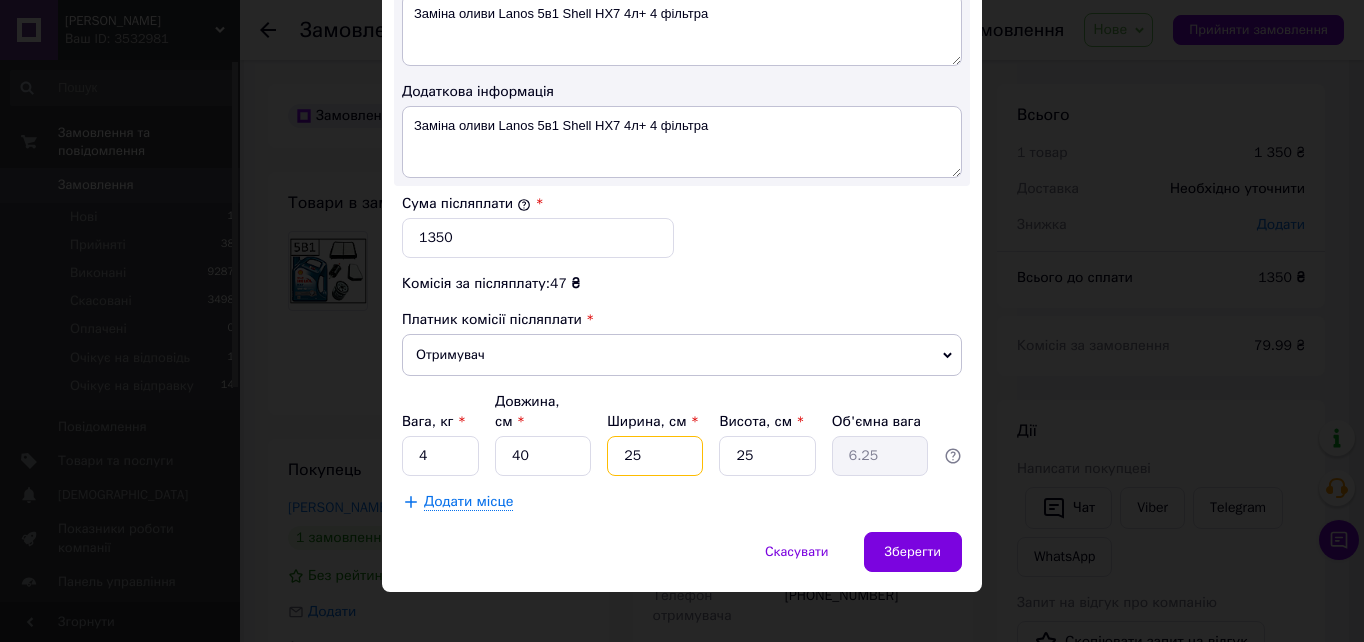 type on "2" 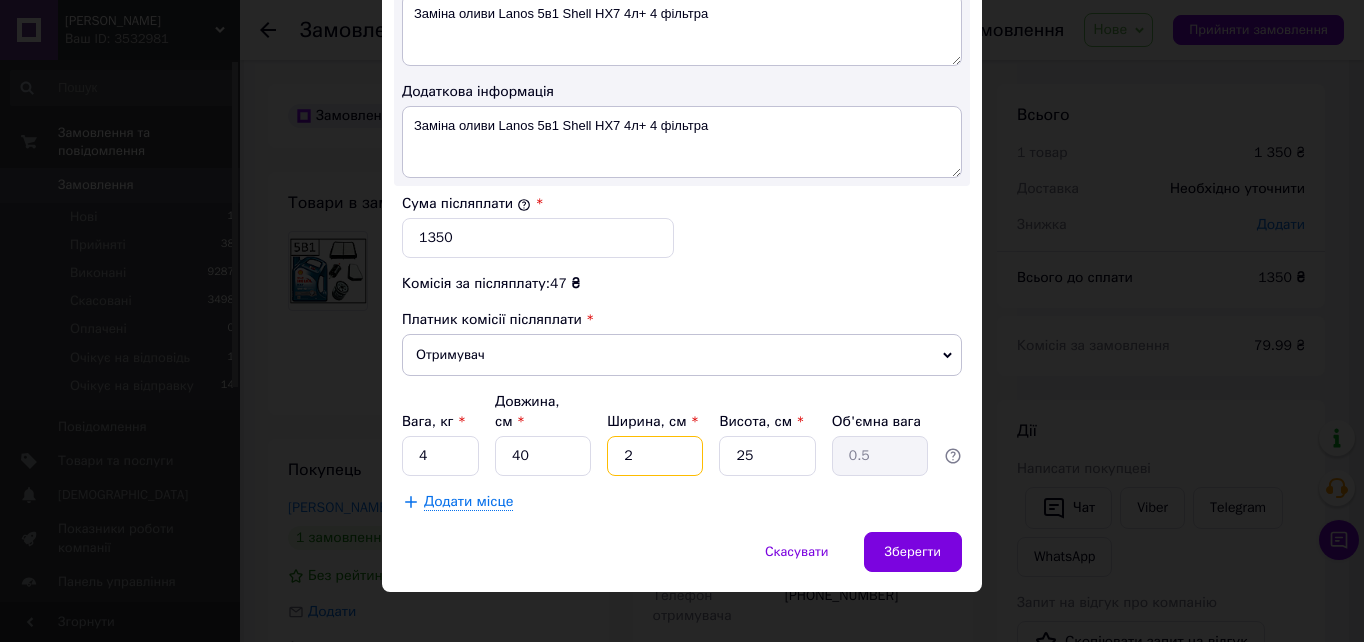 click on "2" at bounding box center (655, 456) 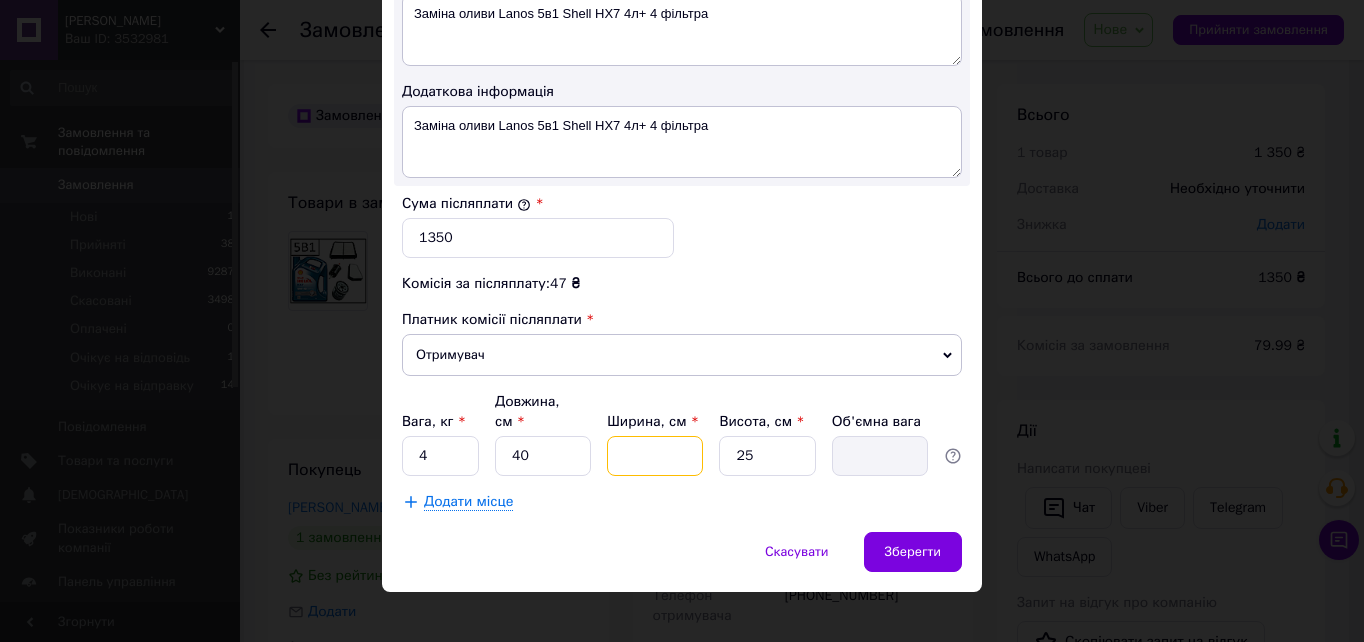 type on "4" 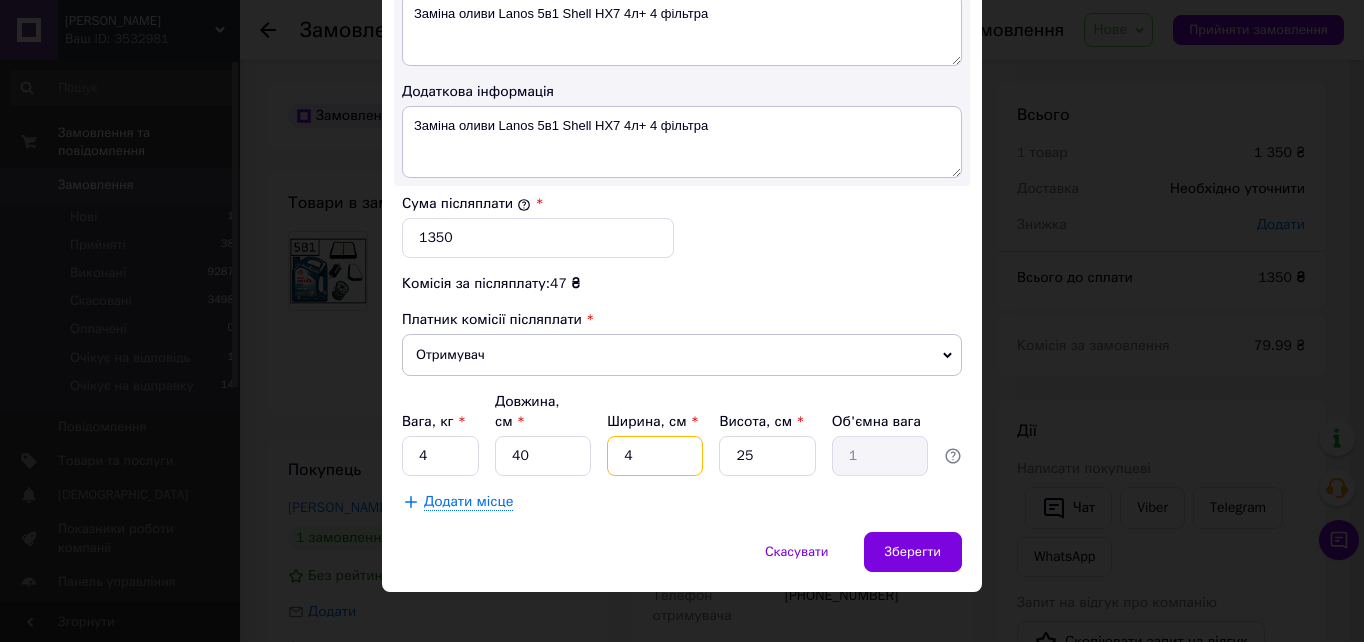 type on "40" 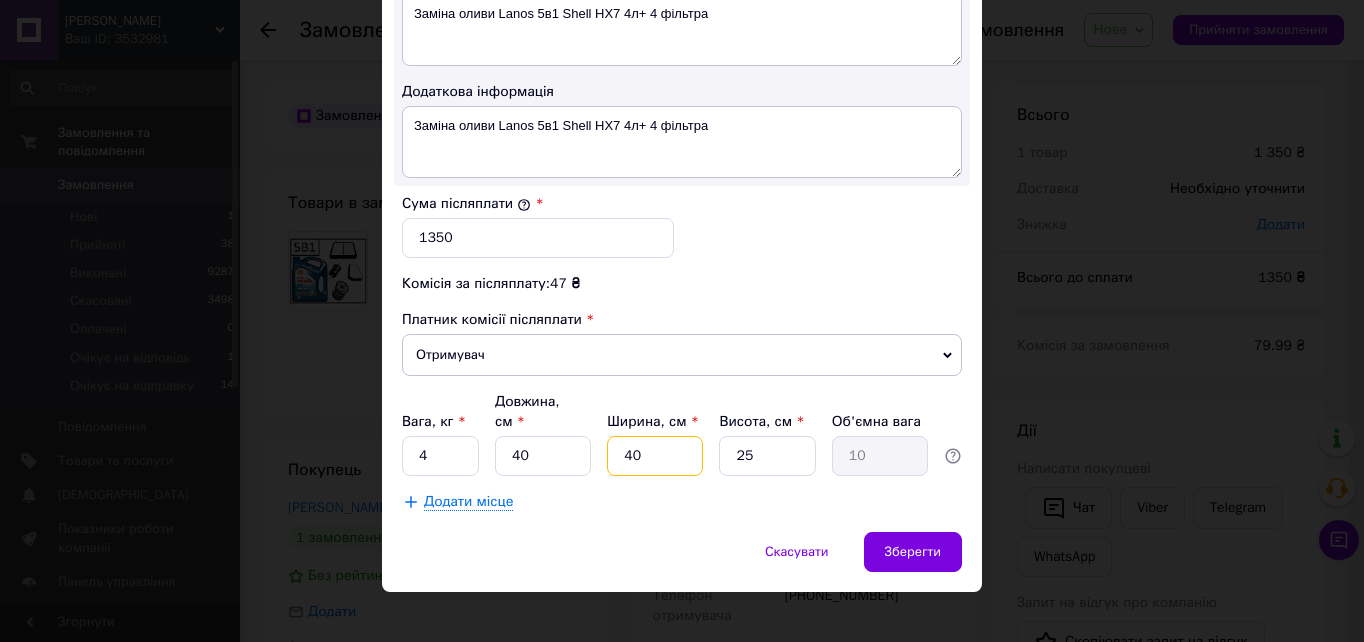 type on "40" 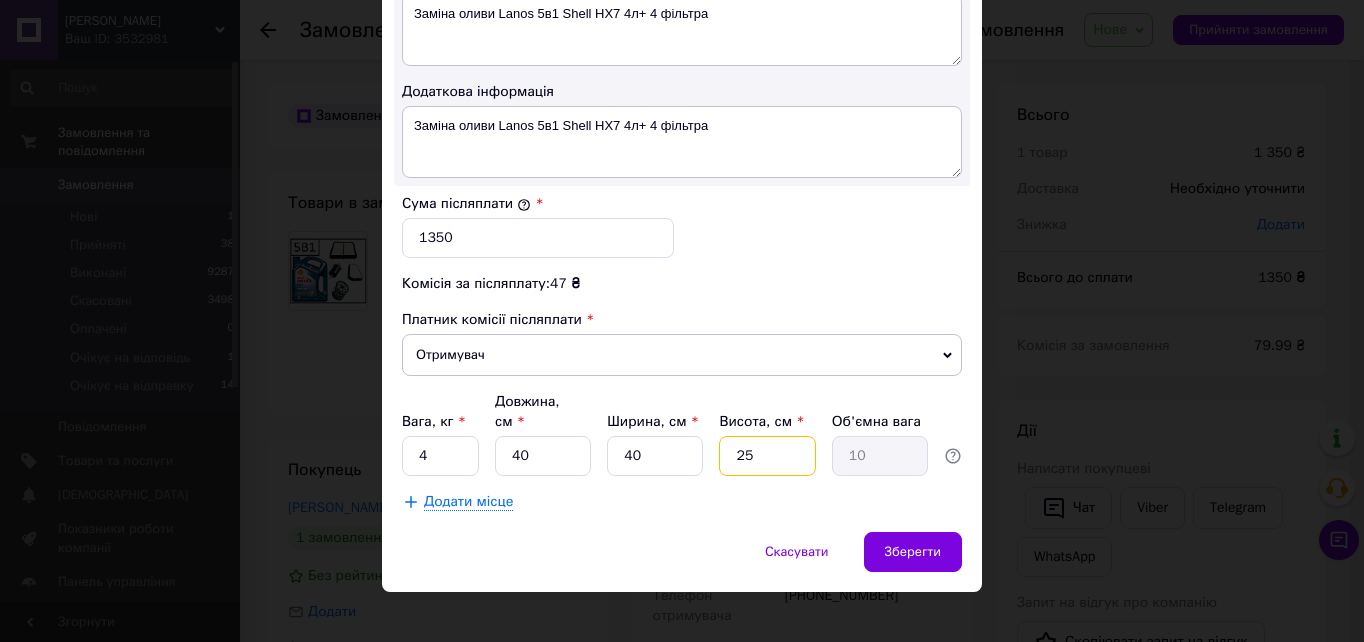 type on "2" 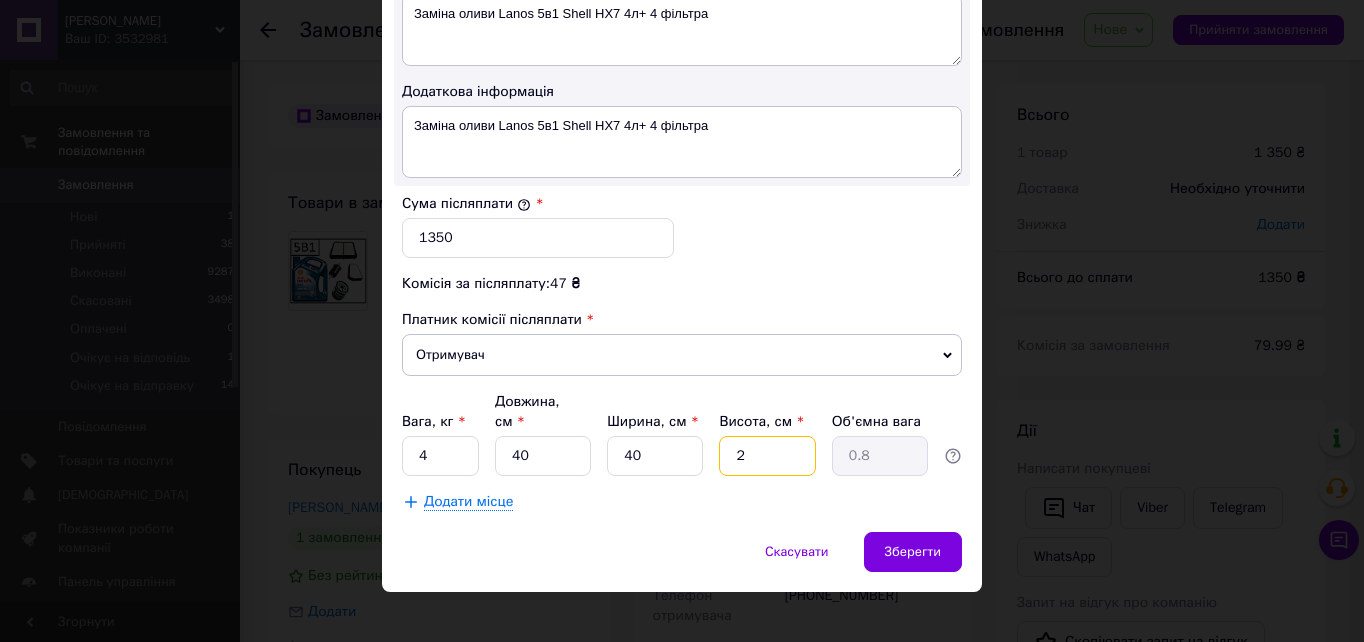 click on "2" at bounding box center [767, 456] 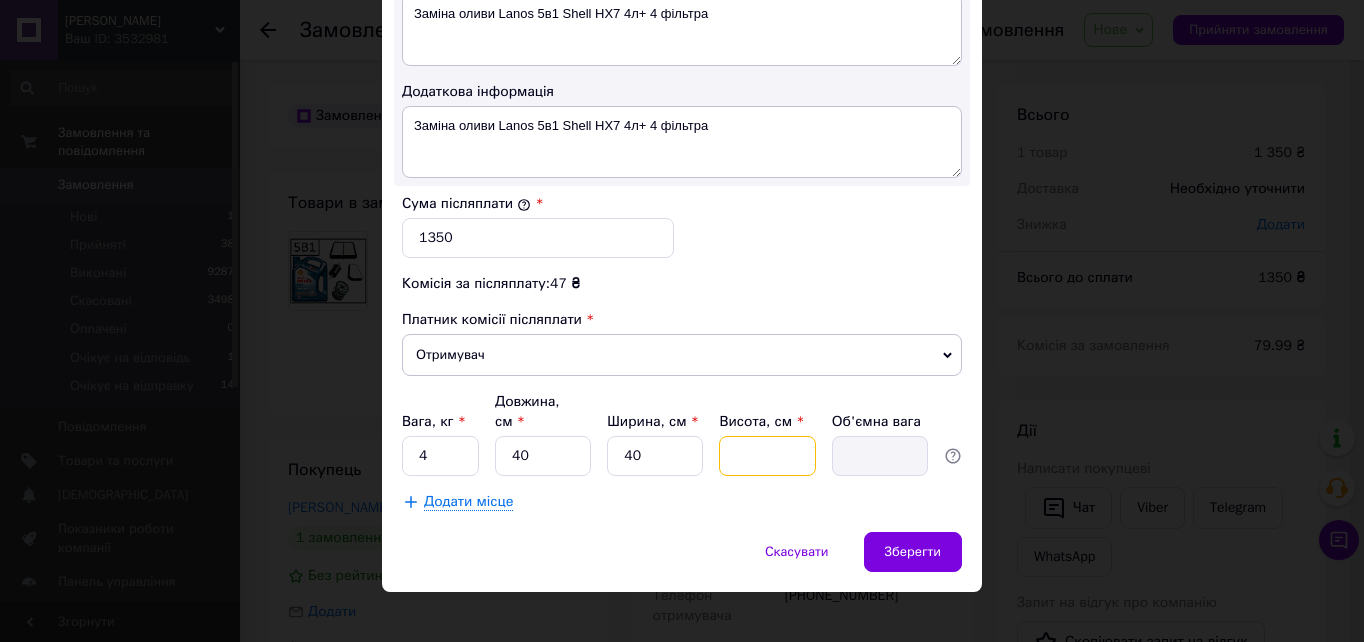 type on "1" 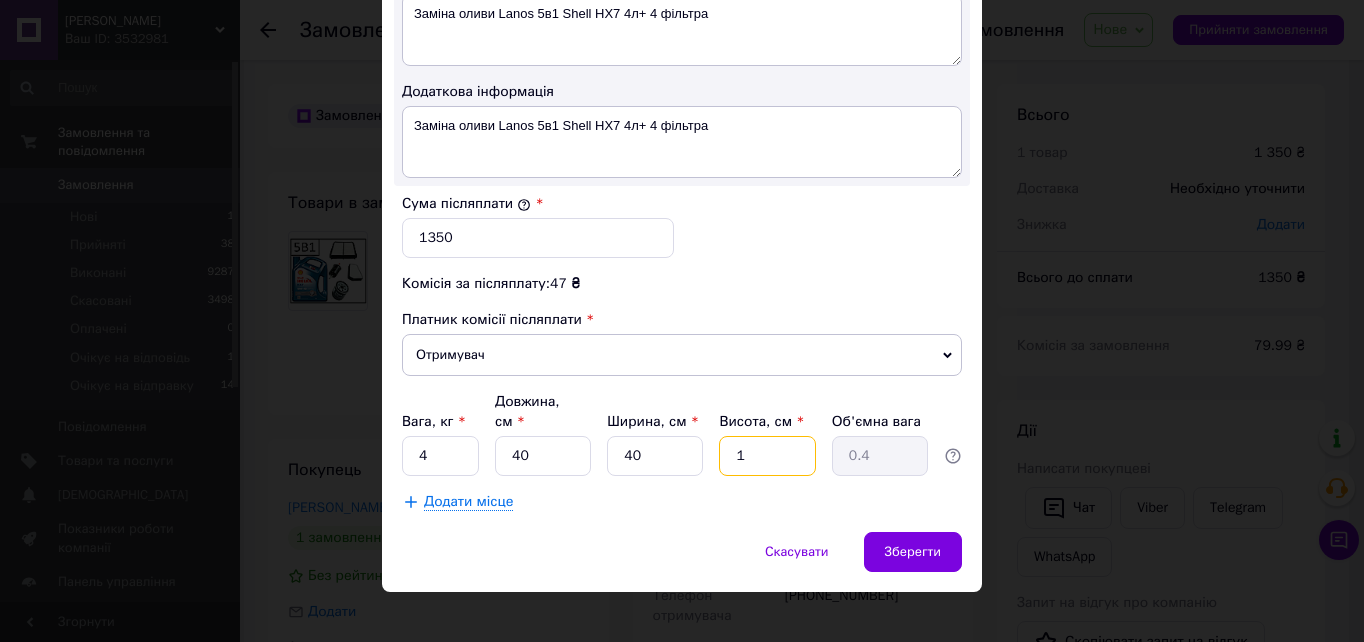 type on "10" 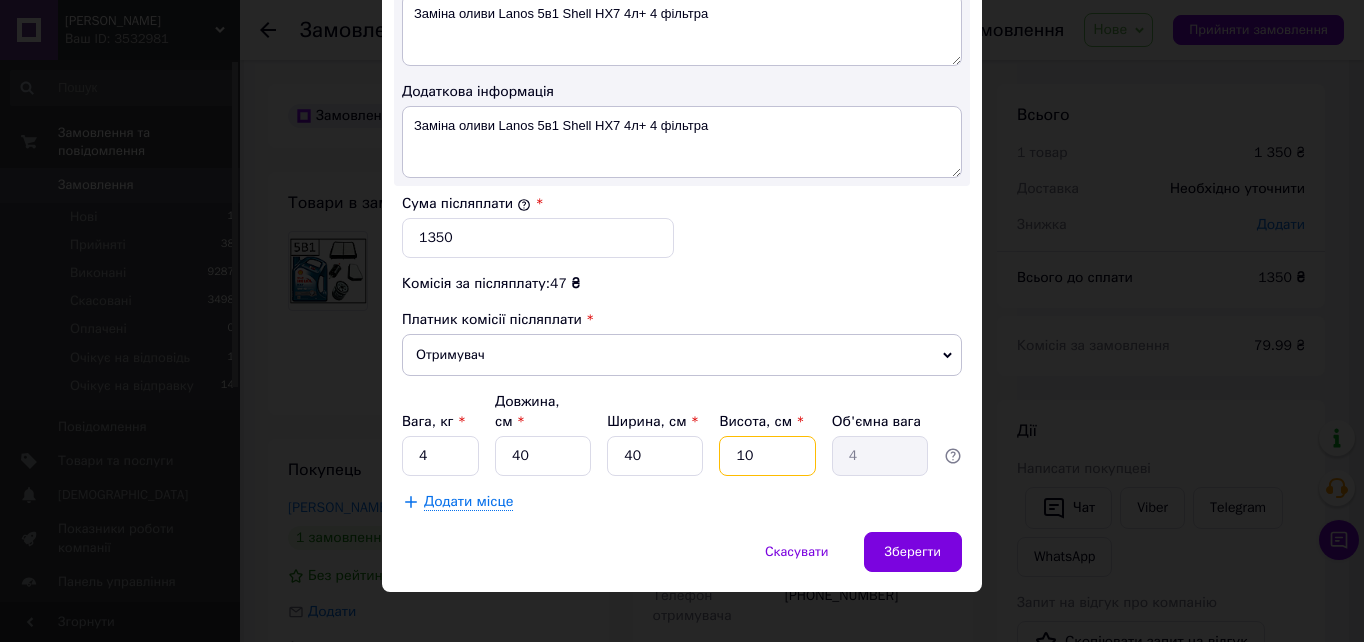 type on "10" 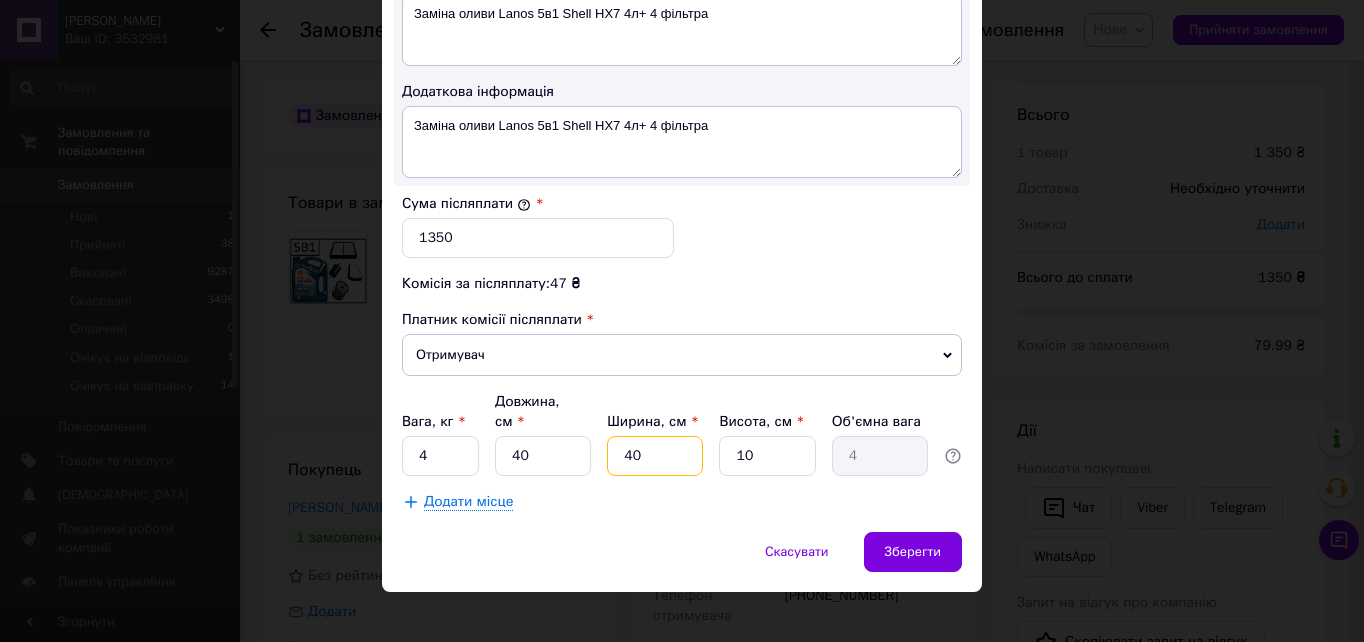 type on "4" 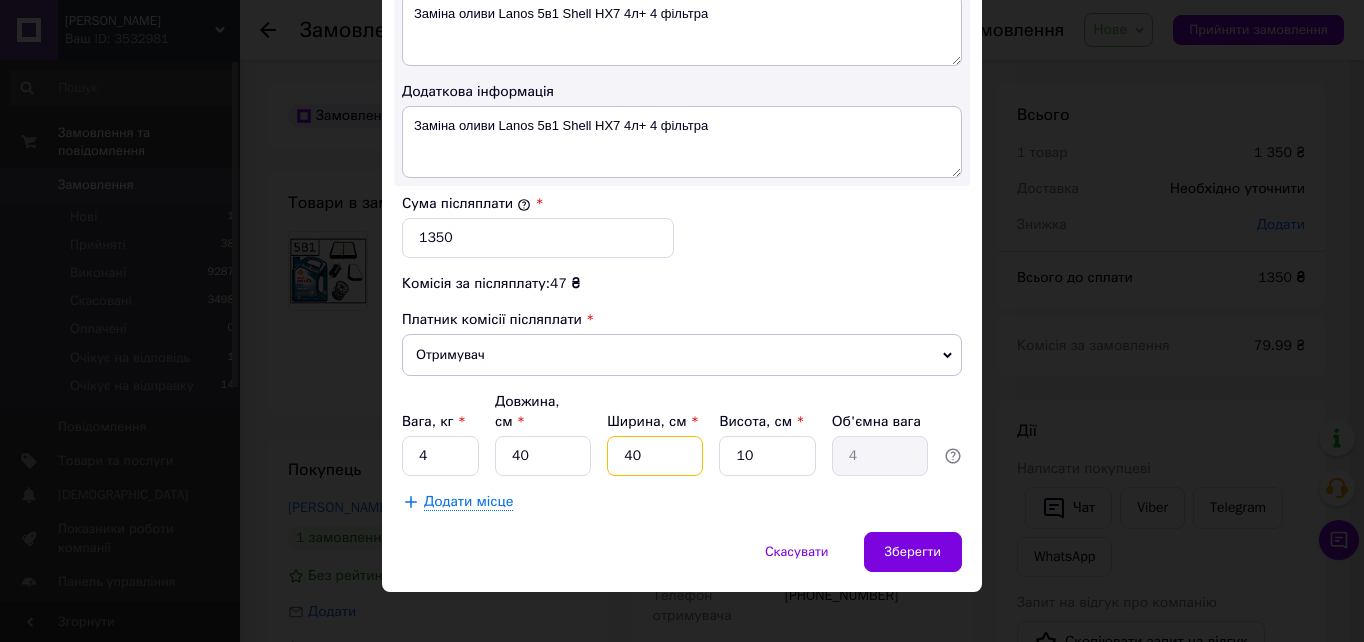 type on "0.4" 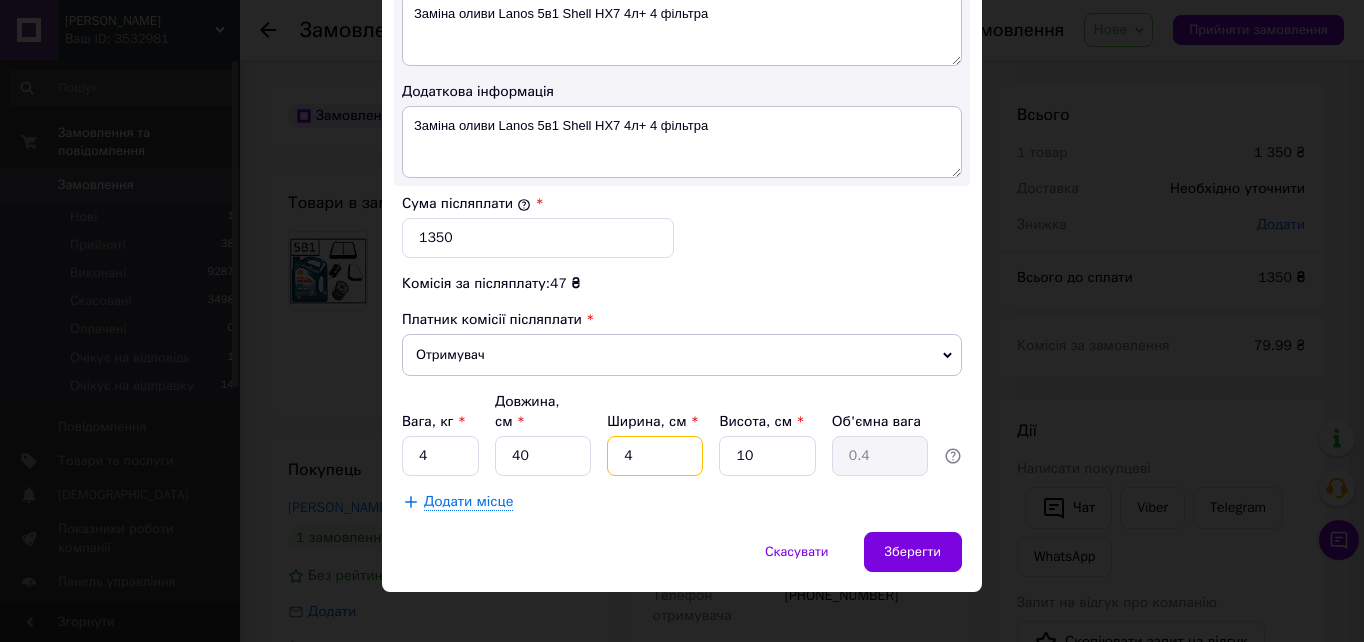 click on "4" at bounding box center (655, 456) 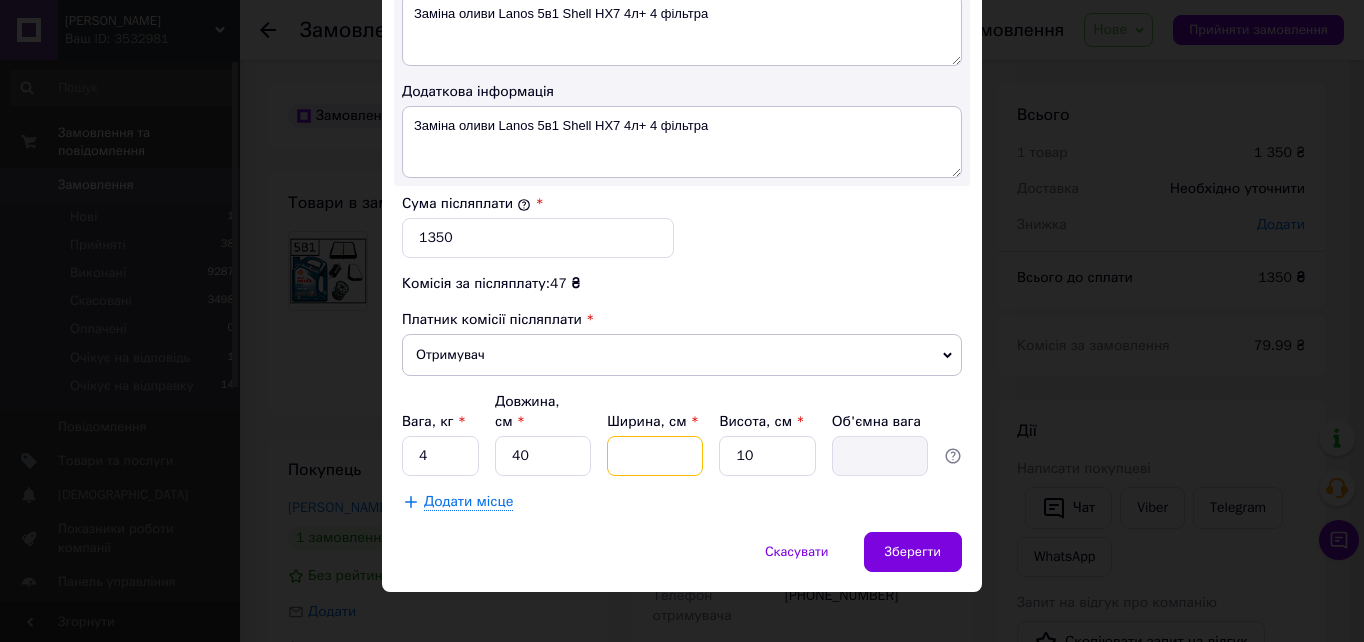type on "2" 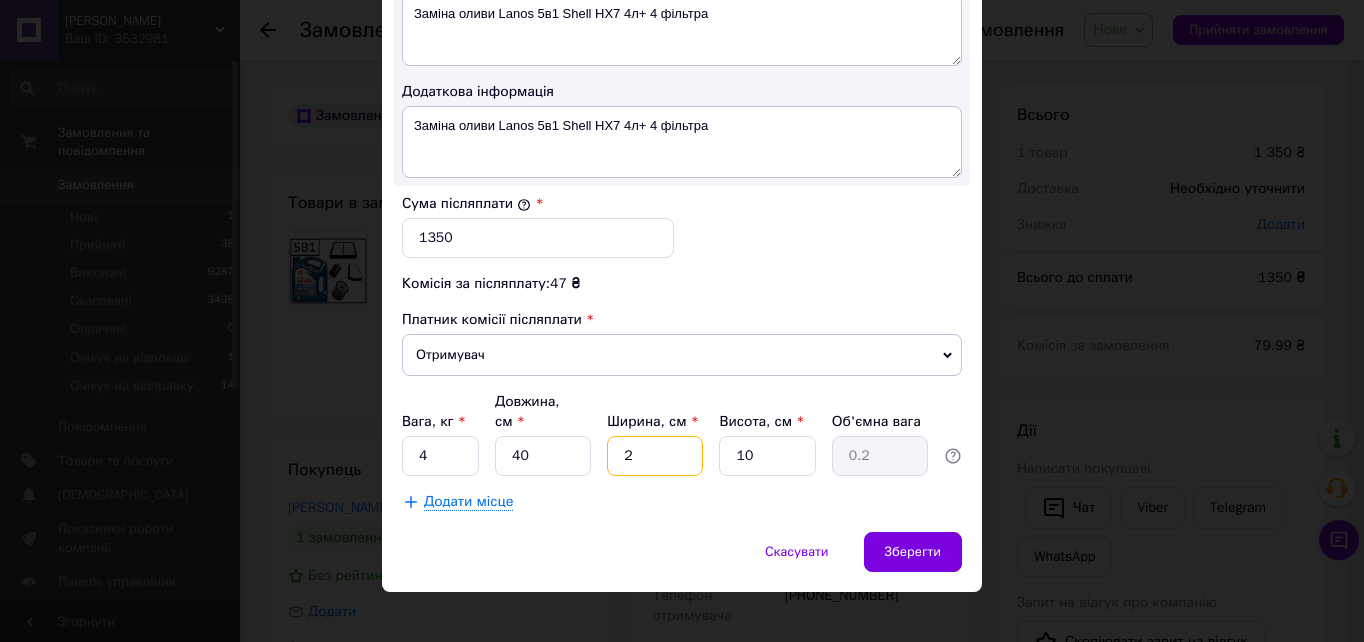 type on "20" 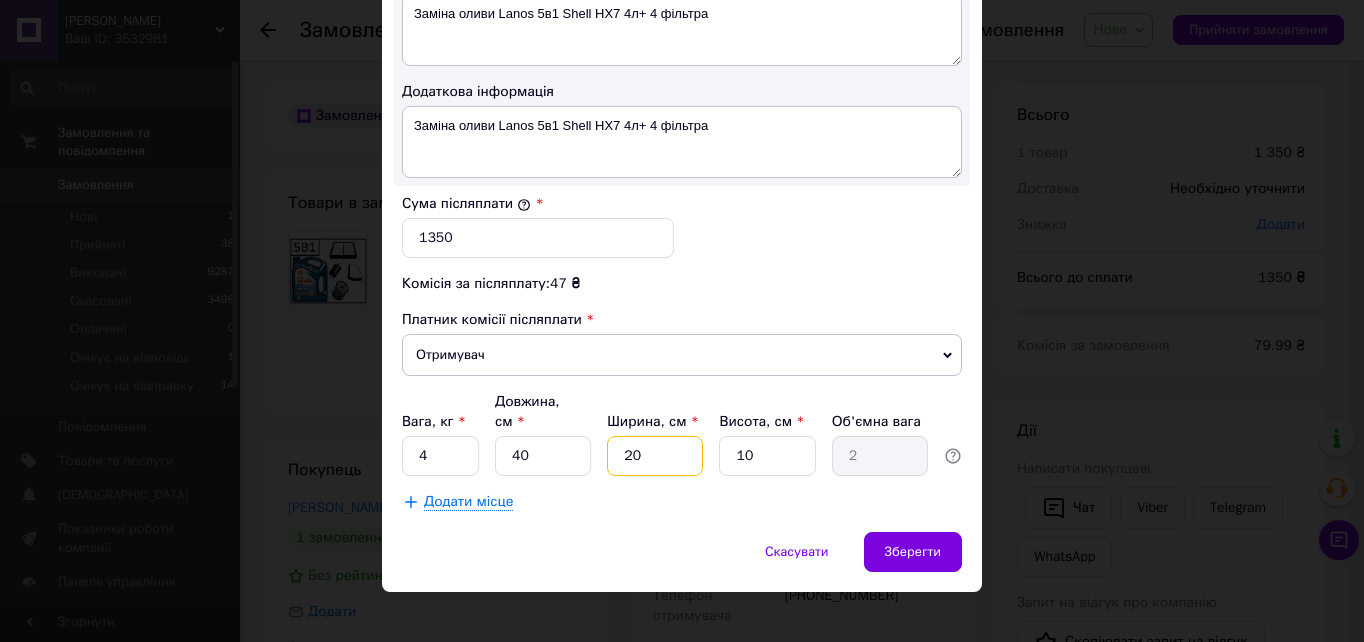 type on "20" 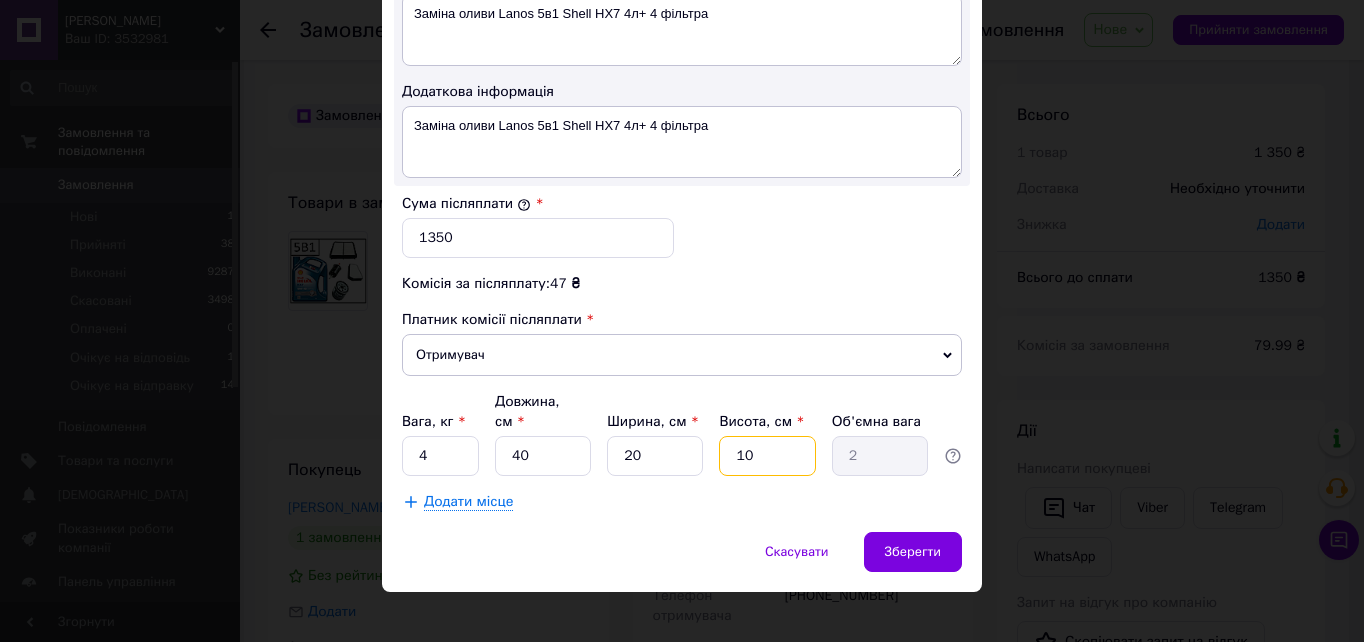 click on "10" at bounding box center (767, 456) 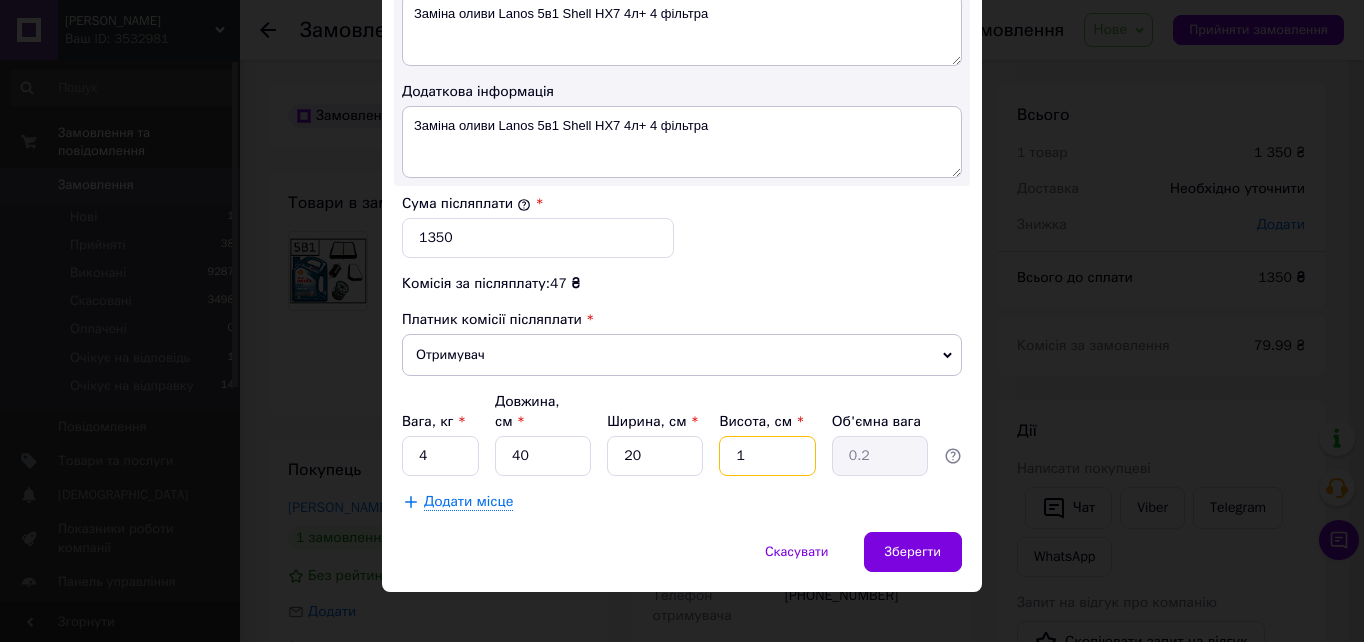 type 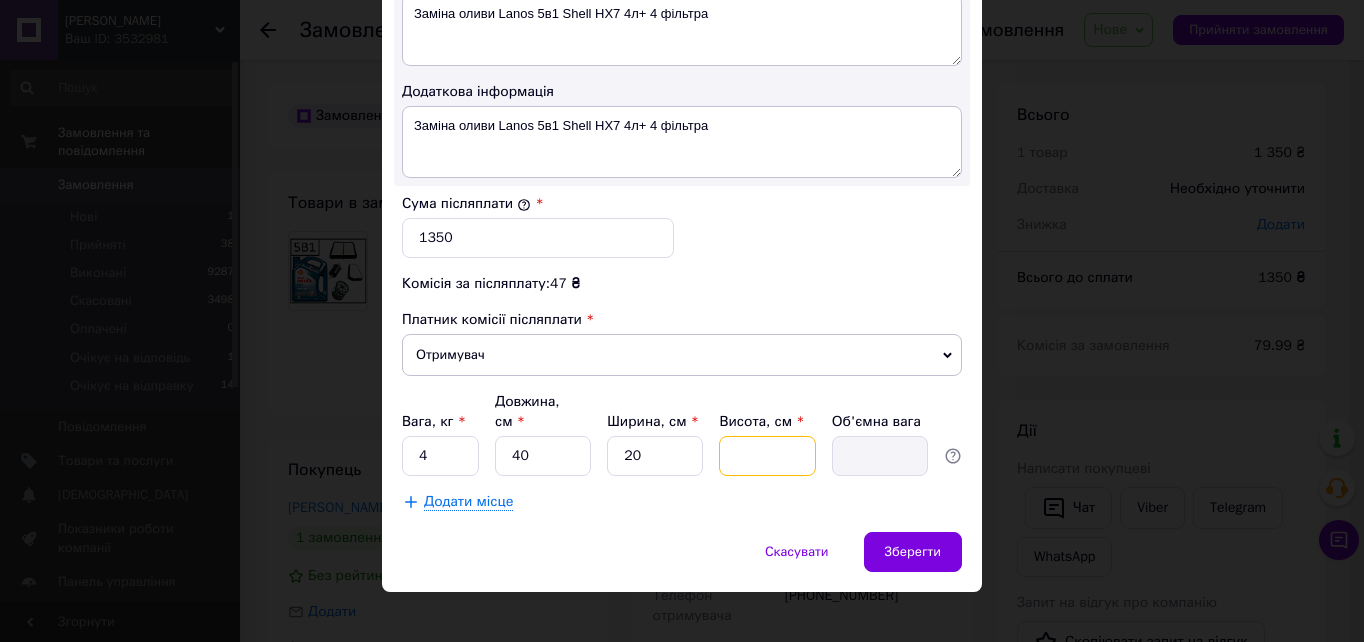type on "2" 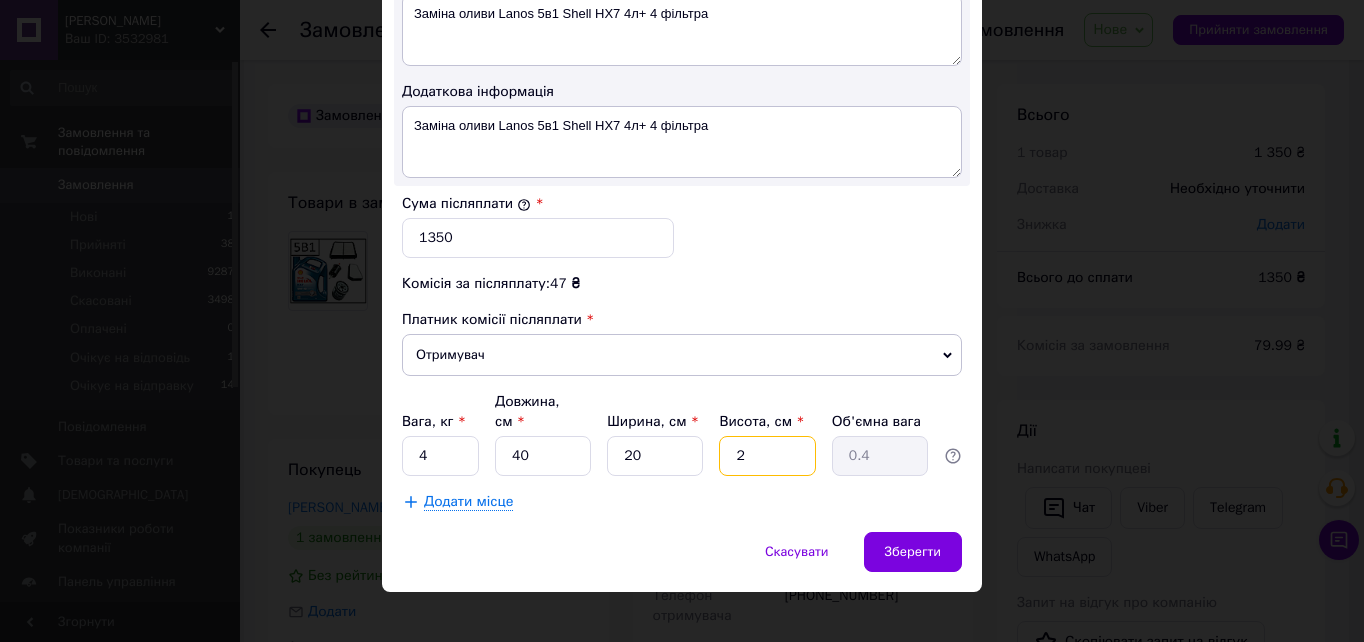 type on "20" 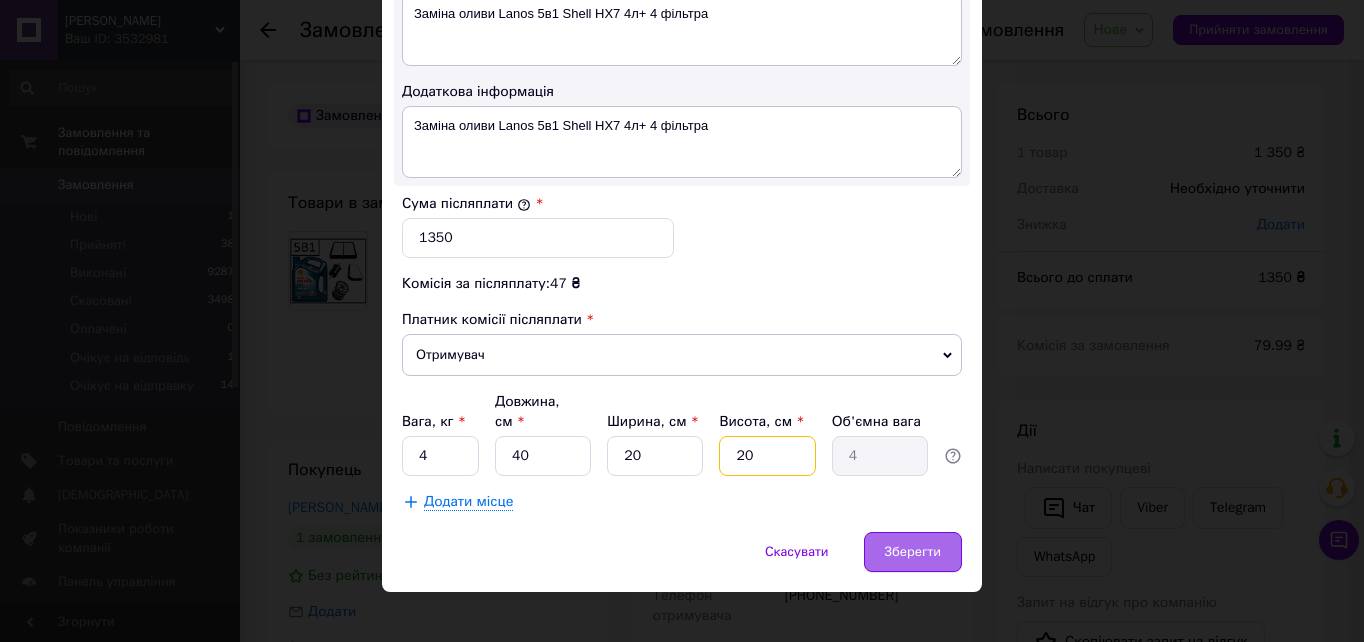 type on "20" 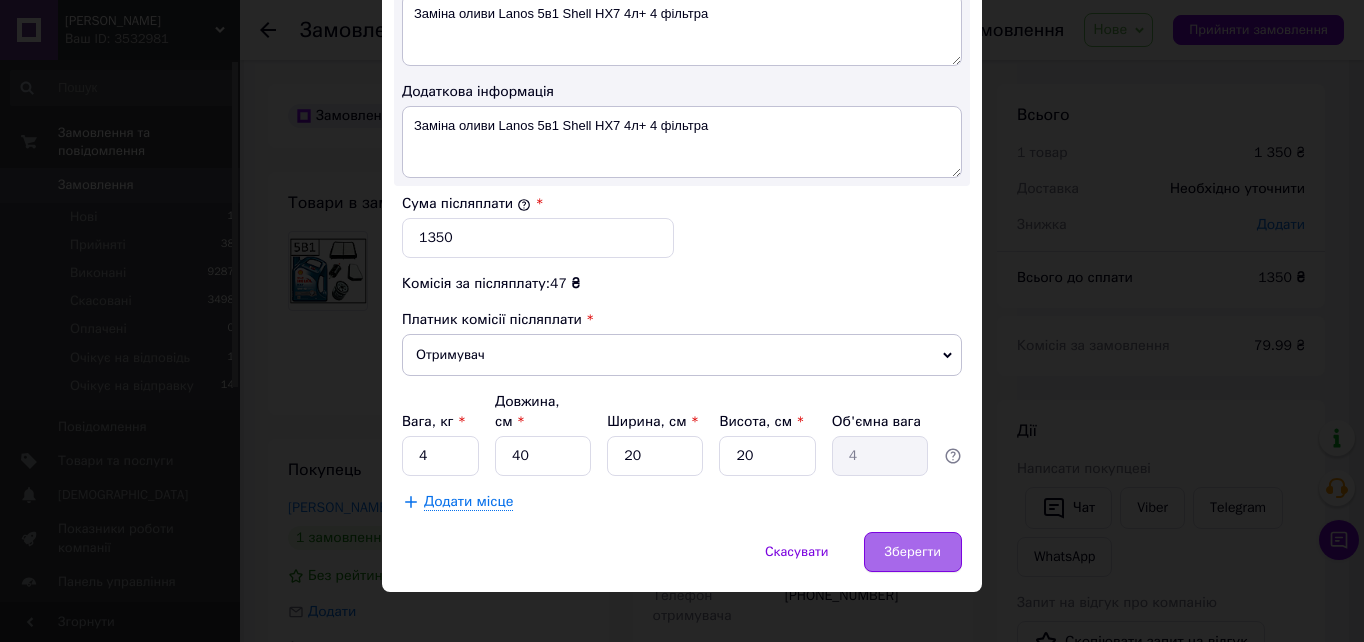 click on "Зберегти" at bounding box center [913, 552] 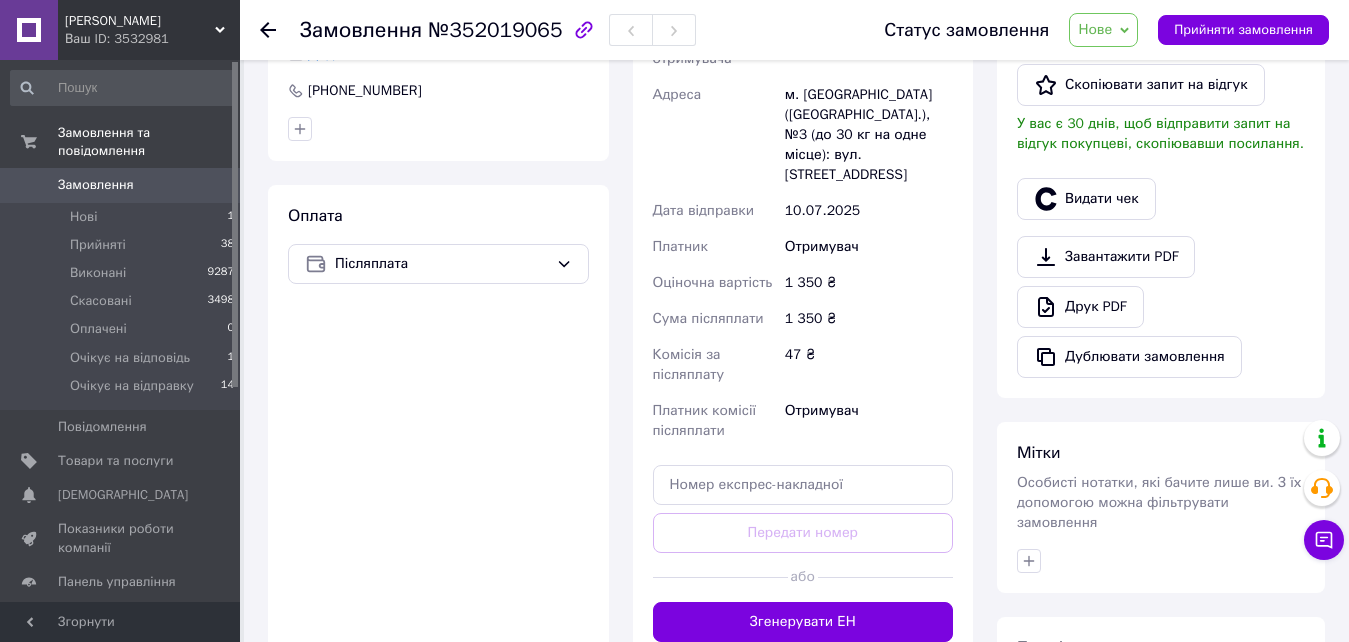 scroll, scrollTop: 600, scrollLeft: 0, axis: vertical 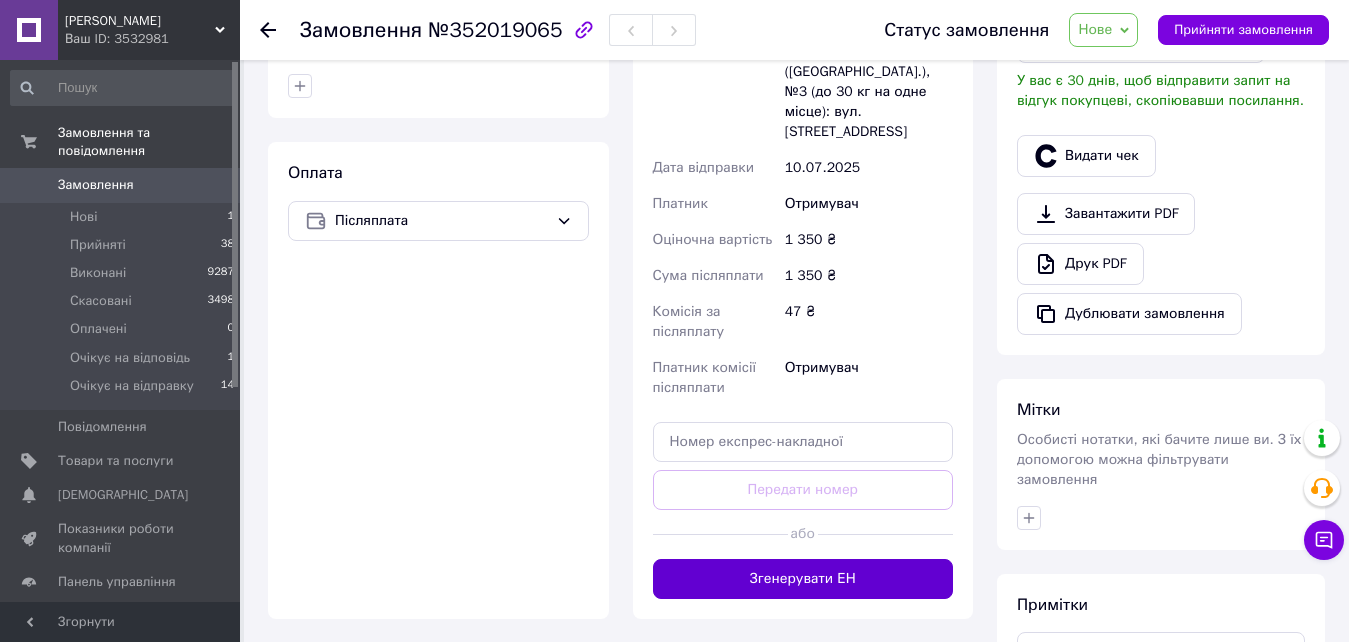 click on "Згенерувати ЕН" at bounding box center (803, 579) 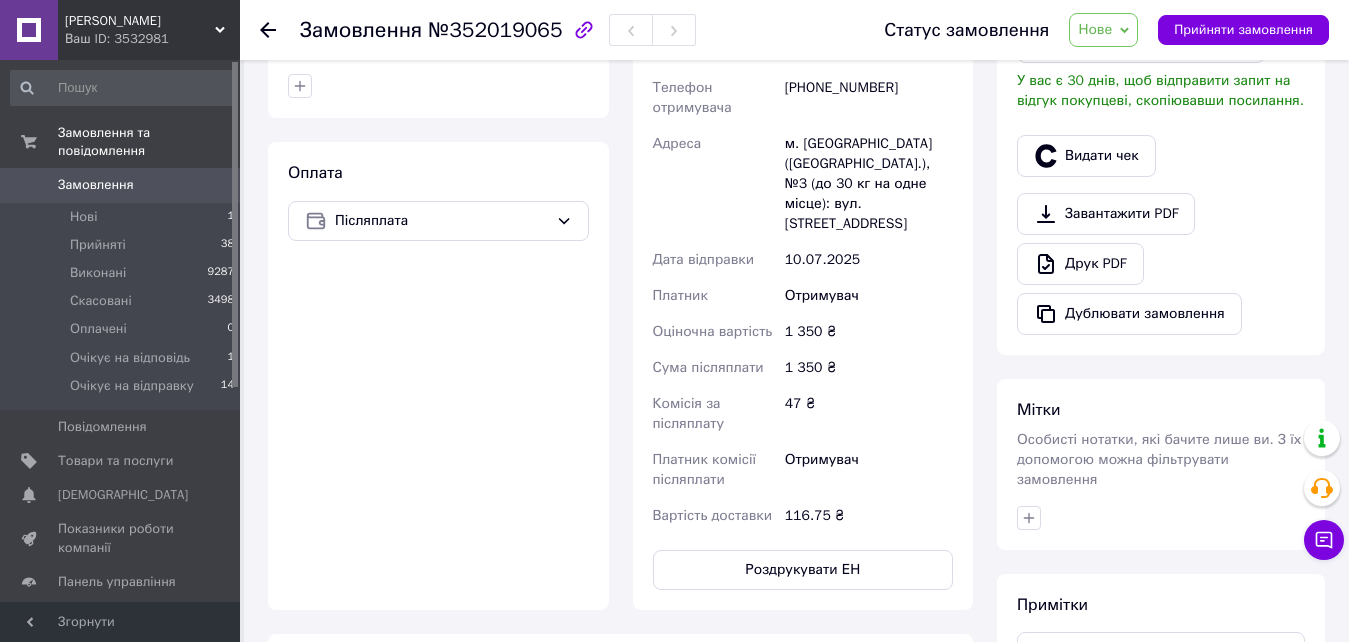 click on "Нове" at bounding box center (1095, 29) 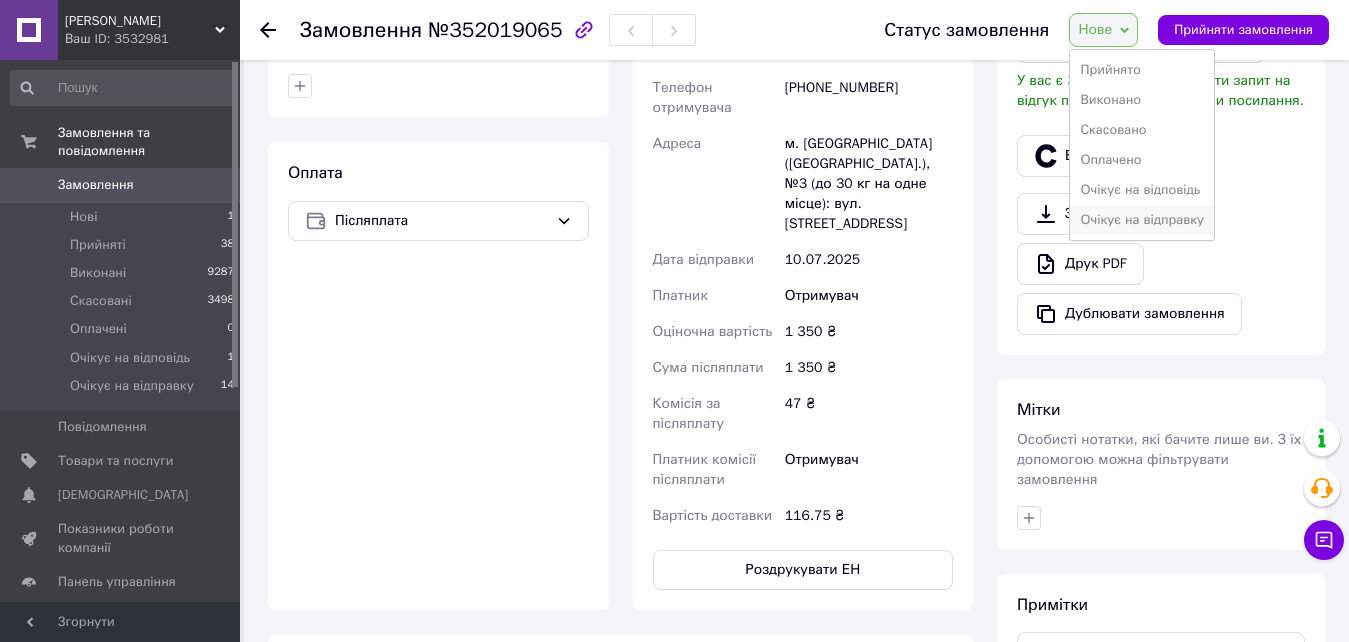 click on "Очікує на відправку" at bounding box center [1142, 220] 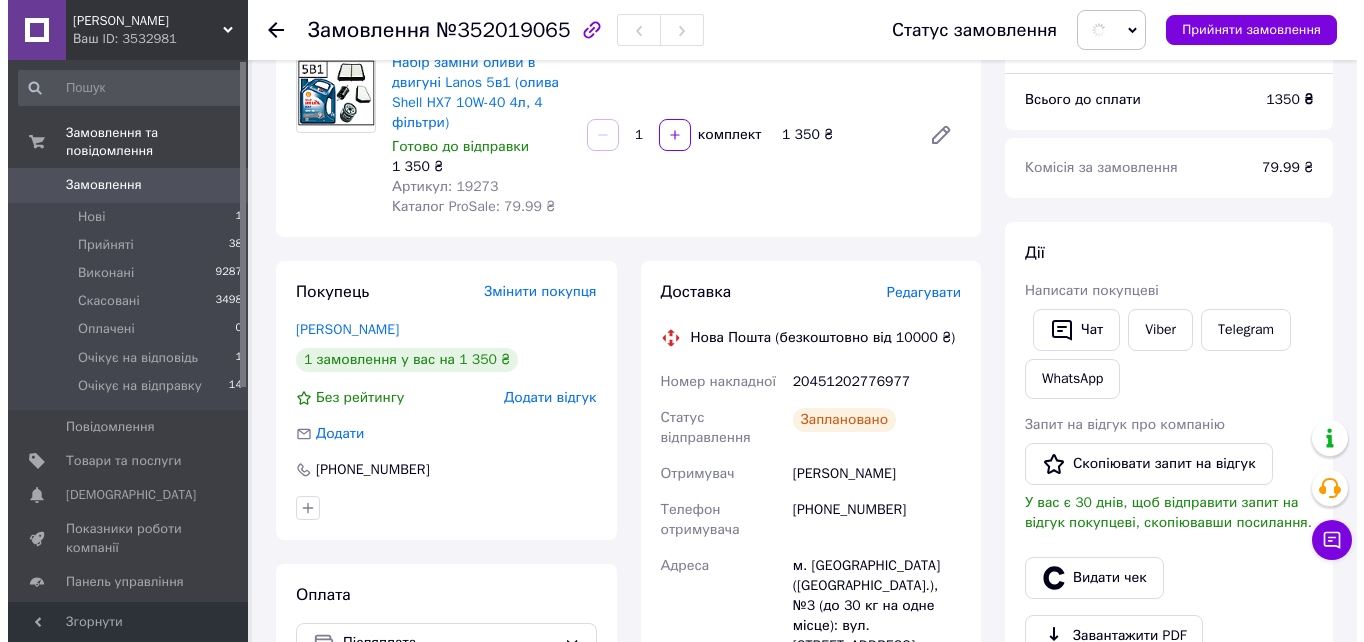 scroll, scrollTop: 0, scrollLeft: 0, axis: both 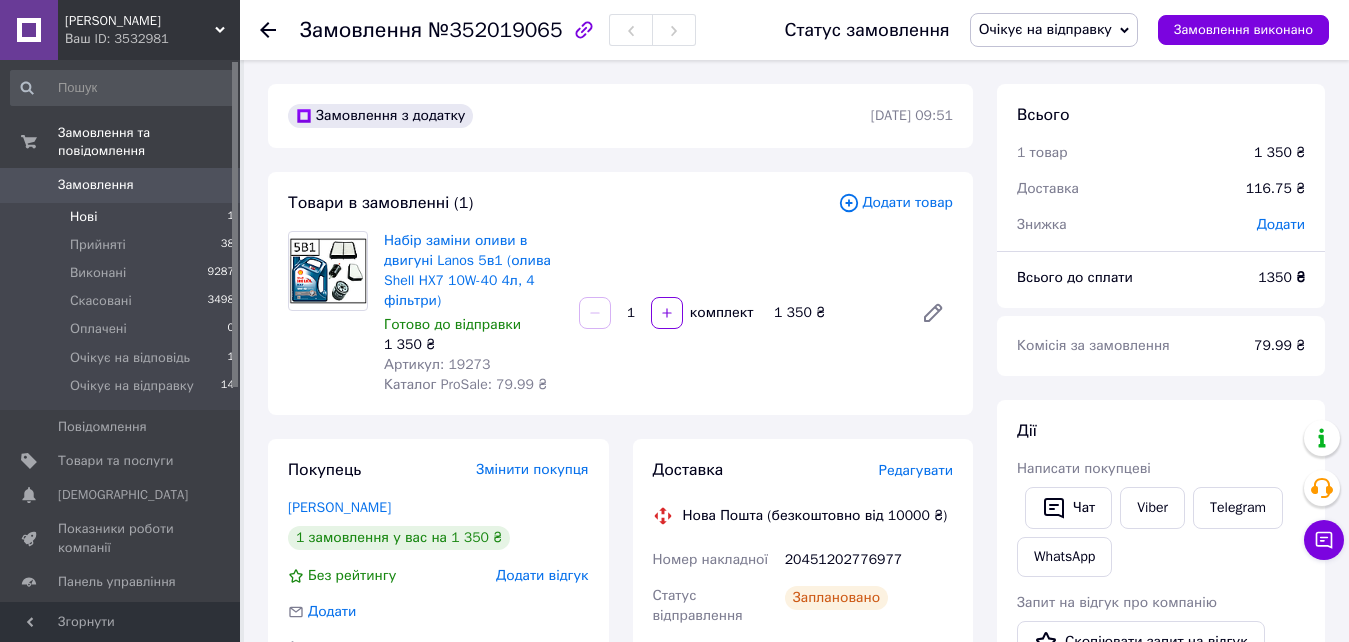 click on "Нові" at bounding box center [83, 217] 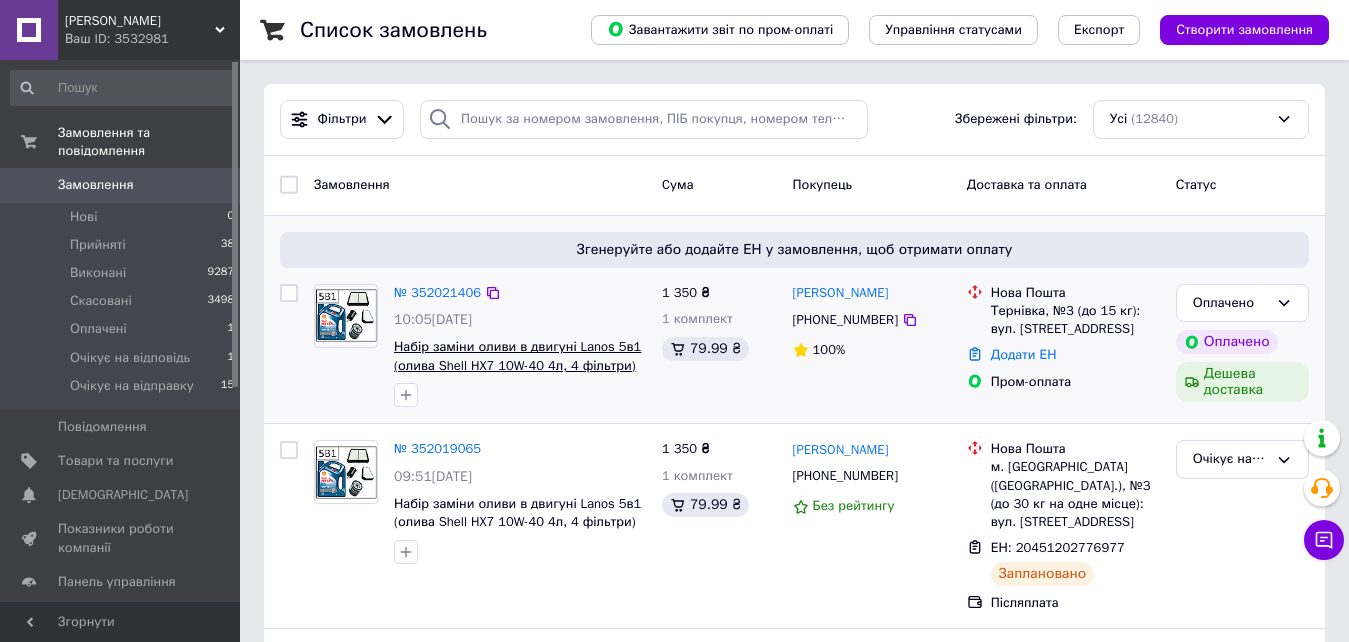 scroll, scrollTop: 100, scrollLeft: 0, axis: vertical 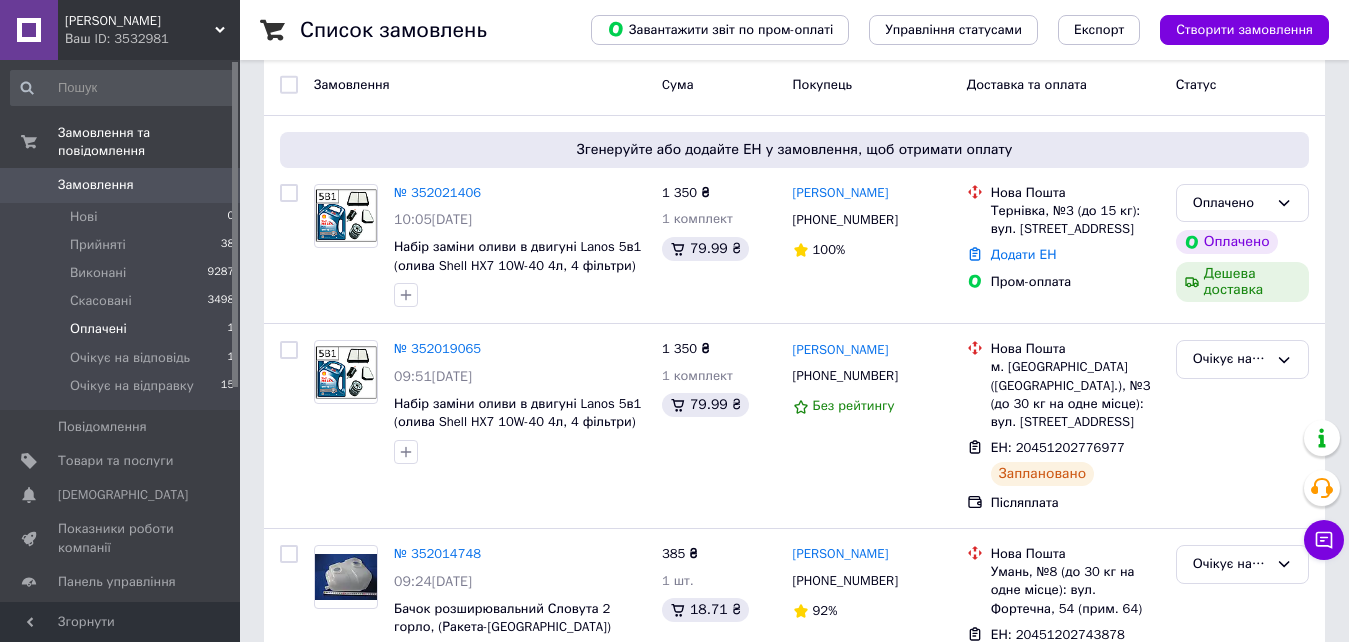 click on "Оплачені" at bounding box center [98, 329] 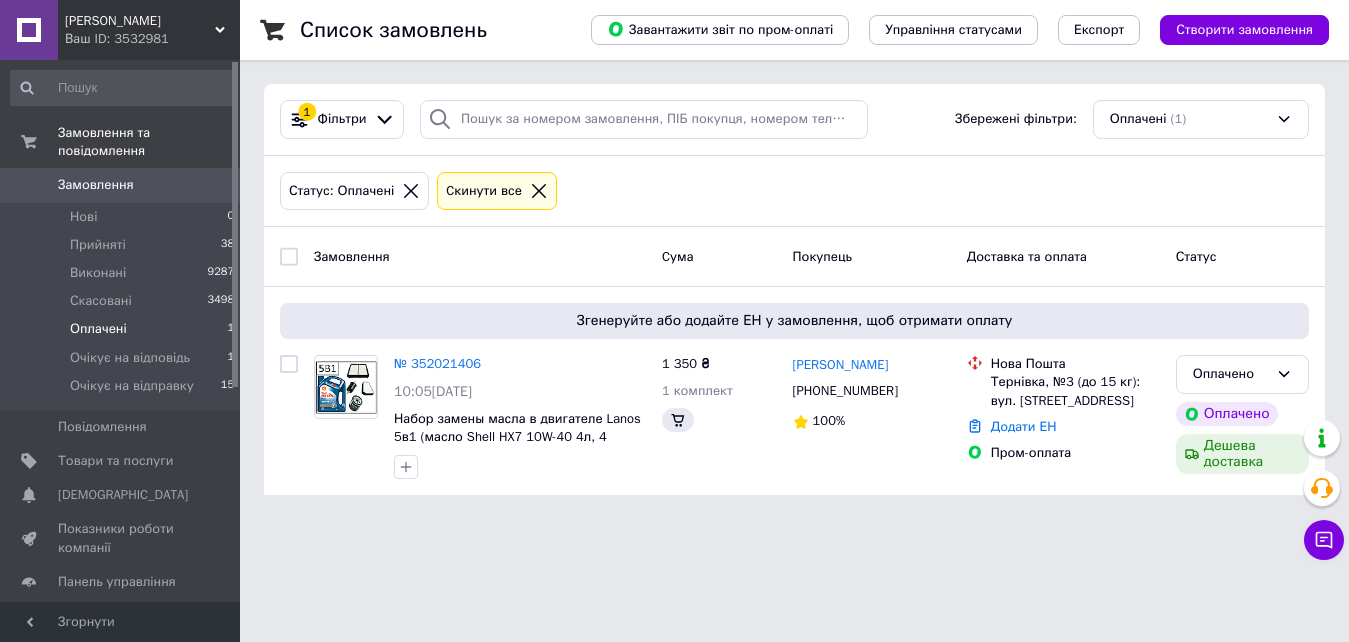 scroll, scrollTop: 0, scrollLeft: 0, axis: both 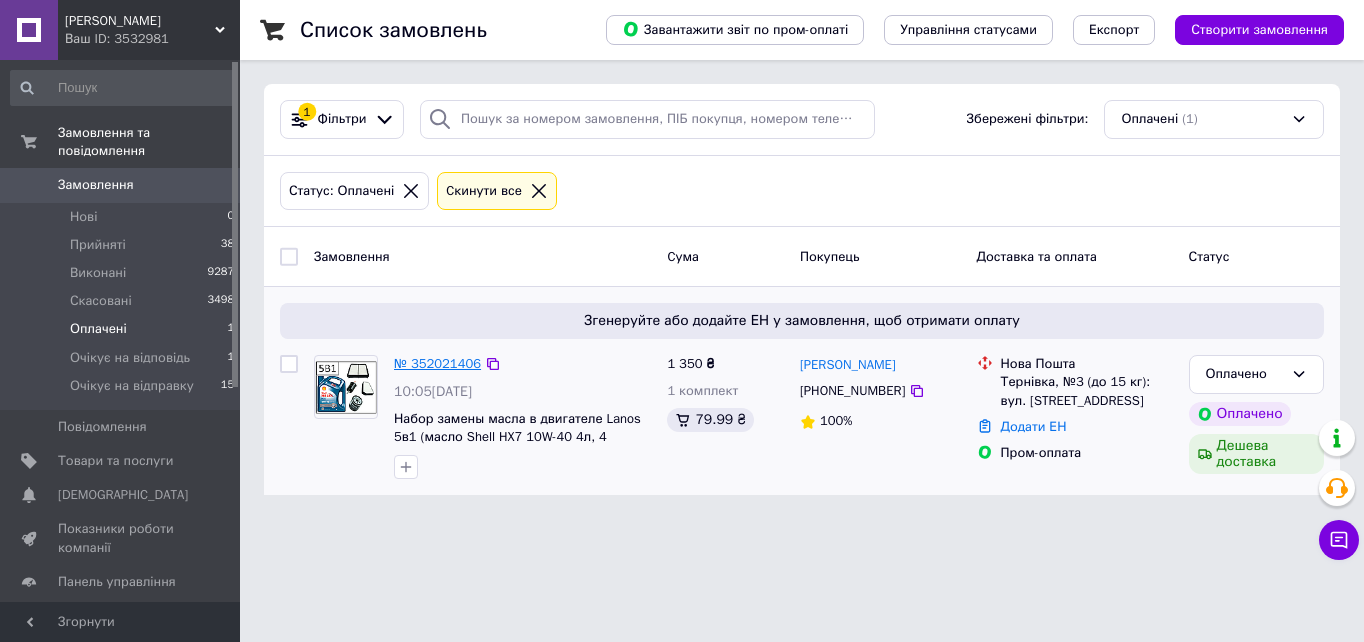 click on "№ 352021406" at bounding box center [437, 363] 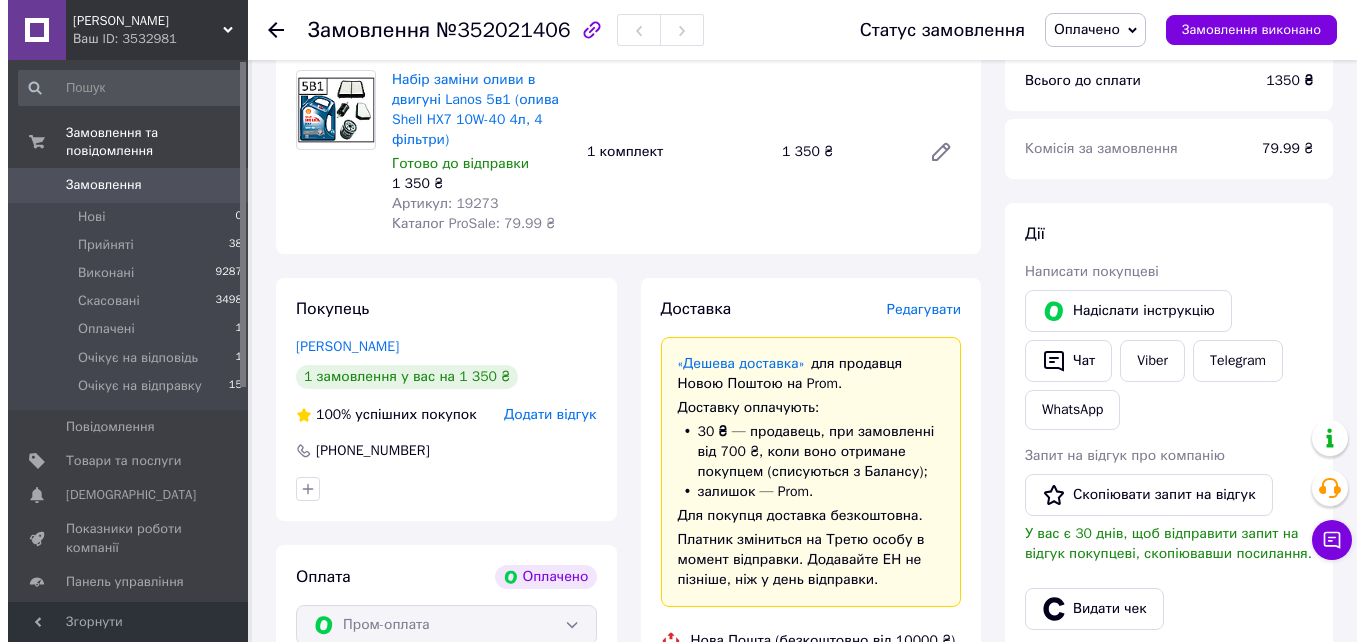 scroll, scrollTop: 300, scrollLeft: 0, axis: vertical 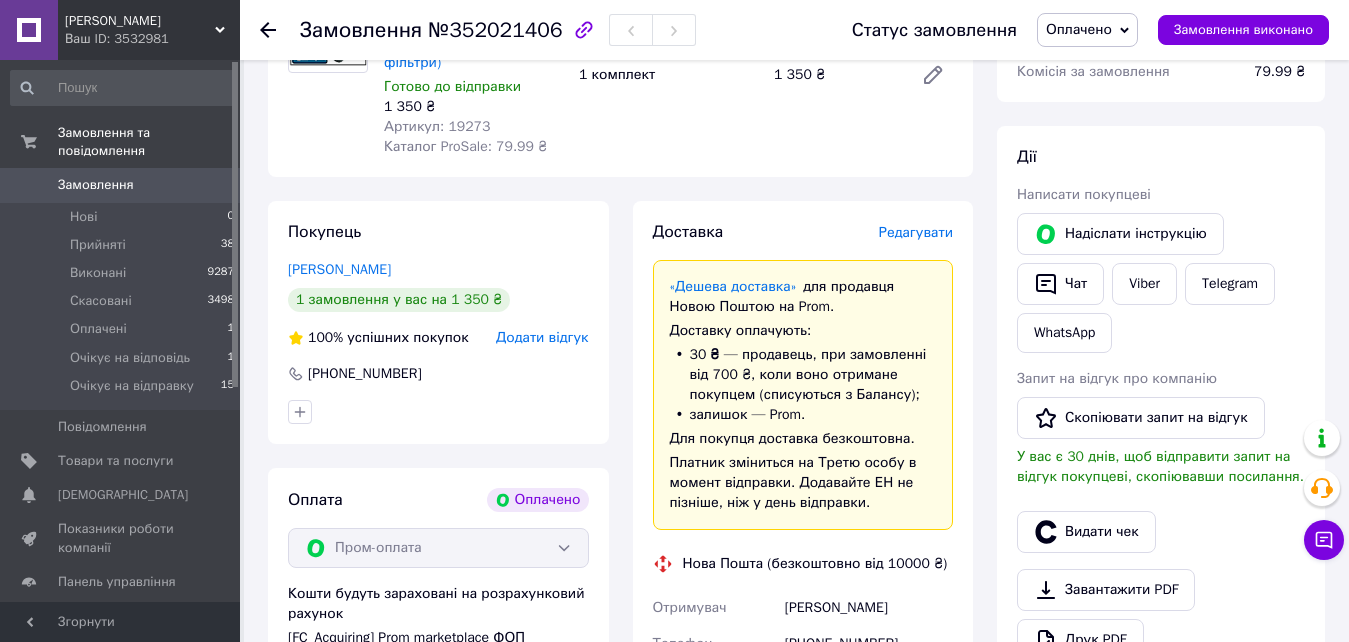 click on "Редагувати" at bounding box center [916, 232] 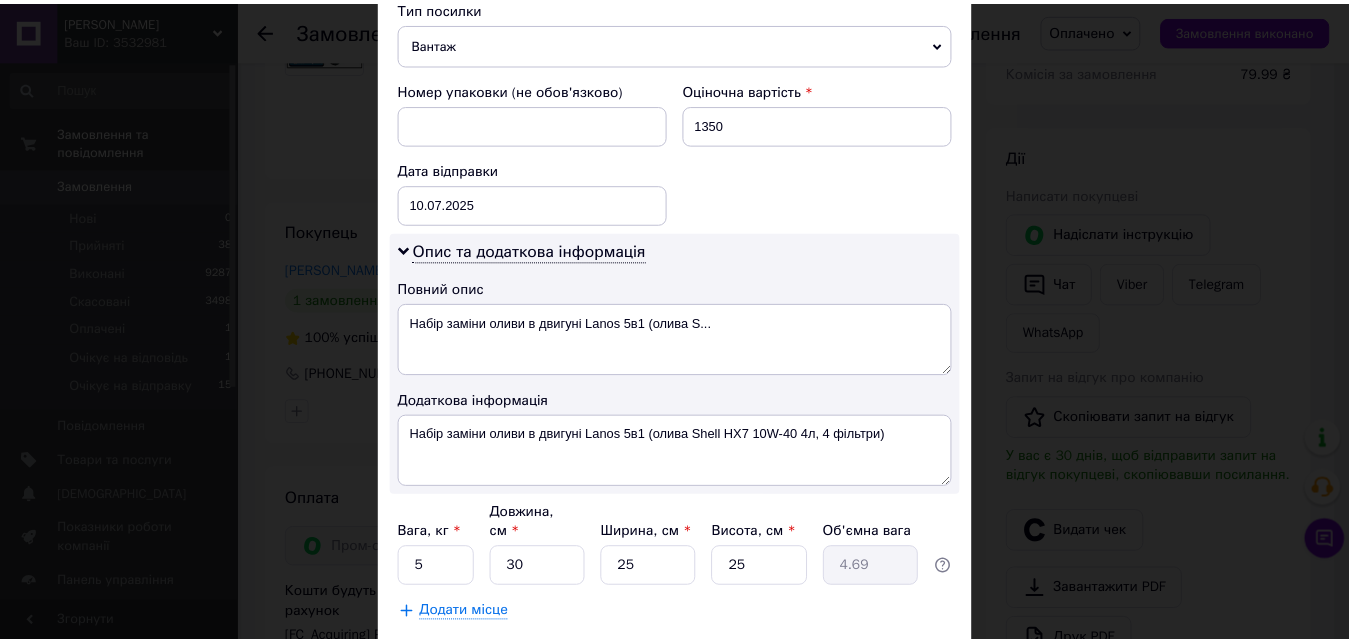 scroll, scrollTop: 900, scrollLeft: 0, axis: vertical 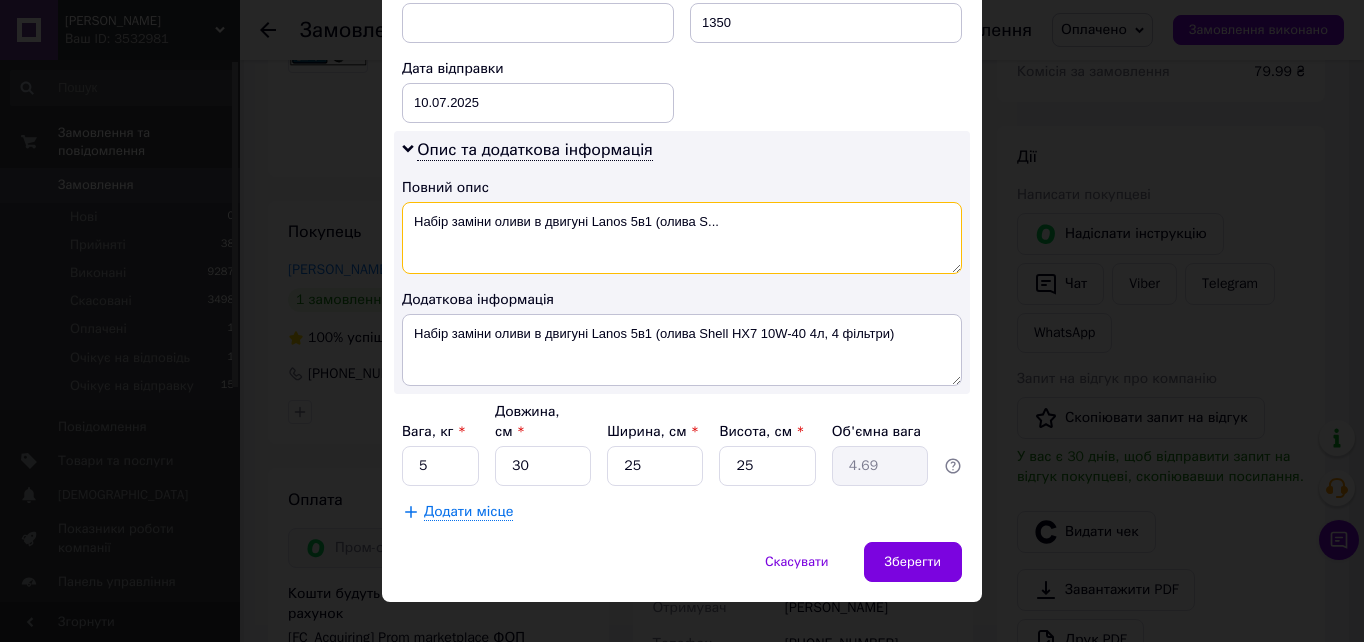 click on "Набір заміни оливи в двигуні Lanos 5в1 (олива S..." at bounding box center [682, 238] 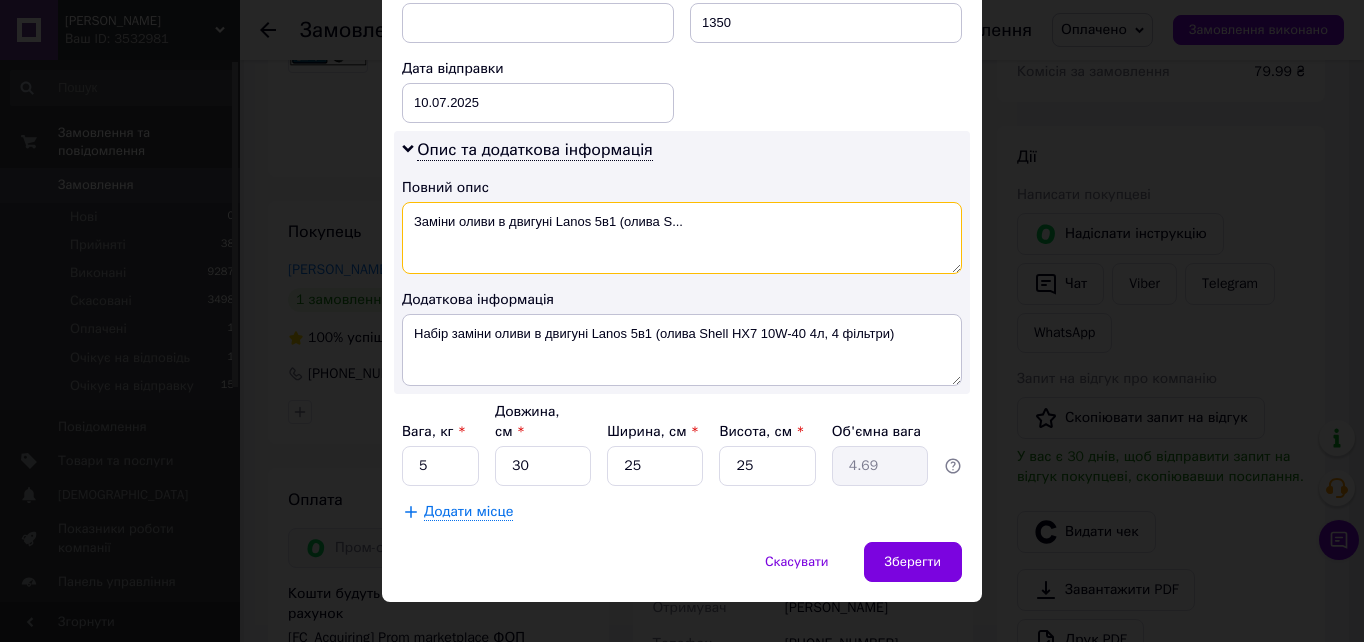 click on "Заміни оливи в двигуні Lanos 5в1 (олива S..." at bounding box center [682, 238] 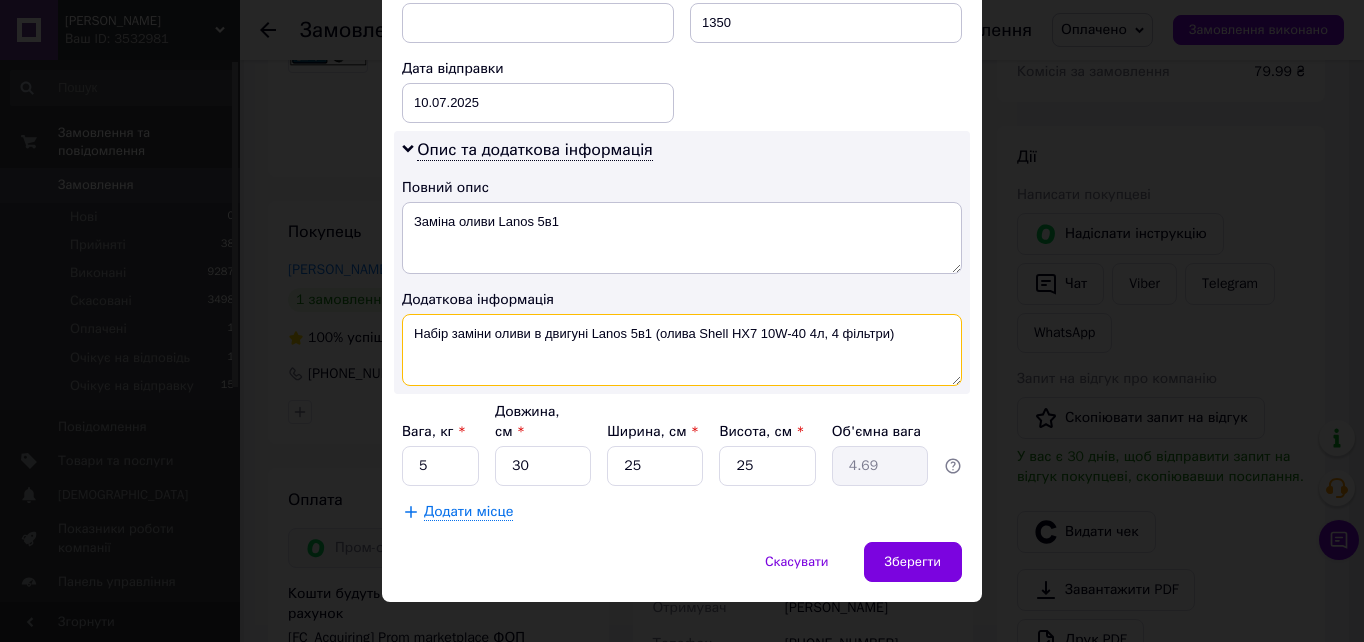 drag, startPoint x: 697, startPoint y: 331, endPoint x: 755, endPoint y: 329, distance: 58.034473 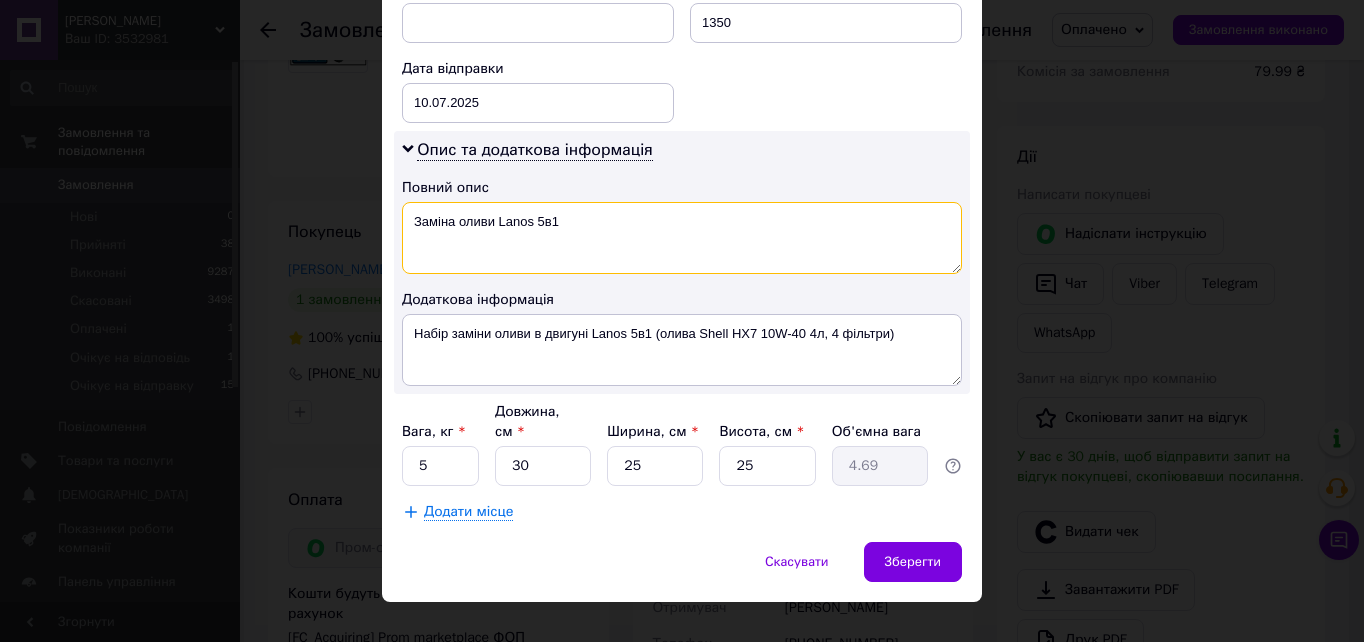 click on "Заміна оливи Lanos 5в1" at bounding box center (682, 238) 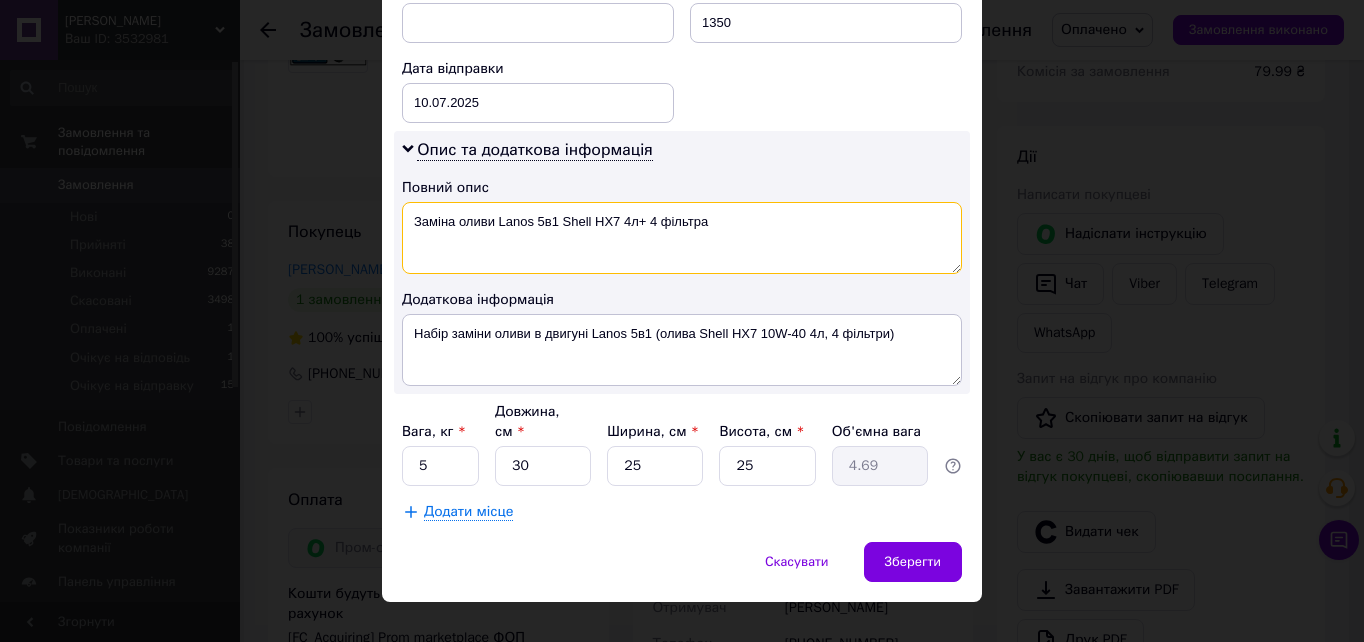 drag, startPoint x: 410, startPoint y: 222, endPoint x: 708, endPoint y: 220, distance: 298.0067 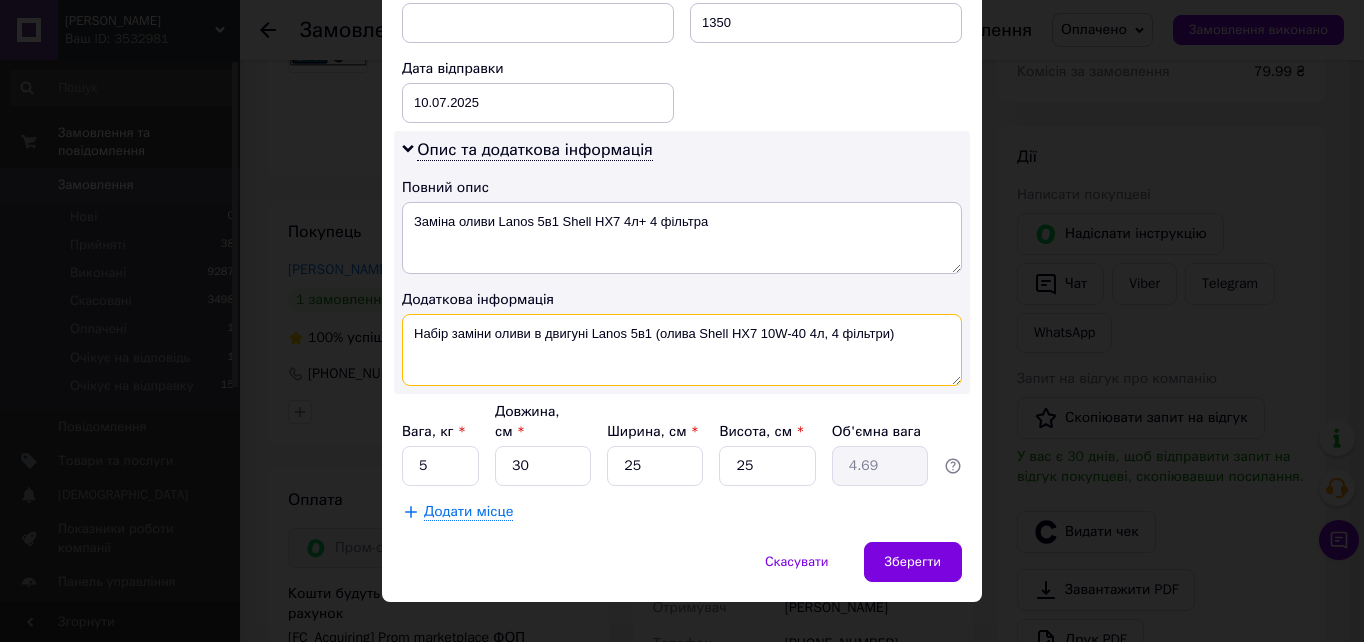 drag, startPoint x: 890, startPoint y: 327, endPoint x: 406, endPoint y: 327, distance: 484 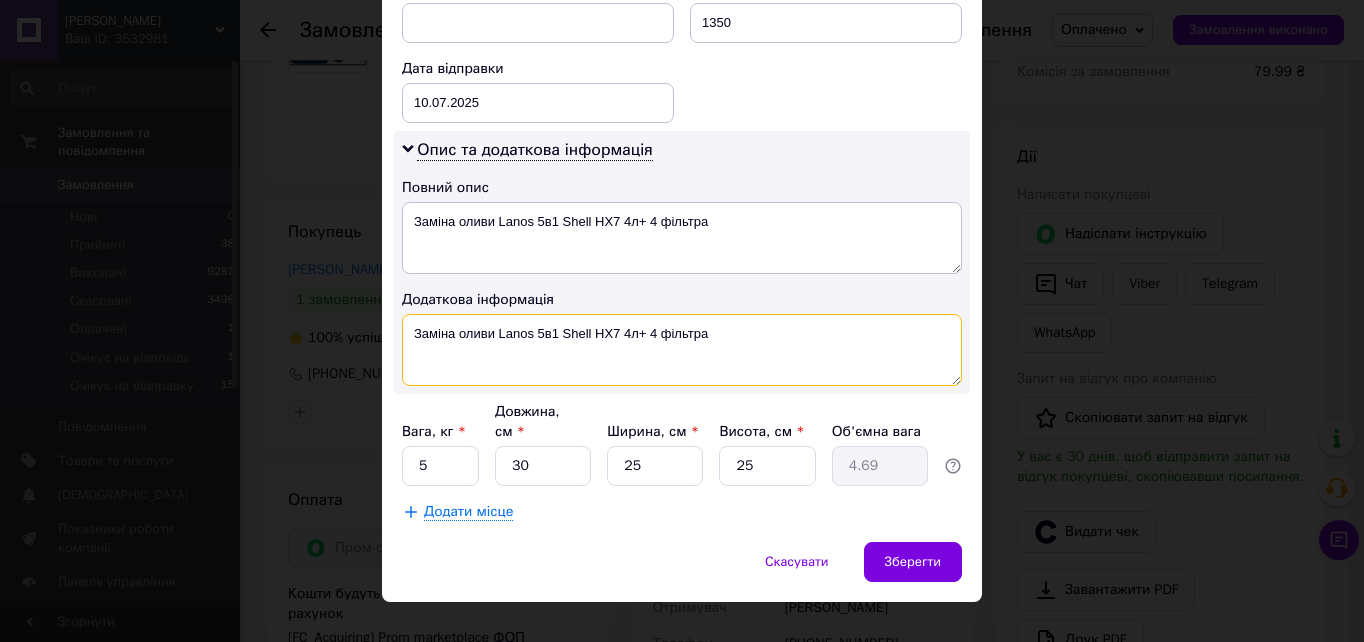 type on "Заміна оливи Lanos 5в1 Shell HX7 4л+ 4 фільтра" 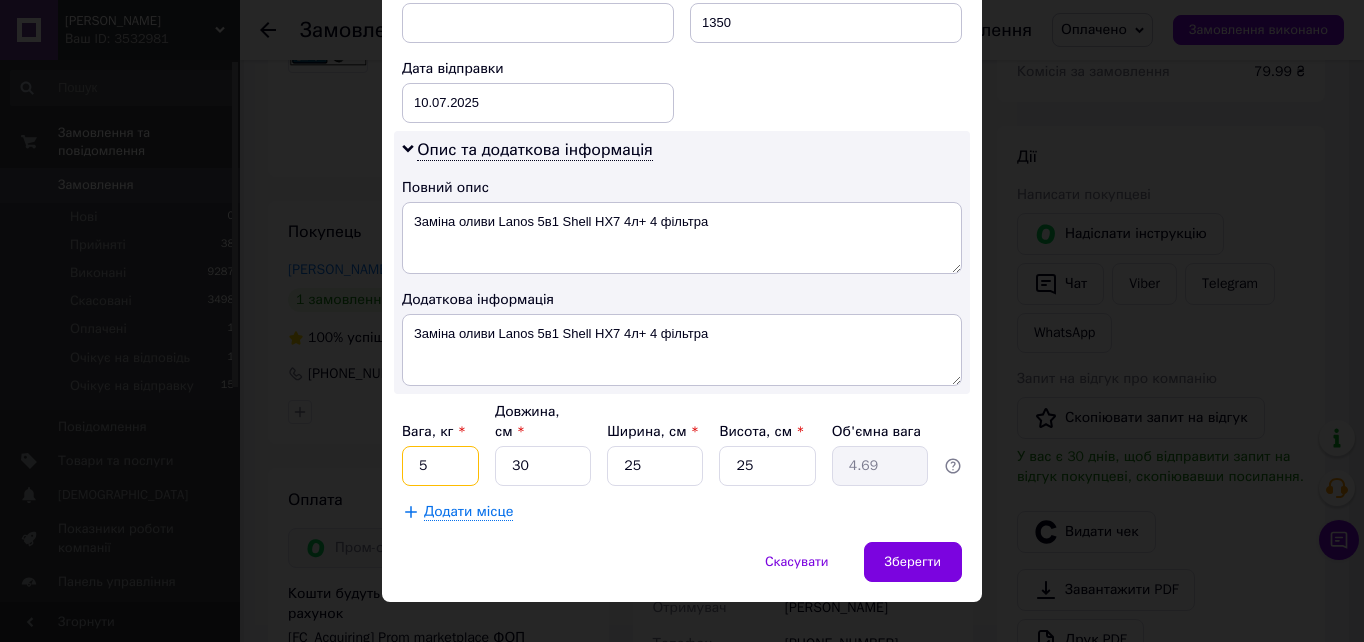 click on "5" at bounding box center (440, 466) 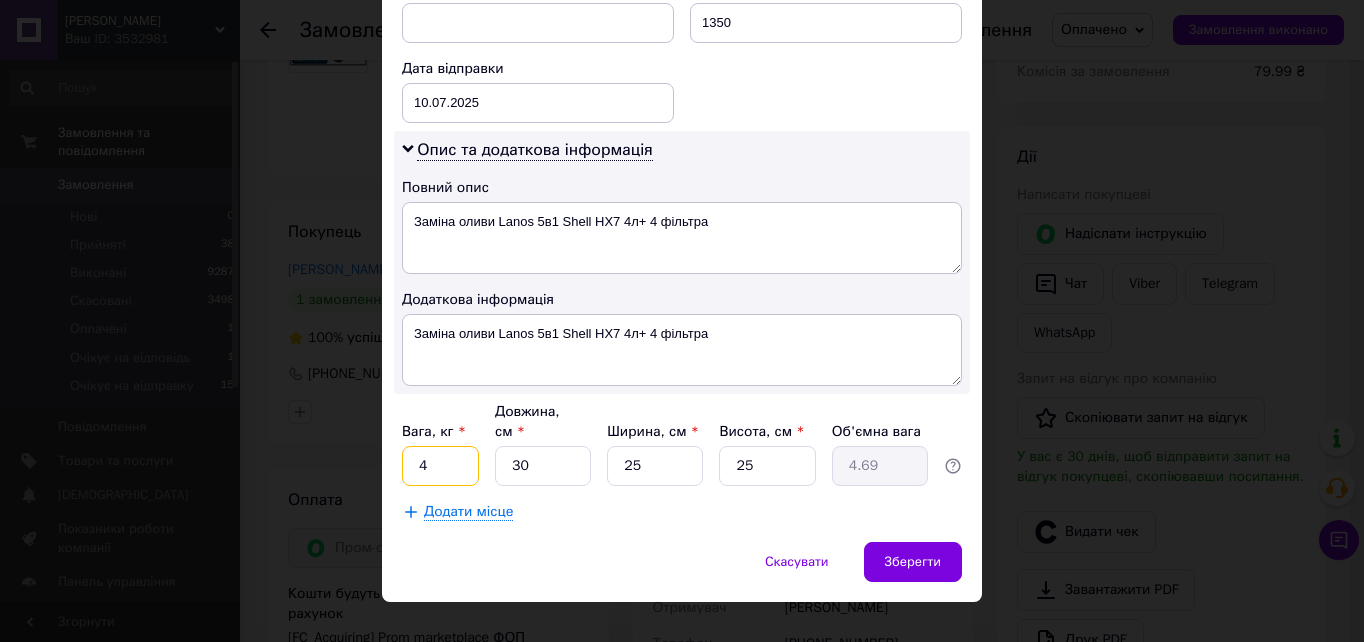 type on "4" 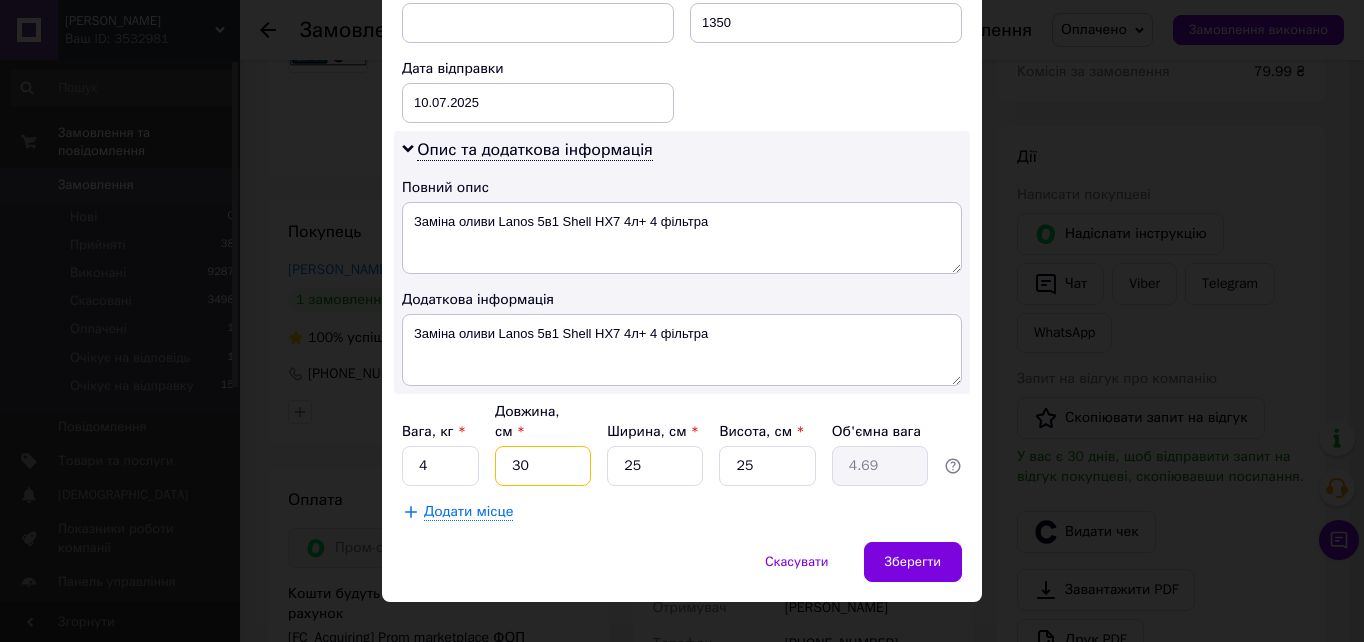 click on "30" at bounding box center (543, 466) 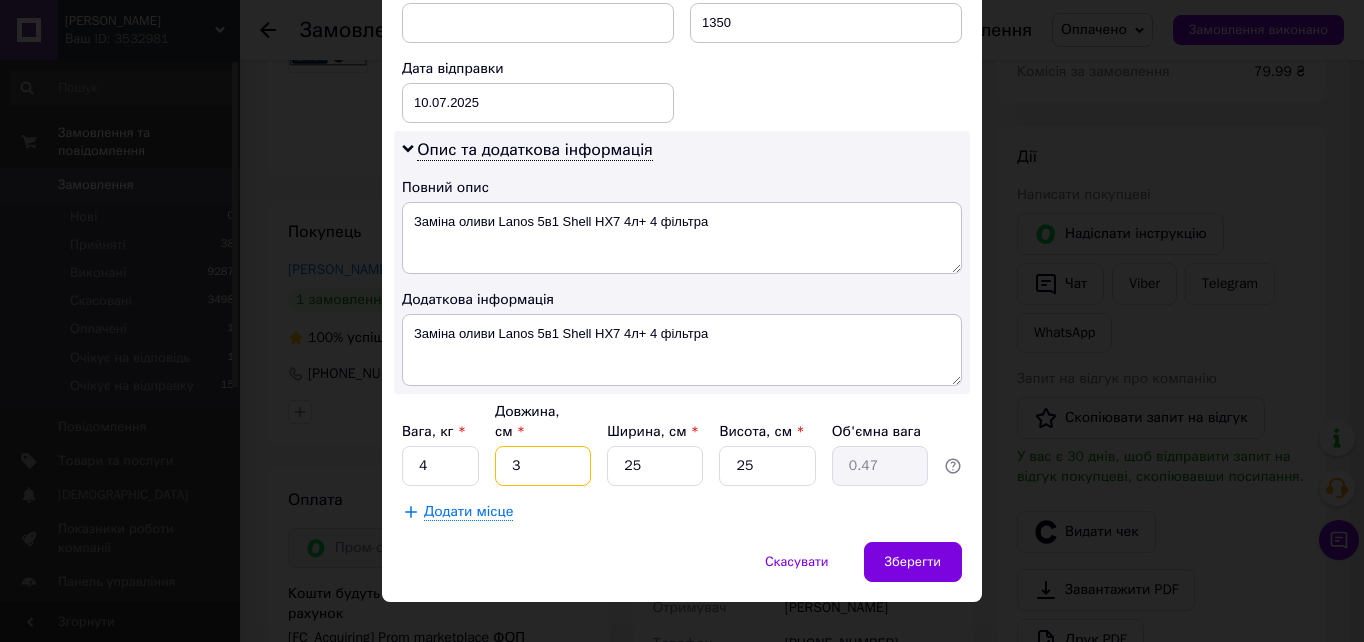 type 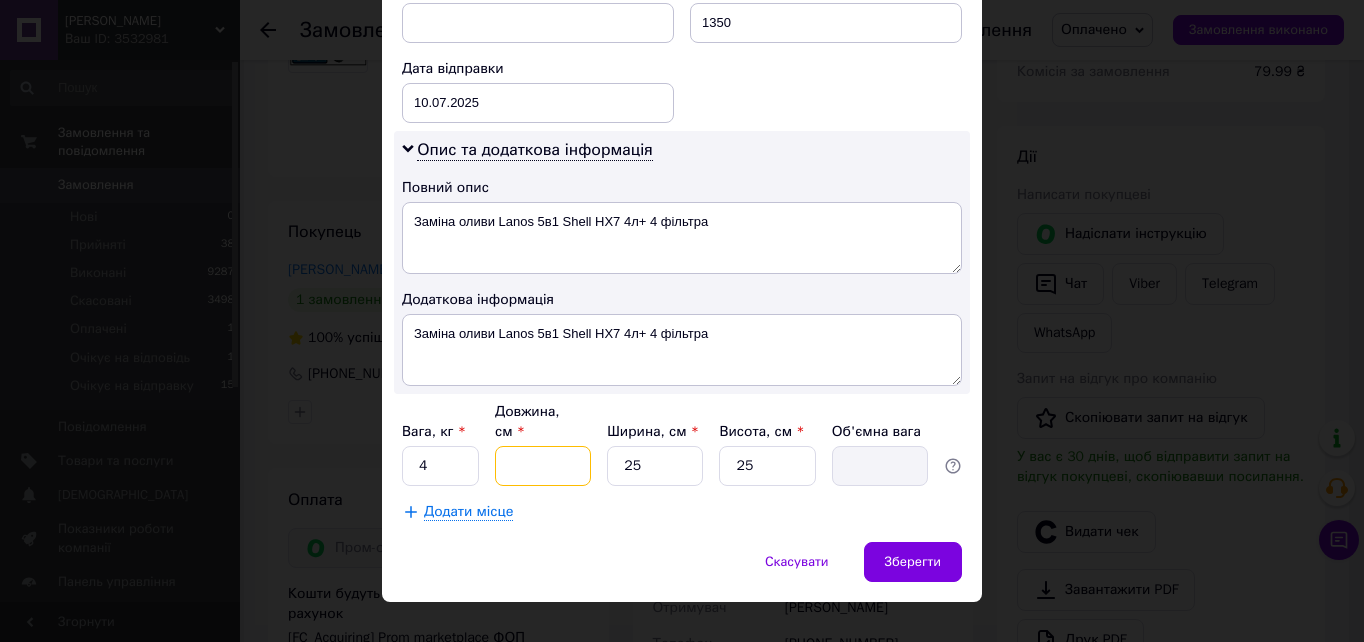 type on "4" 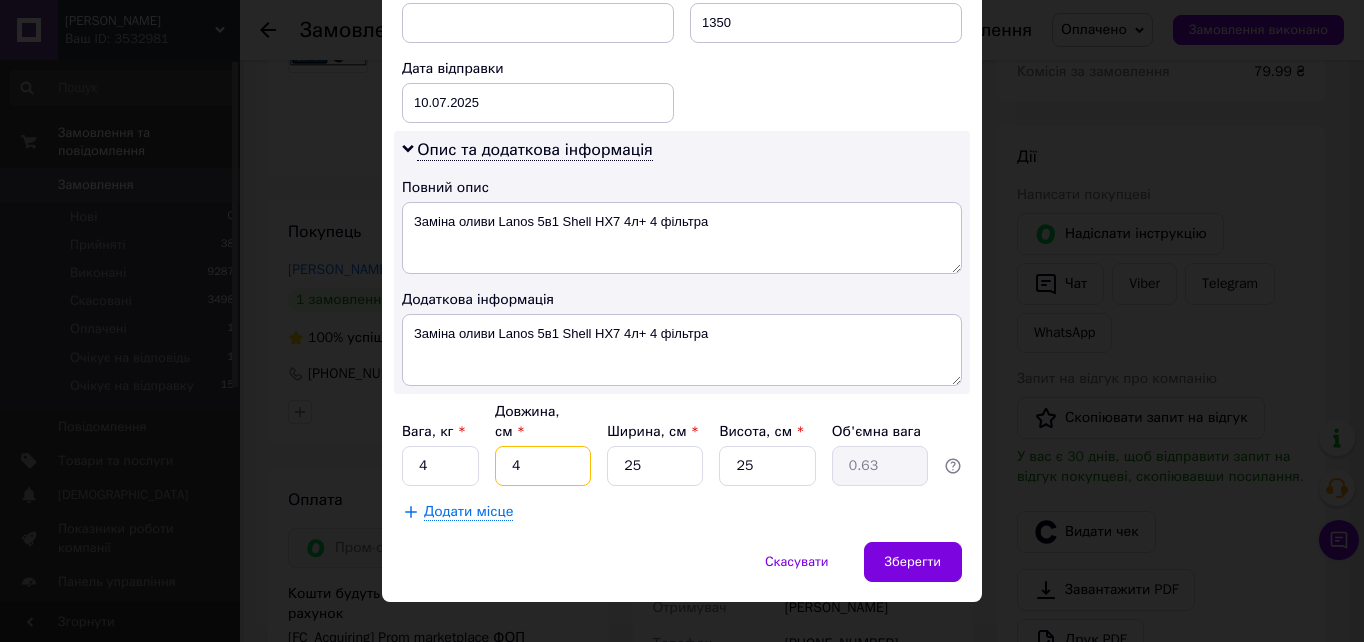 type on "40" 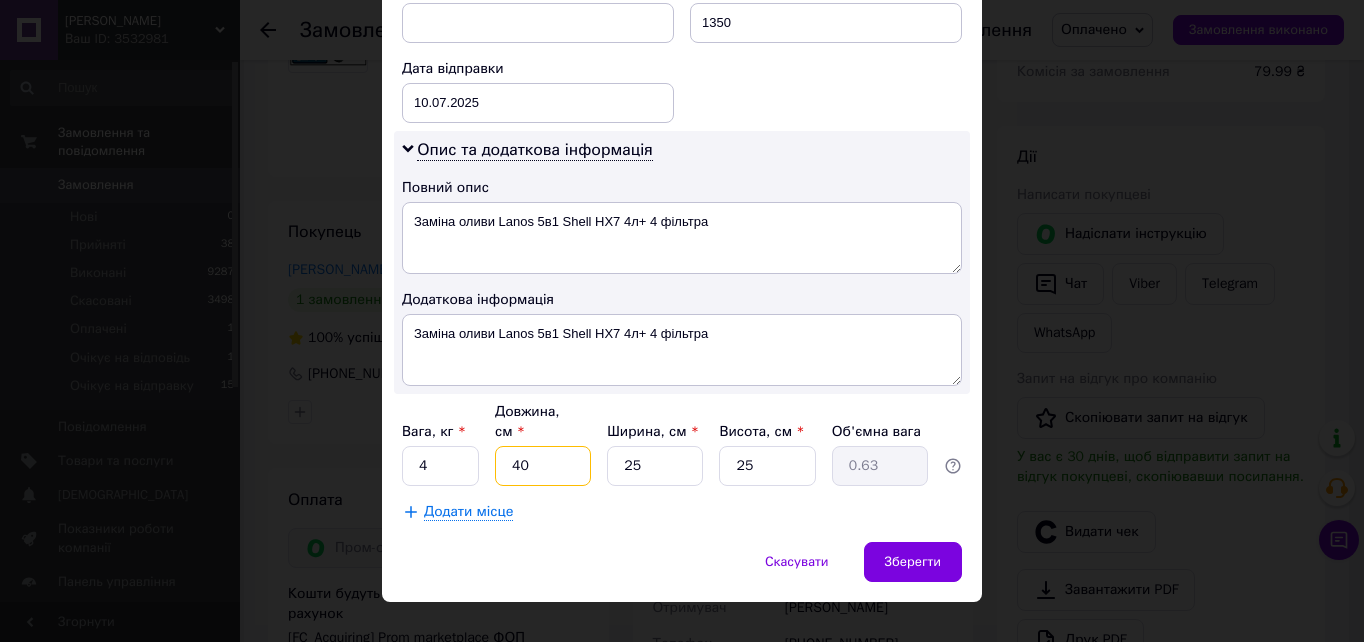 type on "6.25" 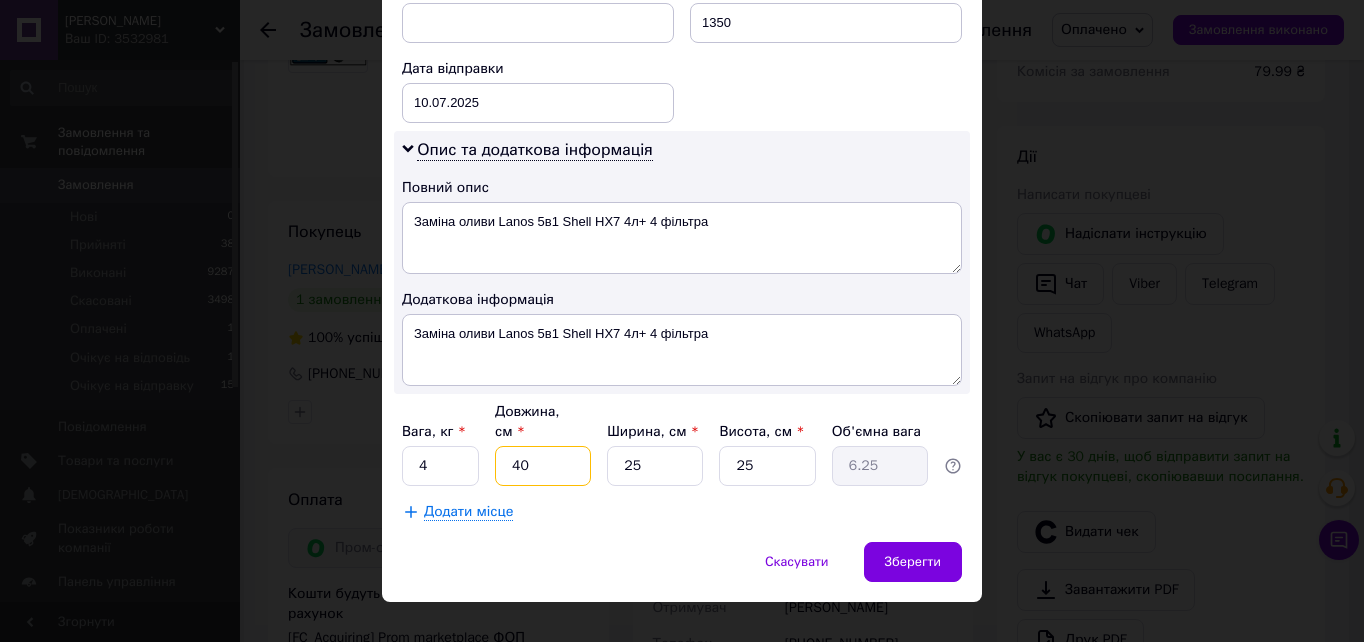 type on "40" 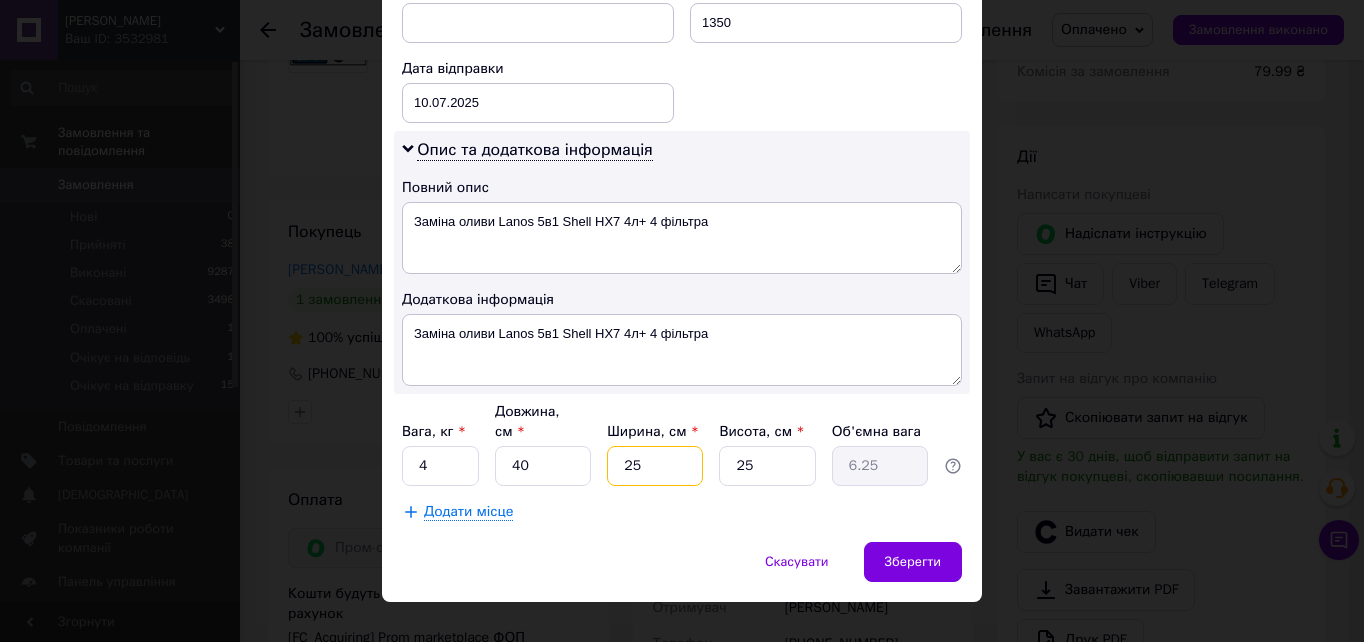 click on "25" at bounding box center [655, 466] 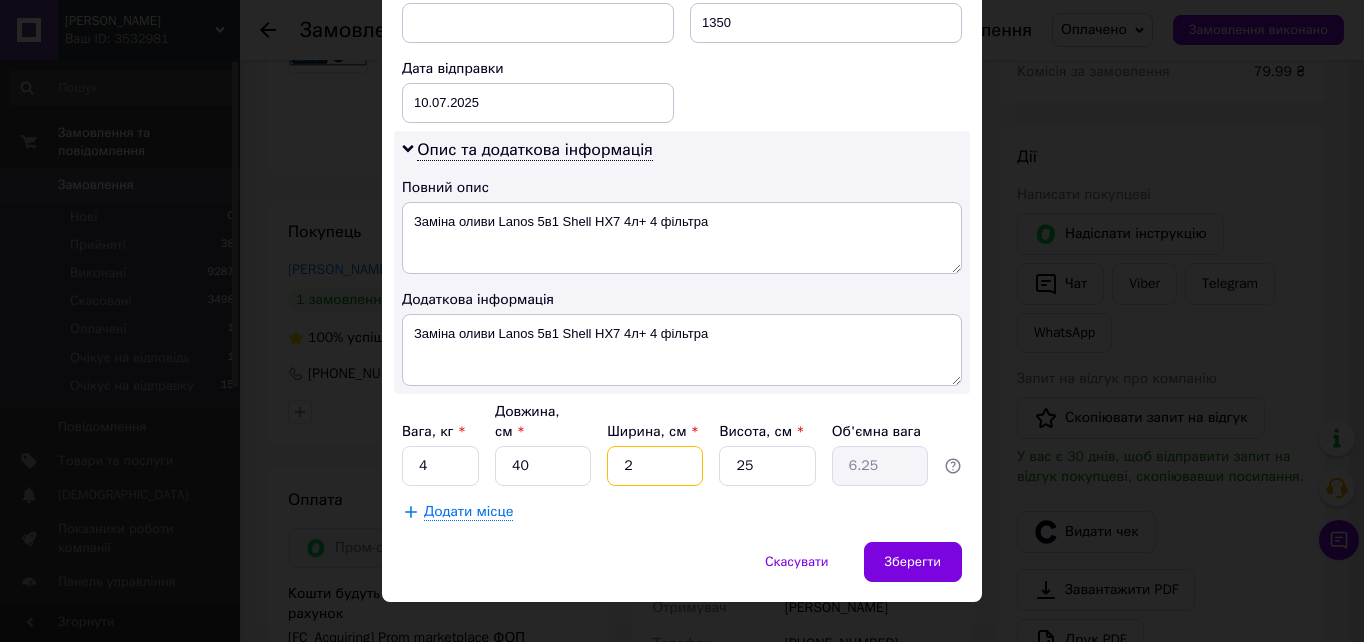 type on "0.5" 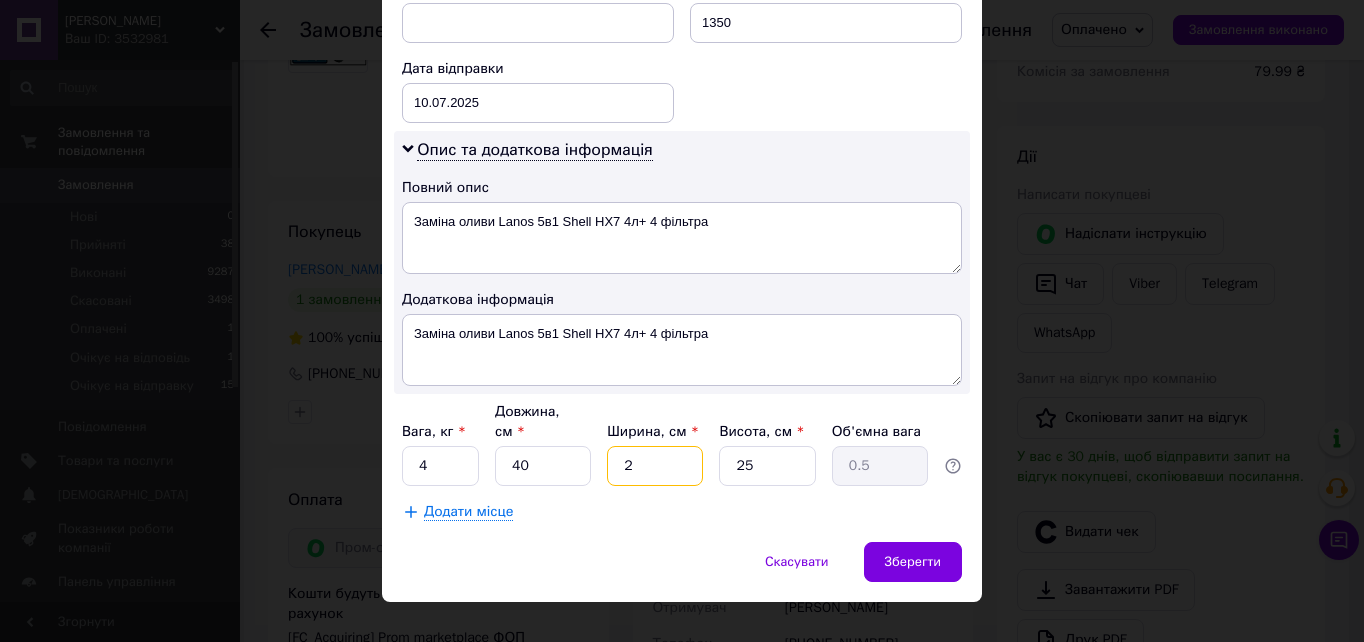type on "20" 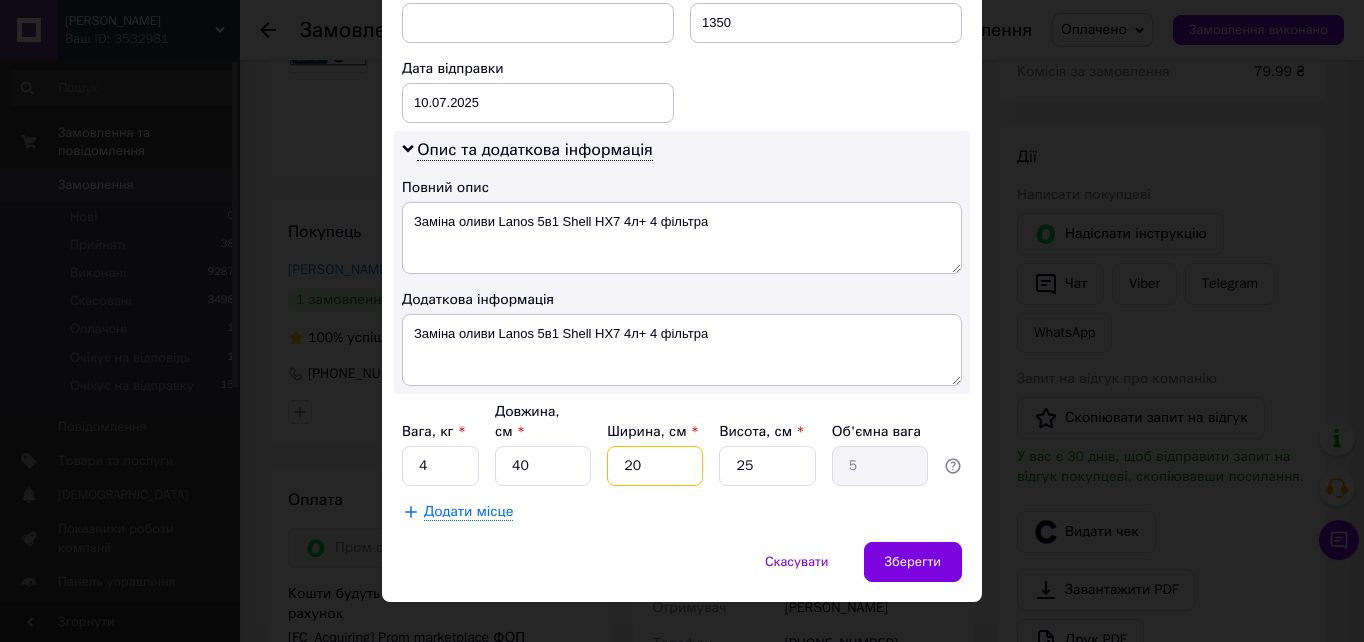 type on "20" 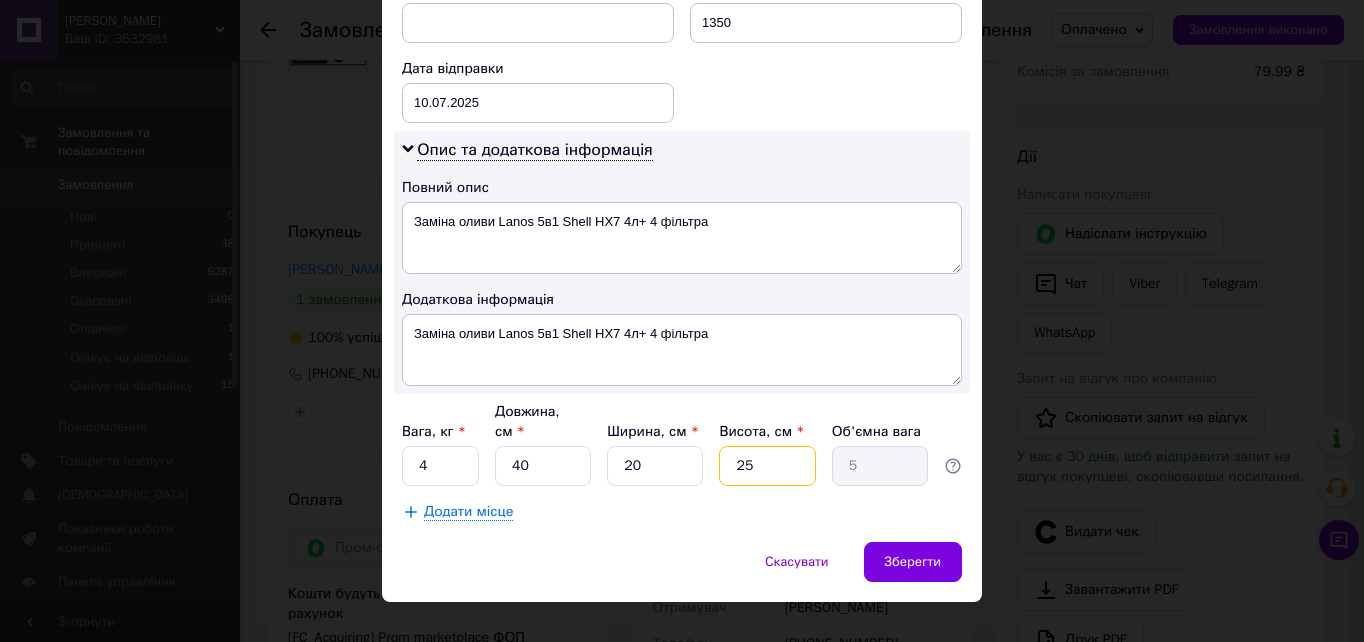 click on "25" at bounding box center (767, 466) 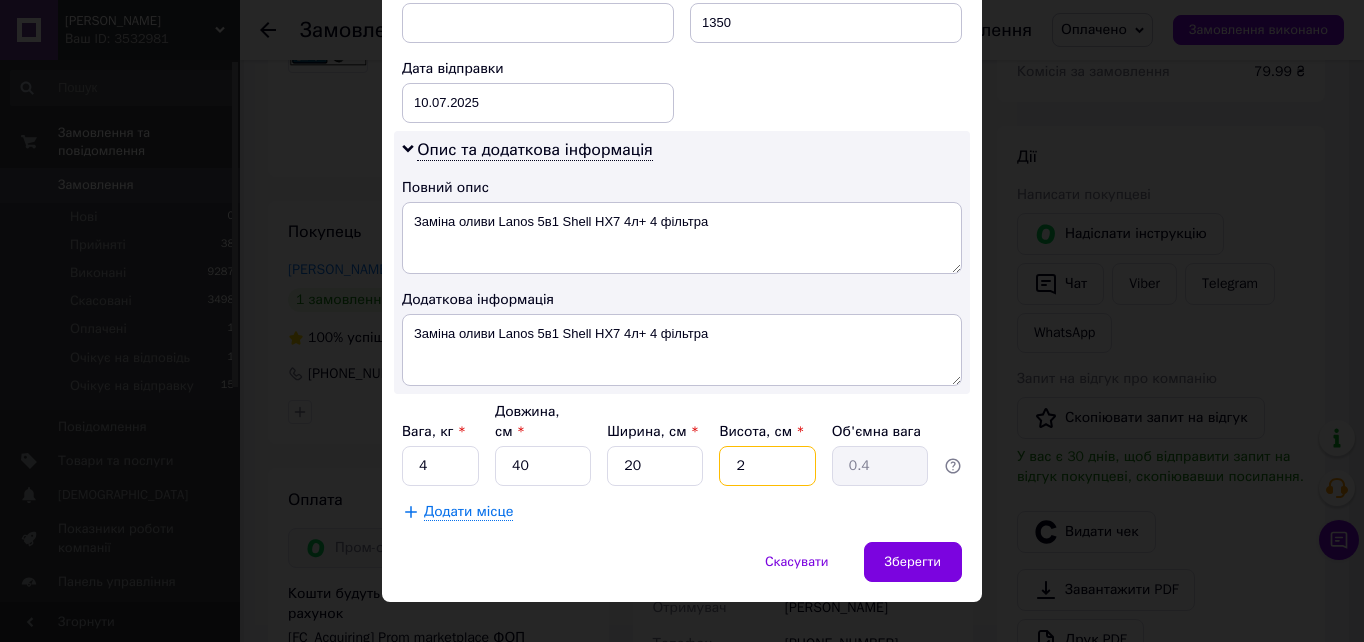 type on "20" 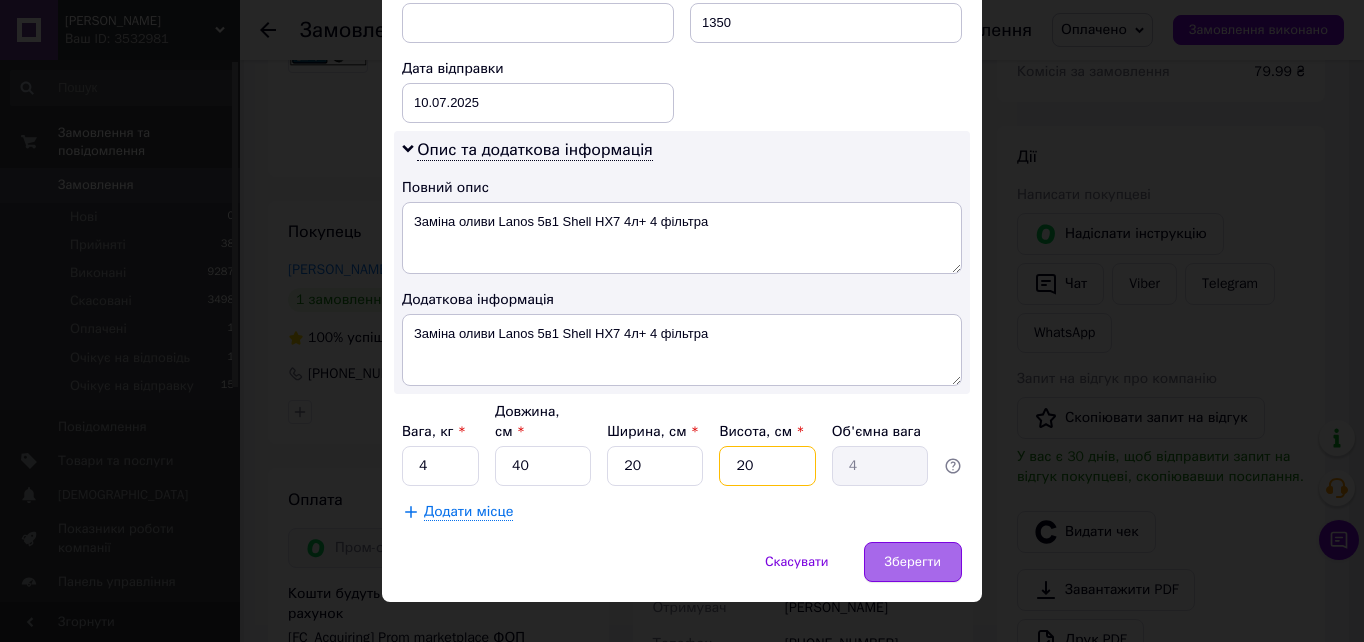 type on "20" 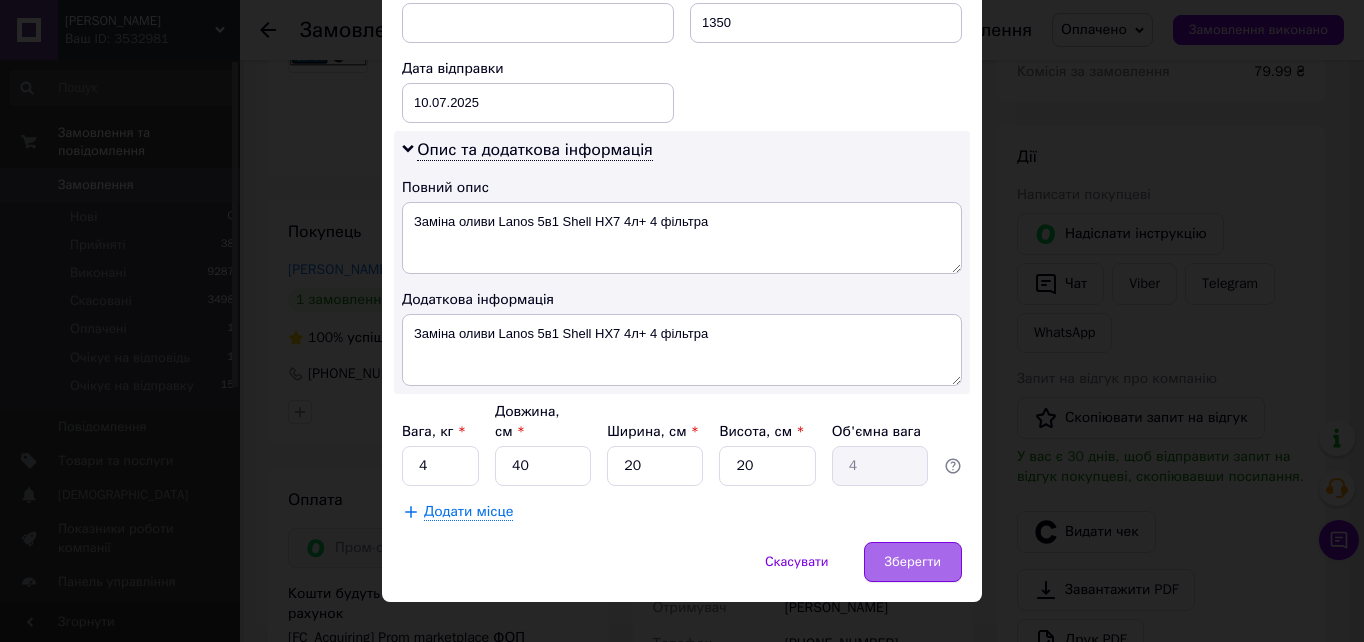 click on "Зберегти" at bounding box center [913, 562] 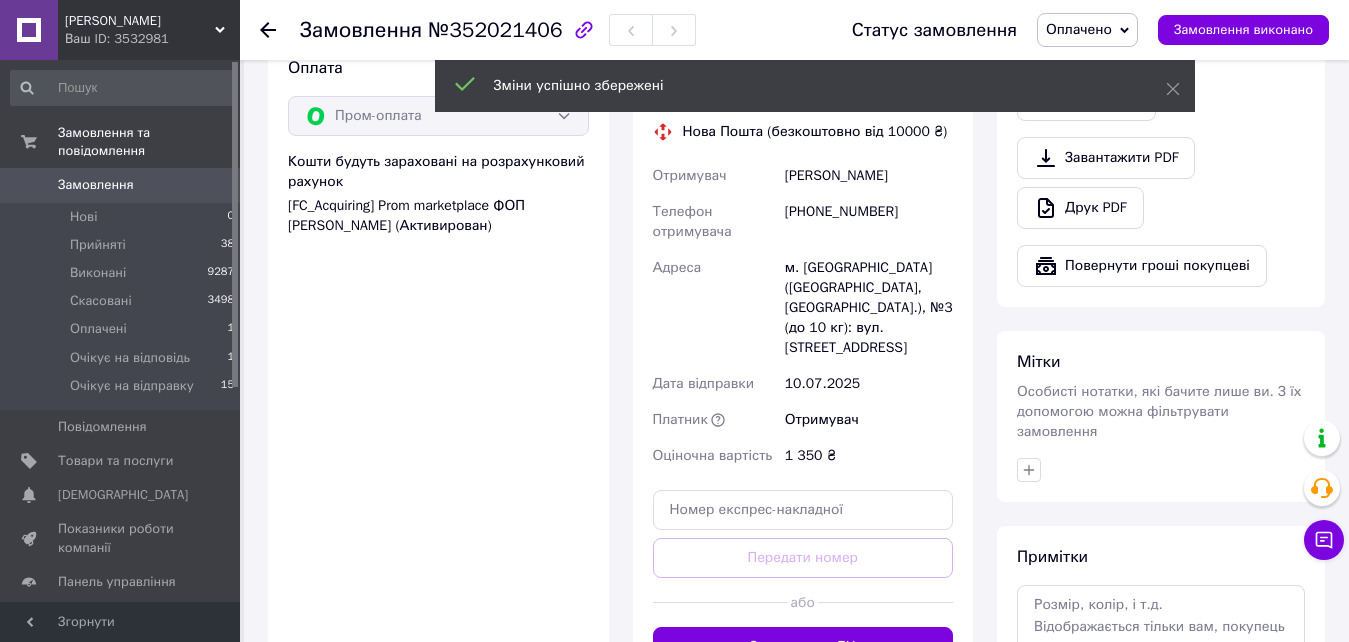 scroll, scrollTop: 900, scrollLeft: 0, axis: vertical 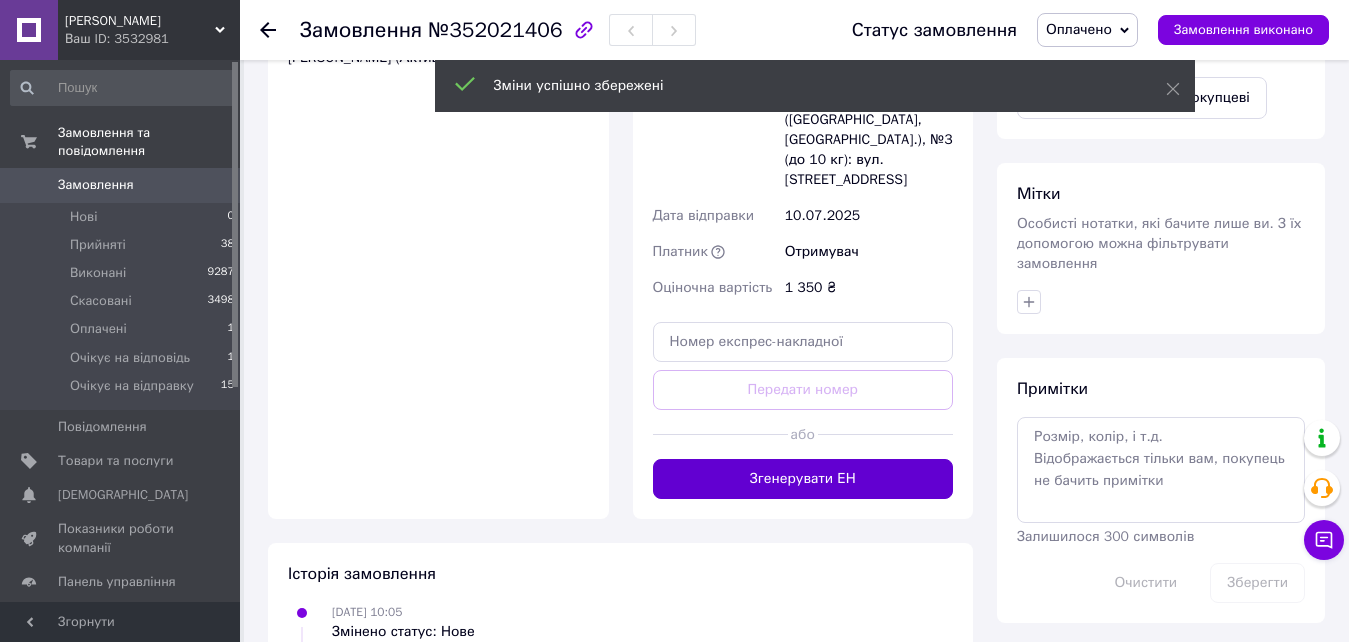 click on "Згенерувати ЕН" at bounding box center (803, 479) 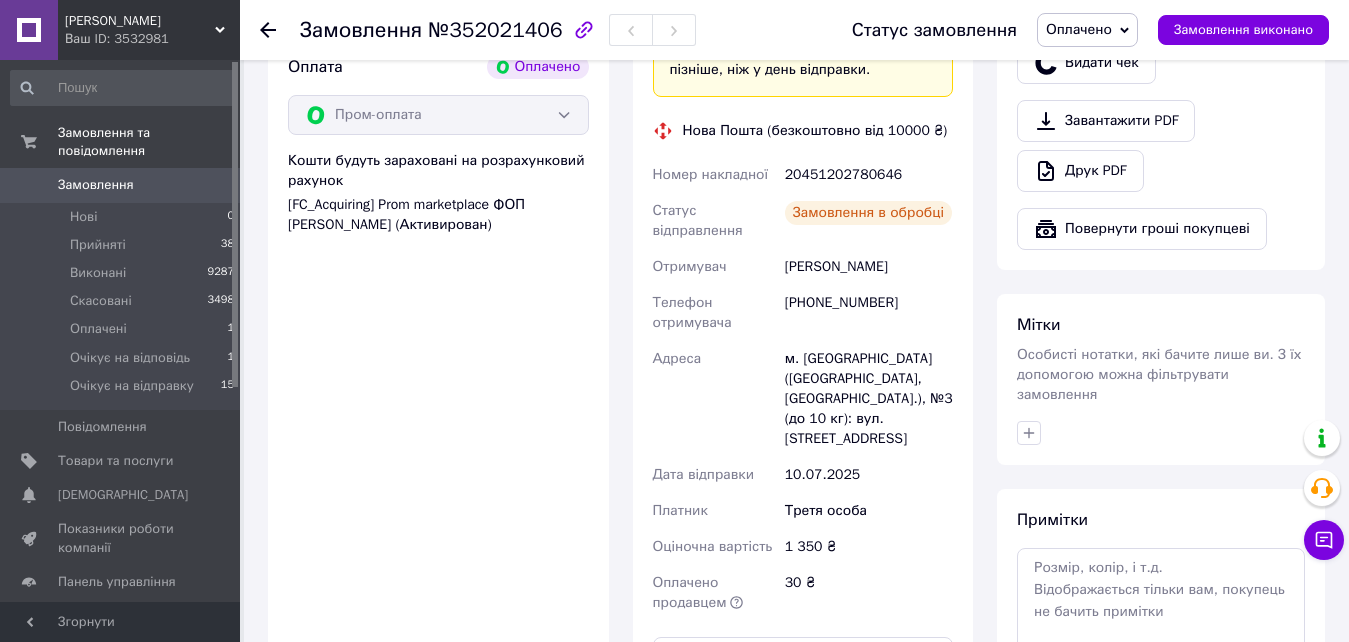 scroll, scrollTop: 600, scrollLeft: 0, axis: vertical 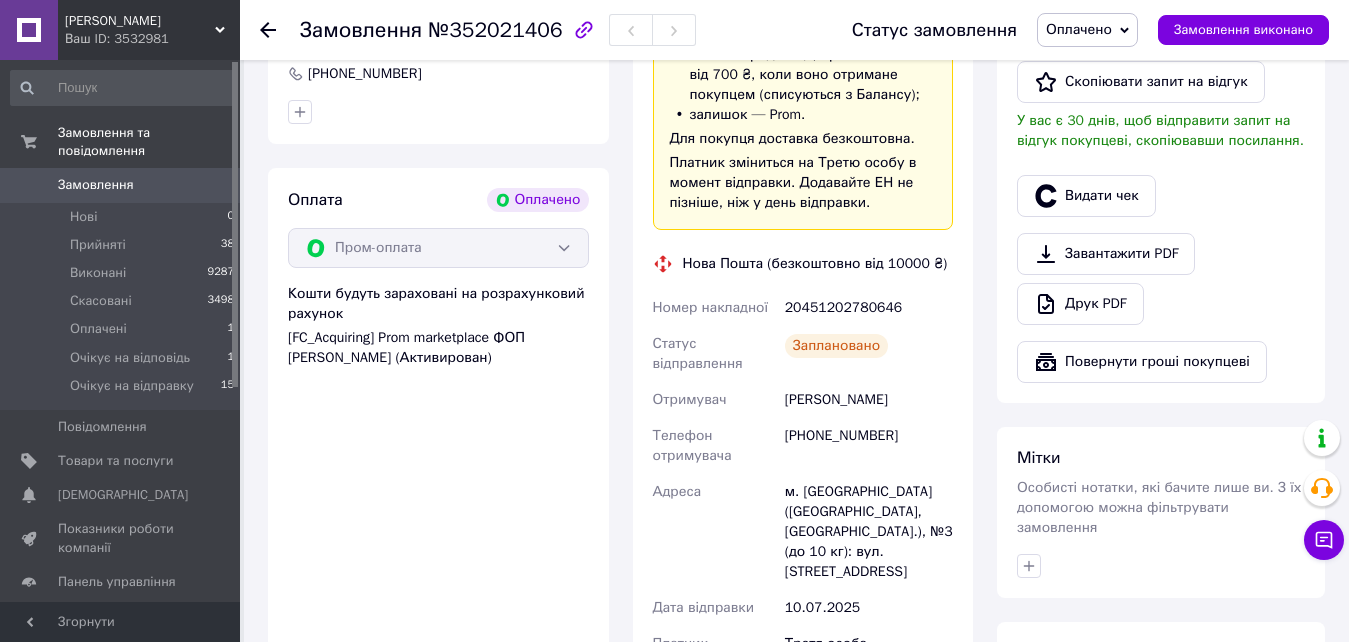 click on "Оплачено" at bounding box center (1079, 29) 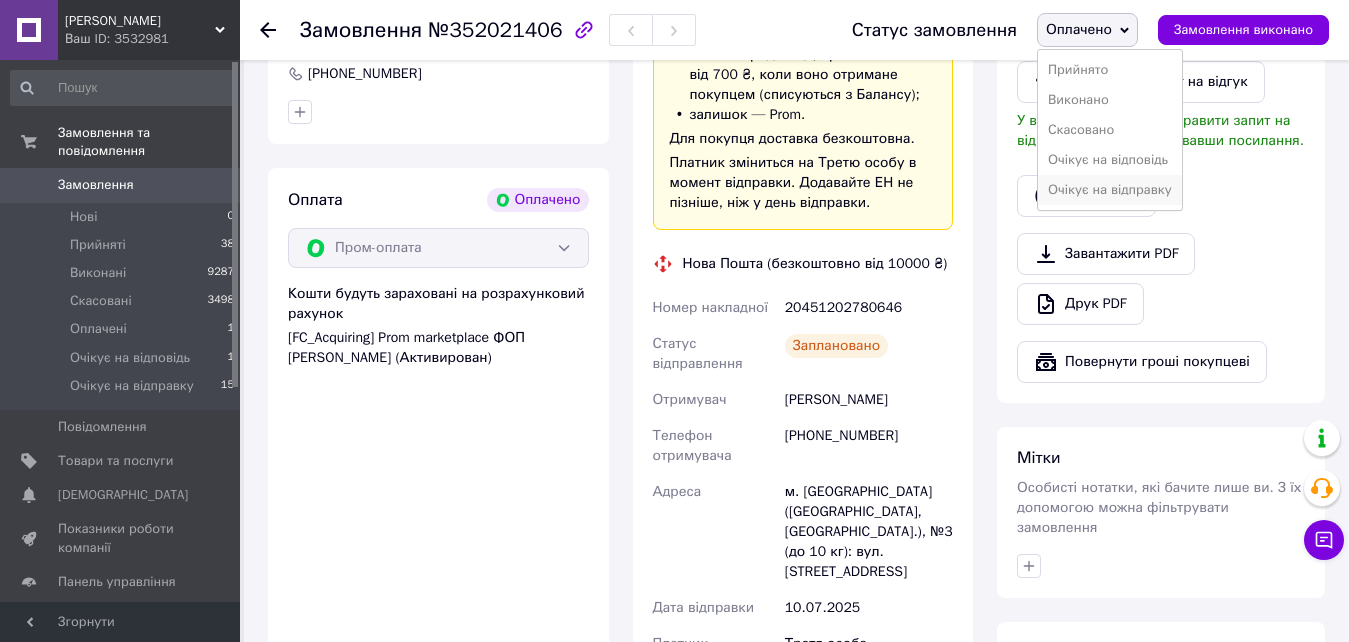 click on "Очікує на відправку" at bounding box center (1110, 190) 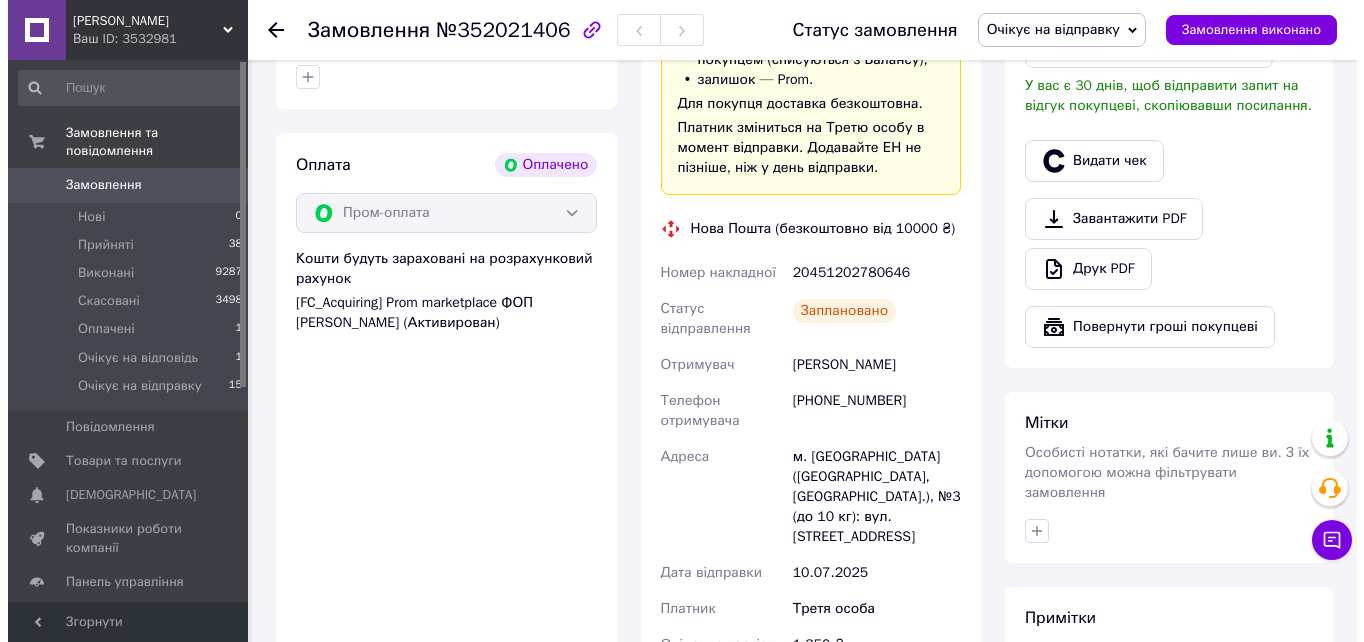 scroll, scrollTop: 600, scrollLeft: 0, axis: vertical 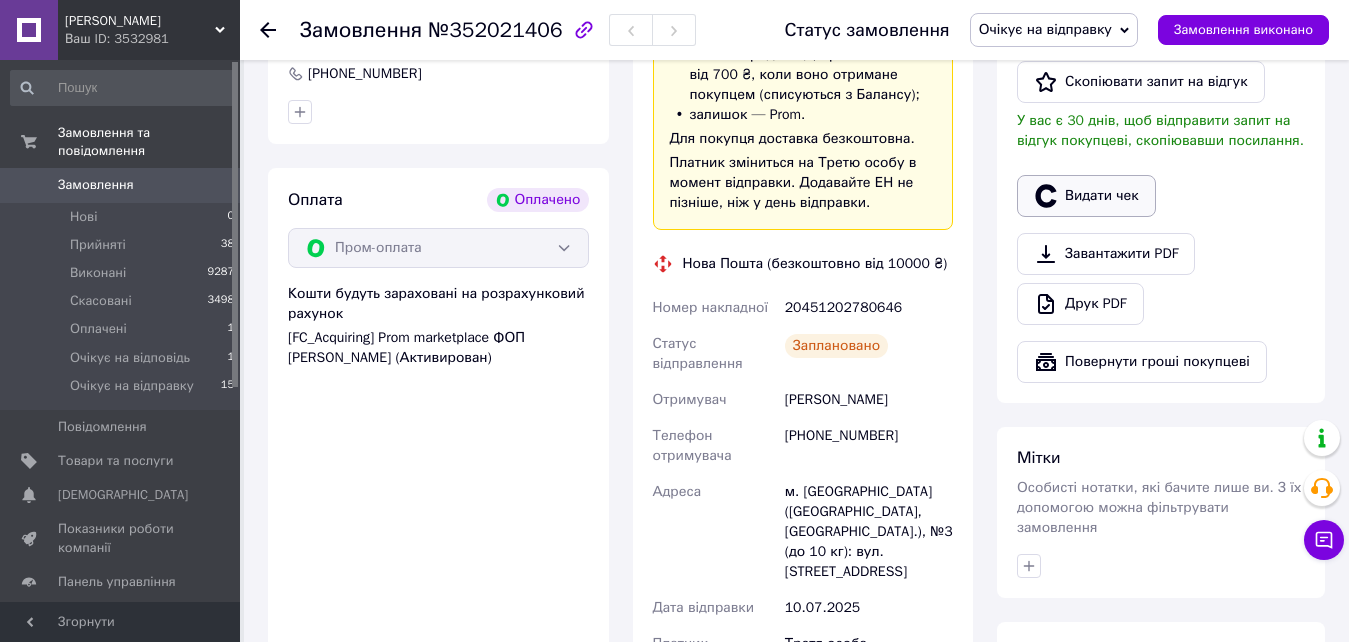 click on "Видати чек" at bounding box center [1086, 196] 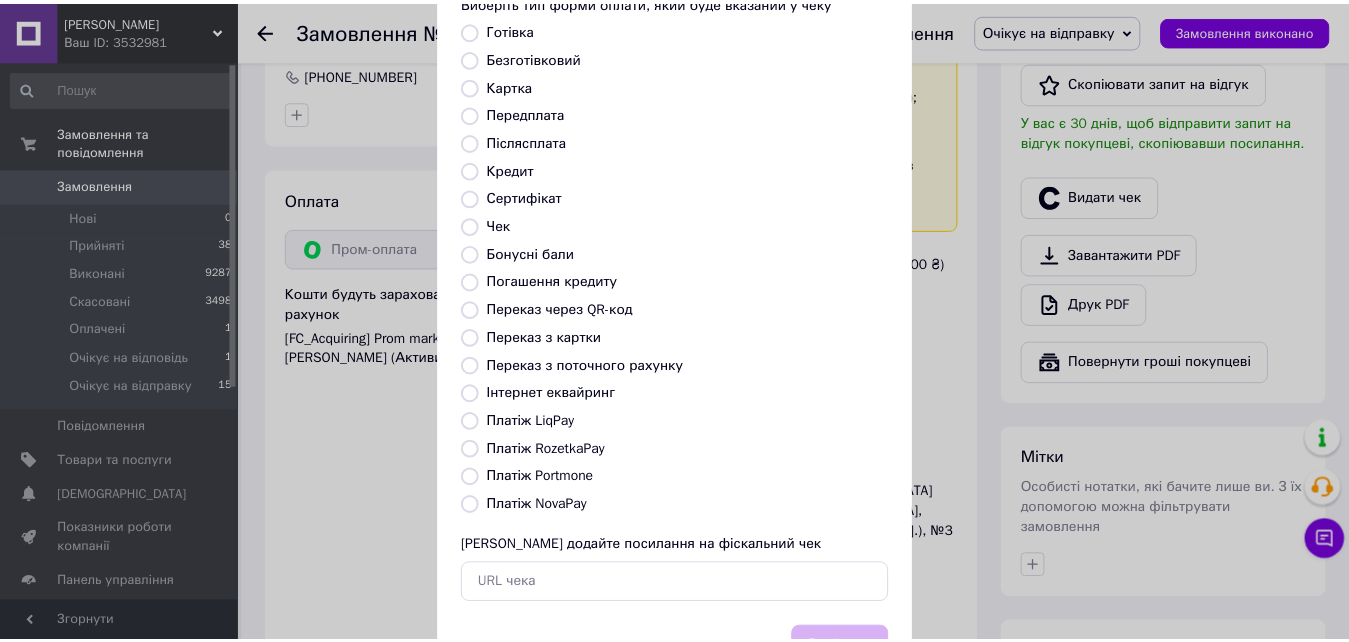 scroll, scrollTop: 200, scrollLeft: 0, axis: vertical 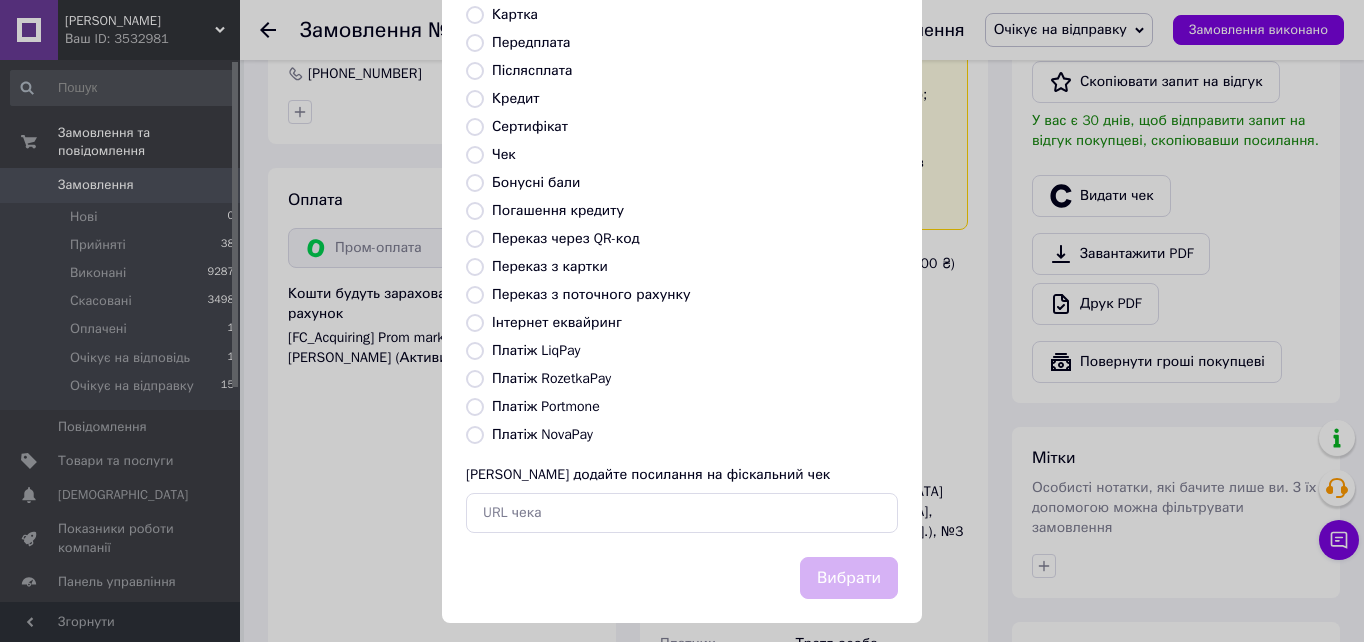 click on "Платіж RozetkaPay" at bounding box center (475, 379) 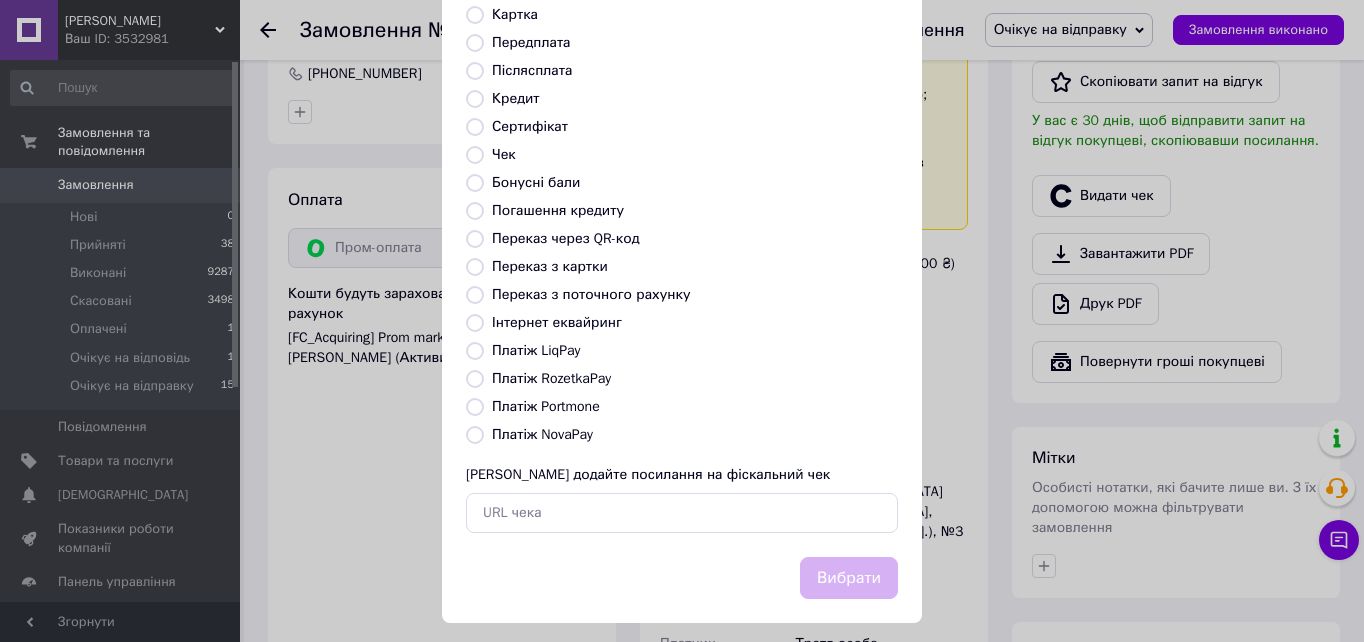 radio on "true" 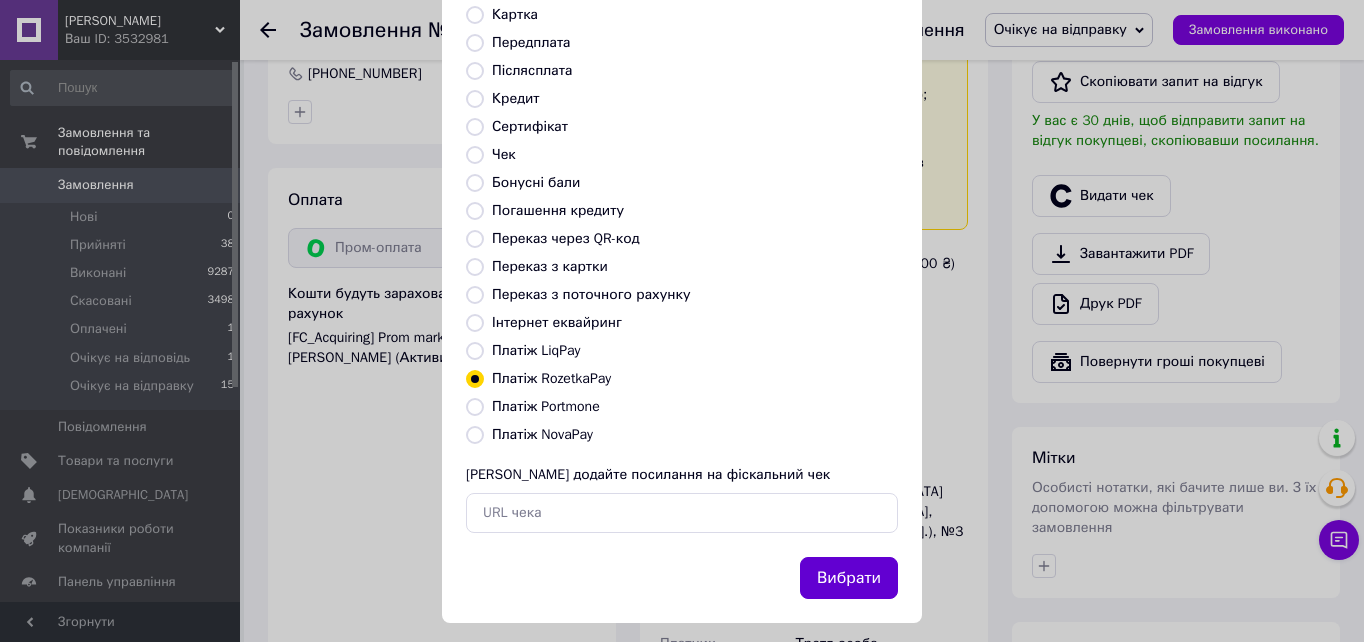 click on "Вибрати" at bounding box center (849, 578) 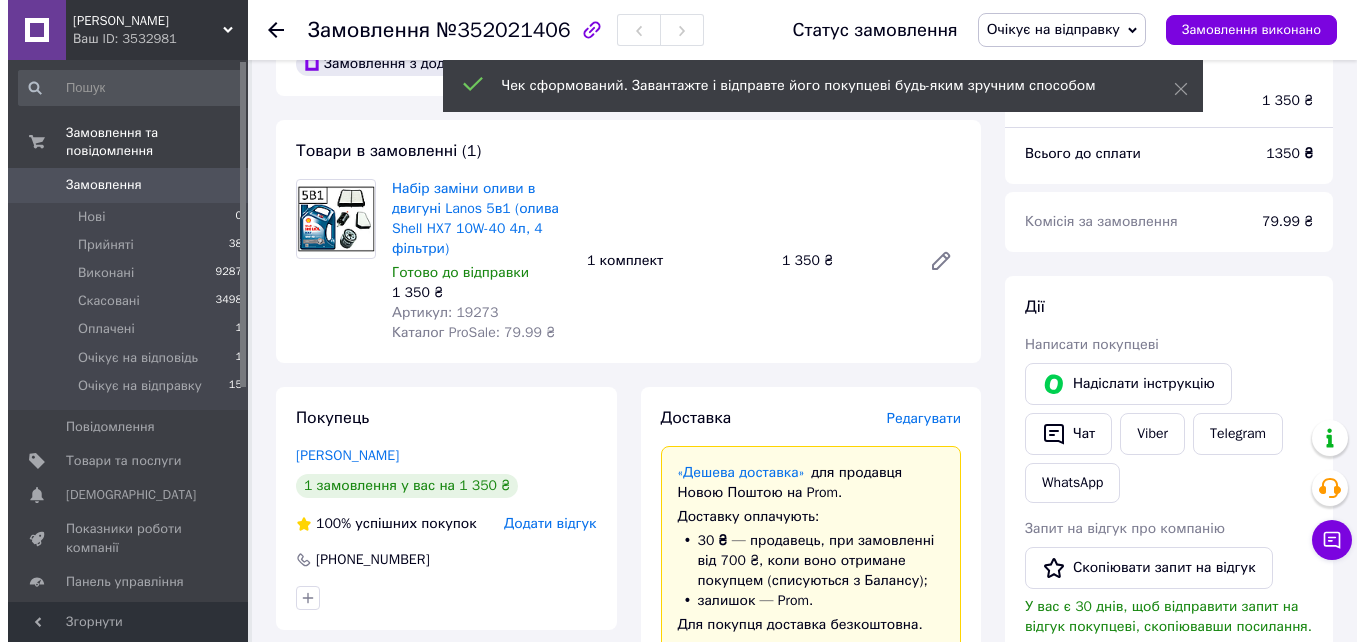 scroll, scrollTop: 0, scrollLeft: 0, axis: both 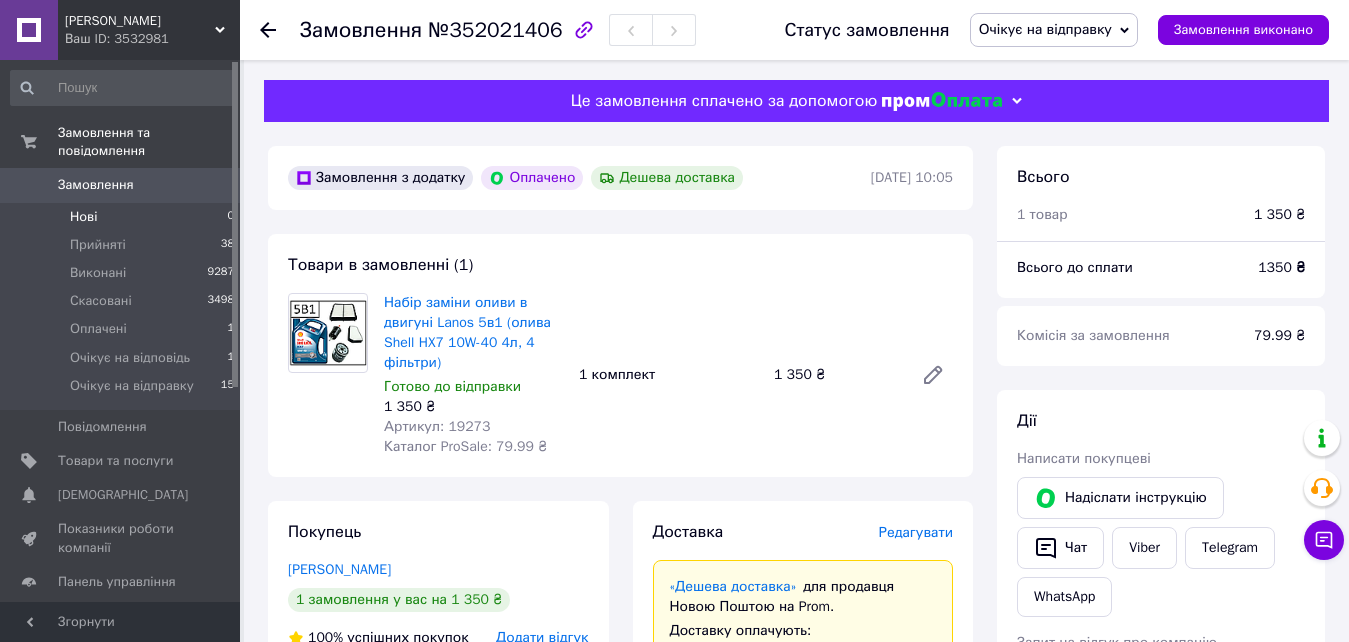 click on "Нові" at bounding box center [83, 217] 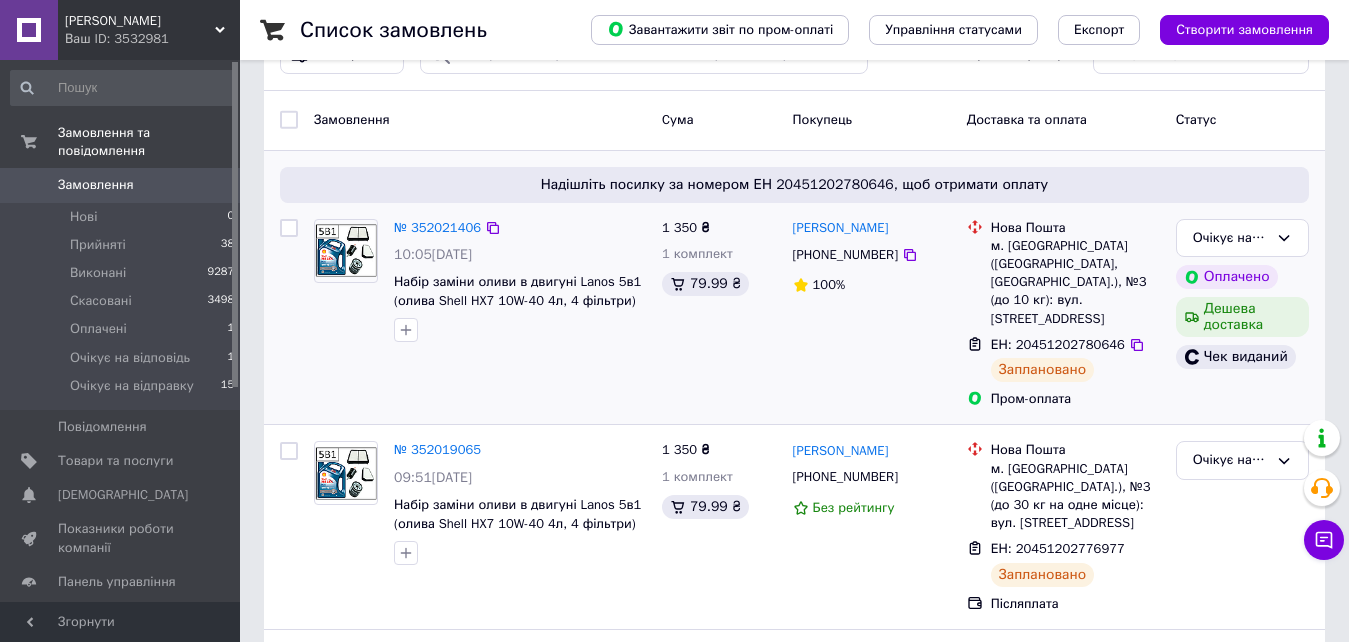 scroll, scrollTop: 100, scrollLeft: 0, axis: vertical 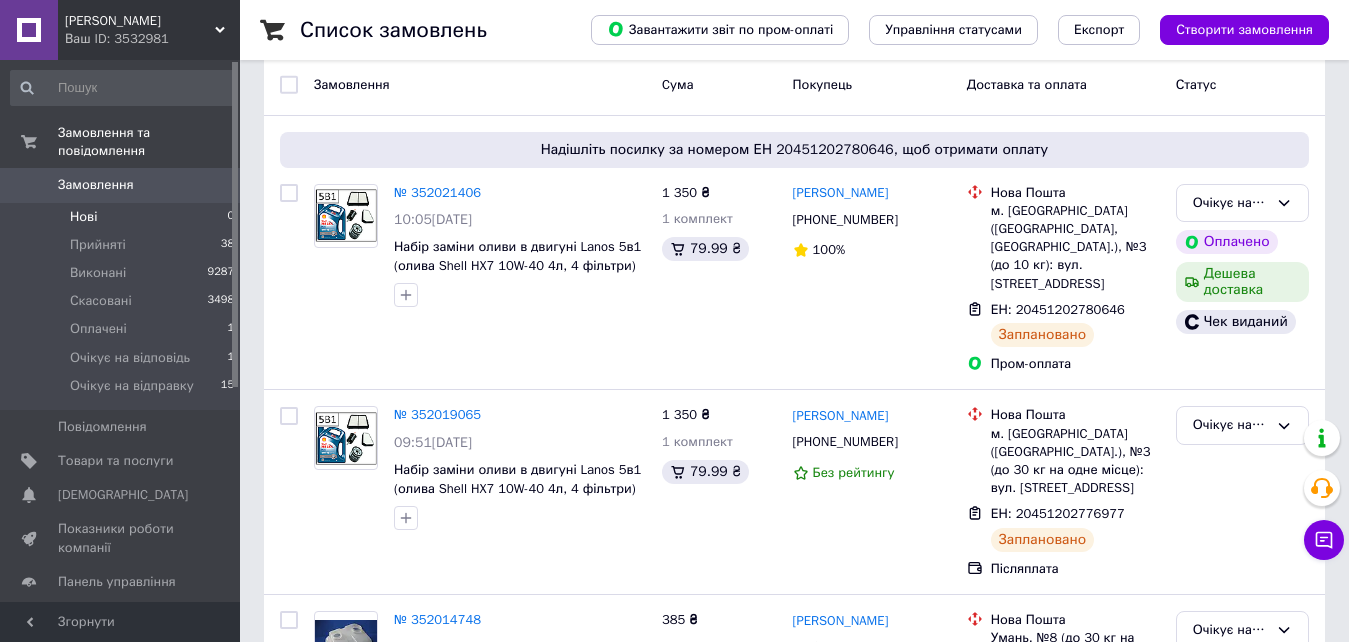 click on "Нові" at bounding box center (83, 217) 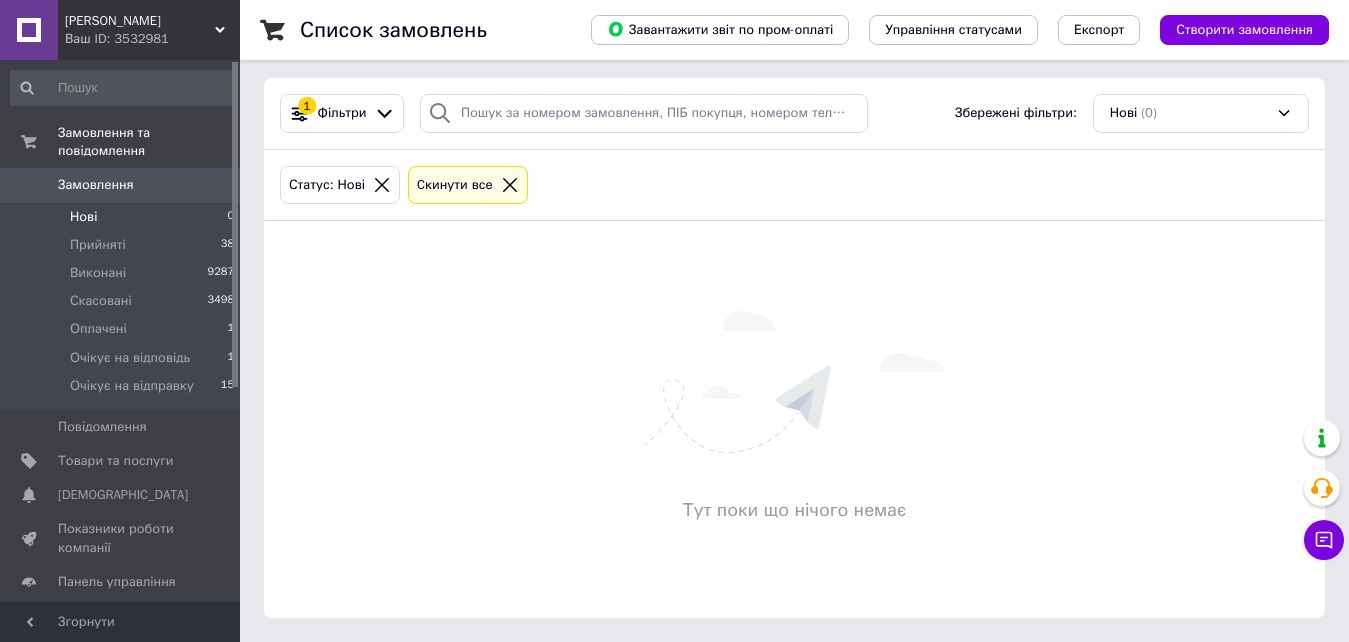 scroll, scrollTop: 0, scrollLeft: 0, axis: both 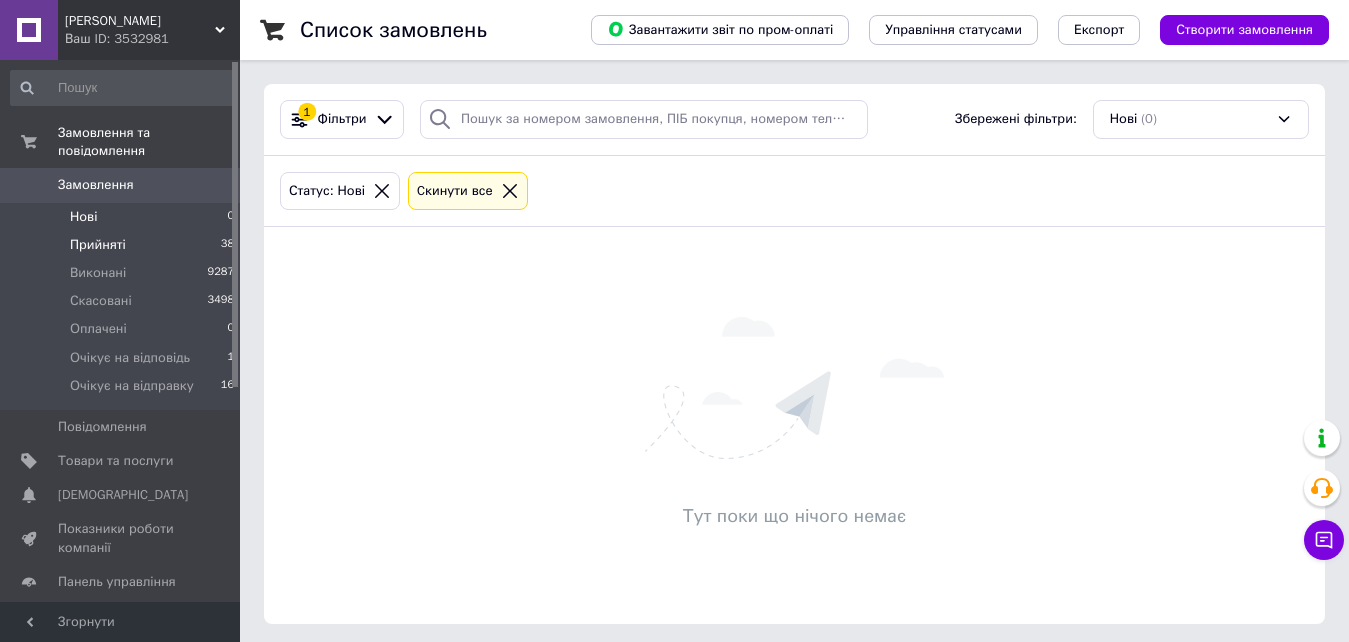 click on "Прийняті" at bounding box center (98, 245) 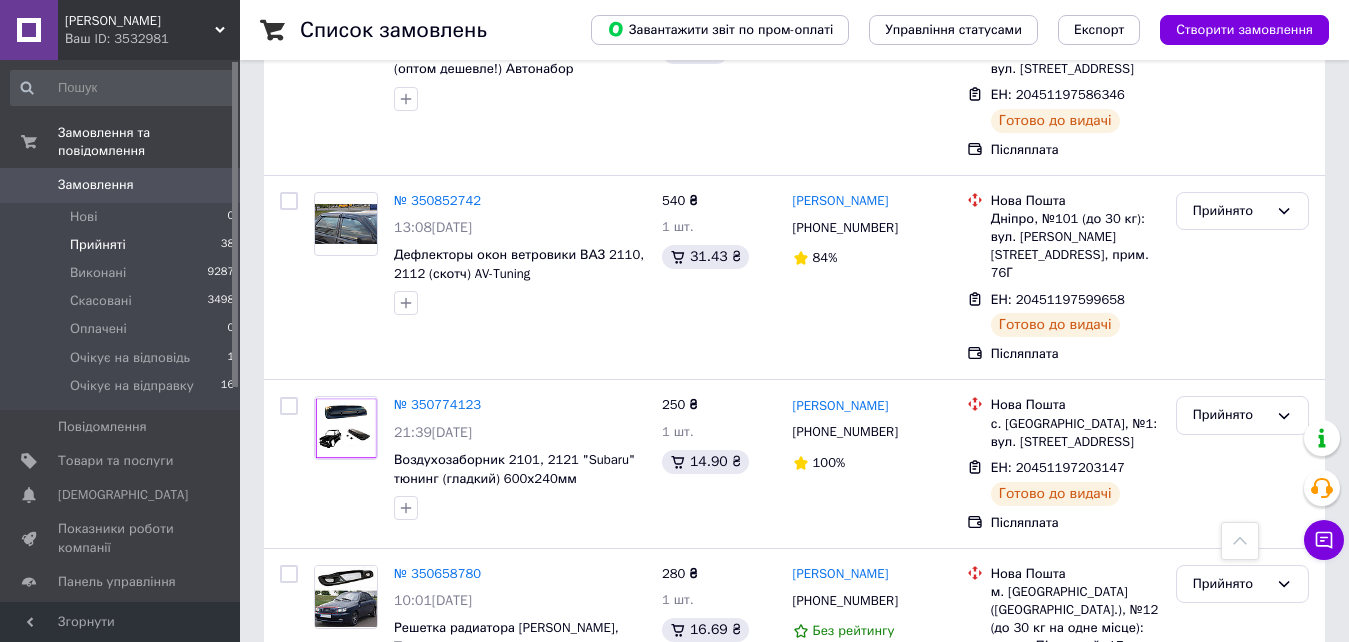 scroll, scrollTop: 7006, scrollLeft: 0, axis: vertical 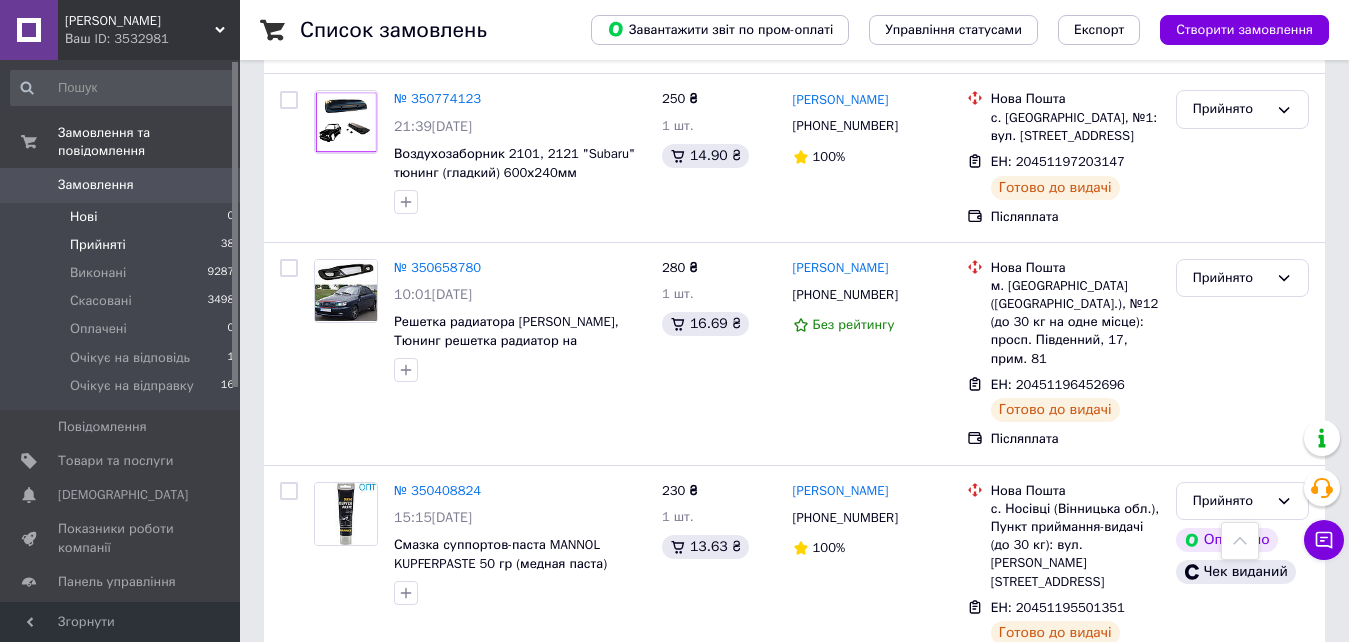 click on "Нові" at bounding box center [83, 217] 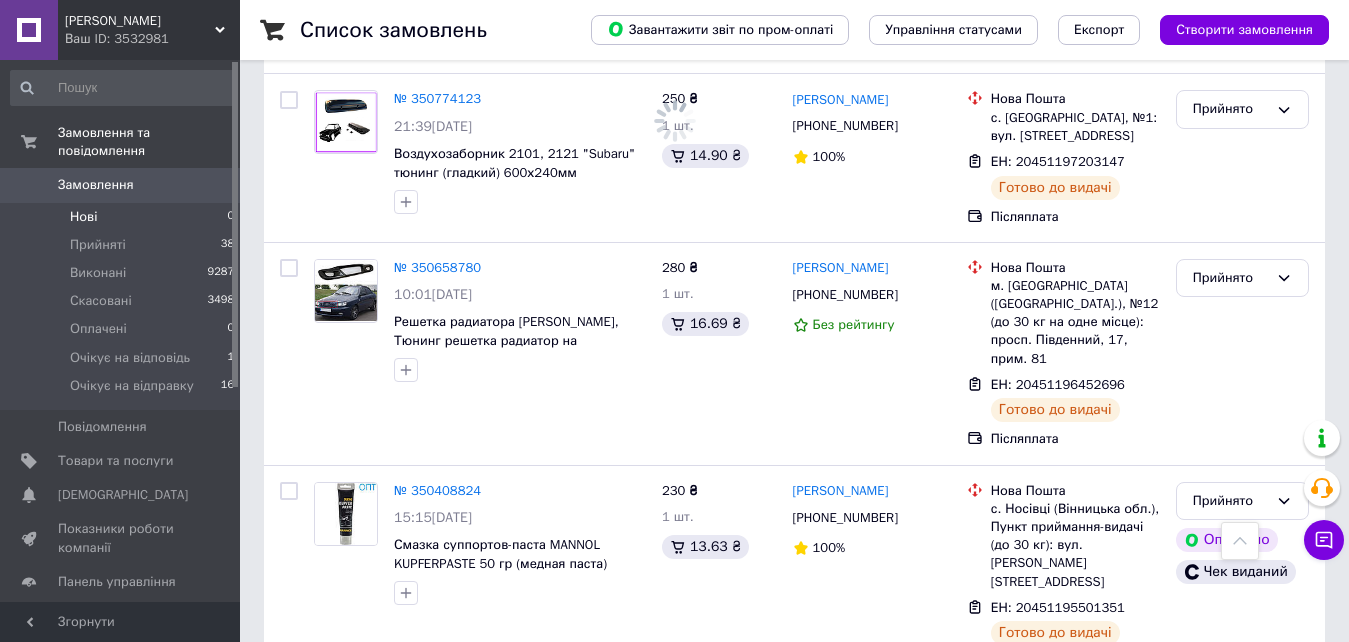 scroll, scrollTop: 0, scrollLeft: 0, axis: both 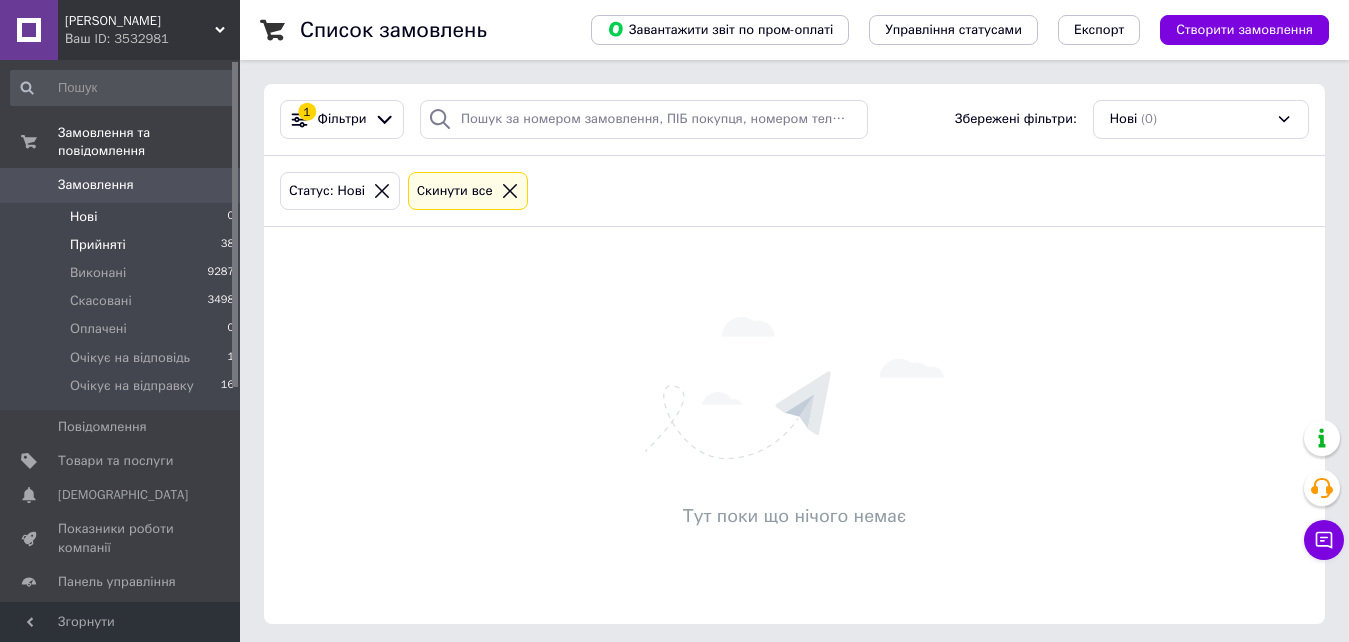 click on "Прийняті" at bounding box center (98, 245) 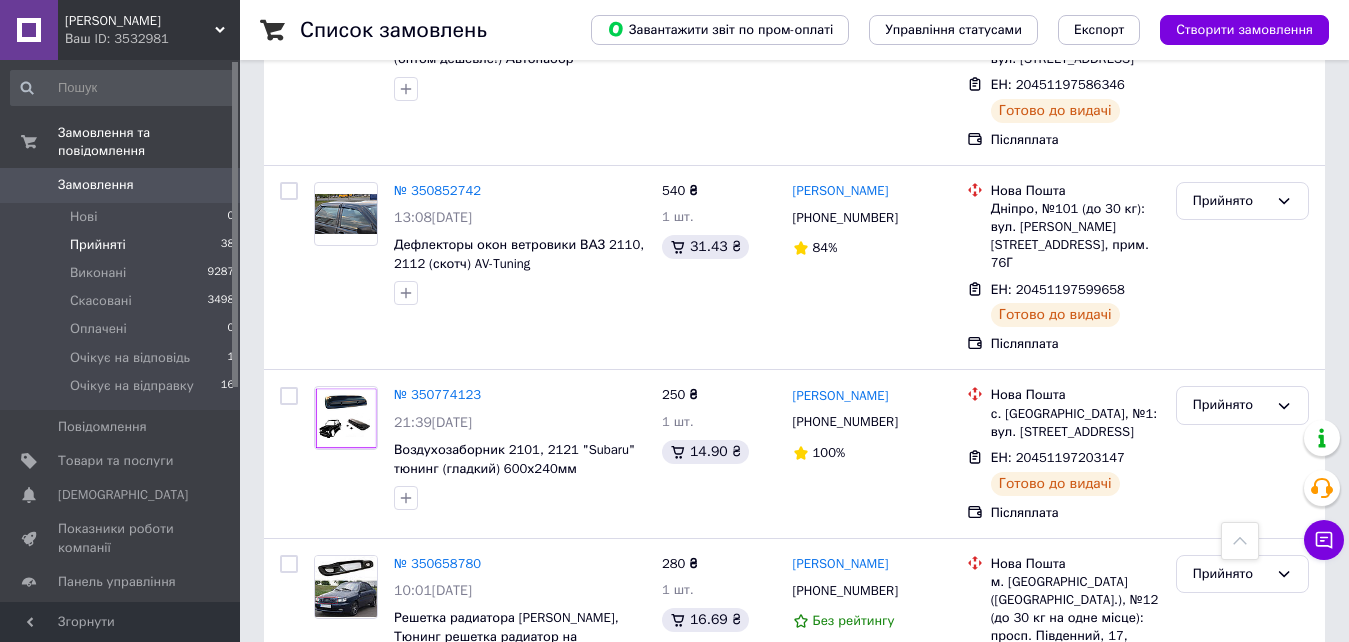 scroll, scrollTop: 6706, scrollLeft: 0, axis: vertical 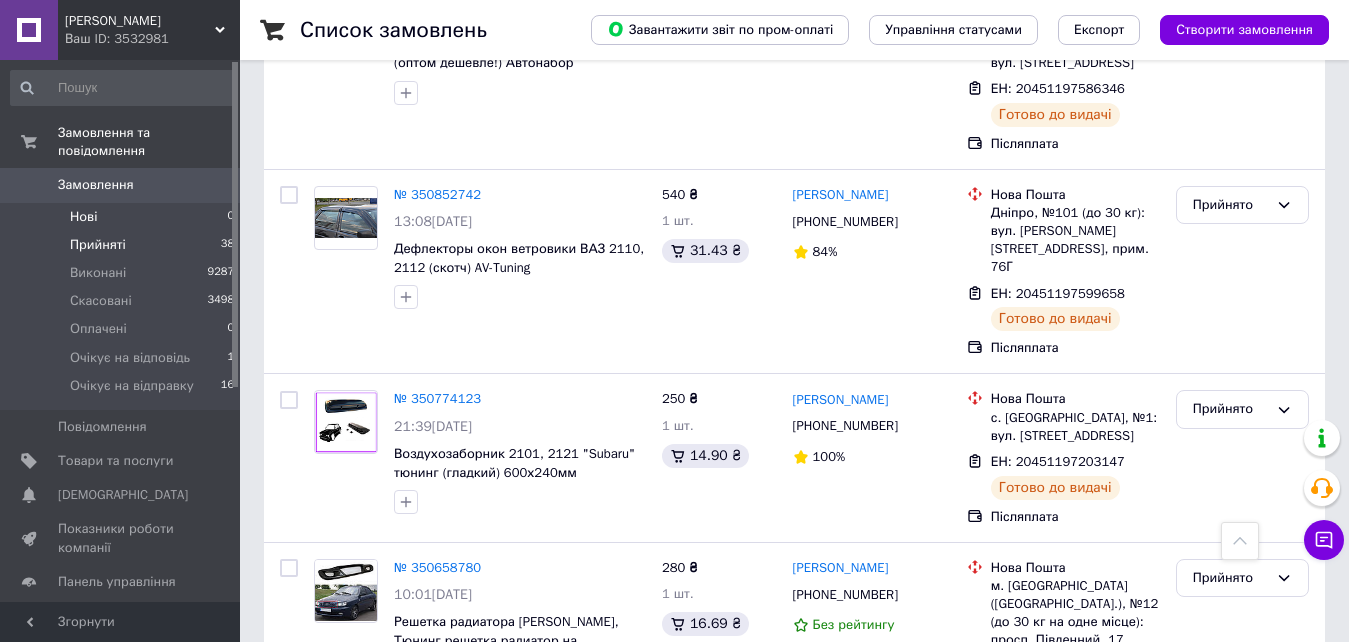 click on "Нові 0" at bounding box center [123, 217] 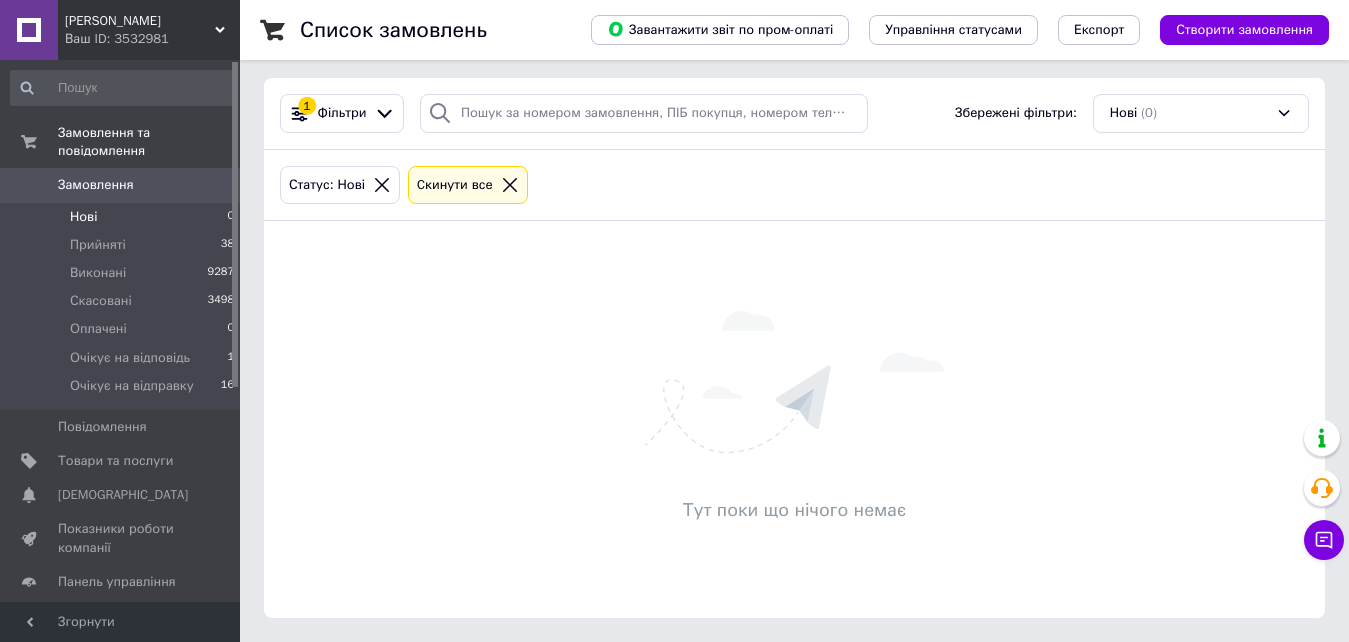 scroll, scrollTop: 0, scrollLeft: 0, axis: both 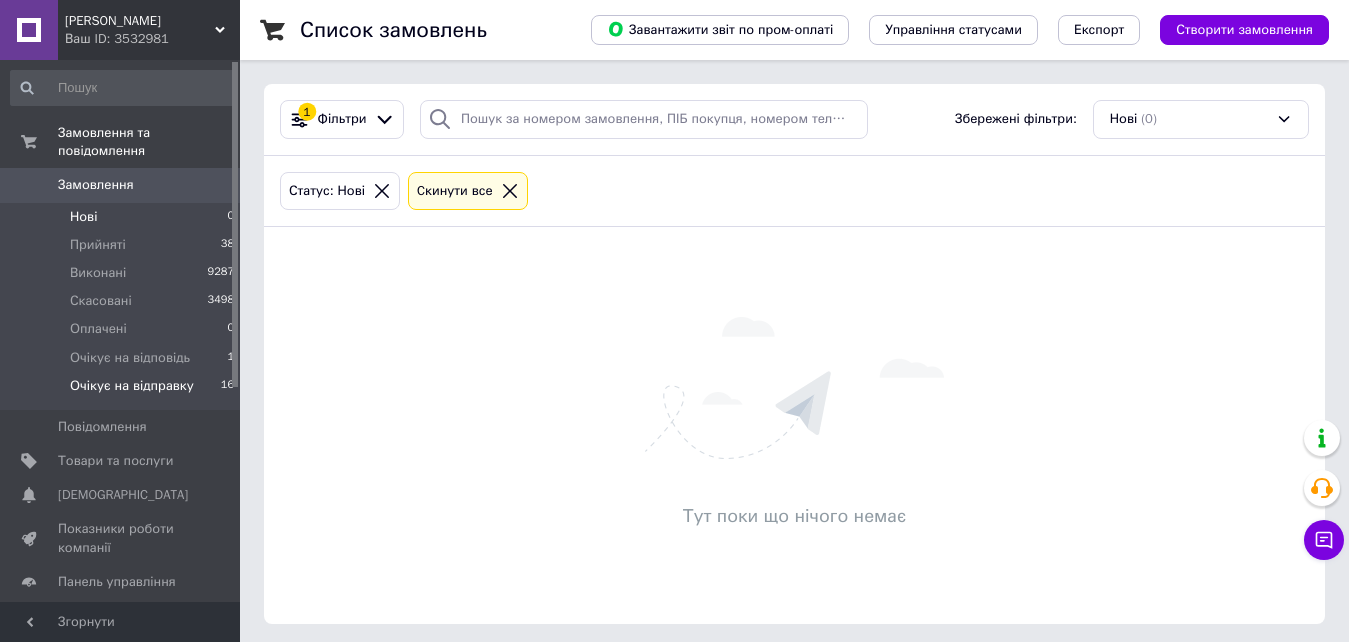 click on "Очікує на відправку" at bounding box center (132, 386) 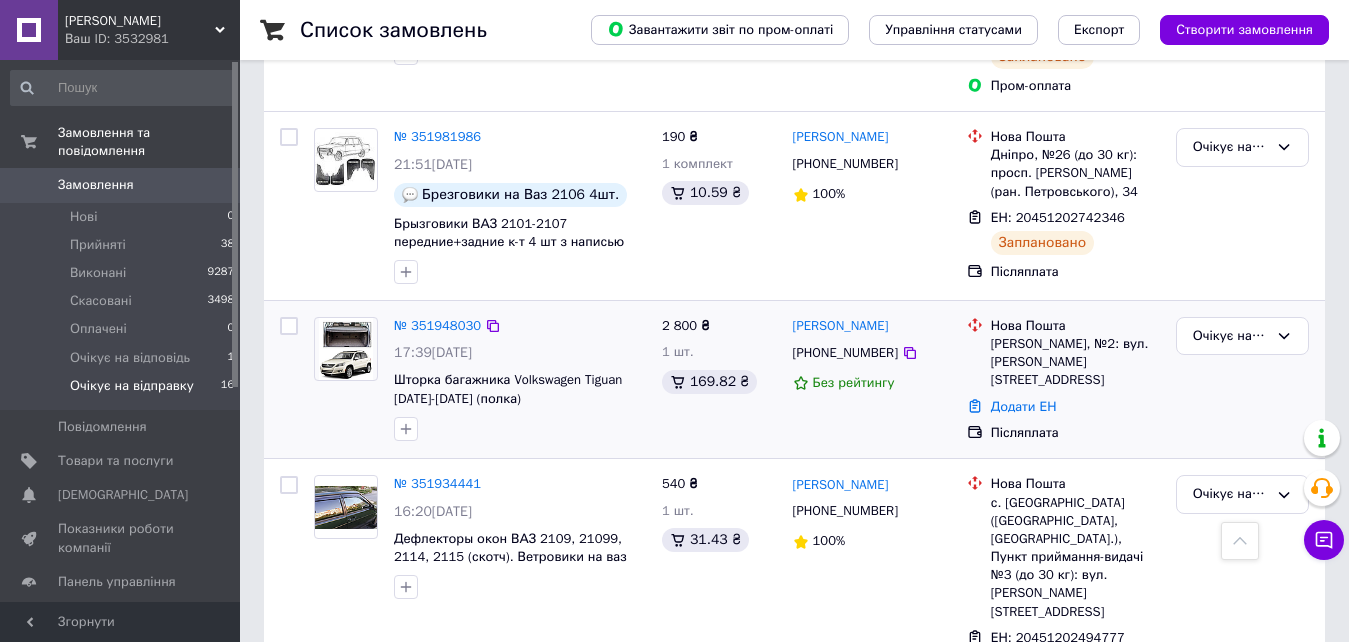 scroll, scrollTop: 1700, scrollLeft: 0, axis: vertical 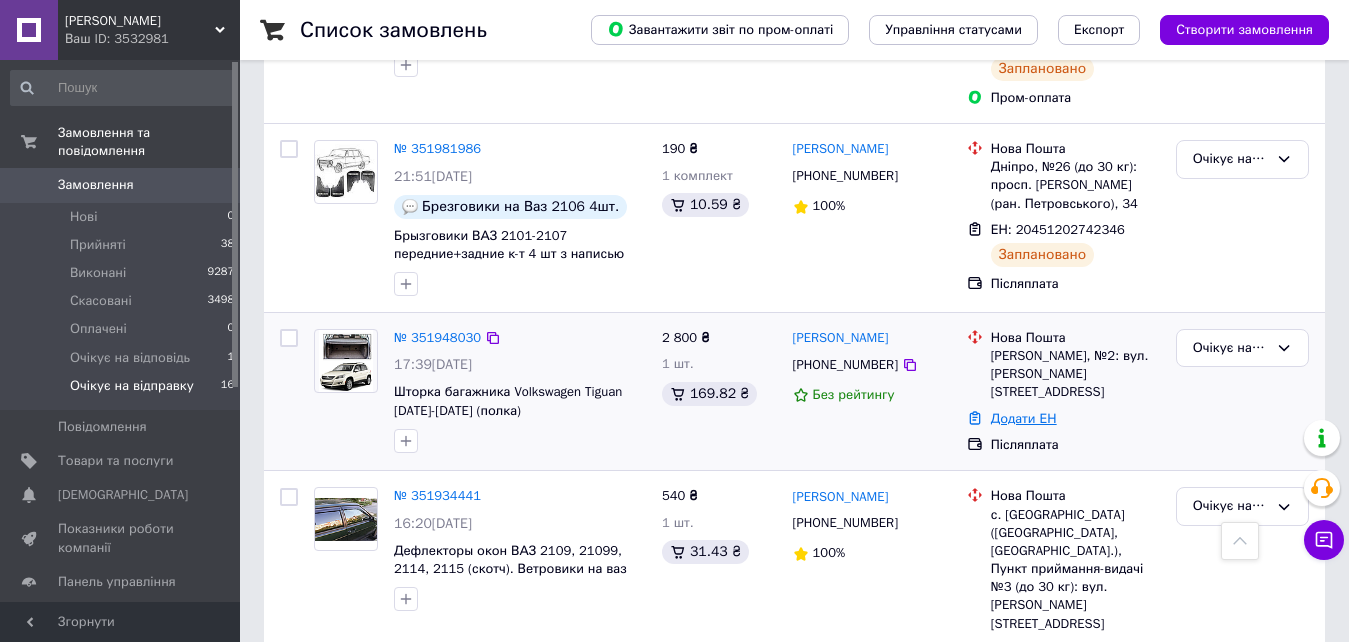 click on "Додати ЕН" at bounding box center (1024, 418) 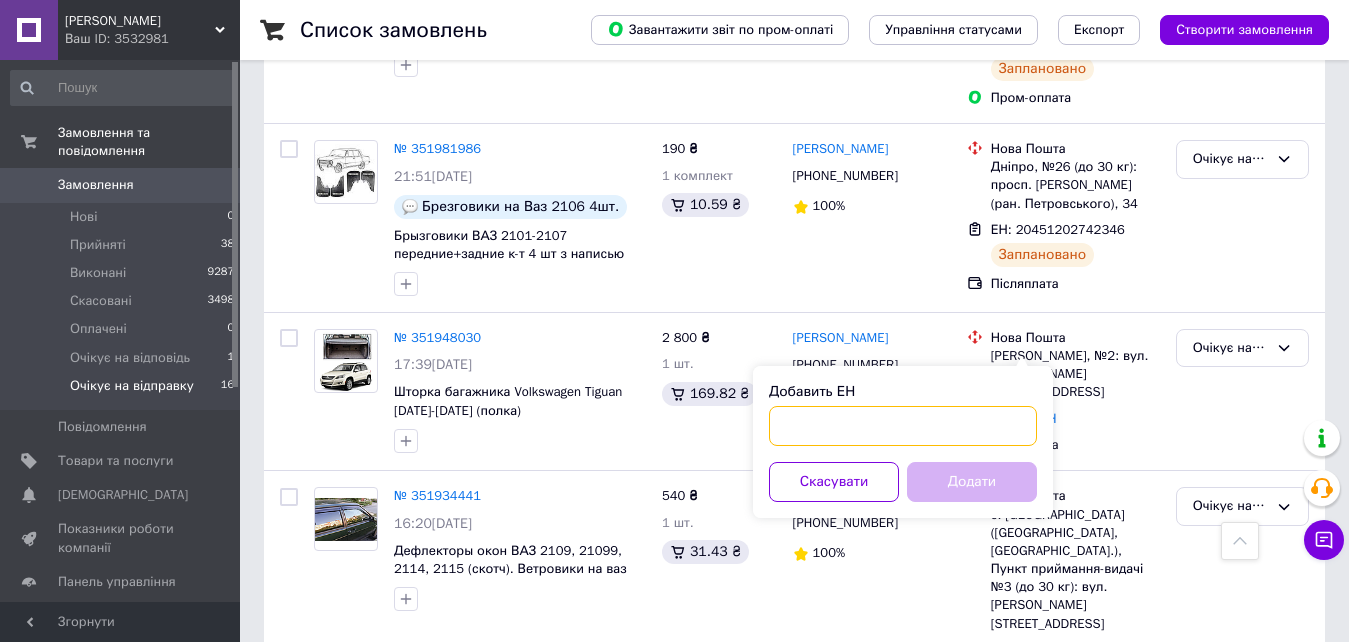 click on "Добавить ЕН" at bounding box center [903, 426] 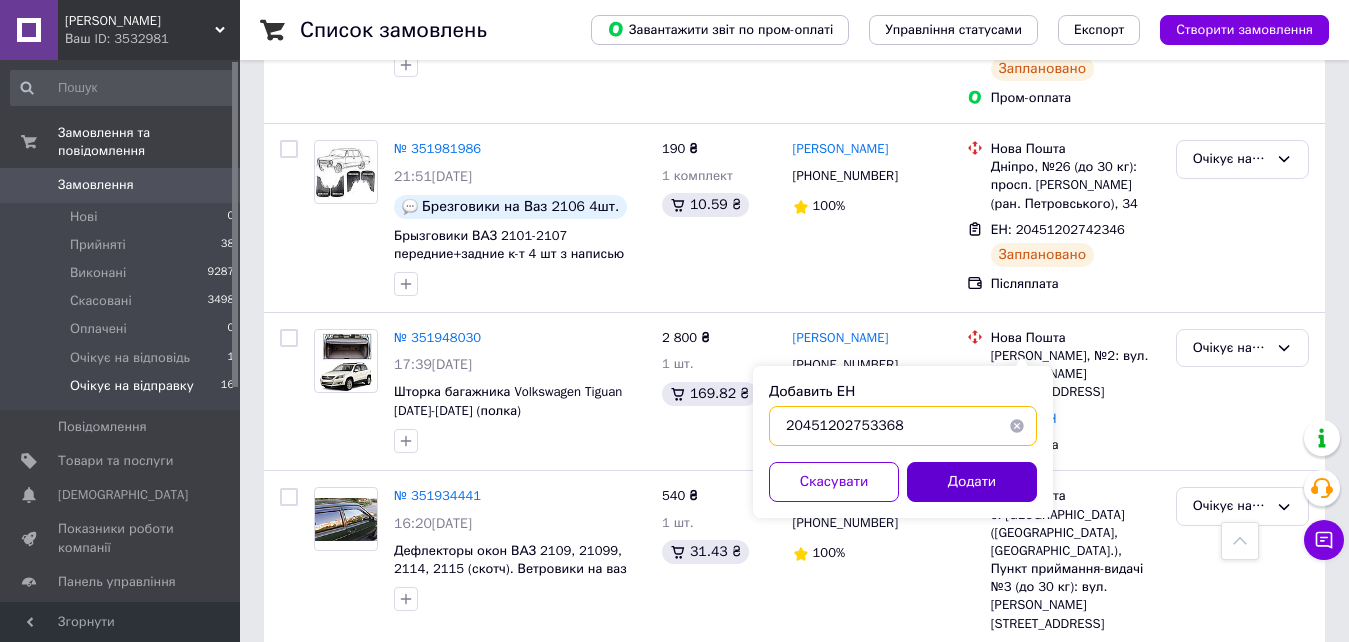type on "20451202753368" 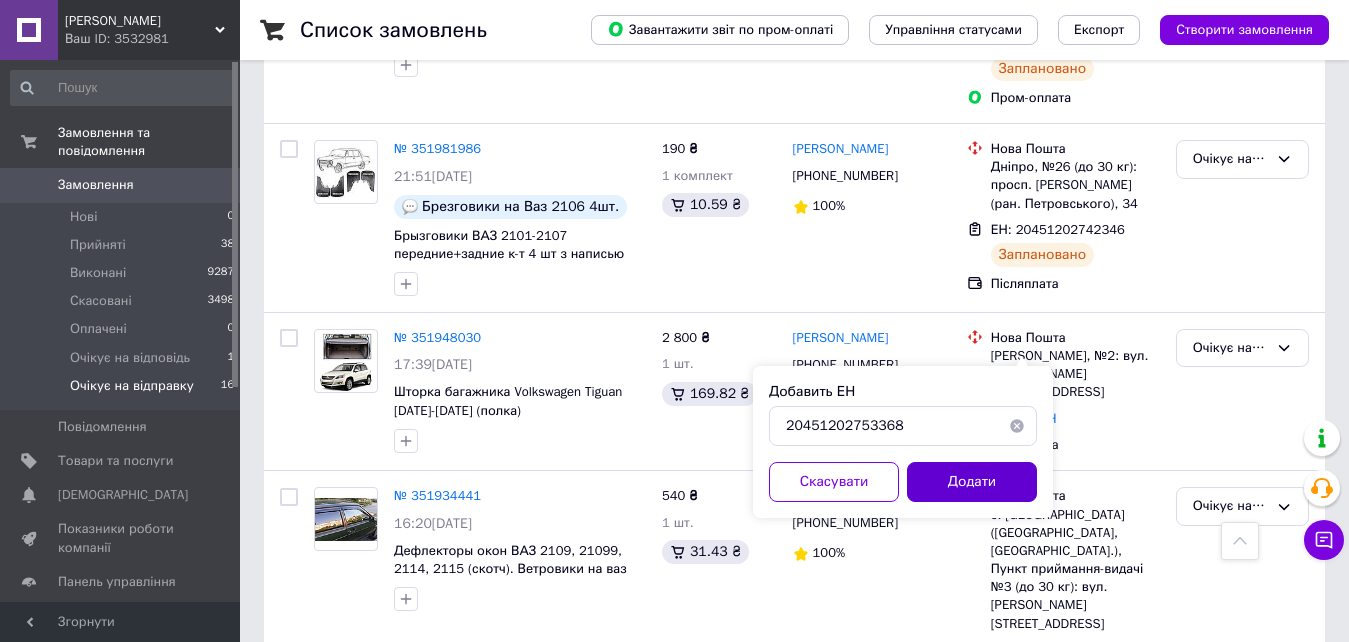 click on "Додати" at bounding box center (972, 482) 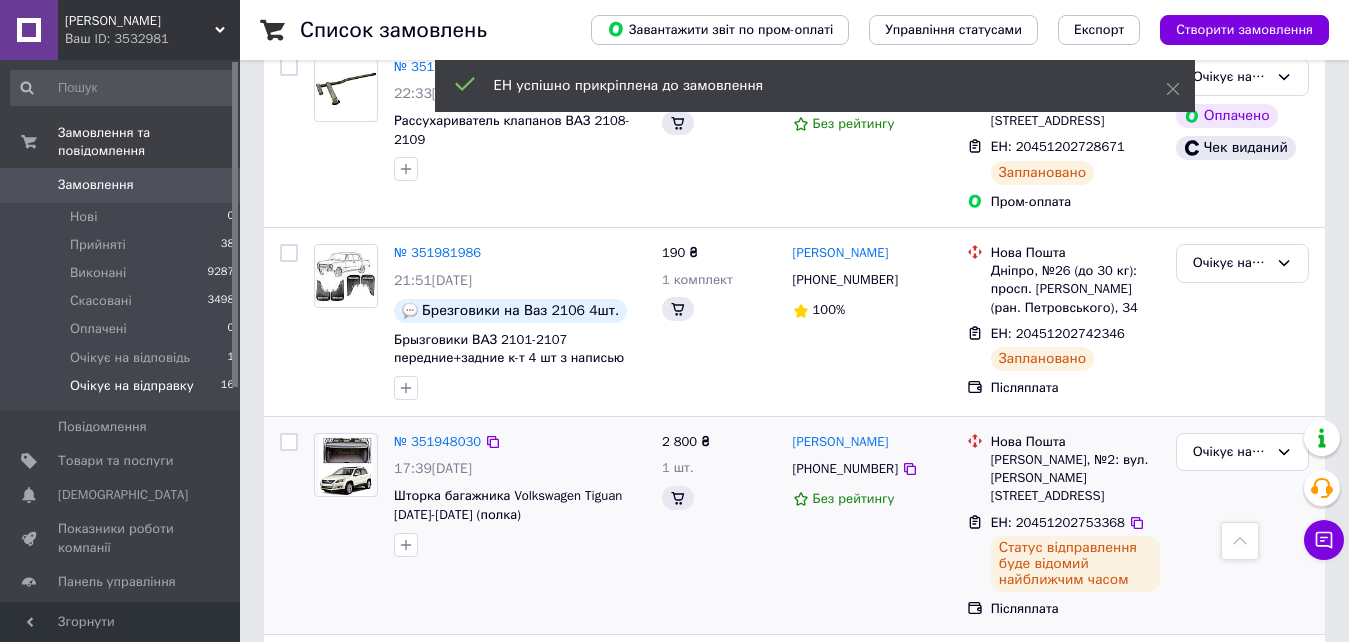 scroll, scrollTop: 1700, scrollLeft: 0, axis: vertical 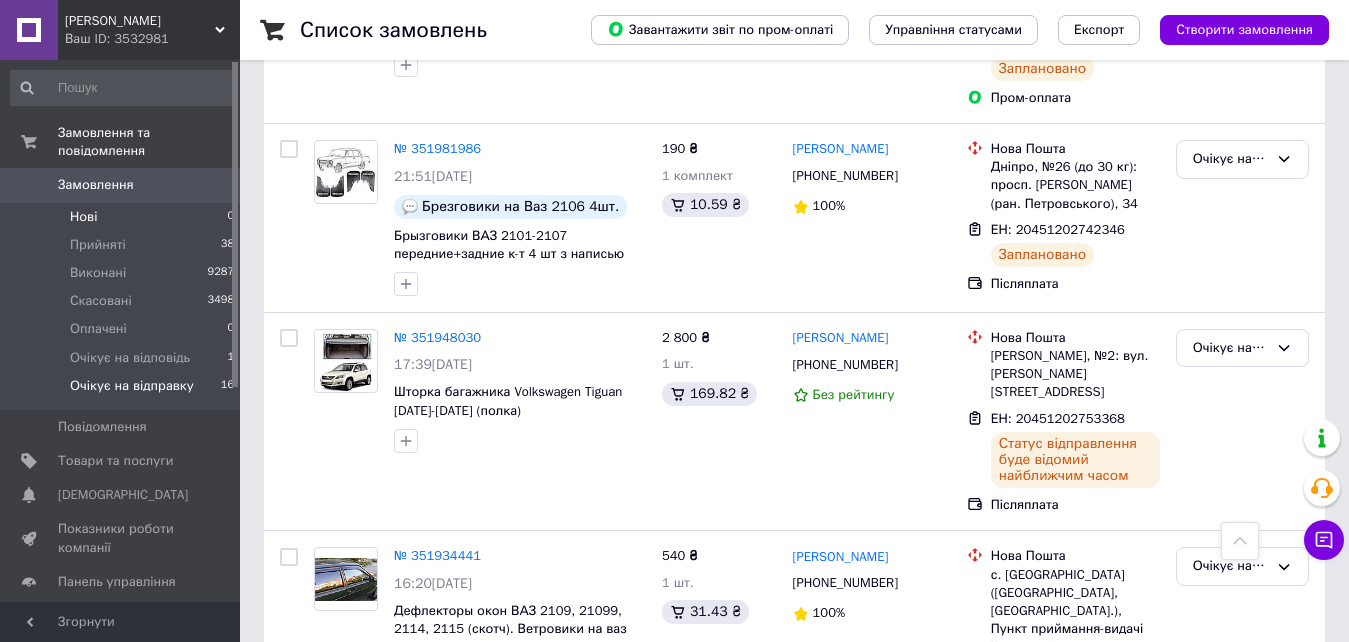 click on "Нові 0" at bounding box center (123, 217) 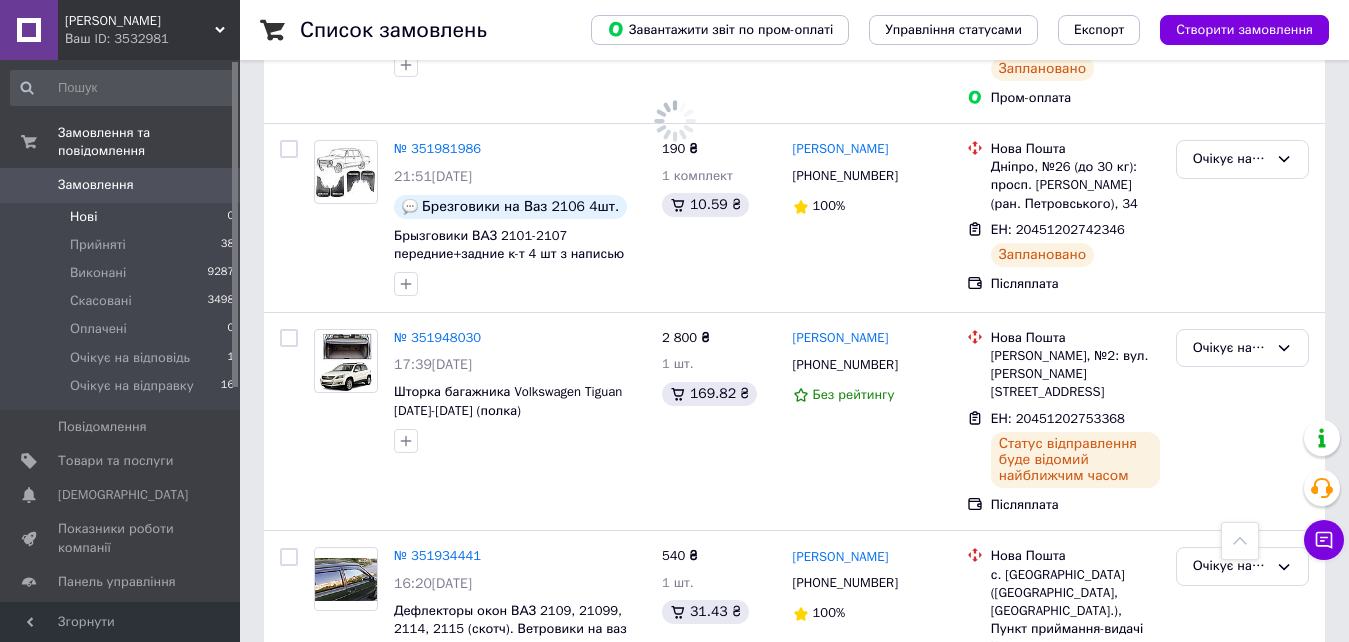 scroll, scrollTop: 0, scrollLeft: 0, axis: both 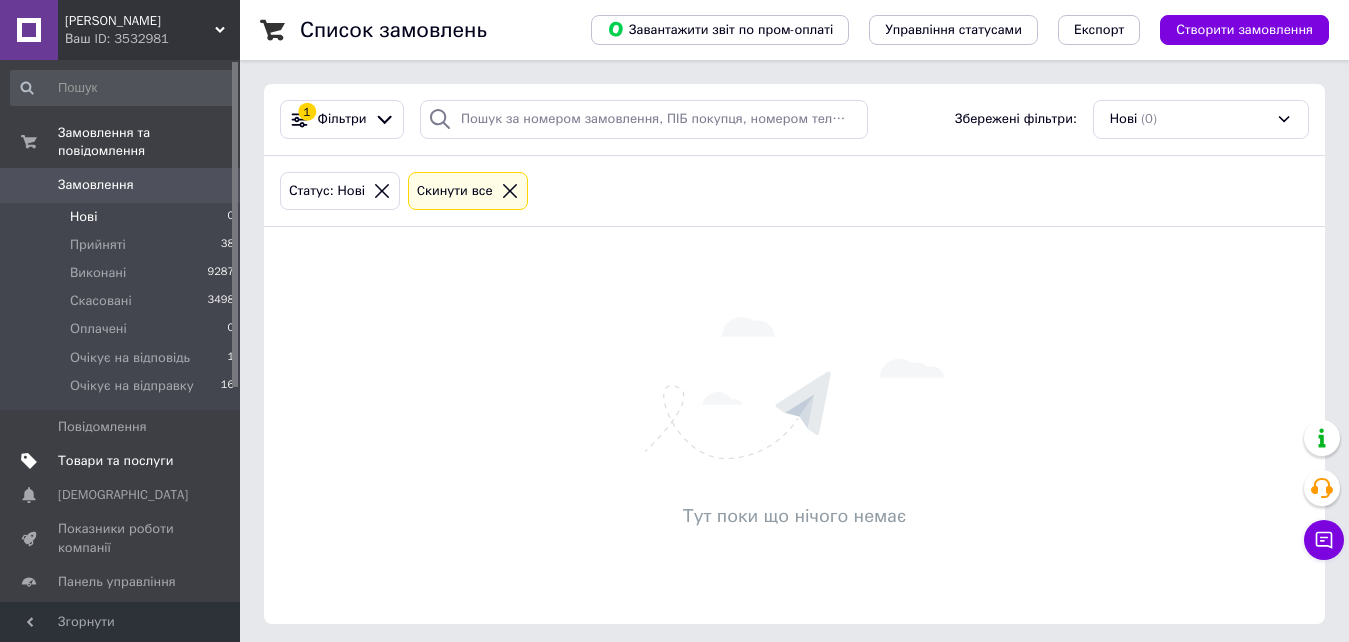 click on "Товари та послуги" at bounding box center [115, 461] 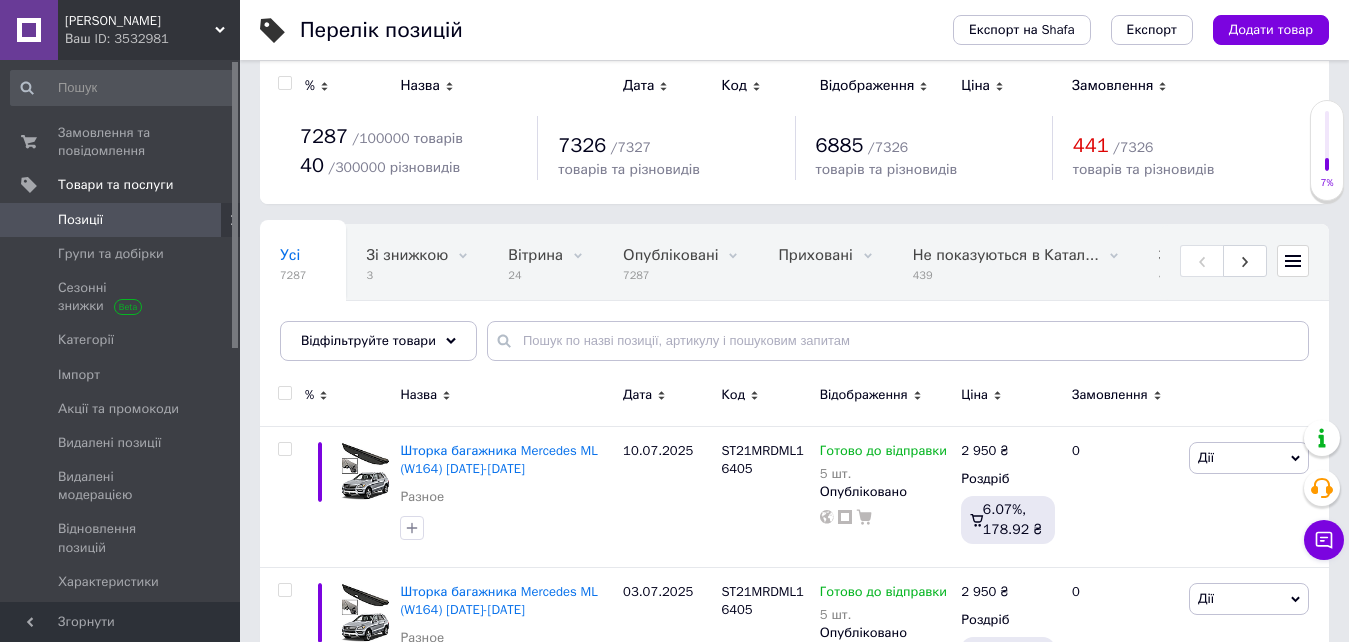 scroll, scrollTop: 0, scrollLeft: 0, axis: both 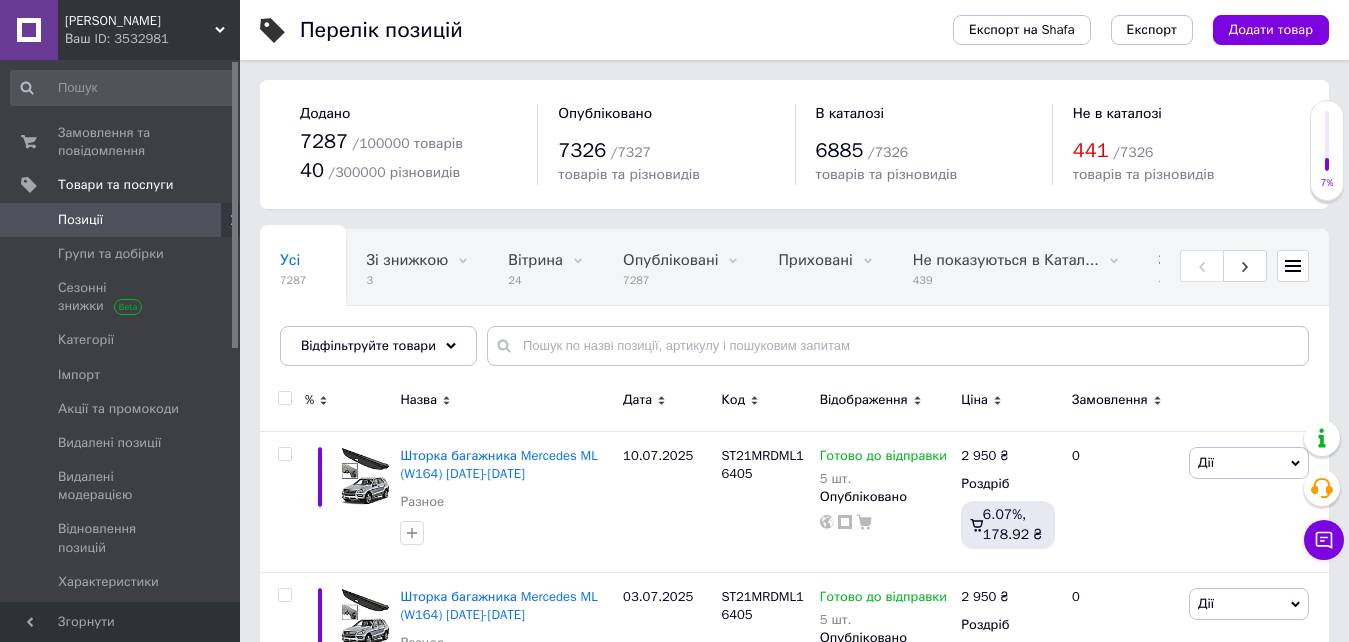 click on "[DEMOGRAPHIC_DATA]" at bounding box center [123, 616] 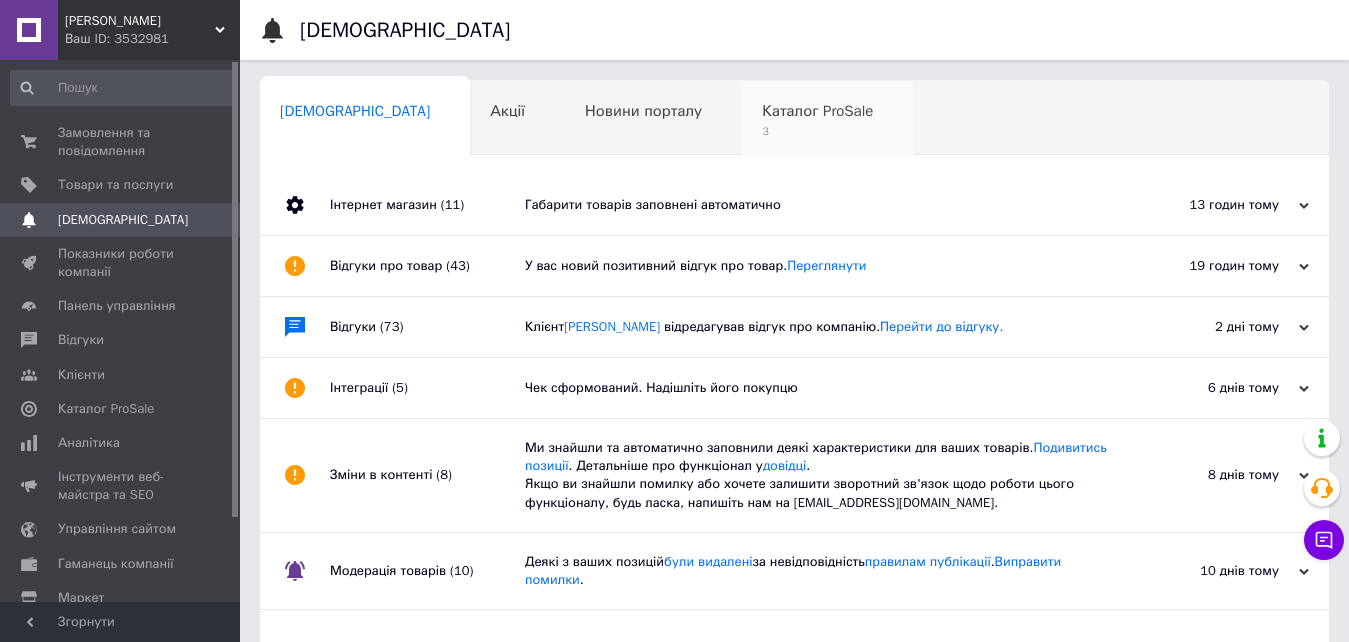click on "3" at bounding box center [817, 131] 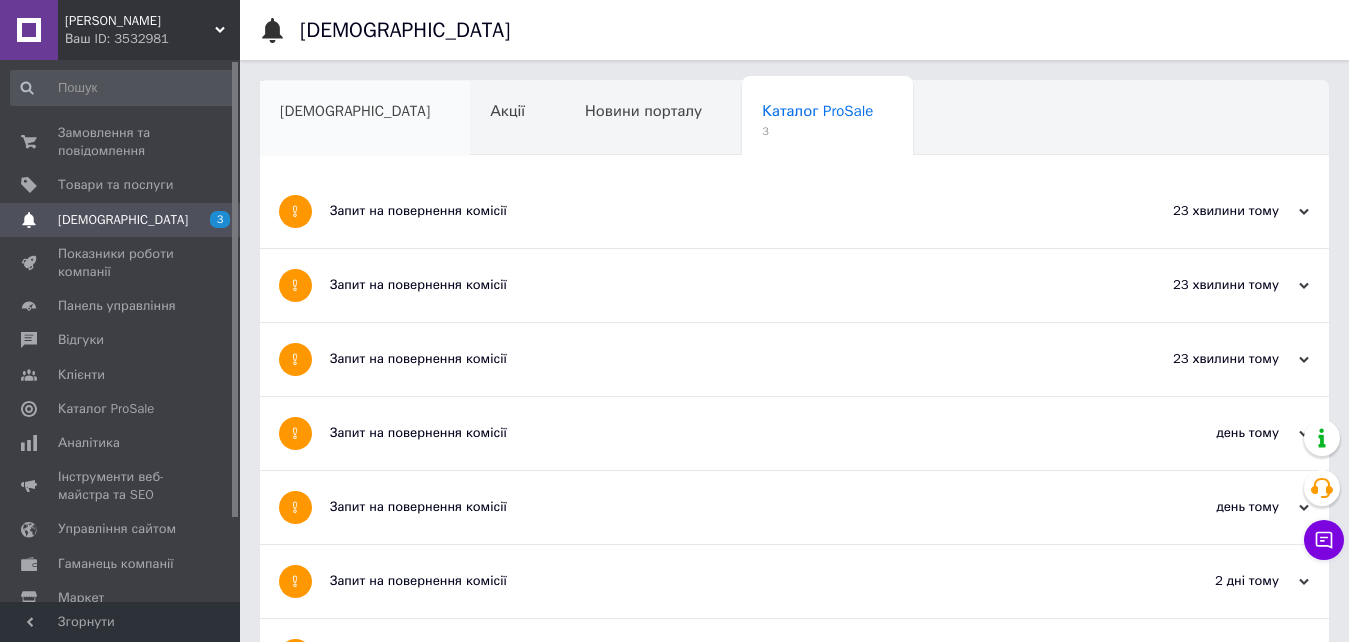 click on "[DEMOGRAPHIC_DATA]" at bounding box center (365, 119) 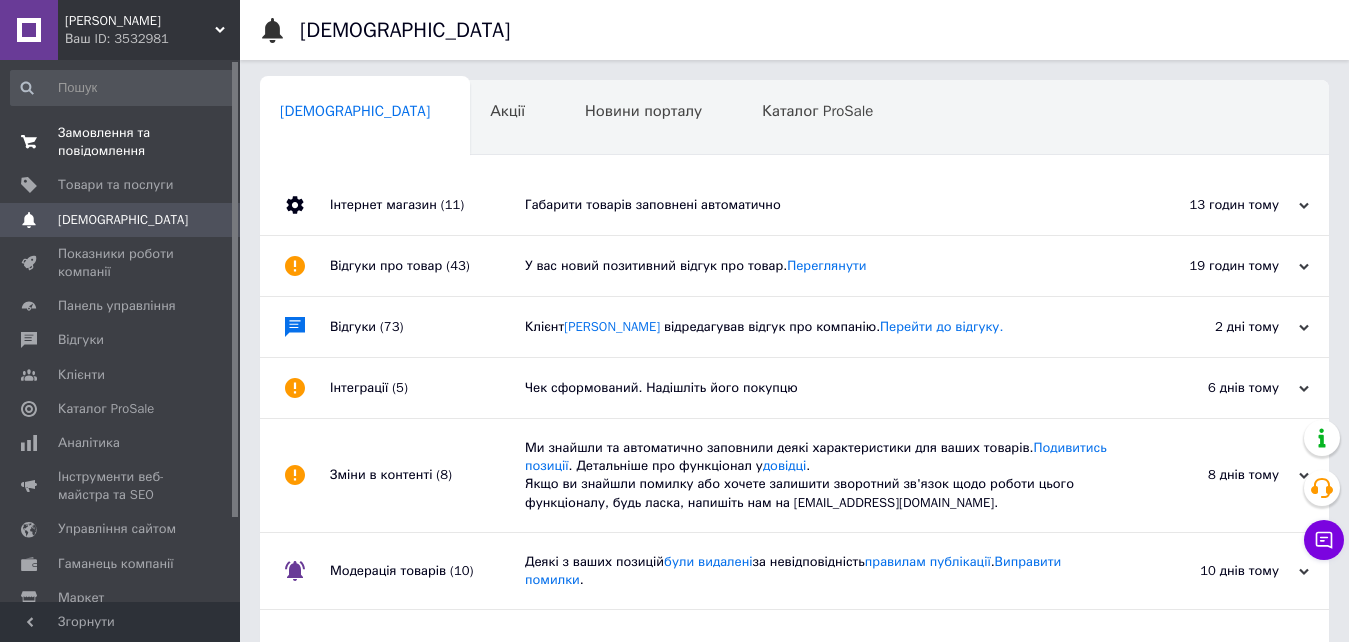 click on "Замовлення та повідомлення 0 0" at bounding box center (123, 142) 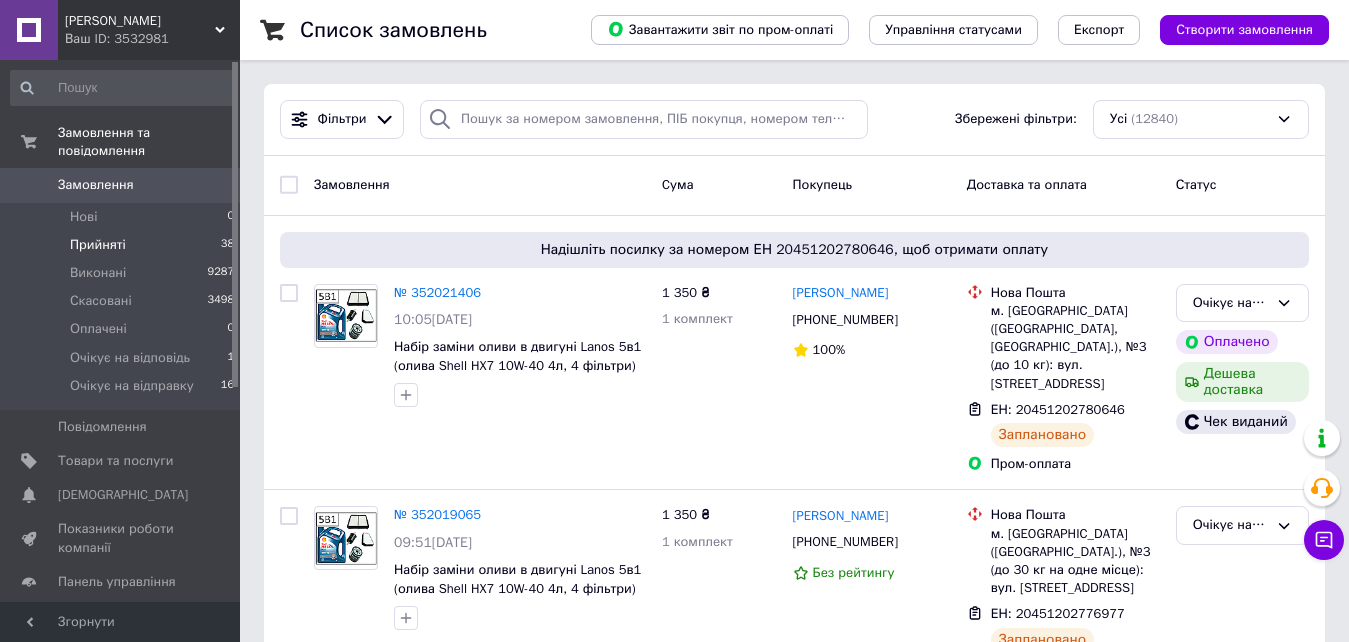 click on "Прийняті" at bounding box center [98, 245] 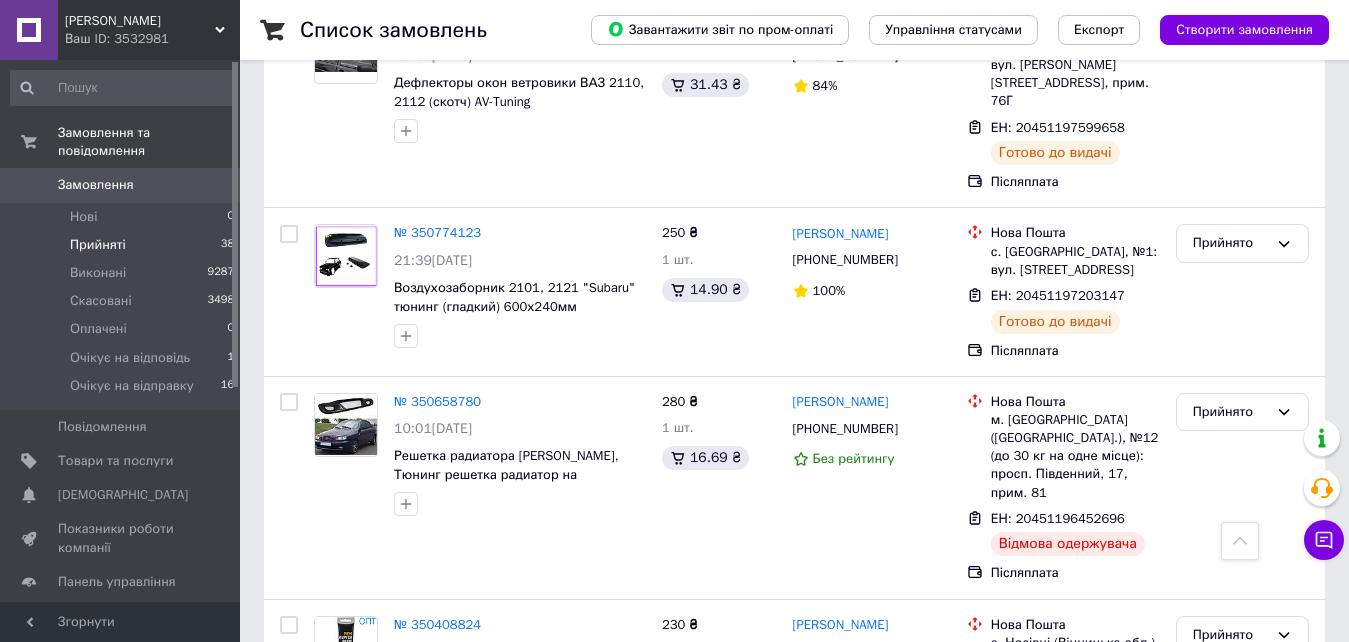 scroll, scrollTop: 6974, scrollLeft: 0, axis: vertical 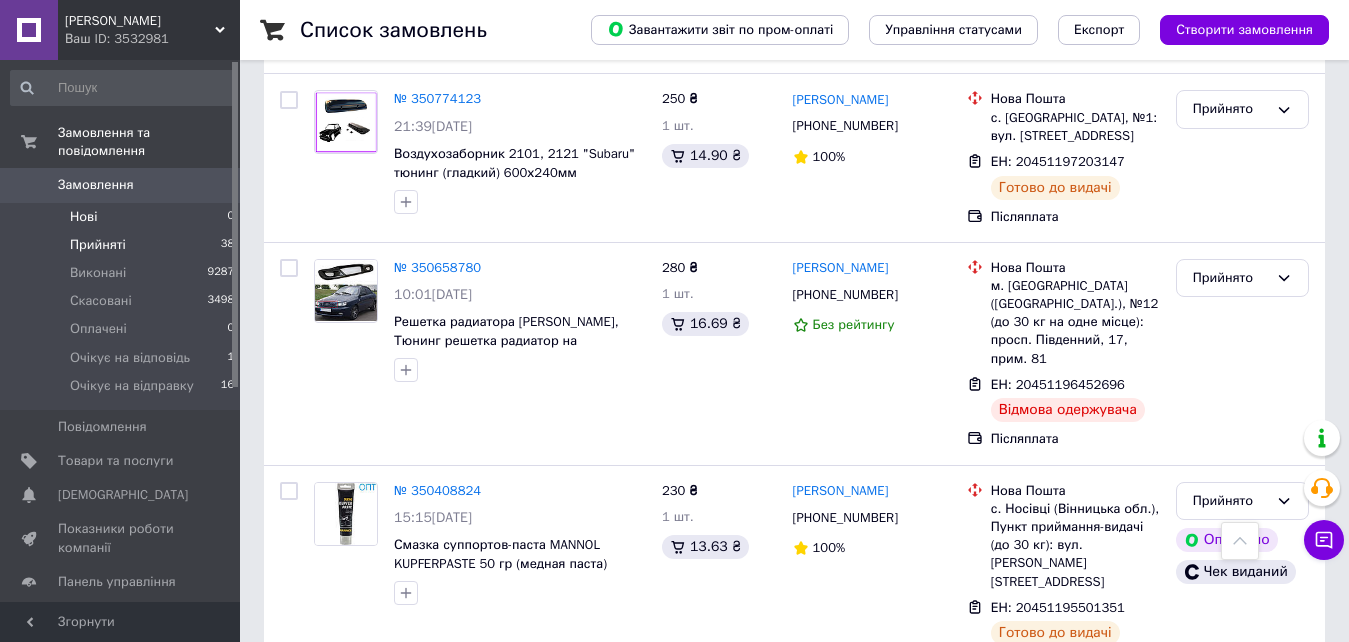 click on "Нові" at bounding box center [83, 217] 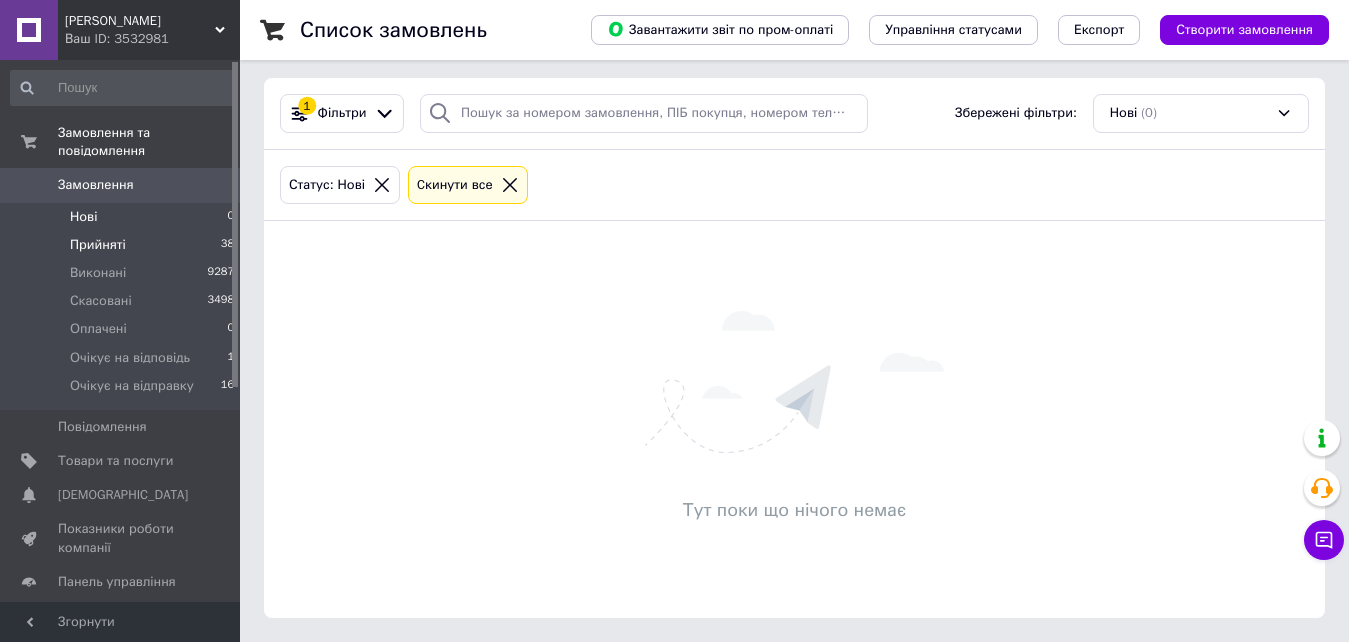 scroll, scrollTop: 0, scrollLeft: 0, axis: both 